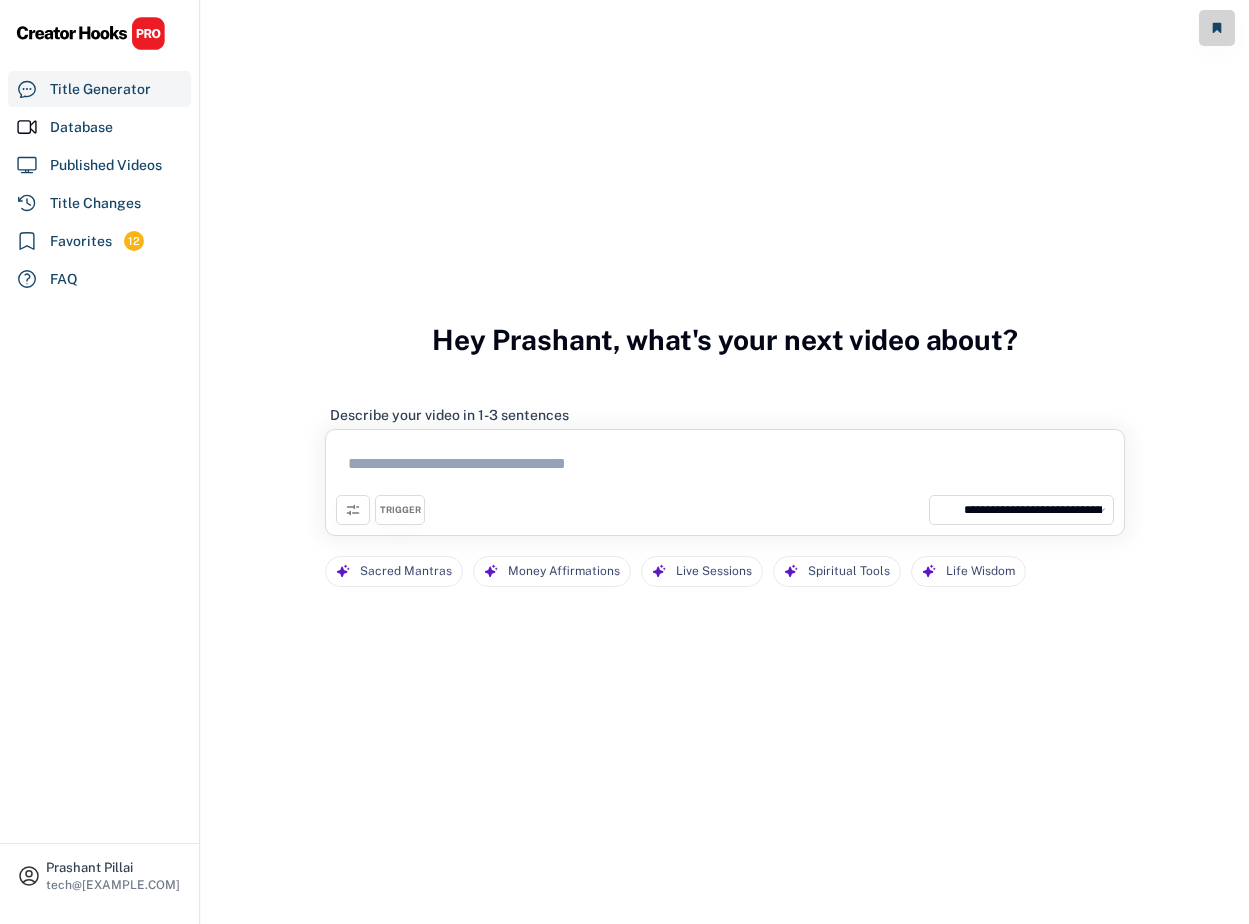 select on "**********" 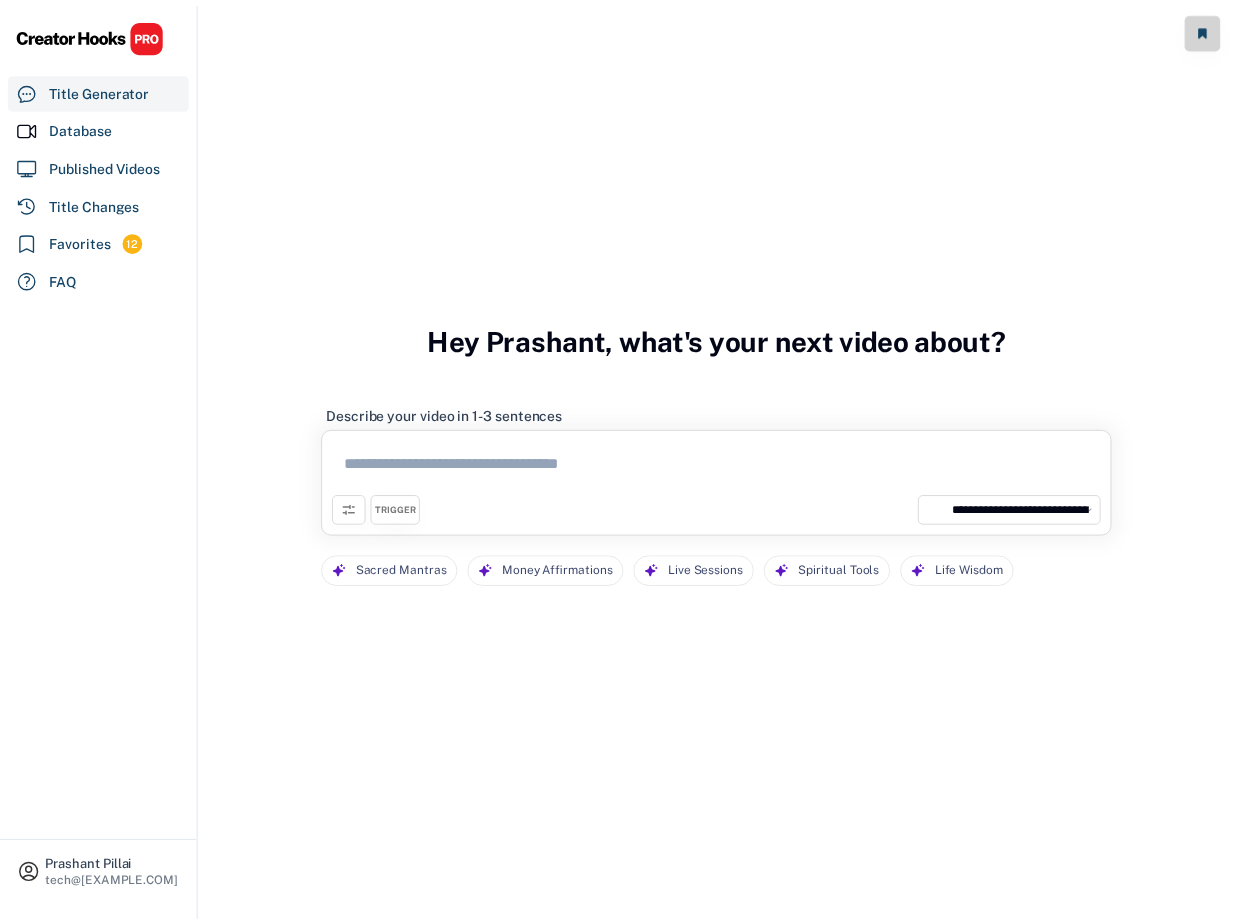 scroll, scrollTop: 0, scrollLeft: 0, axis: both 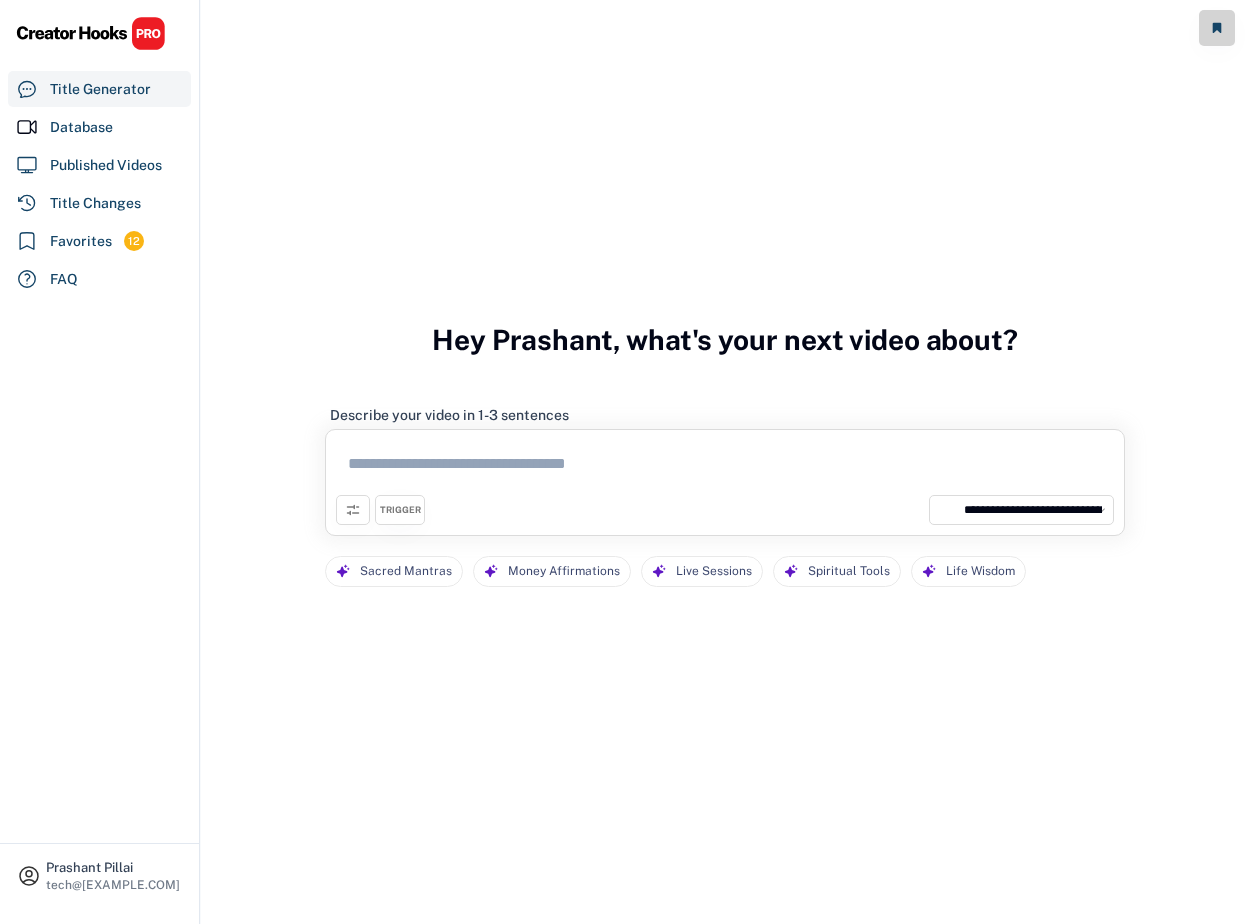 click at bounding box center [725, 467] 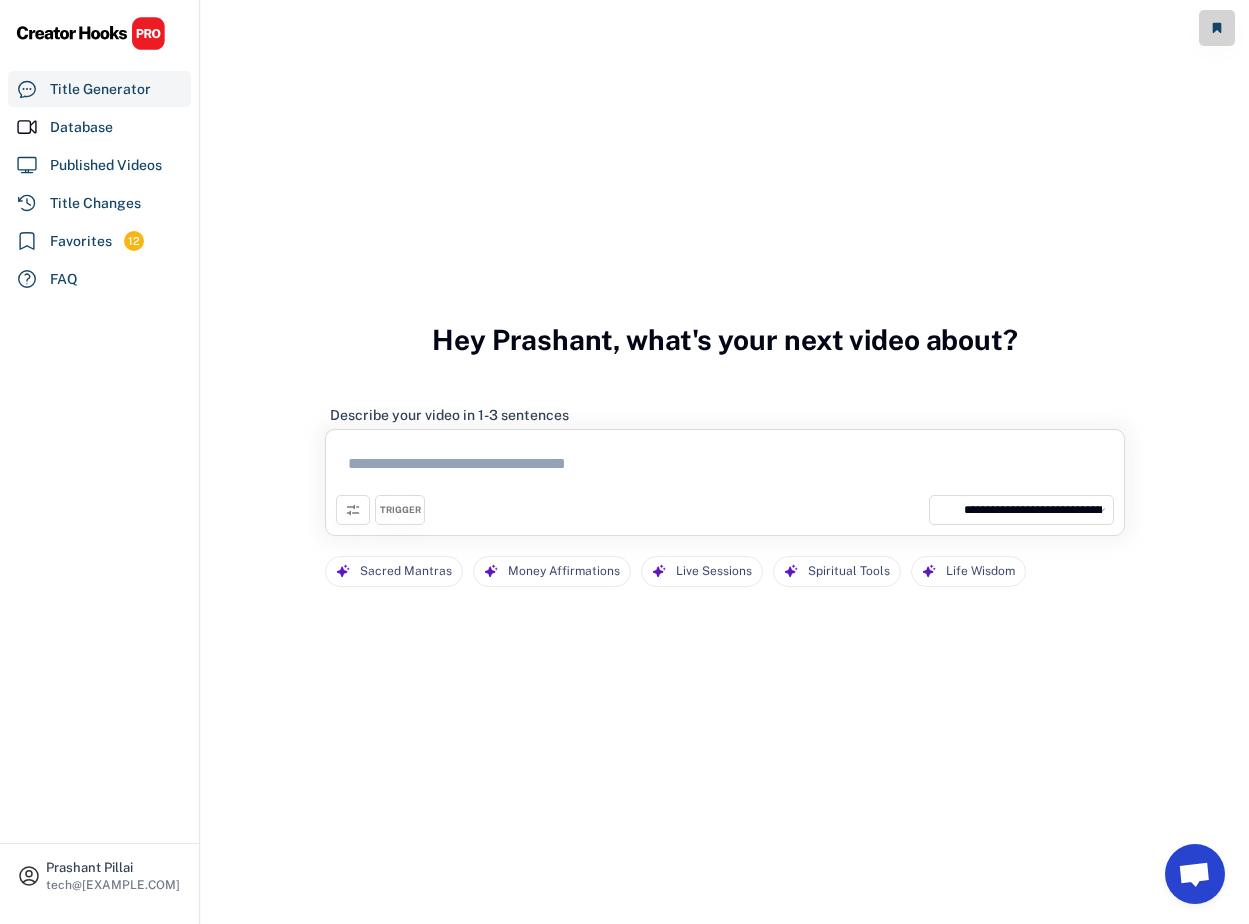 click at bounding box center [725, 467] 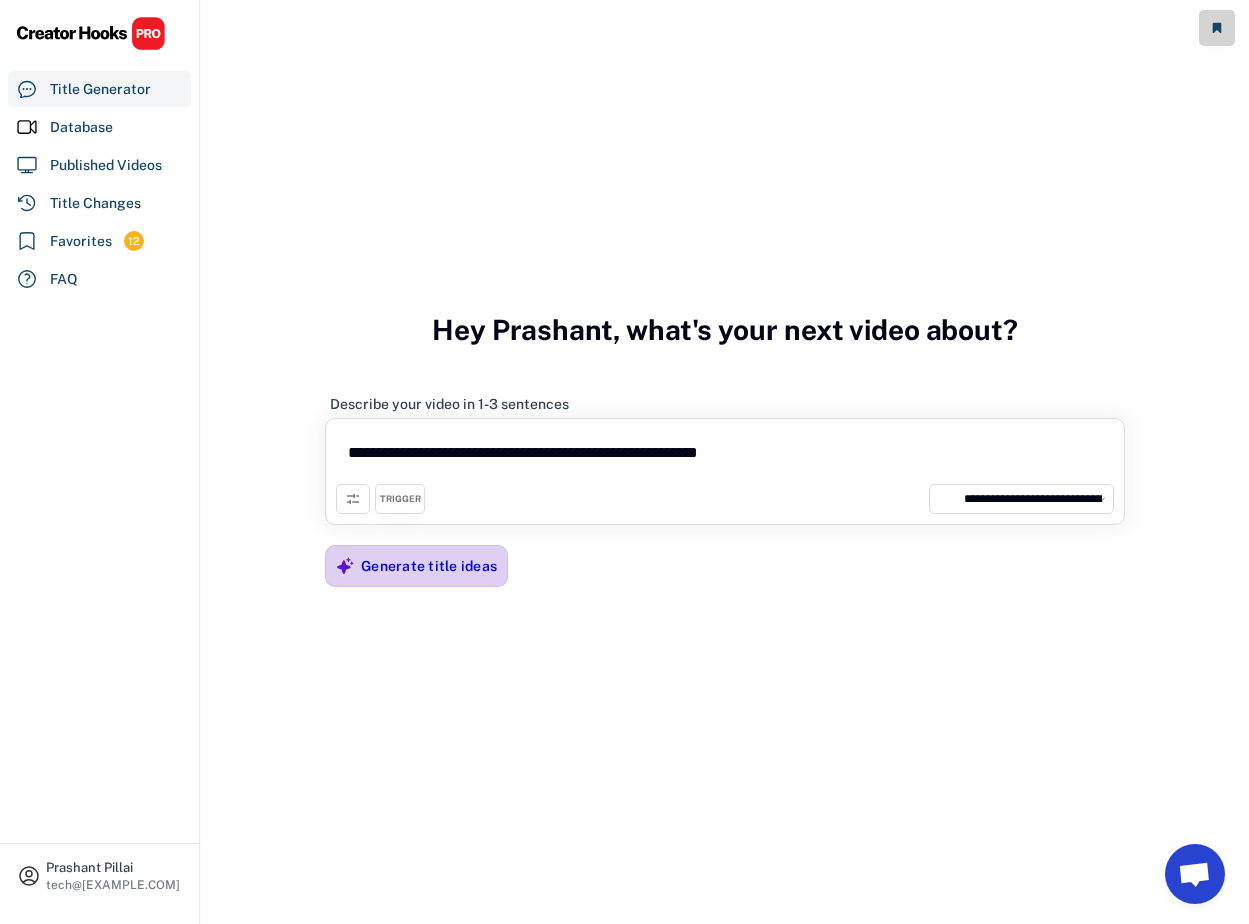 click on "Generate title ideas" at bounding box center (429, 566) 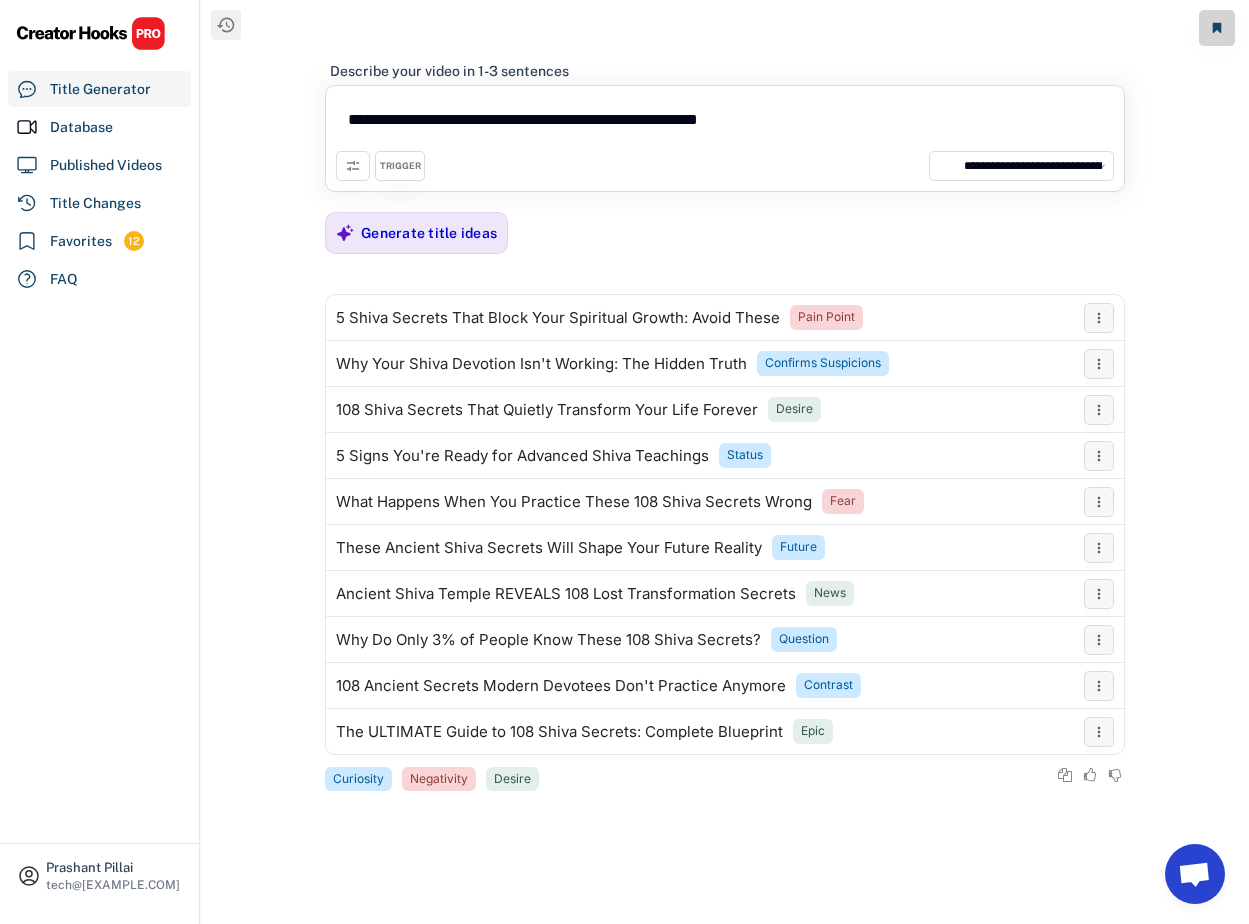 click on "**********" at bounding box center [725, 123] 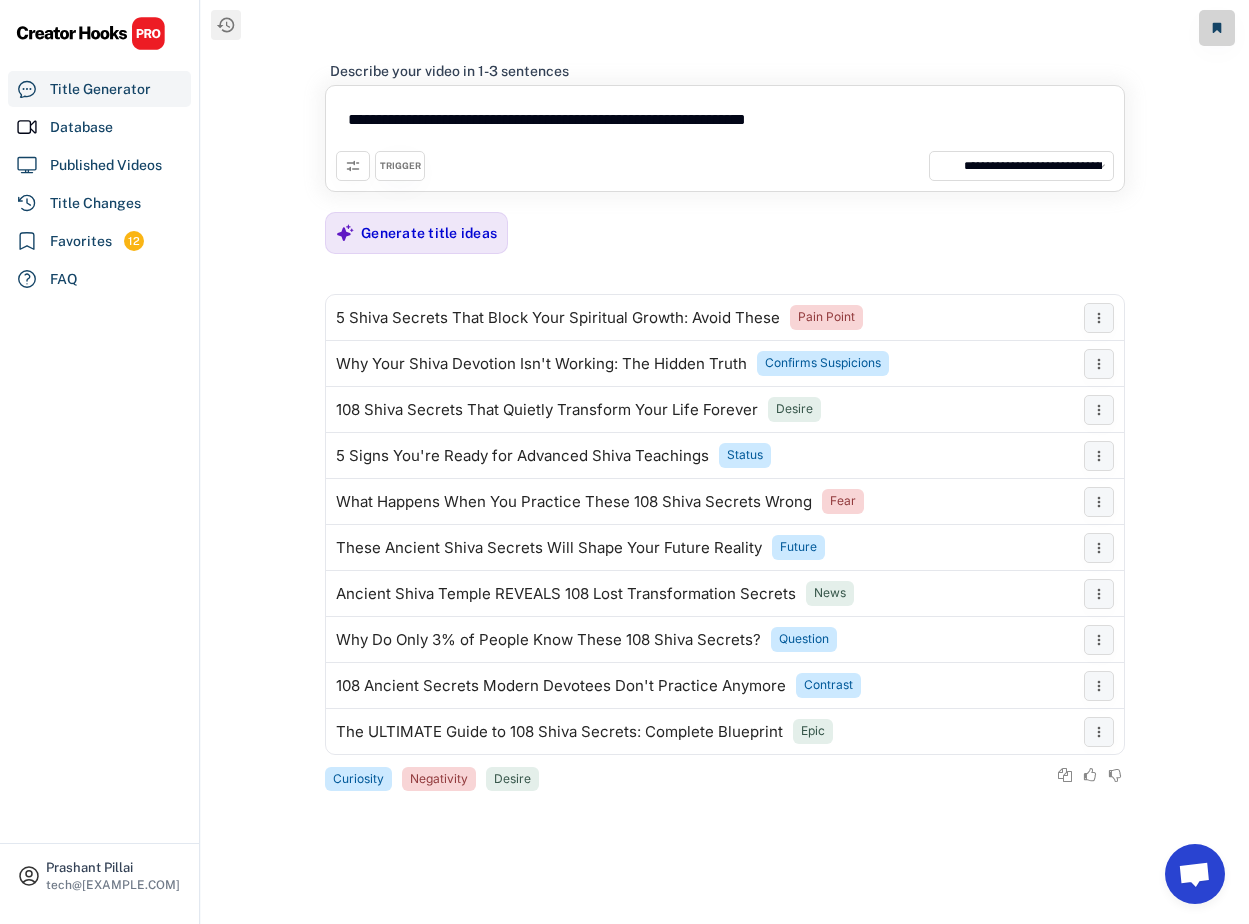 type on "**********" 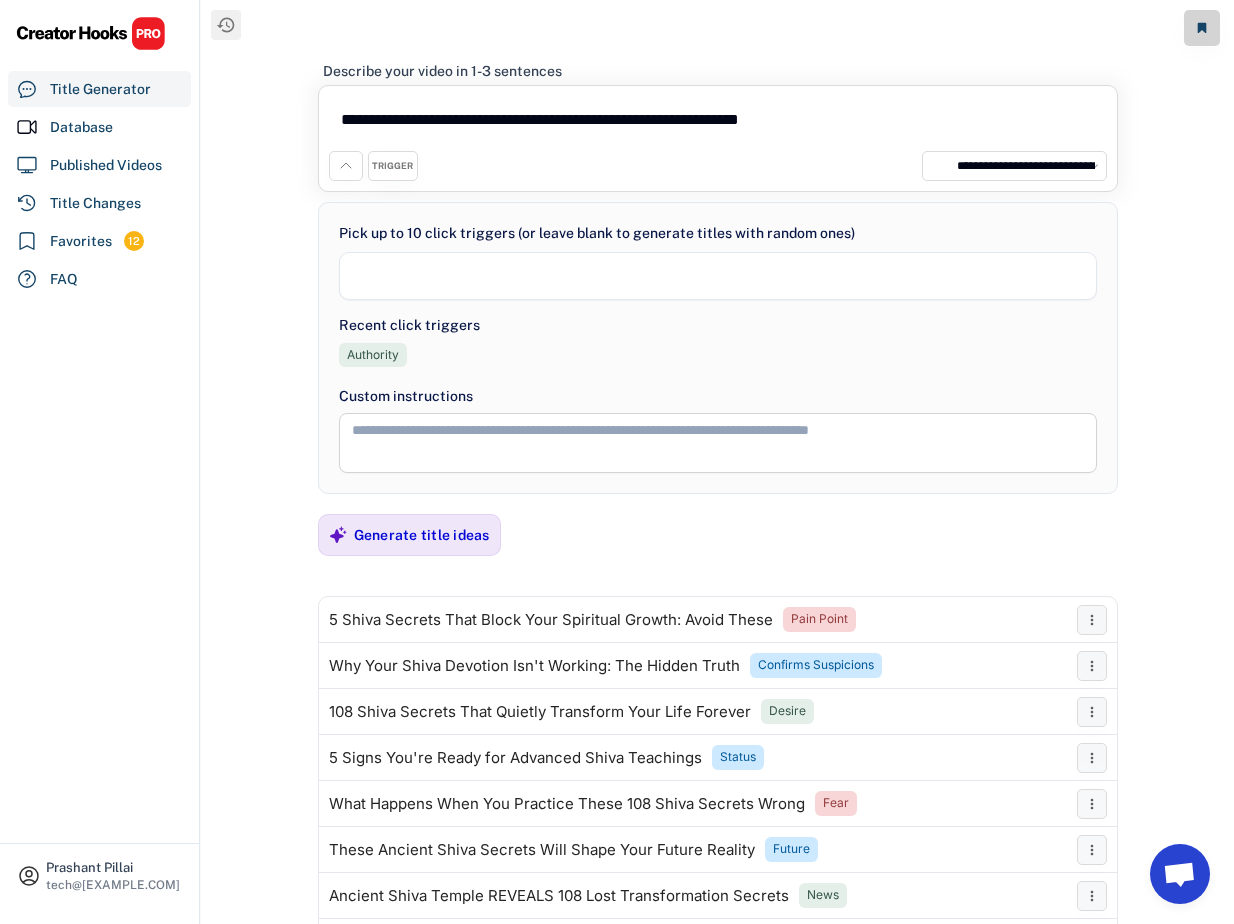 select 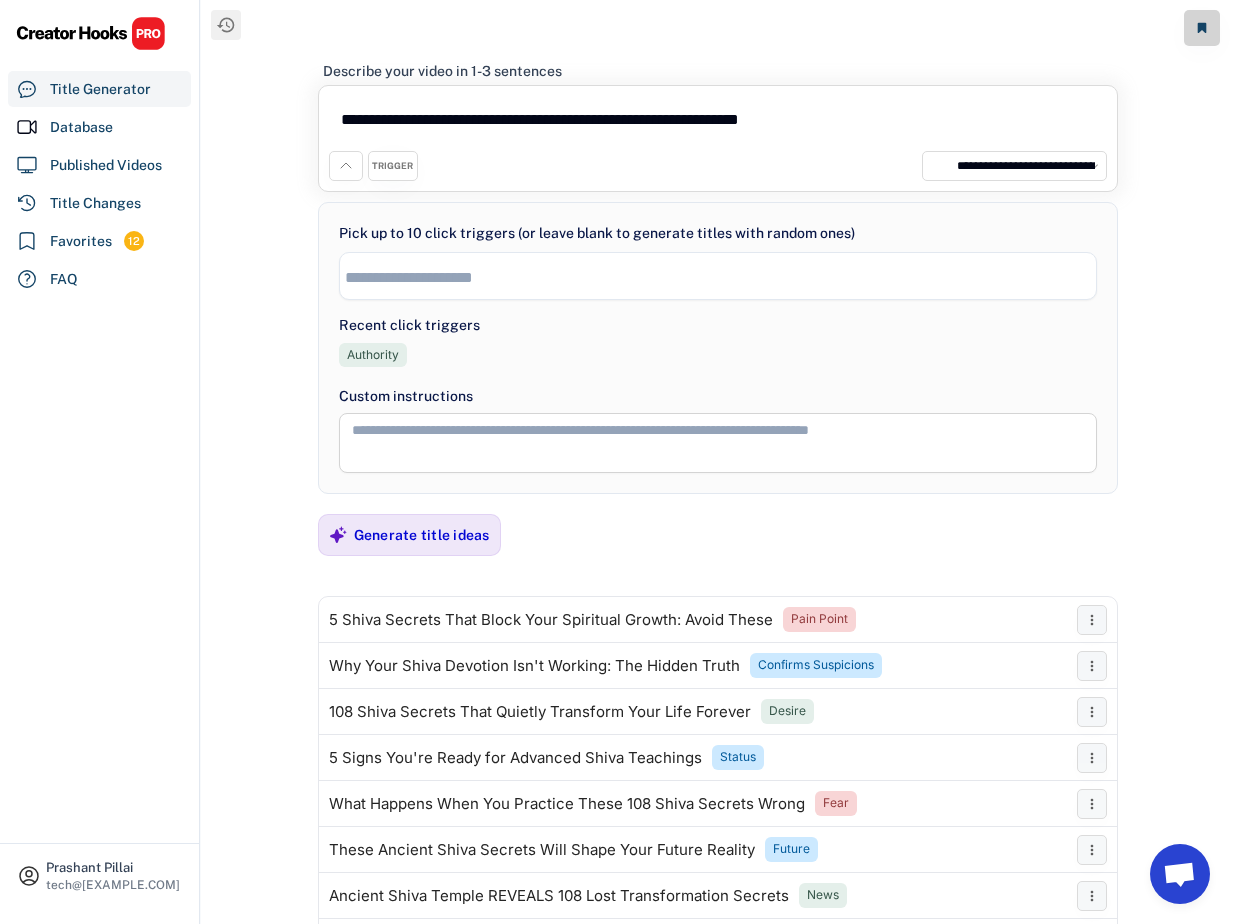 click 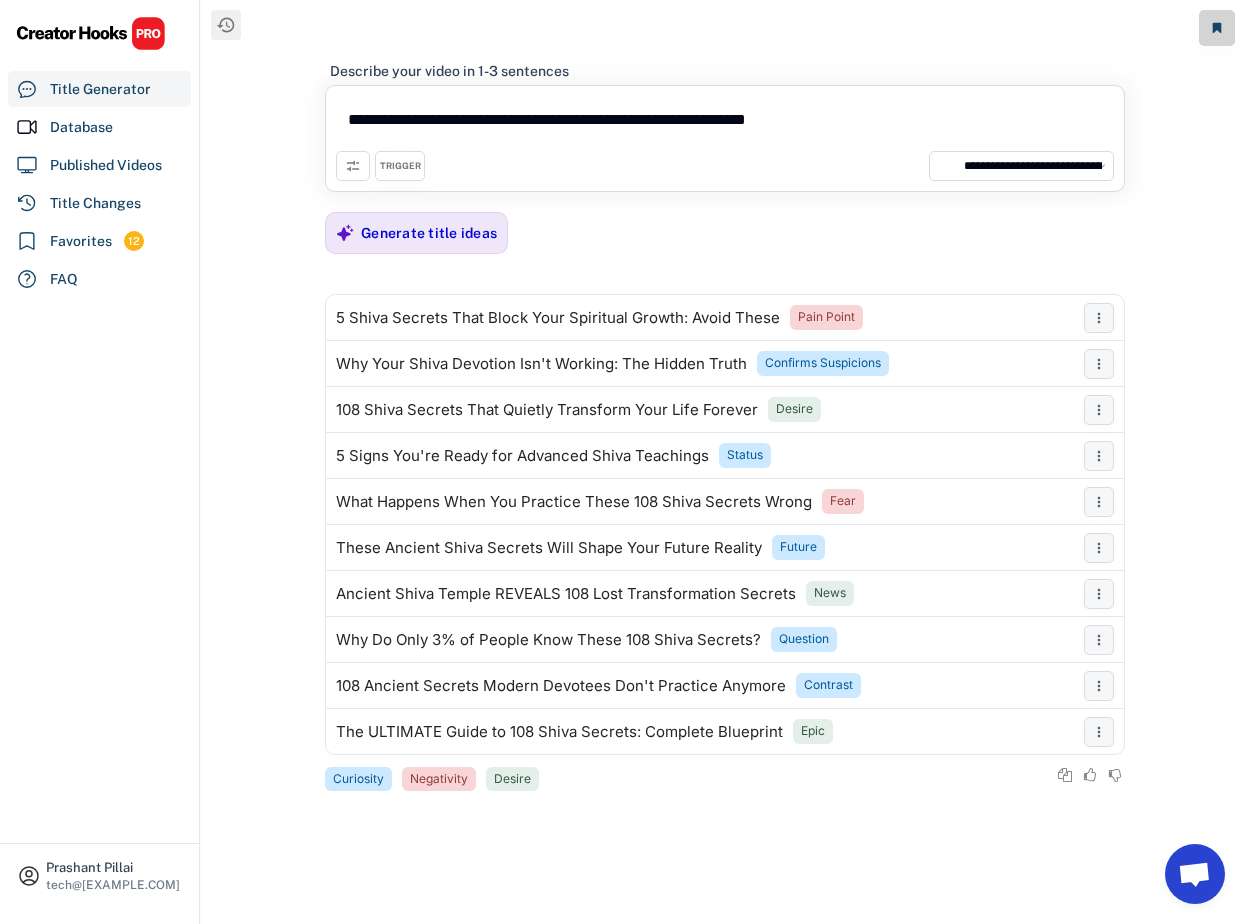 click on "**********" at bounding box center [725, 123] 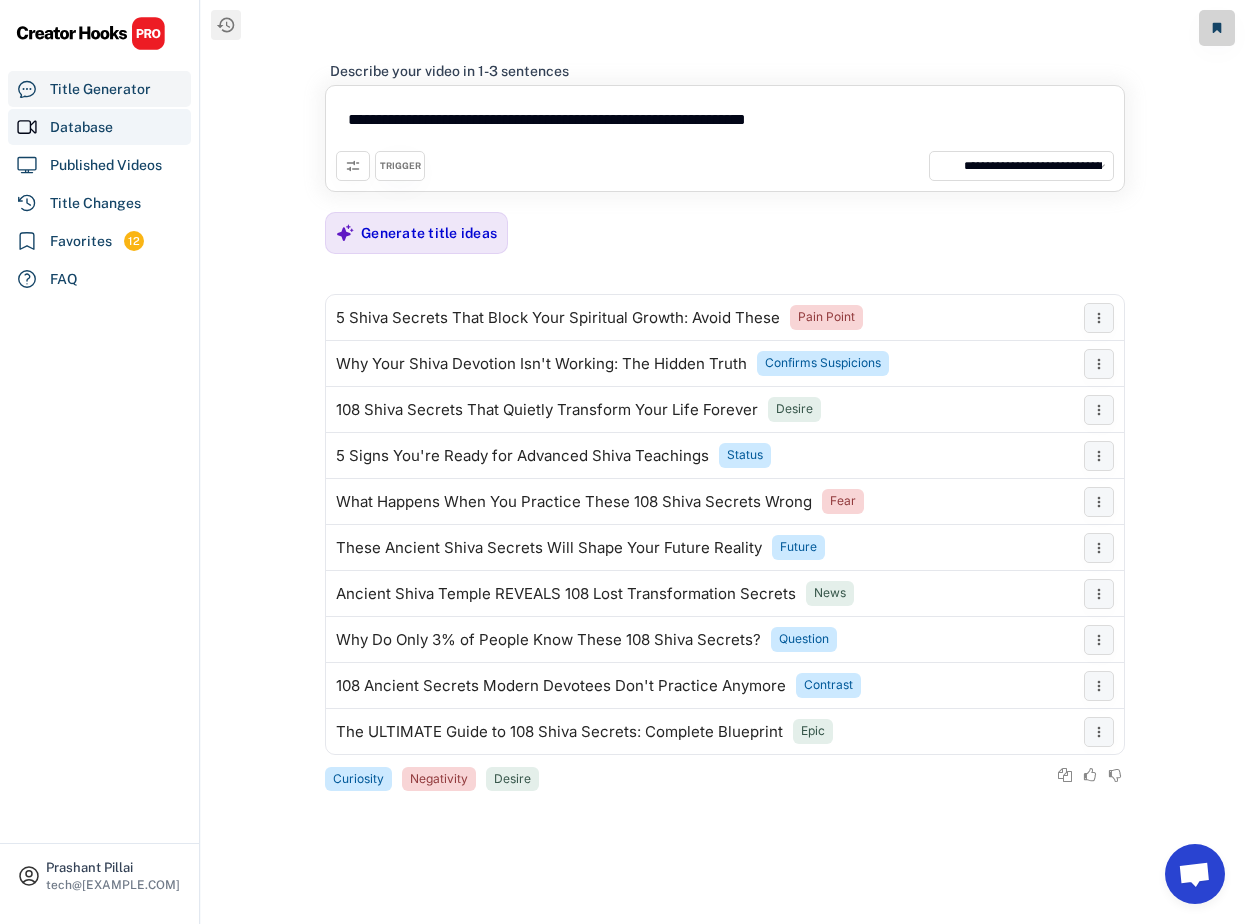 click on "Database" at bounding box center [99, 127] 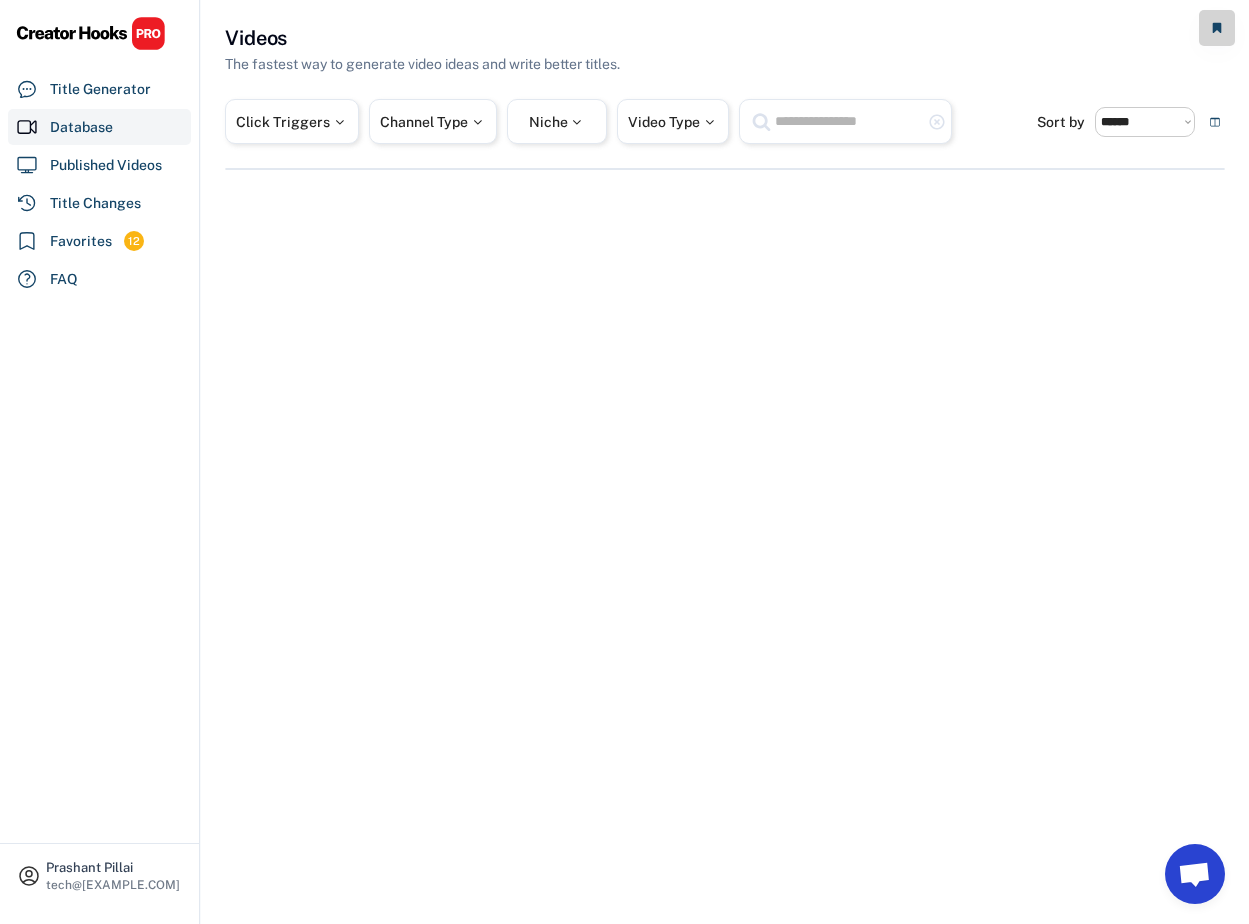 click at bounding box center (848, 121) 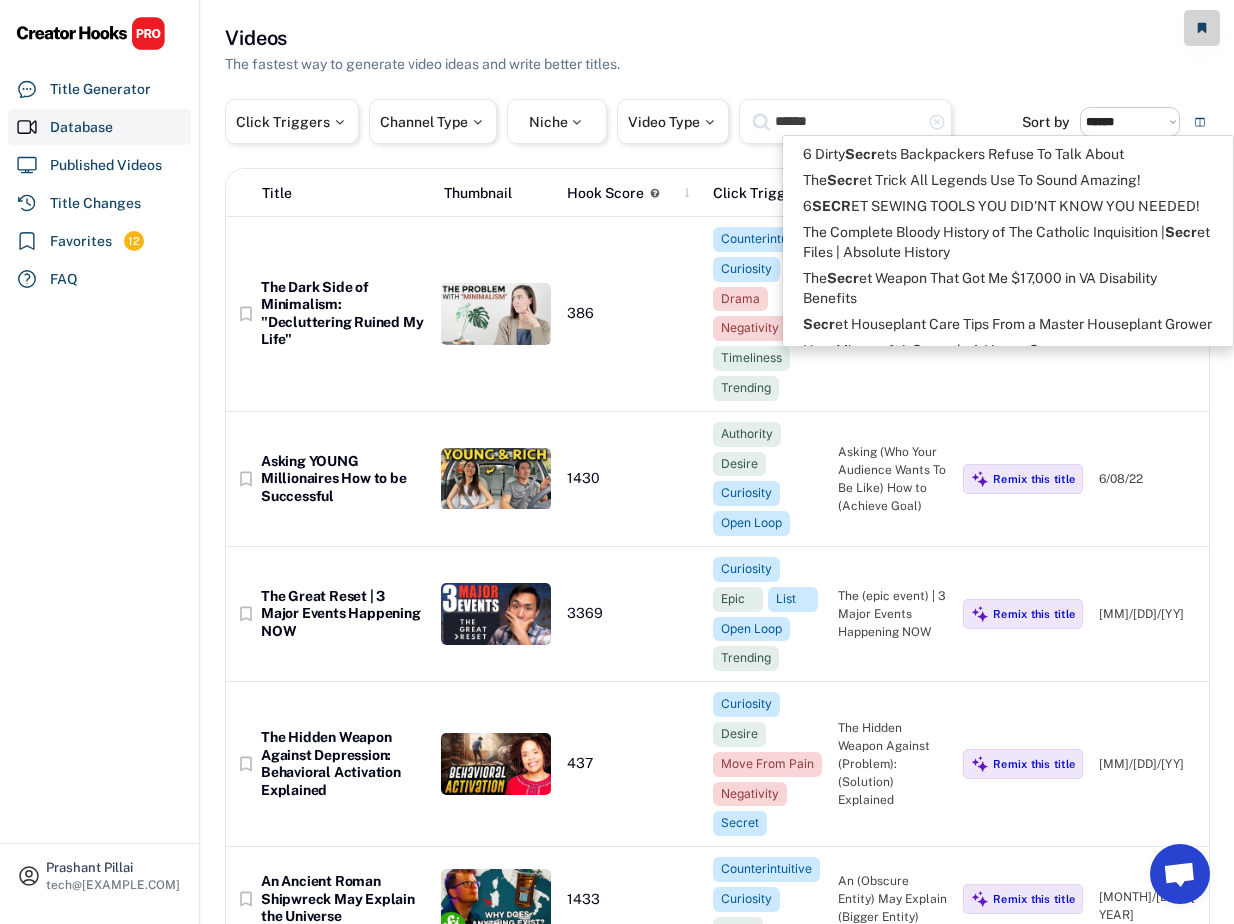 type on "******" 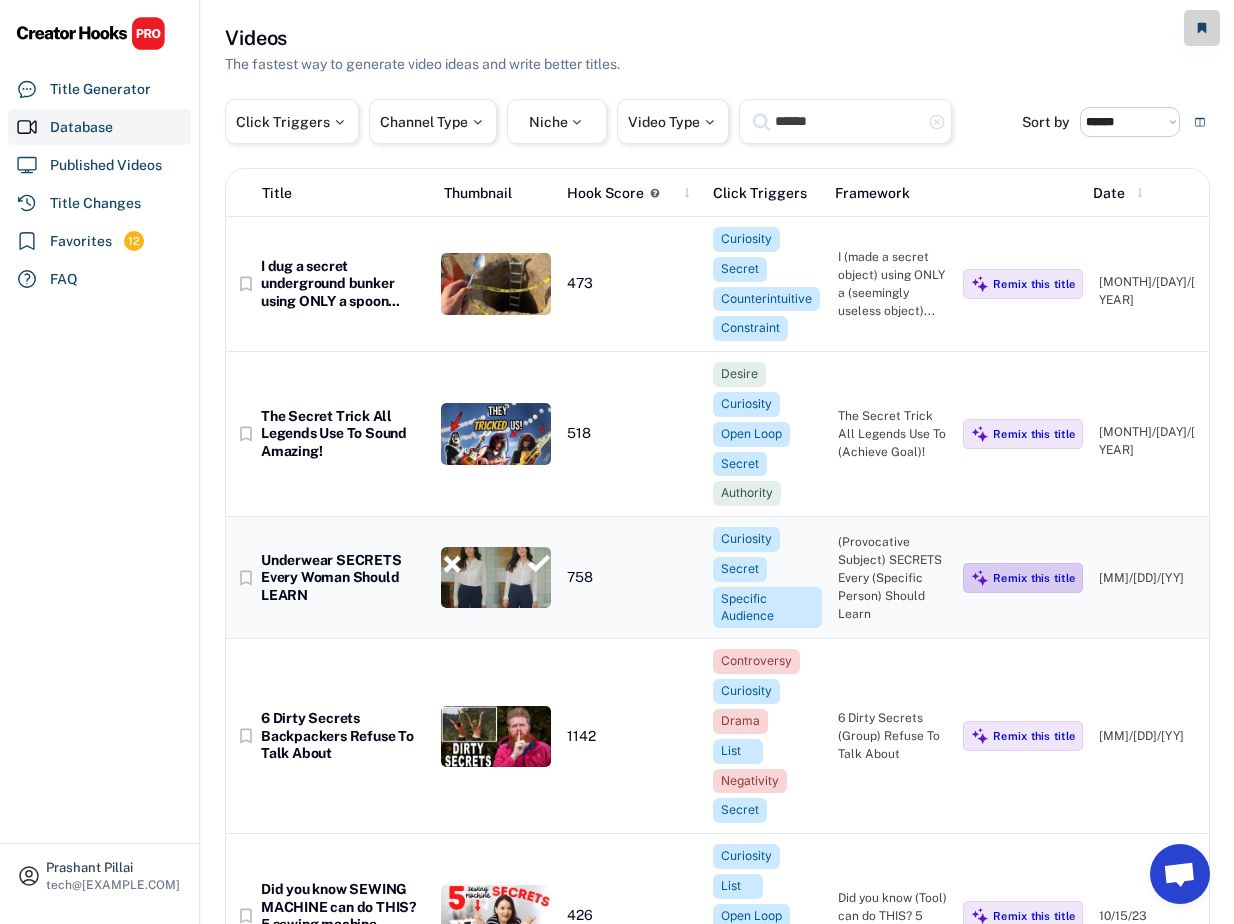 click on "Remix this title" at bounding box center (1034, 578) 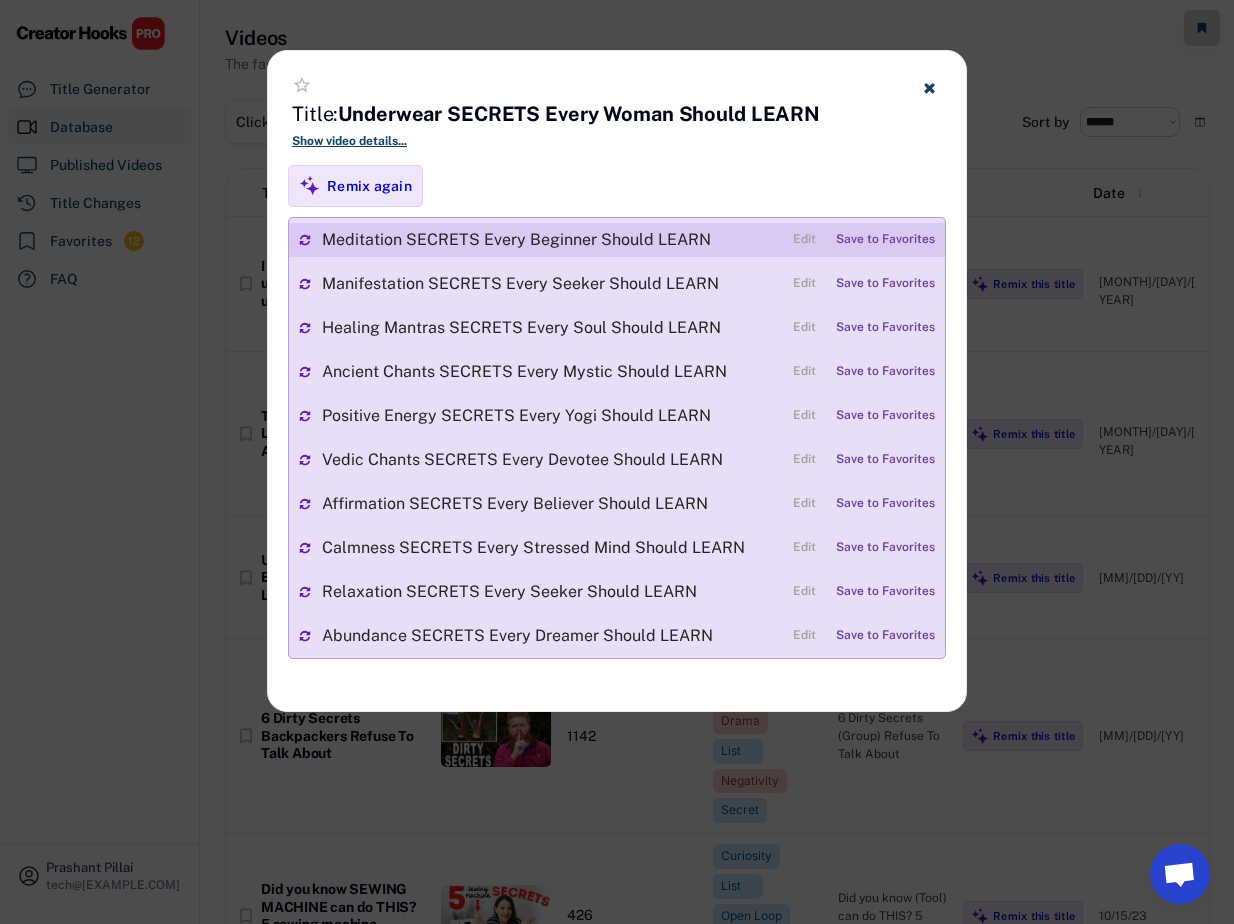 click on "Save to Favorites" at bounding box center (885, 240) 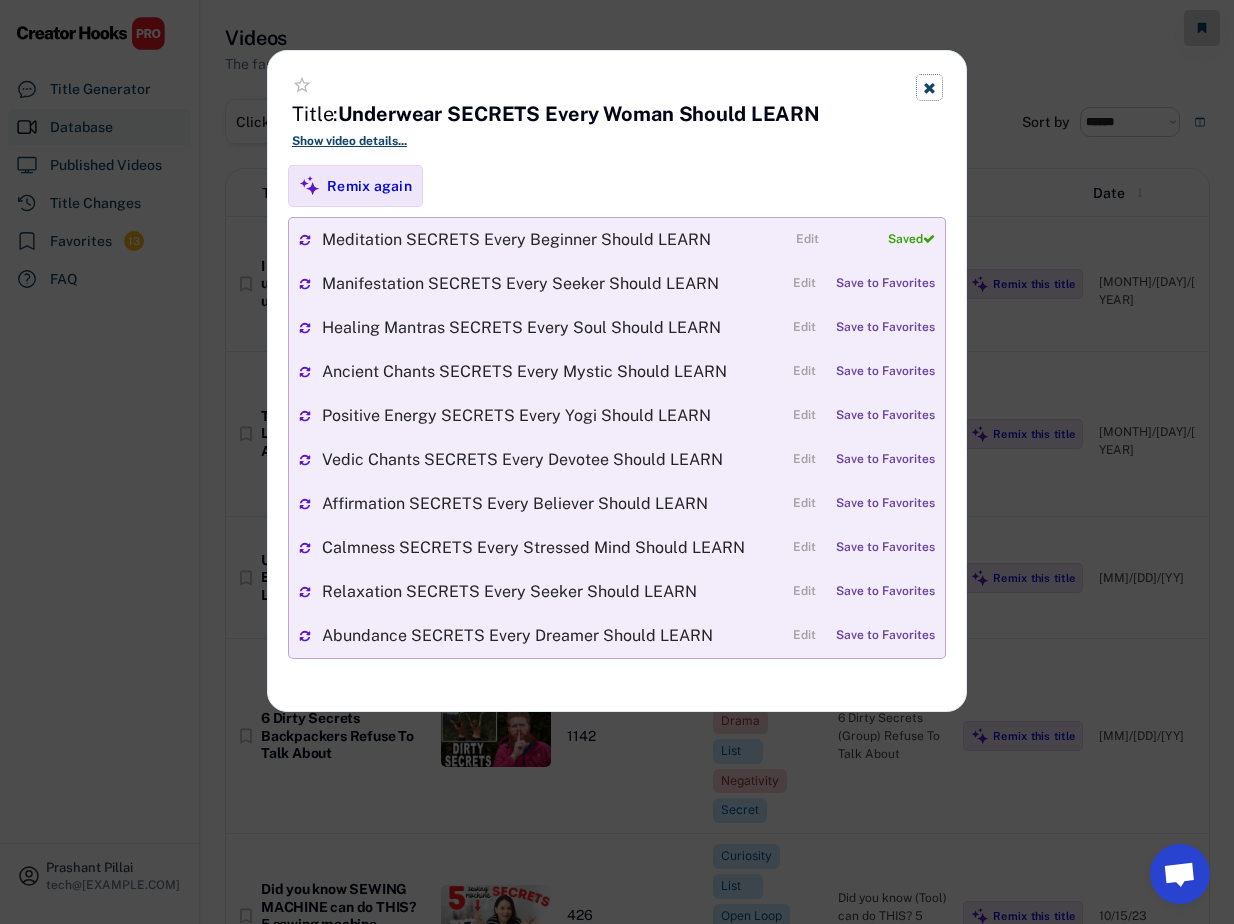 click 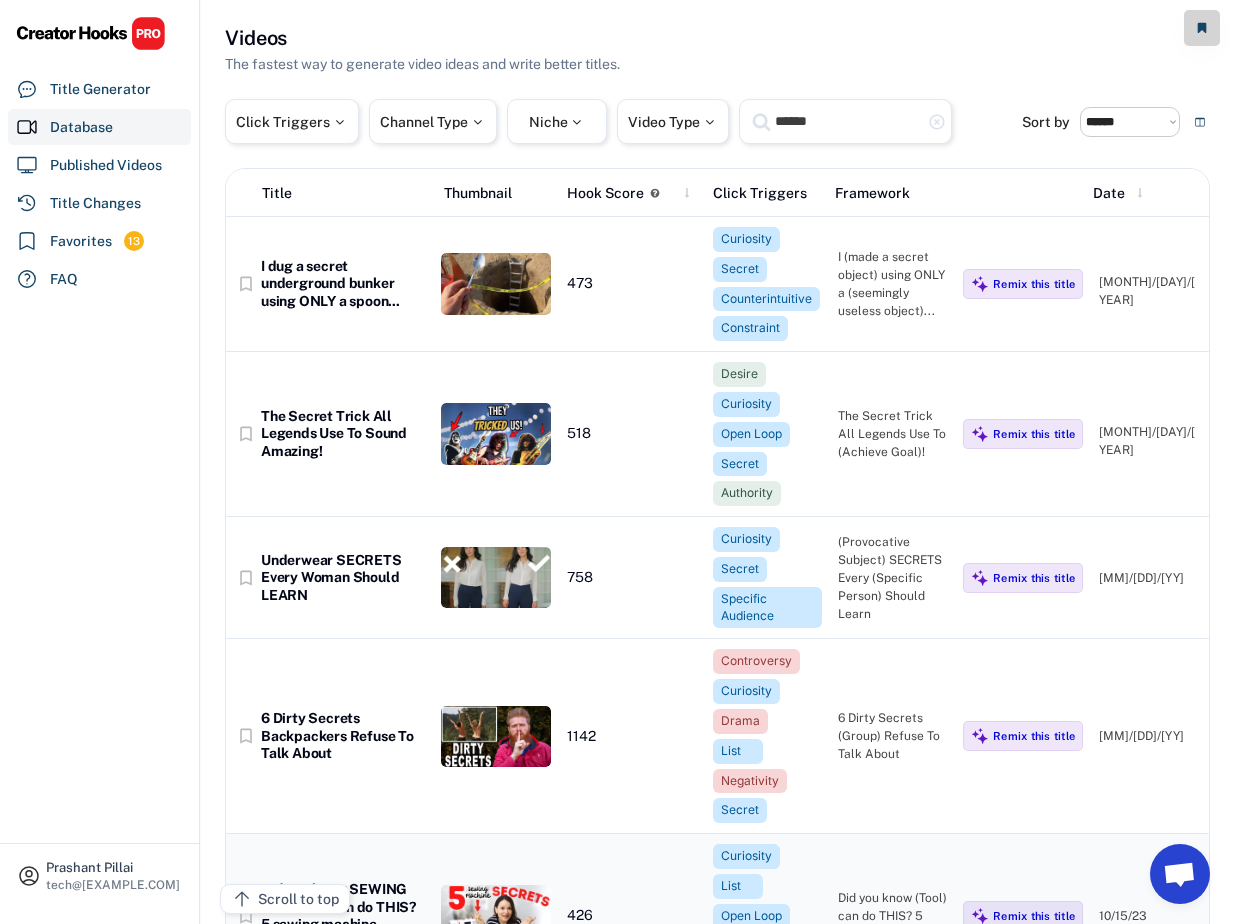 scroll, scrollTop: 241, scrollLeft: 0, axis: vertical 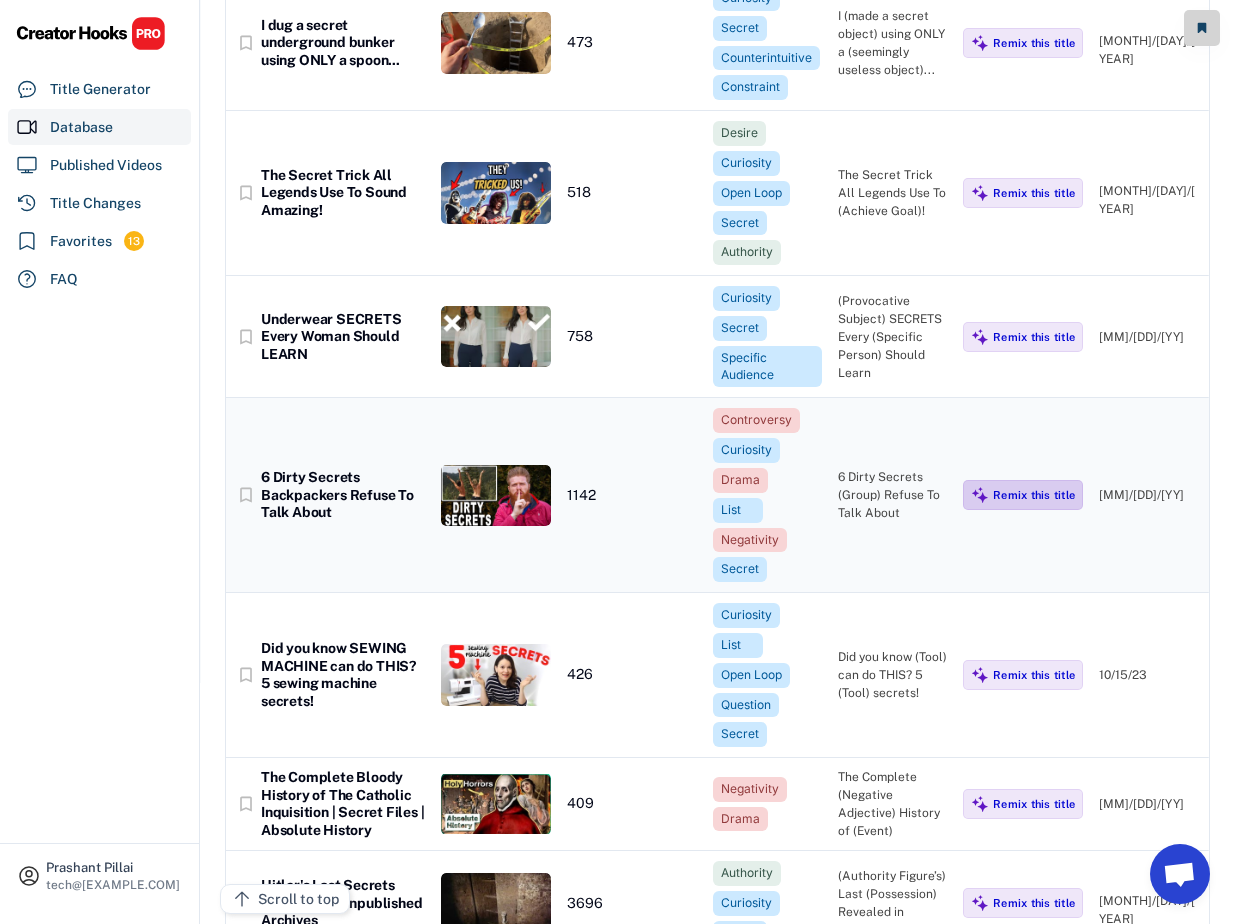 click on "Remix this title" at bounding box center [1034, 495] 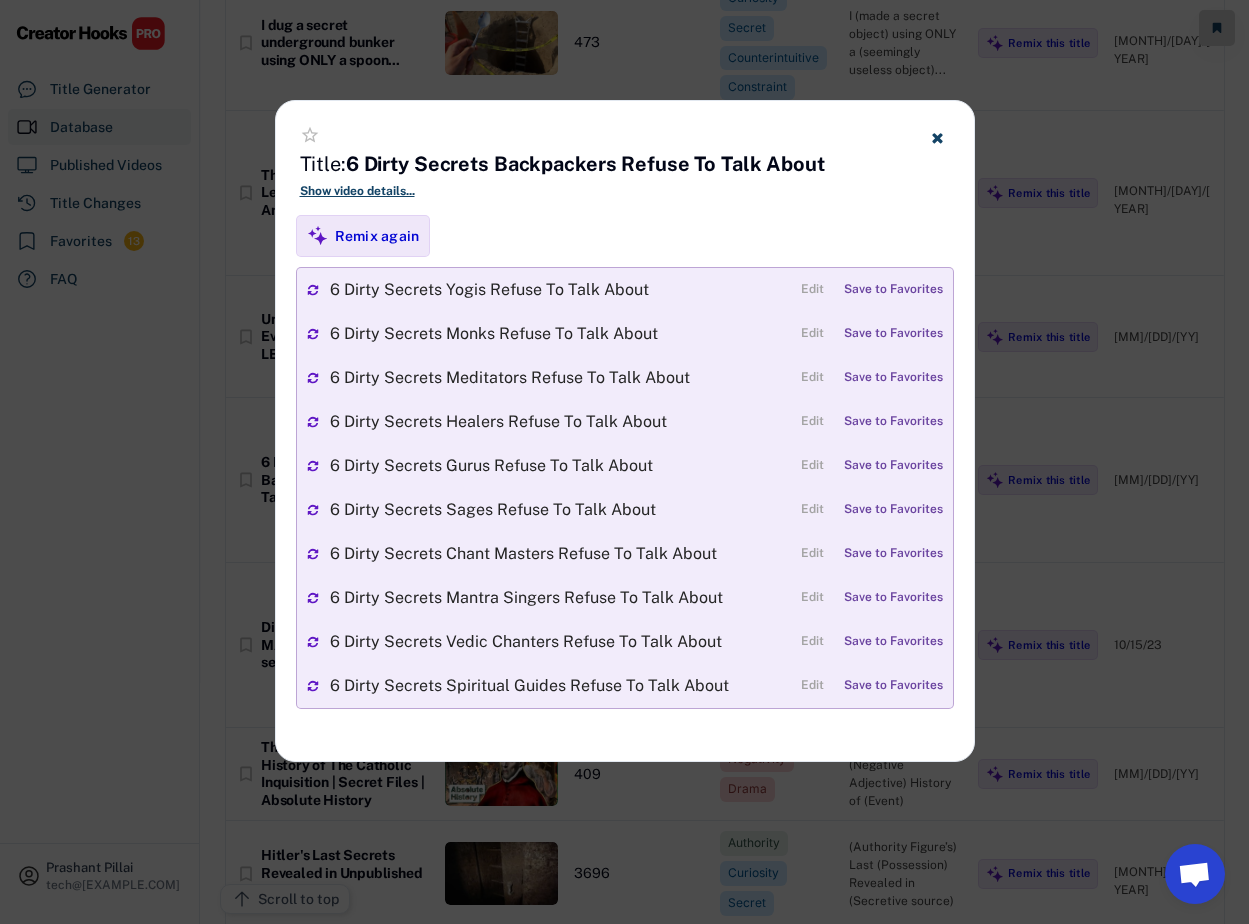 click 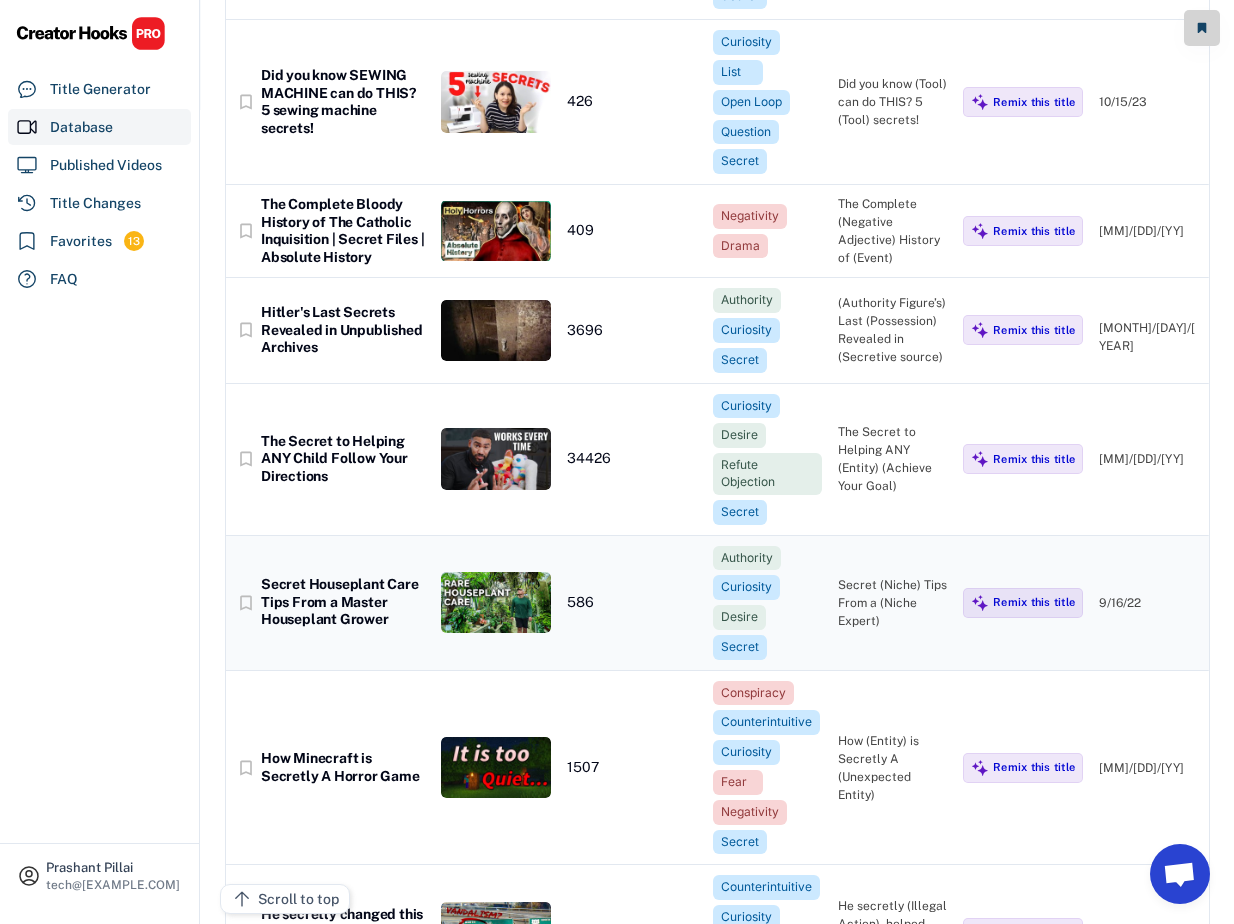 scroll, scrollTop: 992, scrollLeft: 0, axis: vertical 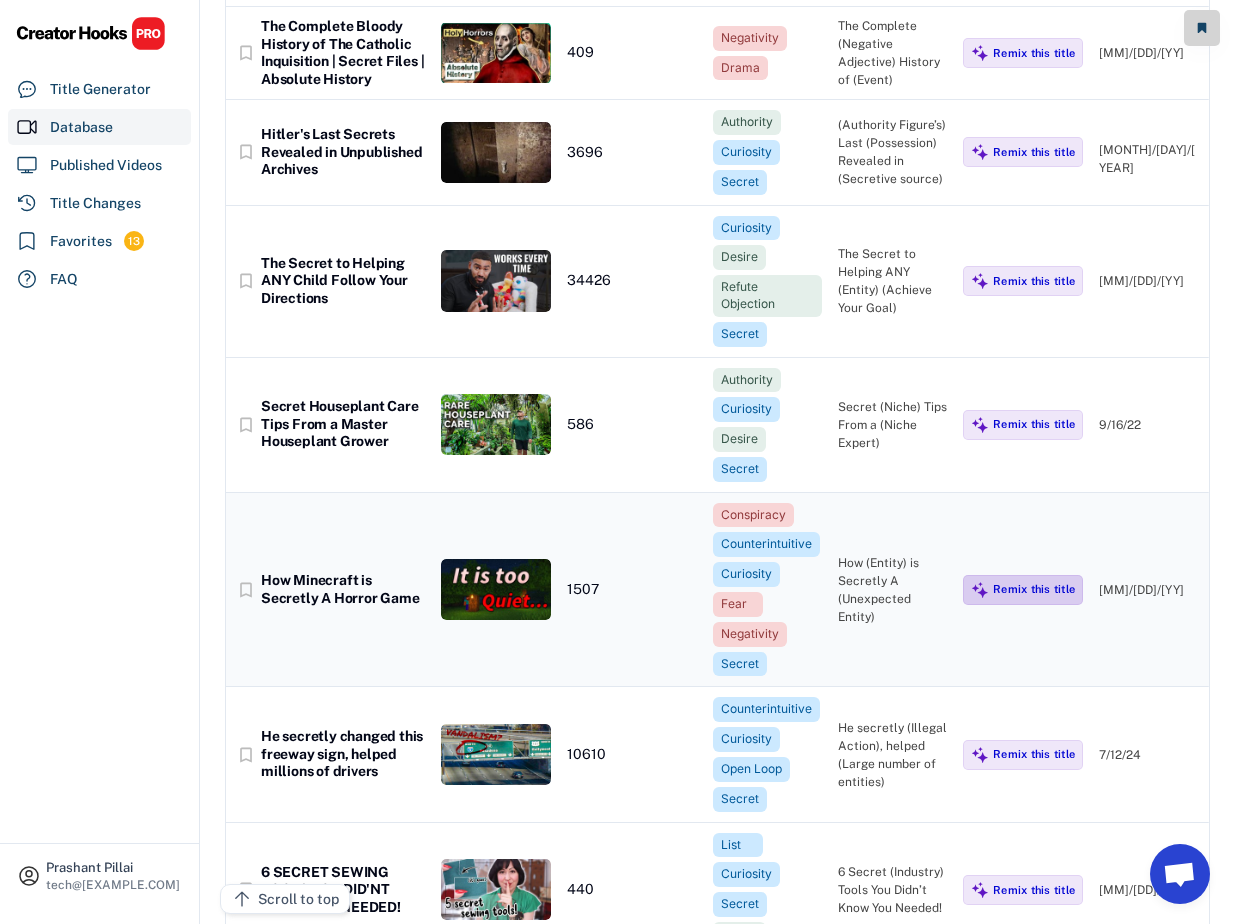 click on "Remix this title" at bounding box center (1034, 589) 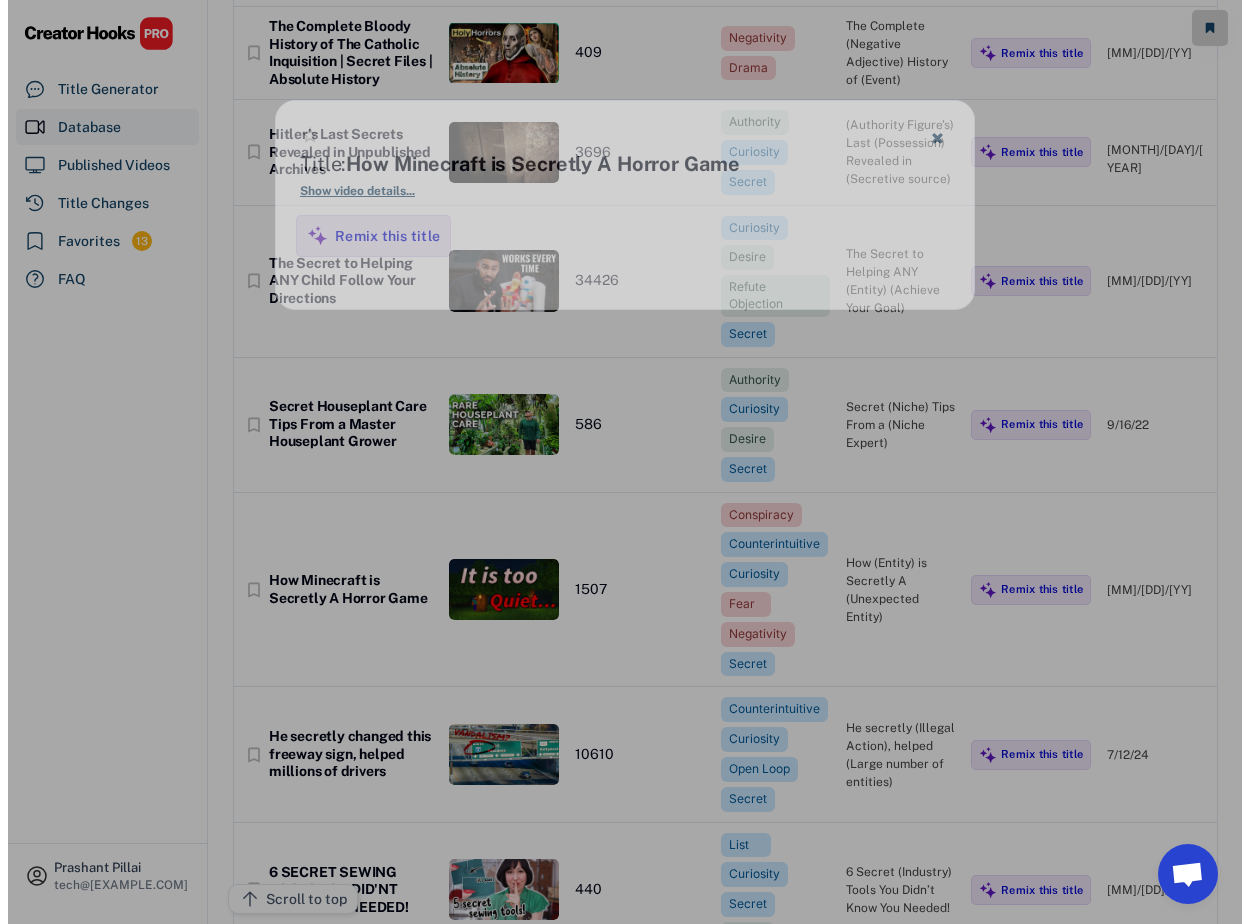 scroll, scrollTop: 991, scrollLeft: 0, axis: vertical 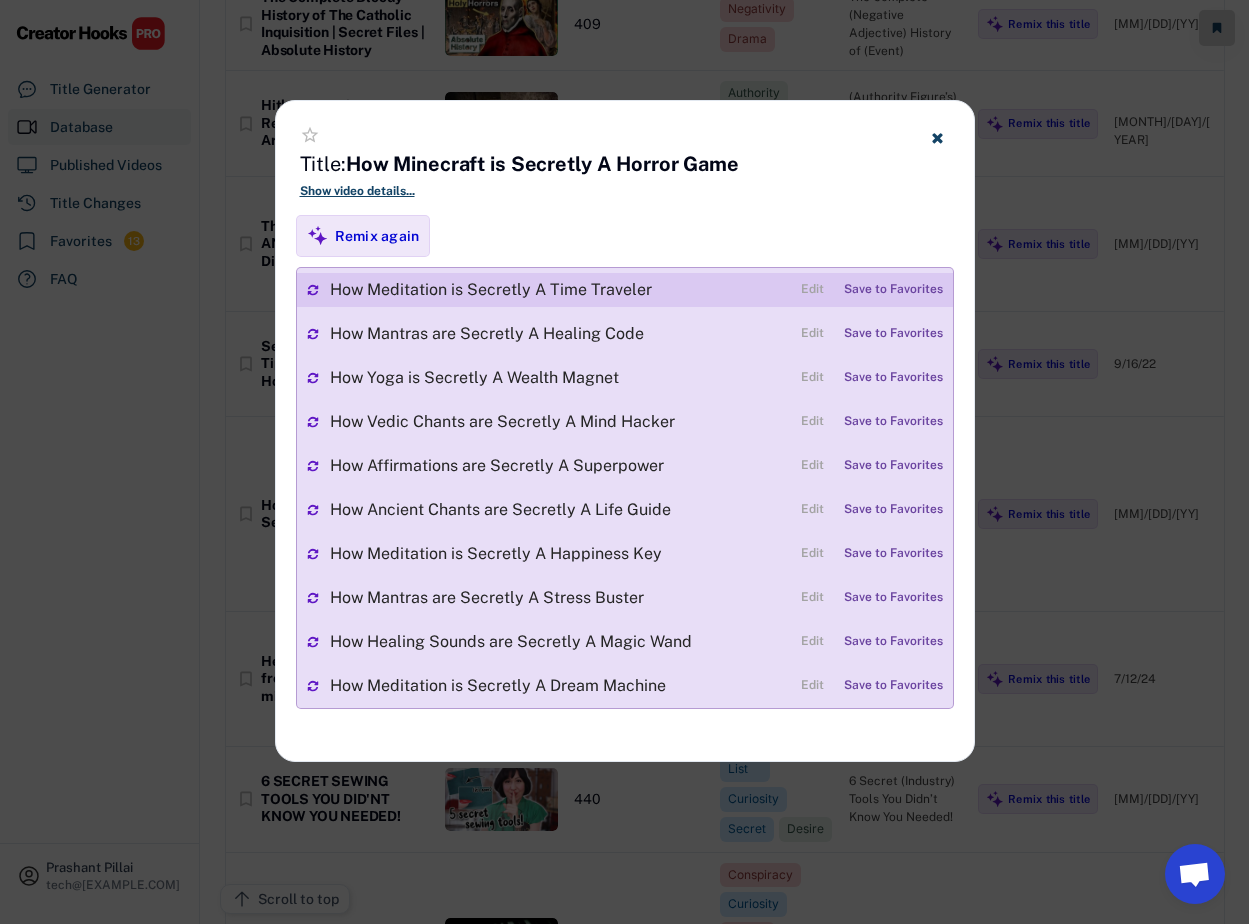 click on "How Meditation is Secretly A Time Traveler Edit Save to Favorites" at bounding box center [625, 290] 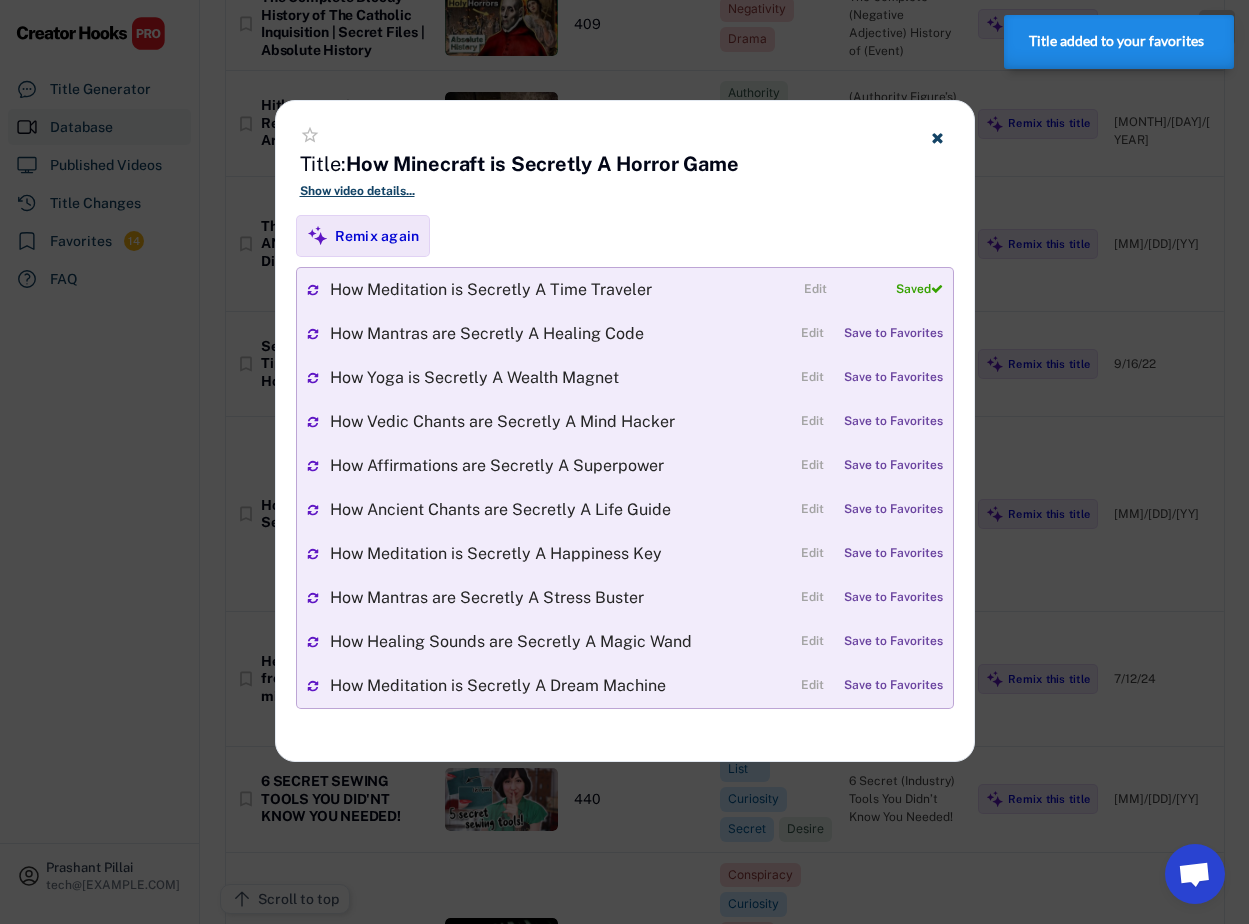click at bounding box center (624, 462) 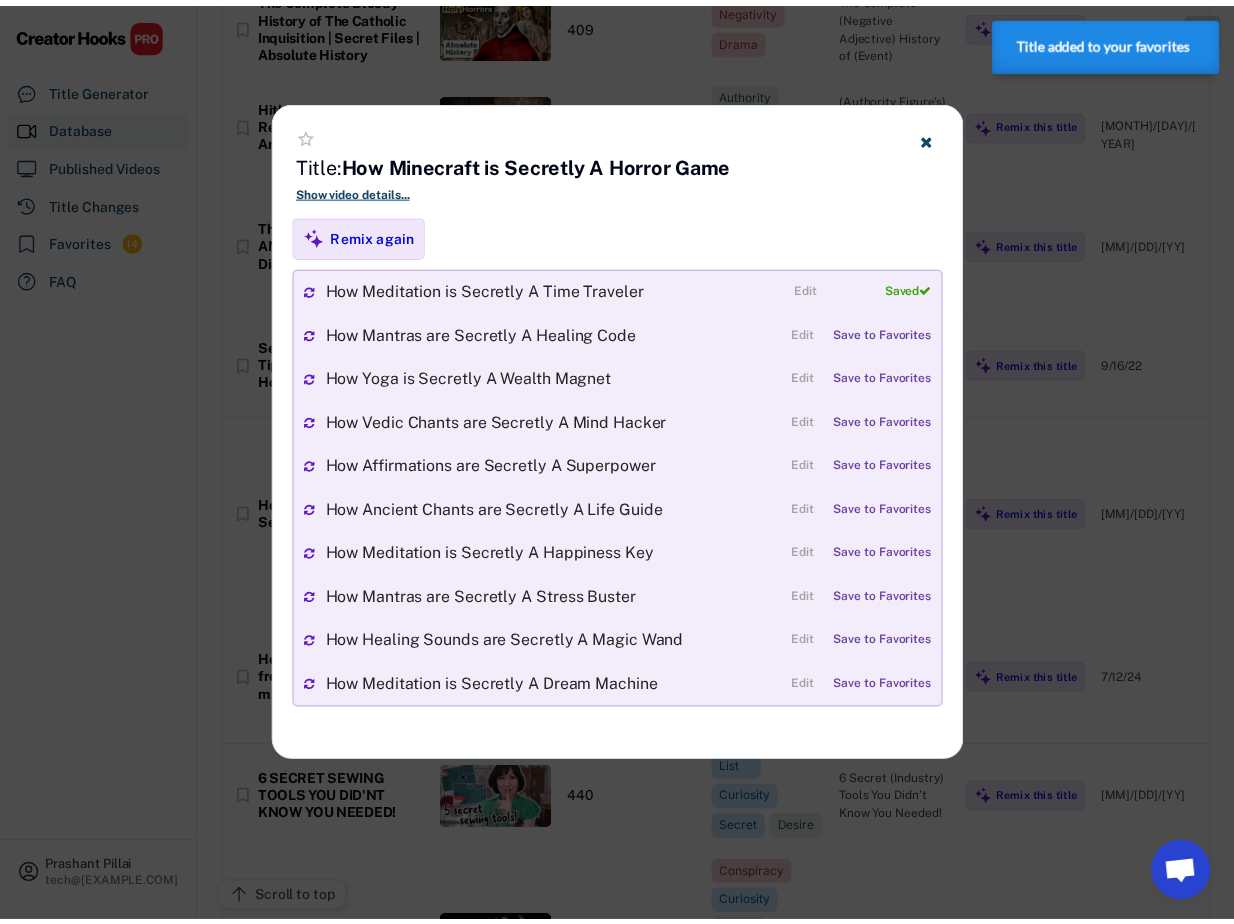 scroll, scrollTop: 992, scrollLeft: 0, axis: vertical 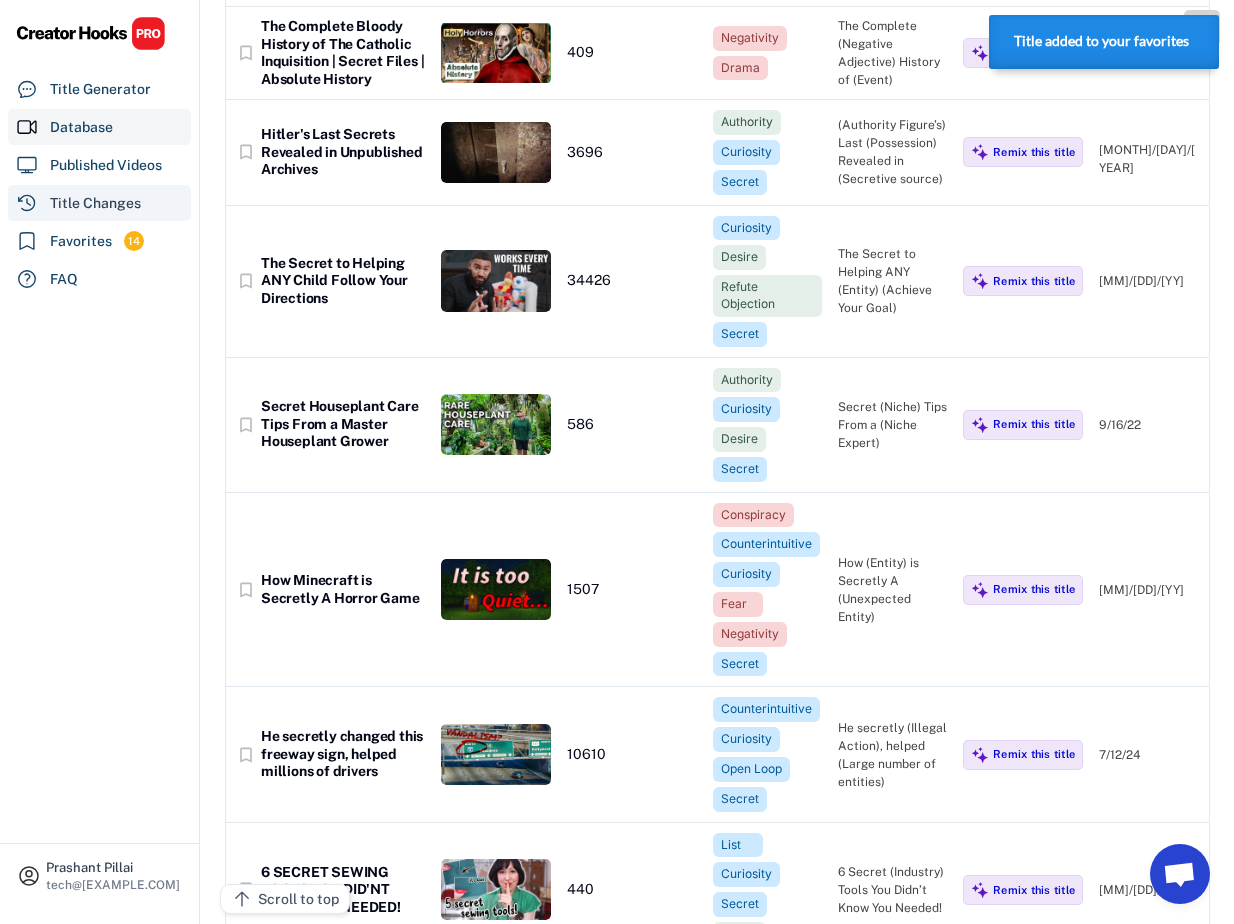 click on "Title Changes" at bounding box center (95, 203) 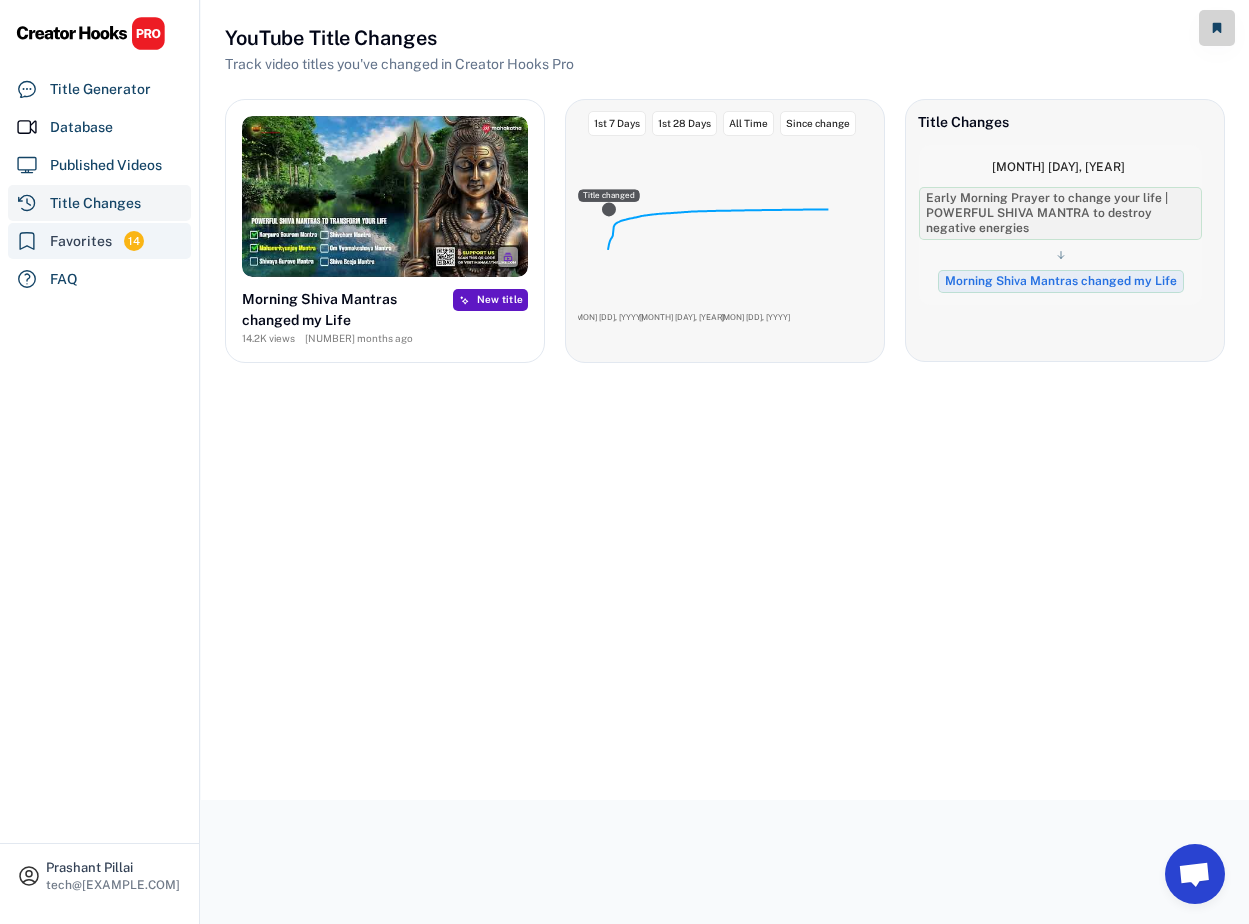 click on "Favorites" at bounding box center (81, 241) 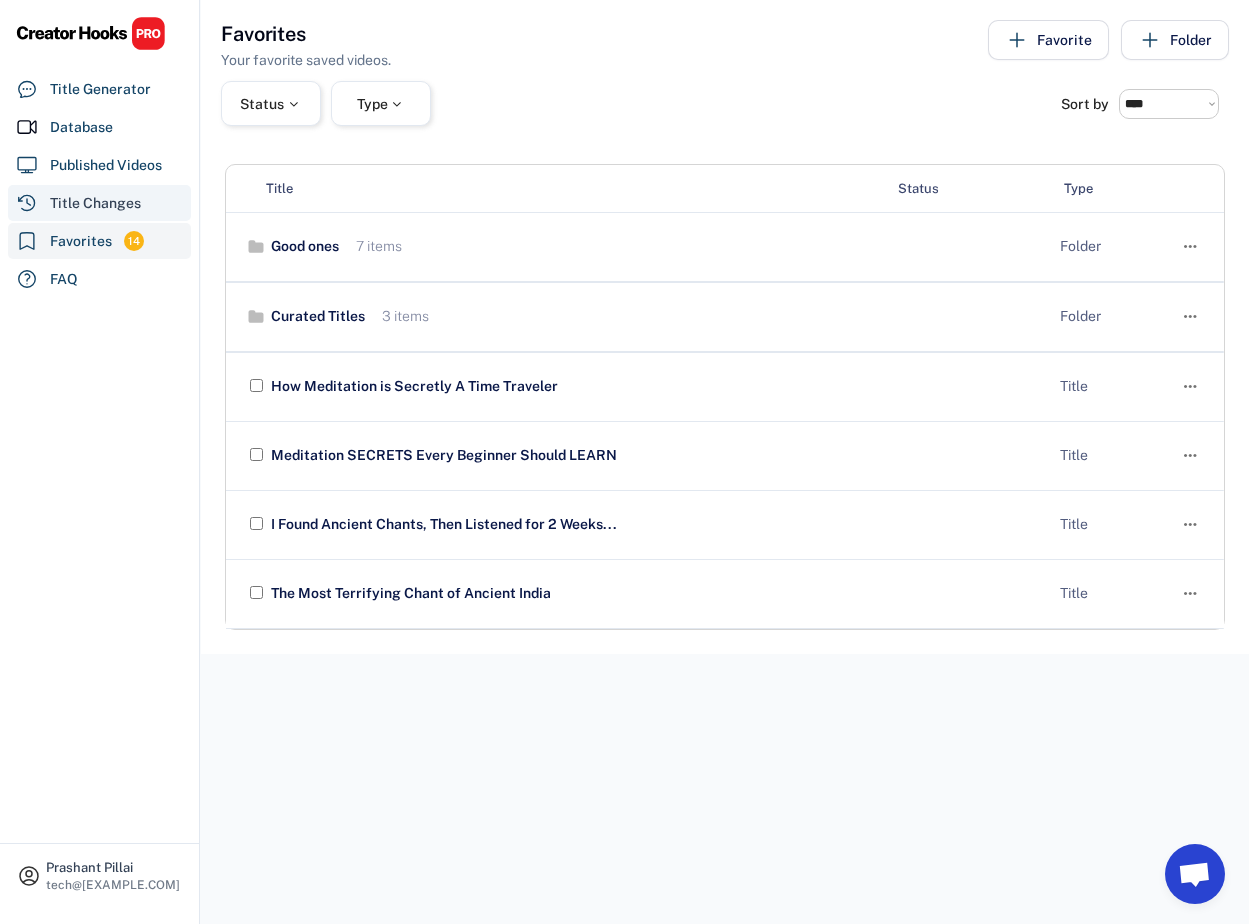 click on "Title Changes" at bounding box center [99, 203] 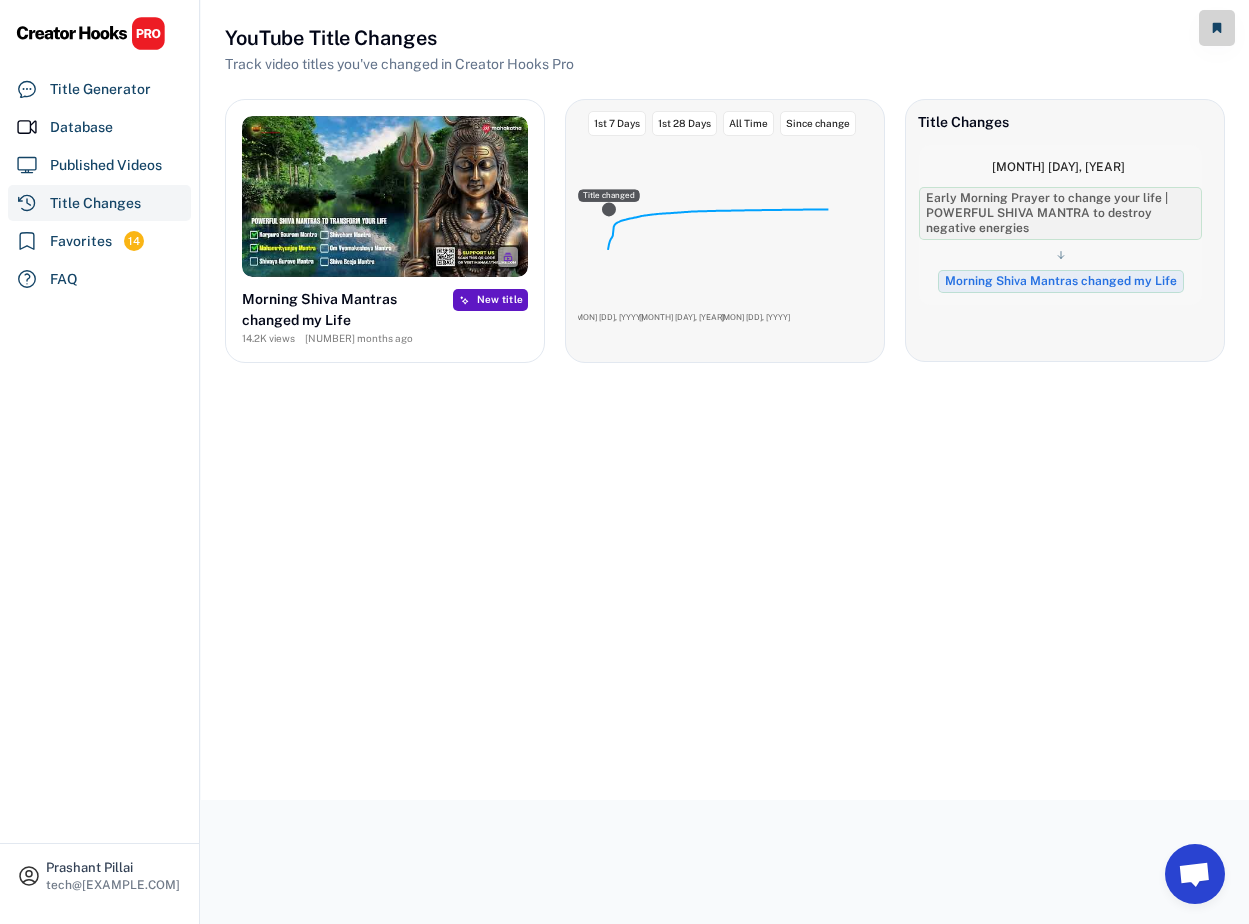 click on "YouTube Title Changes Track video titles you've changed in Creator Hooks Pro Morning Shiva Mantras changed my Life 14.2K views 8 months ago New title Dec 2, 2024 Dec 2, 2024 Feb 17, 2025 Feb 17, 2025 May 5, 2025 May 5, 2025 Title changed  Feb 27, 2025 Views 17,553 1st 7 Days 1st 28 Days All Time Since change Title Changes Dec 3, 2024 Early Morning Prayer to change your life | POWERFUL SHIVA MANTRA to destroy negative energies Morning Shiva Mantras changed my Life" at bounding box center (725, 400) 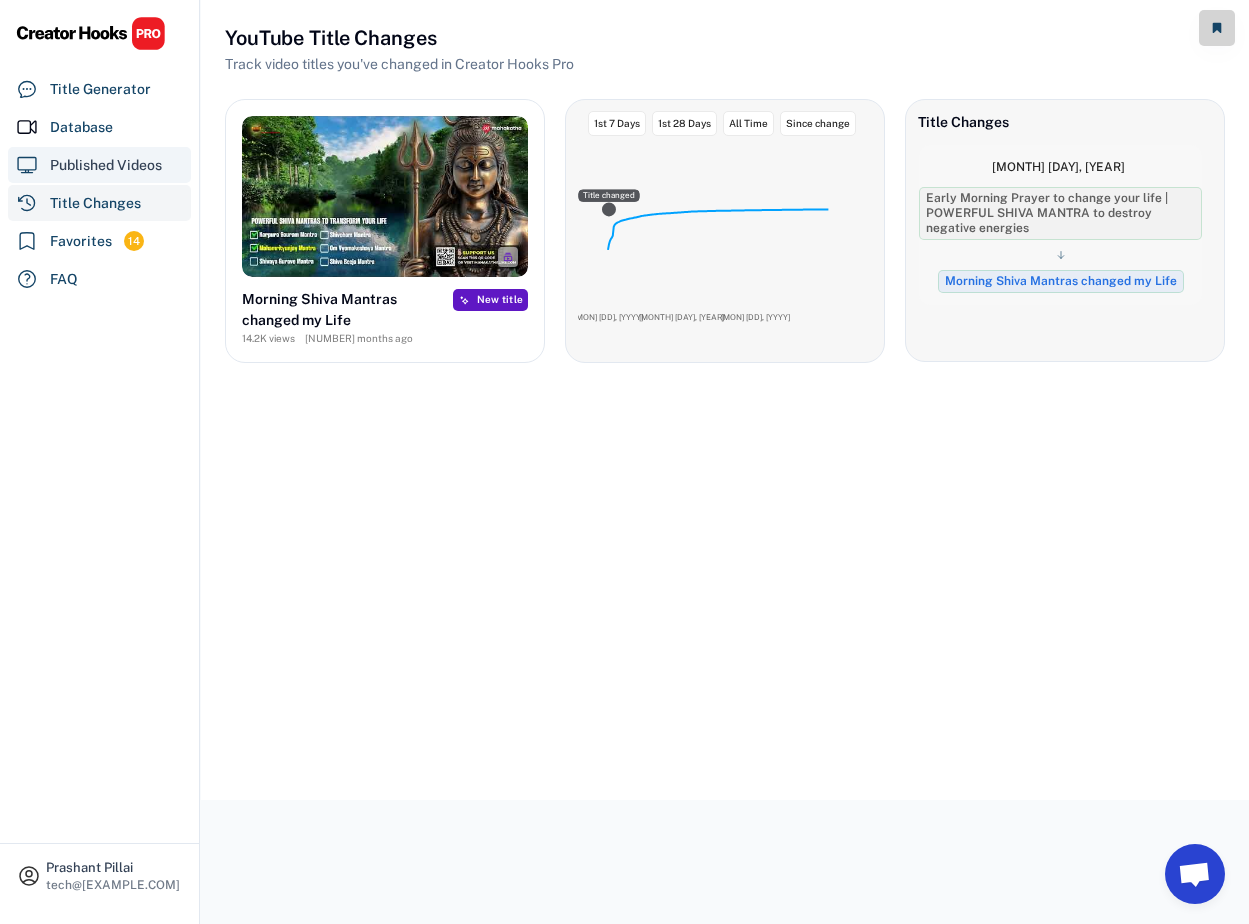 click on "Published Videos" at bounding box center (99, 165) 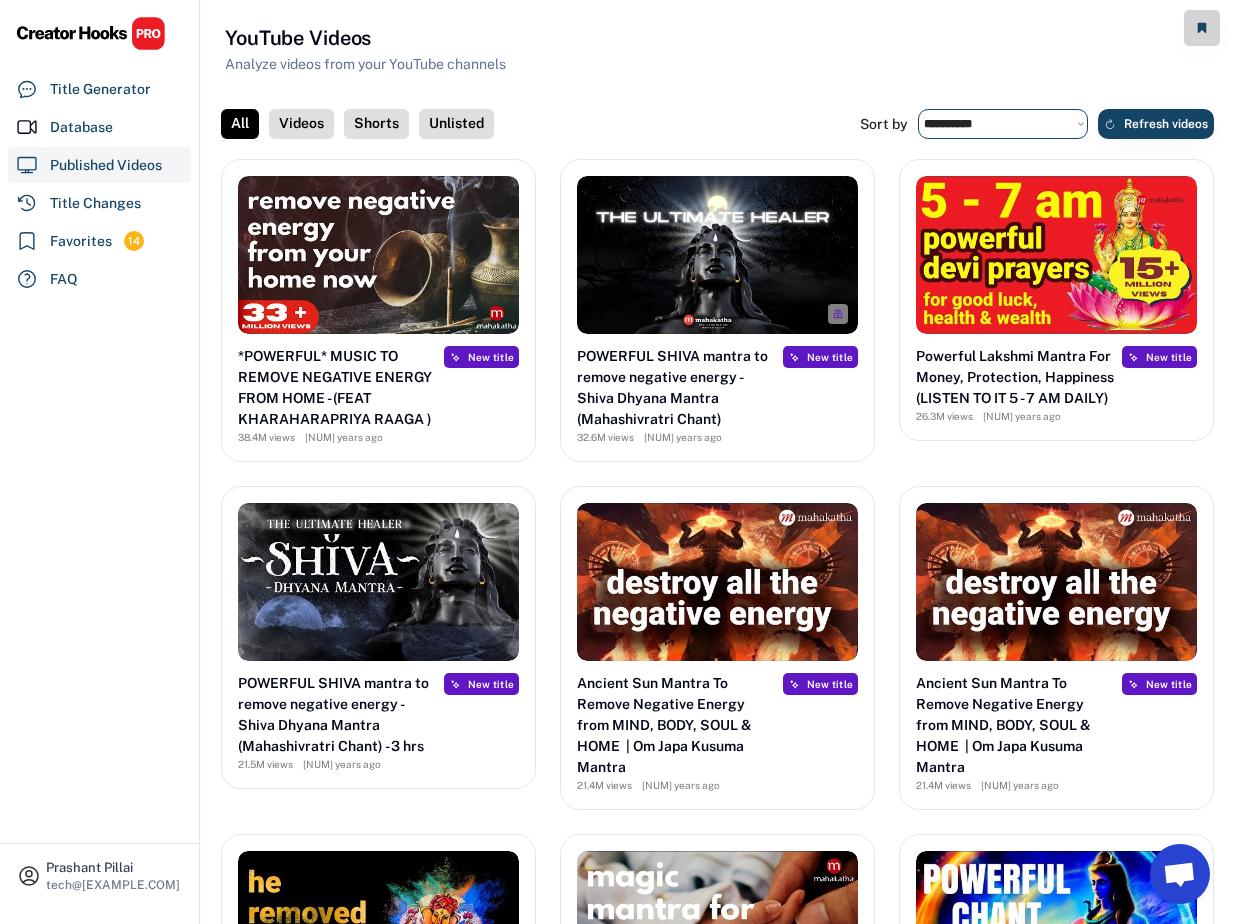 click on "**********" at bounding box center (1003, 124) 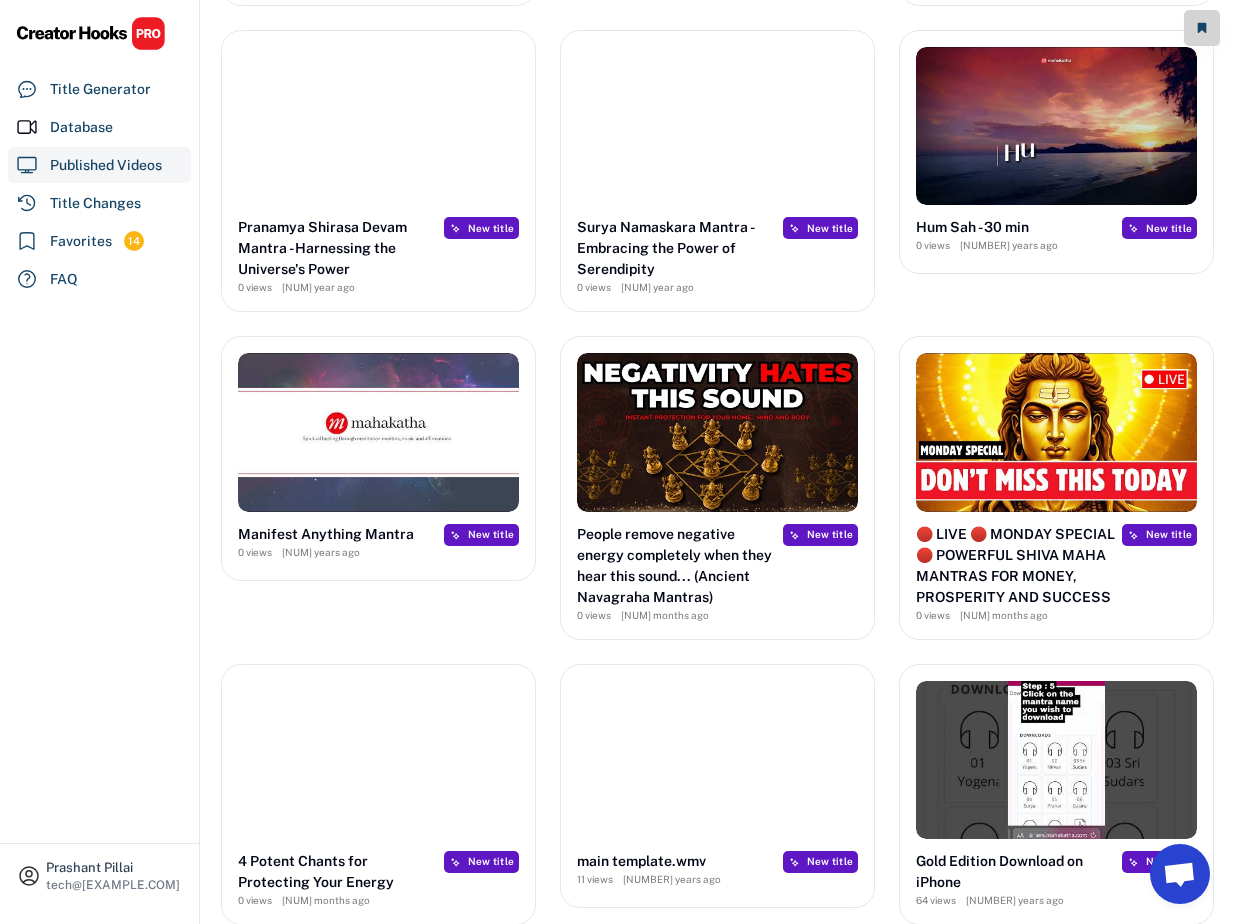 scroll, scrollTop: 0, scrollLeft: 0, axis: both 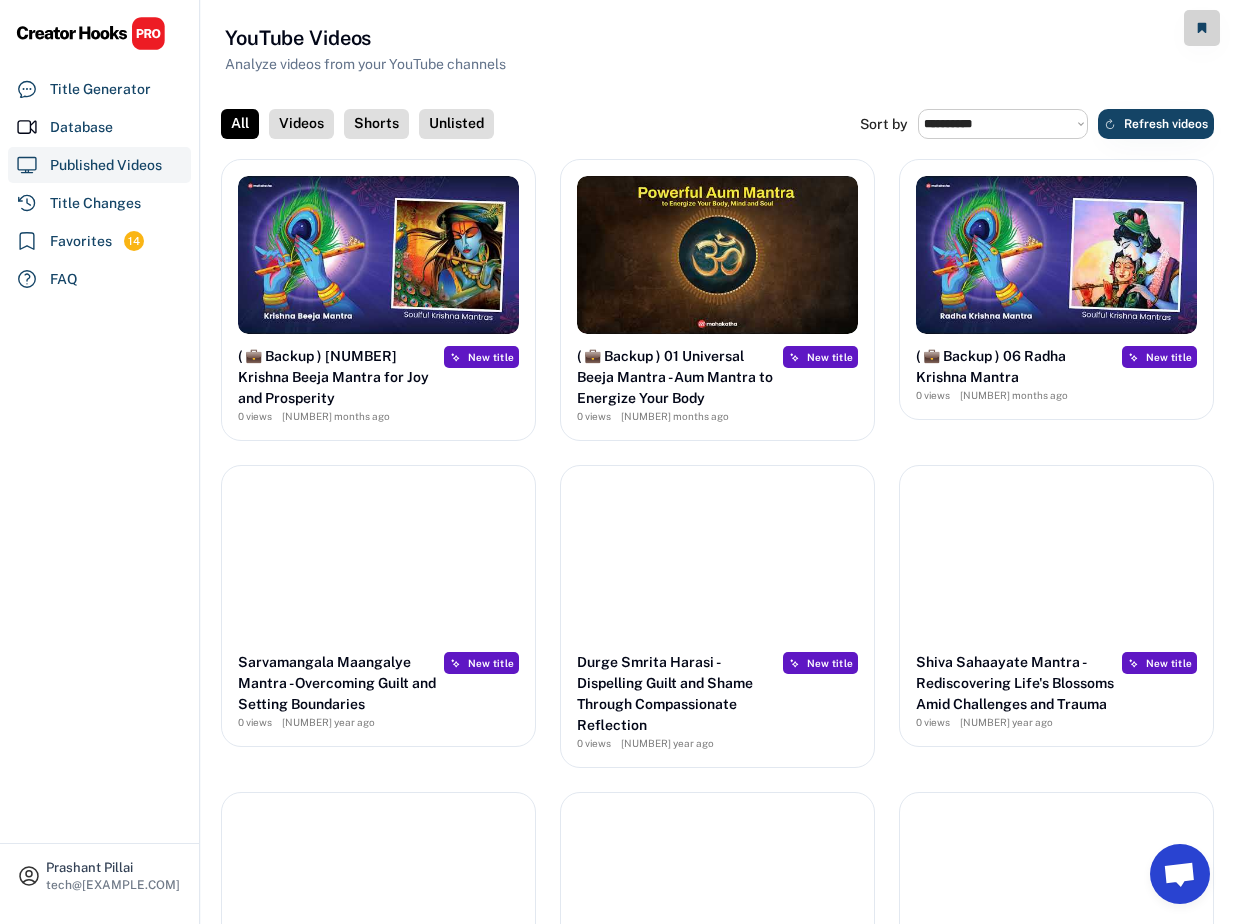click on "**********" at bounding box center [717, 3605] 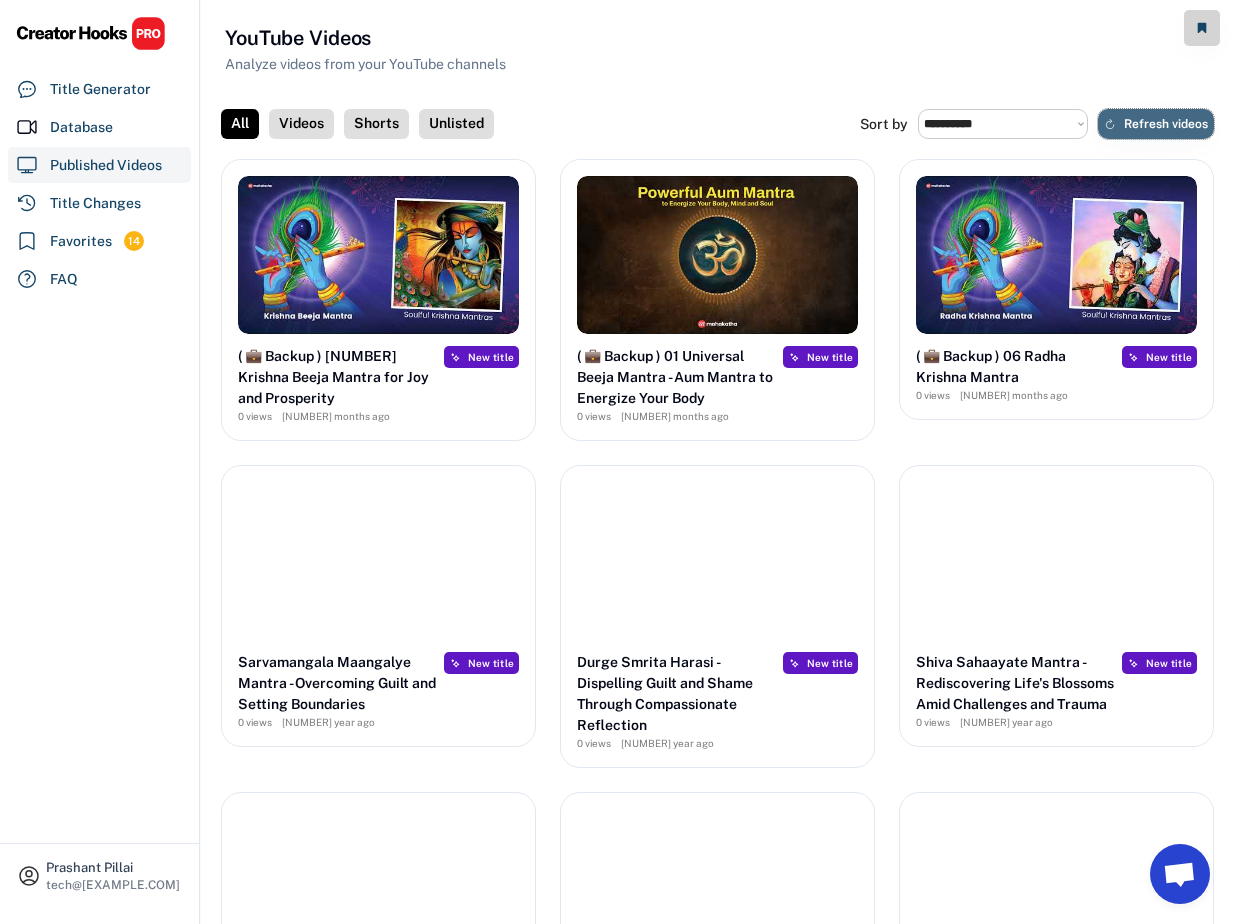 click on "Refresh videos" at bounding box center (1156, 124) 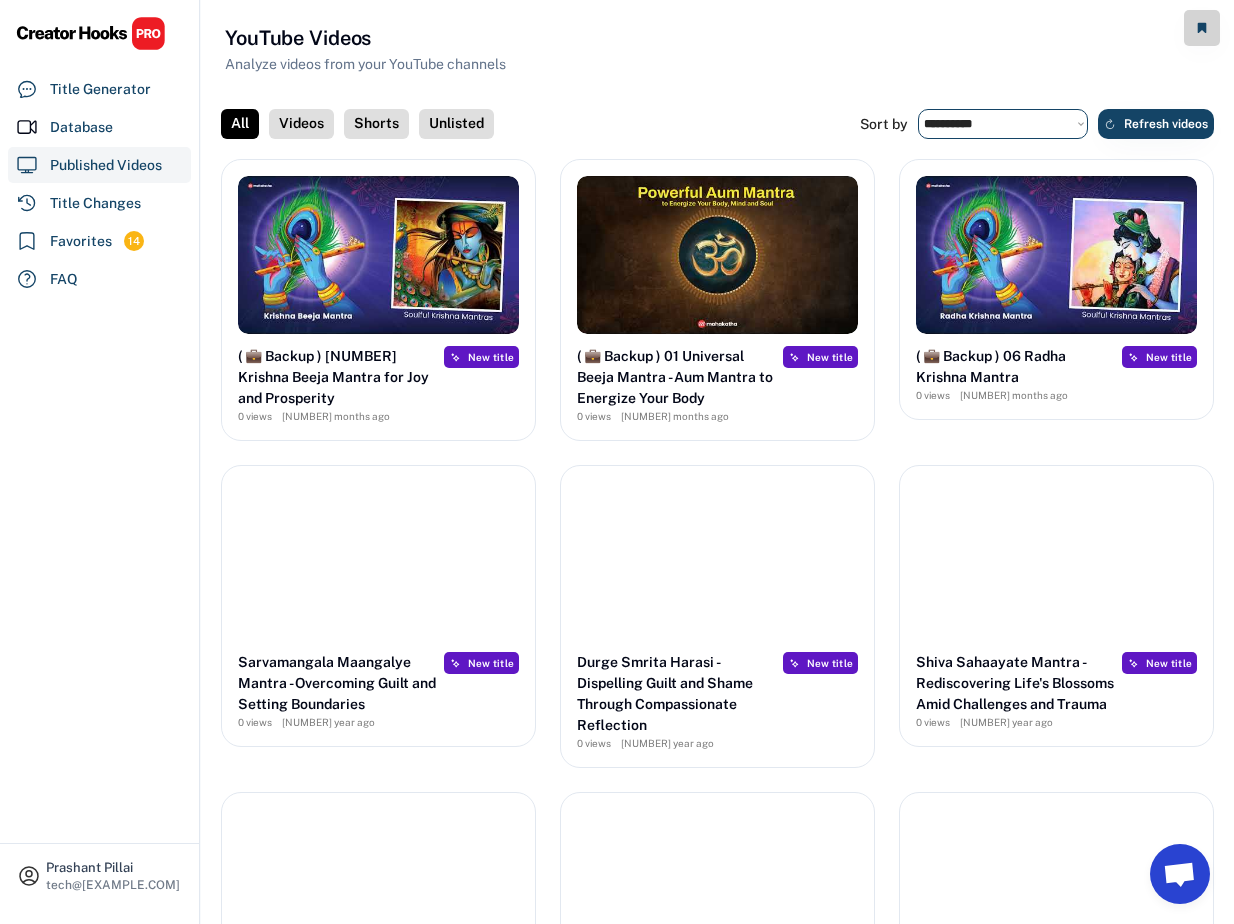 click on "**********" at bounding box center (1003, 124) 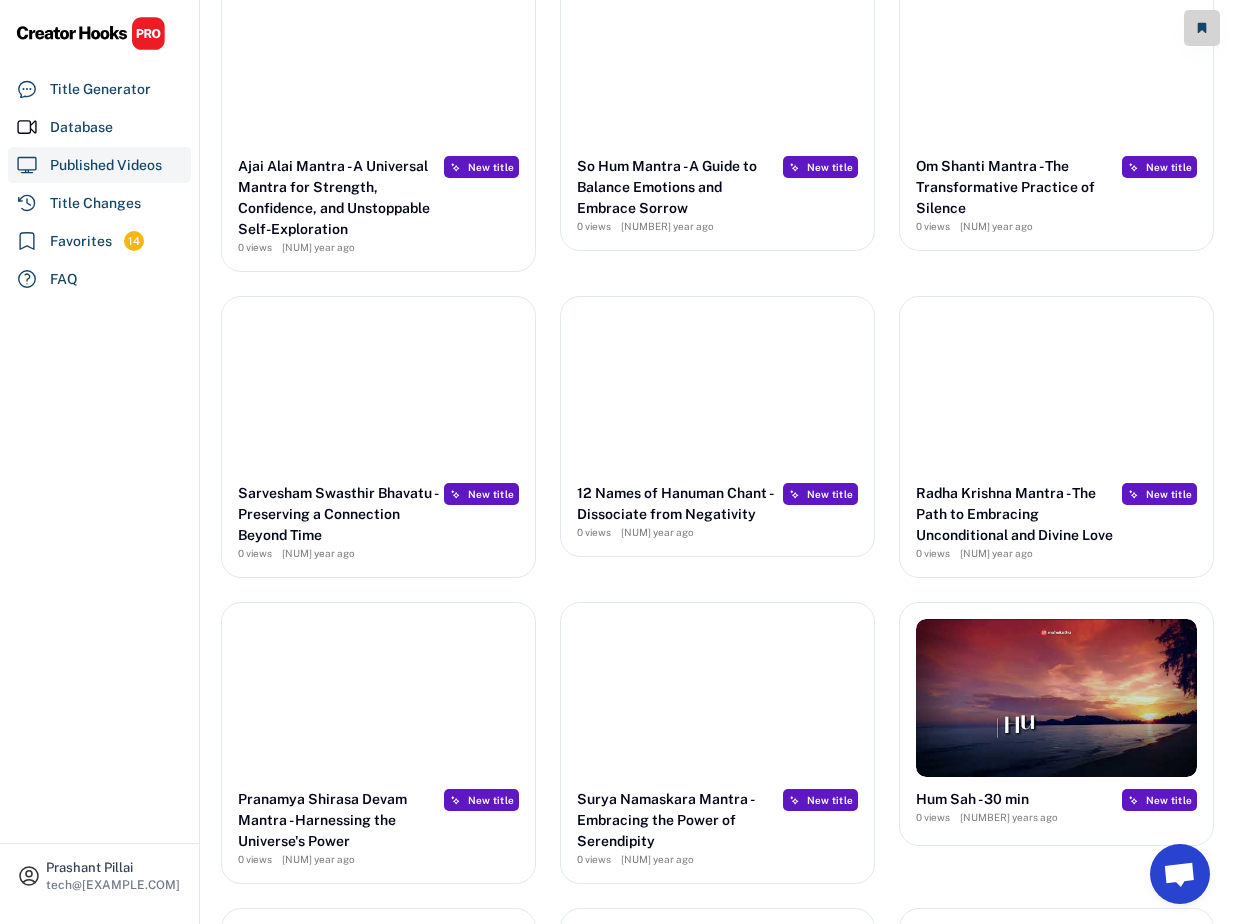 scroll, scrollTop: 2196, scrollLeft: 0, axis: vertical 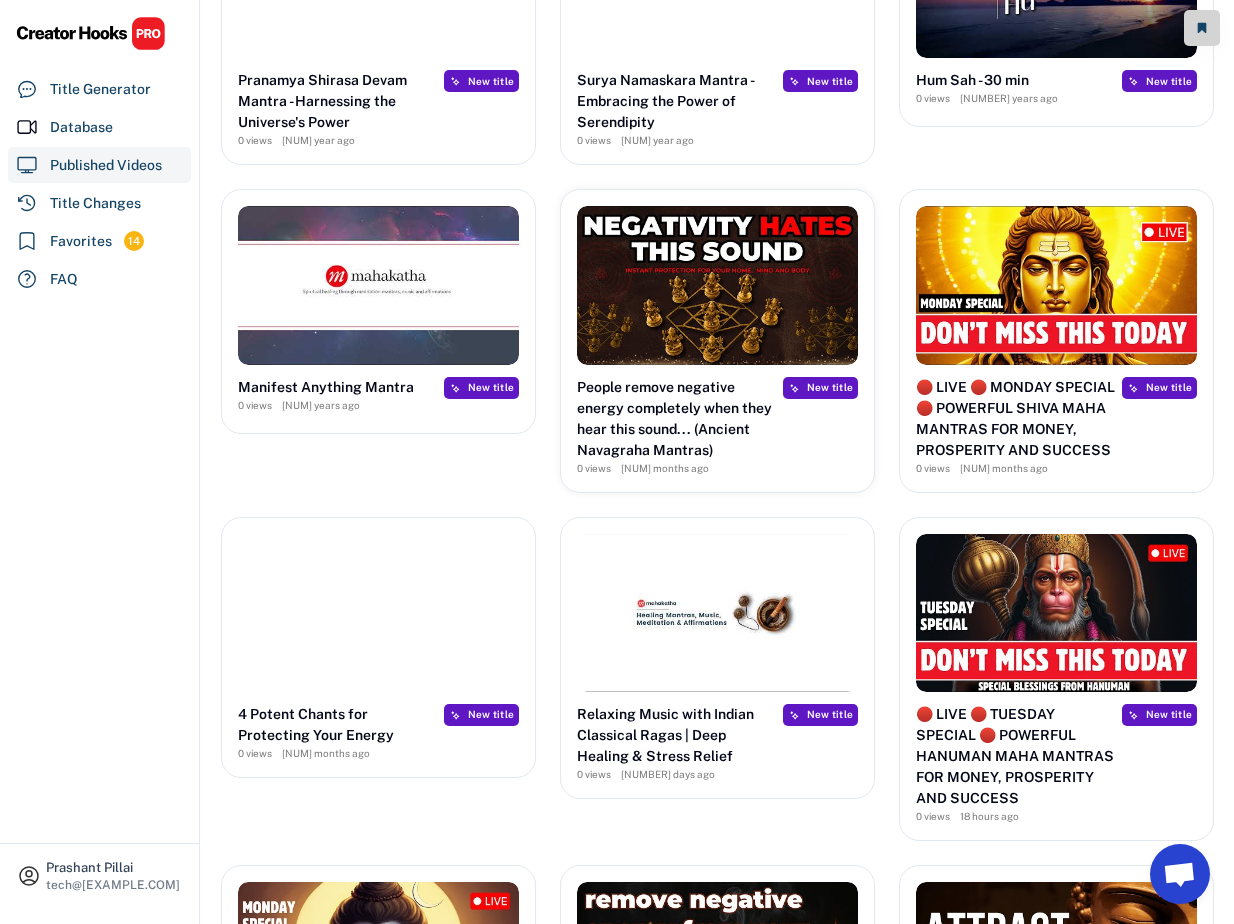 click at bounding box center (717, 285) 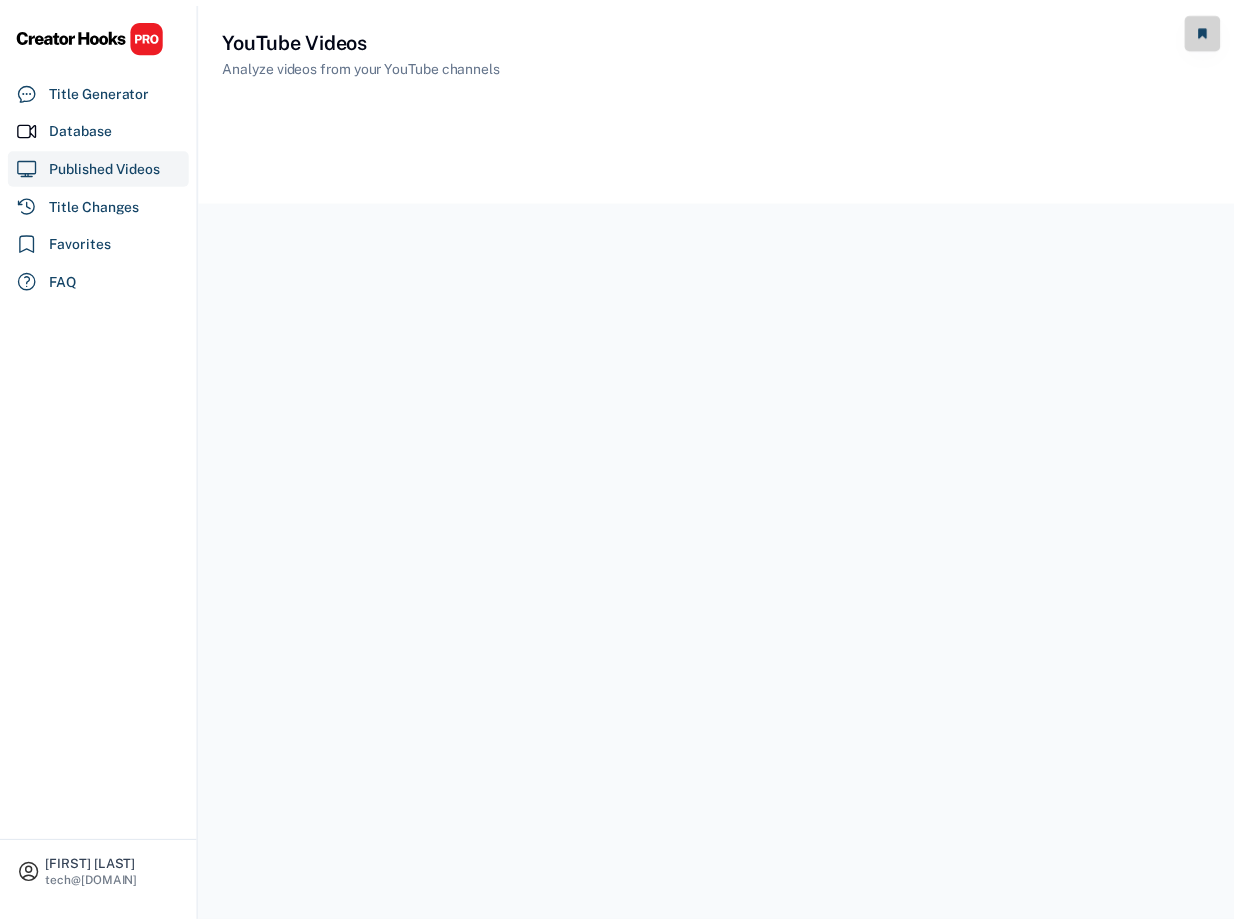 scroll, scrollTop: 0, scrollLeft: 0, axis: both 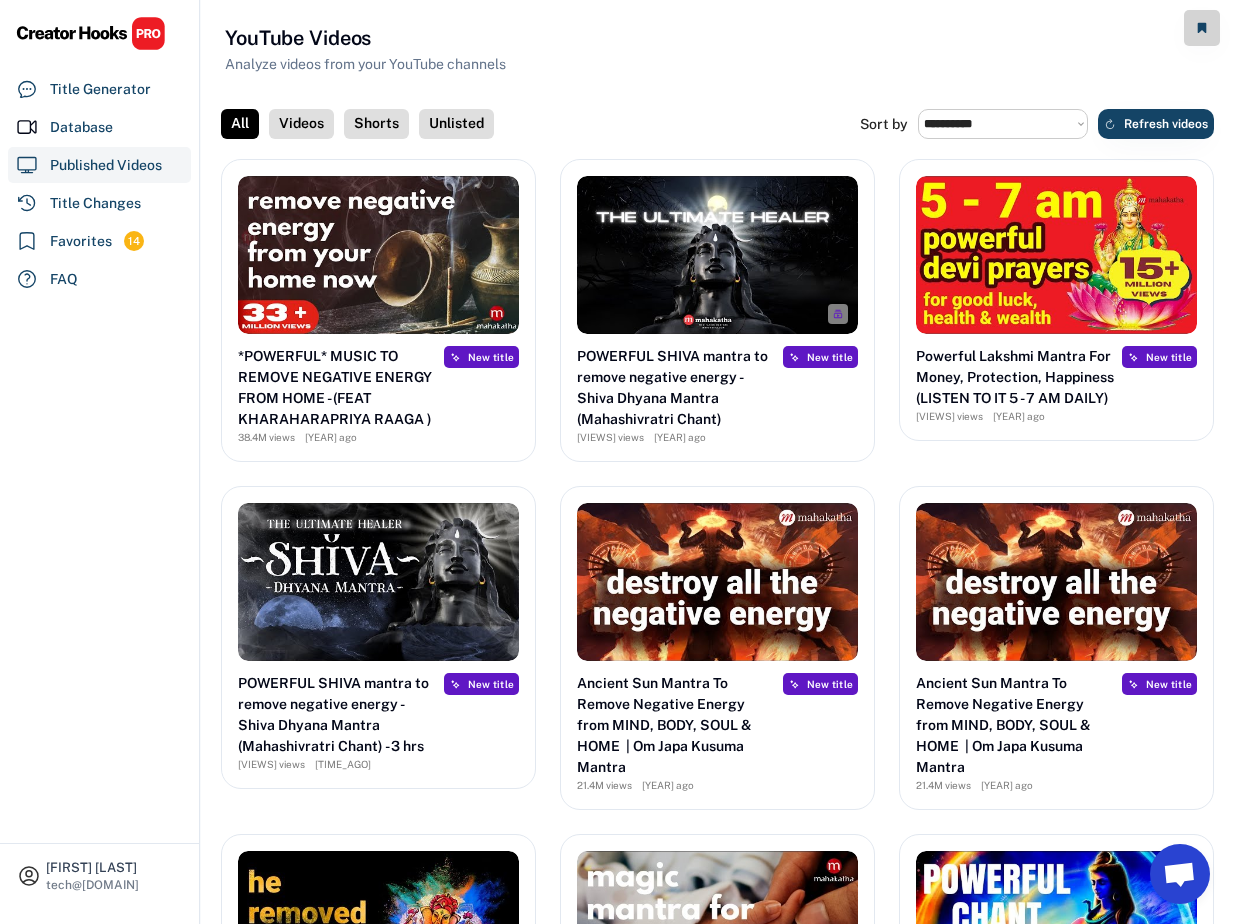 click on "**********" at bounding box center (1003, 124) 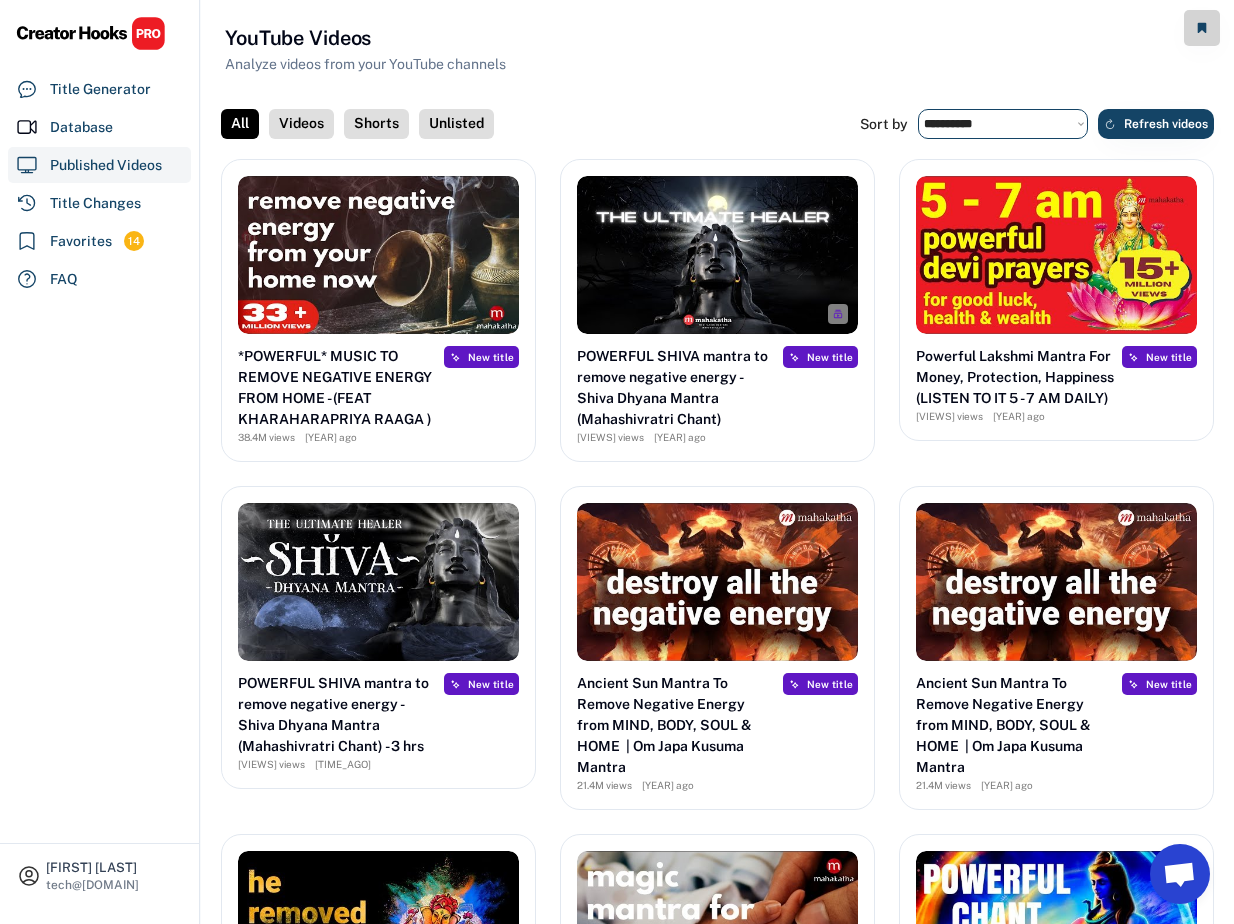 select on "**********" 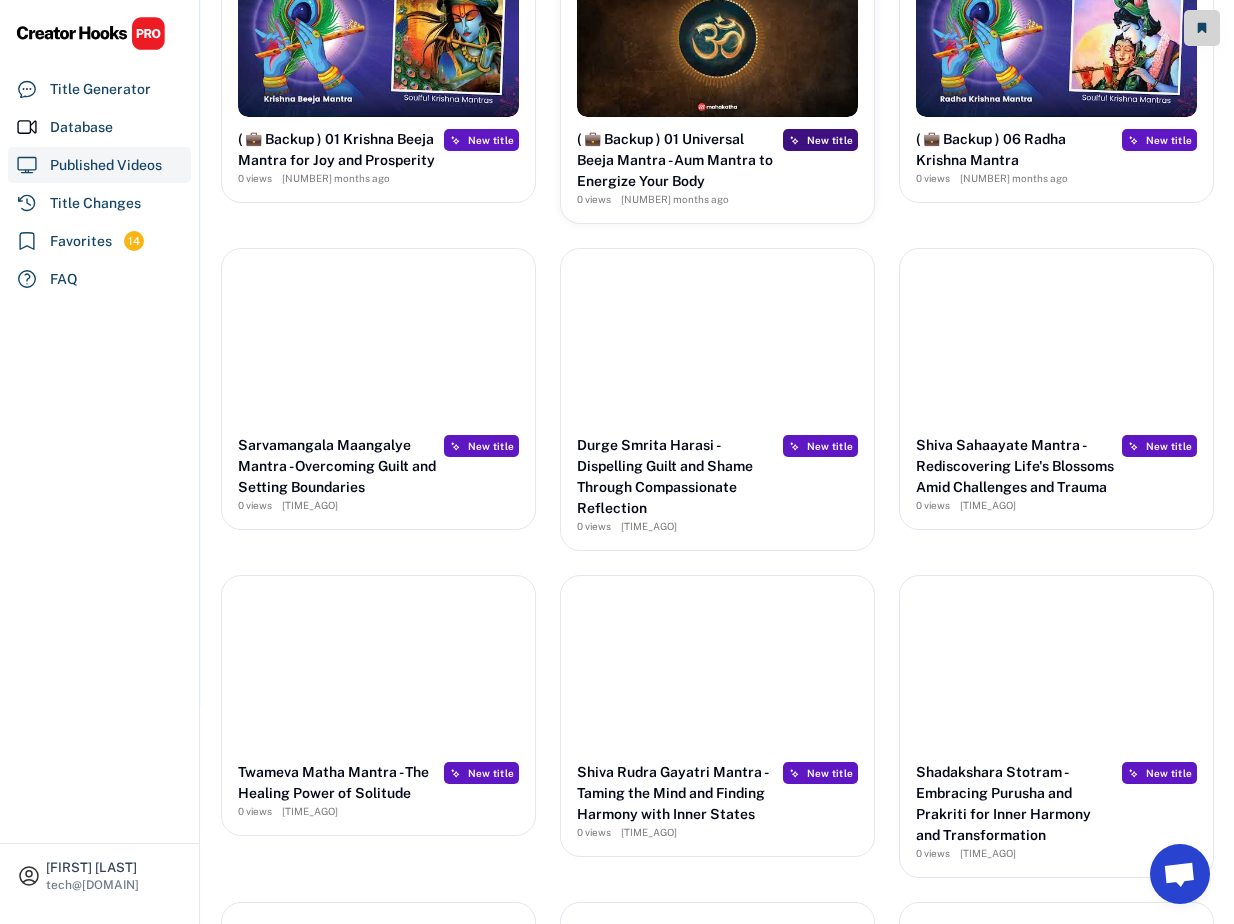 scroll, scrollTop: 0, scrollLeft: 0, axis: both 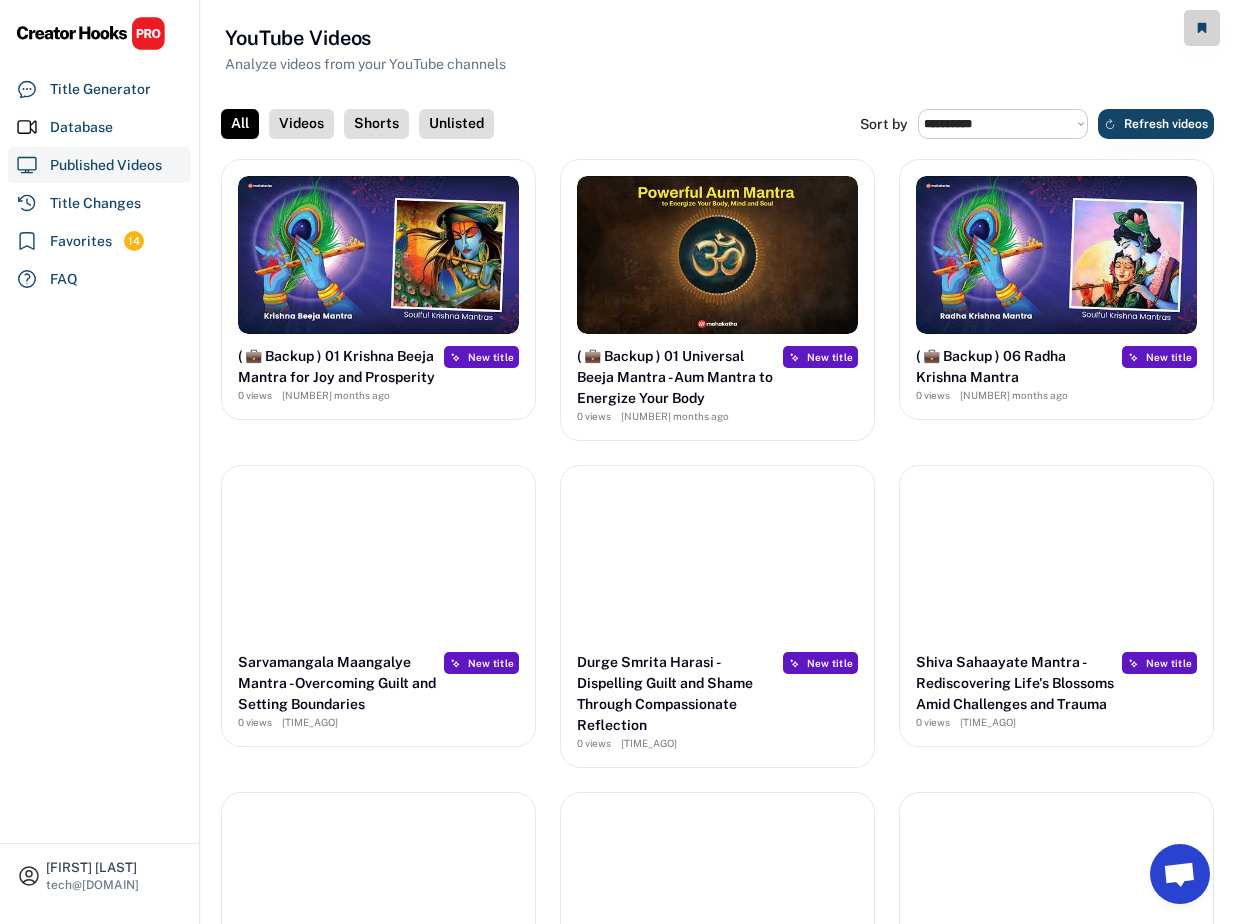 click on "Videos" at bounding box center [301, 124] 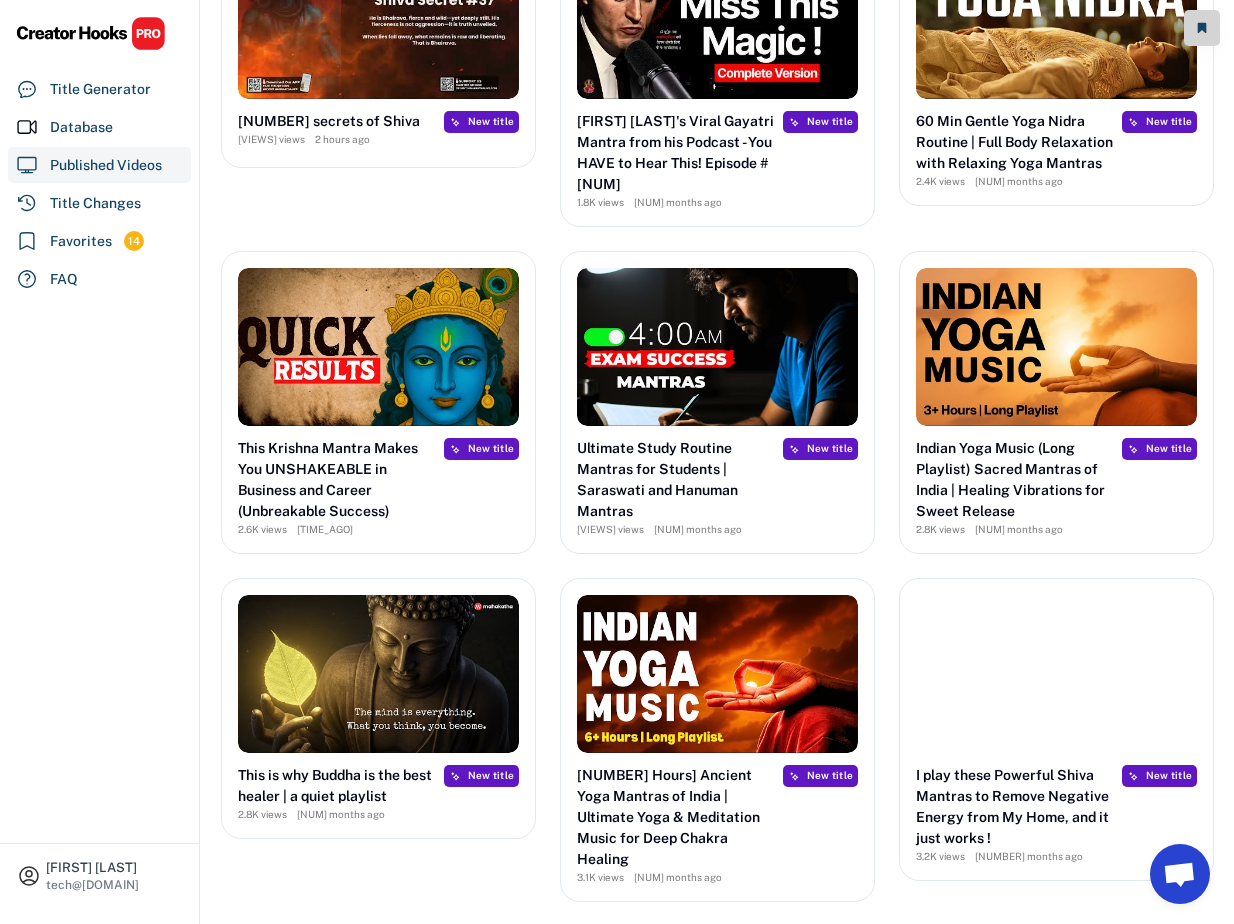 scroll, scrollTop: 2892, scrollLeft: 0, axis: vertical 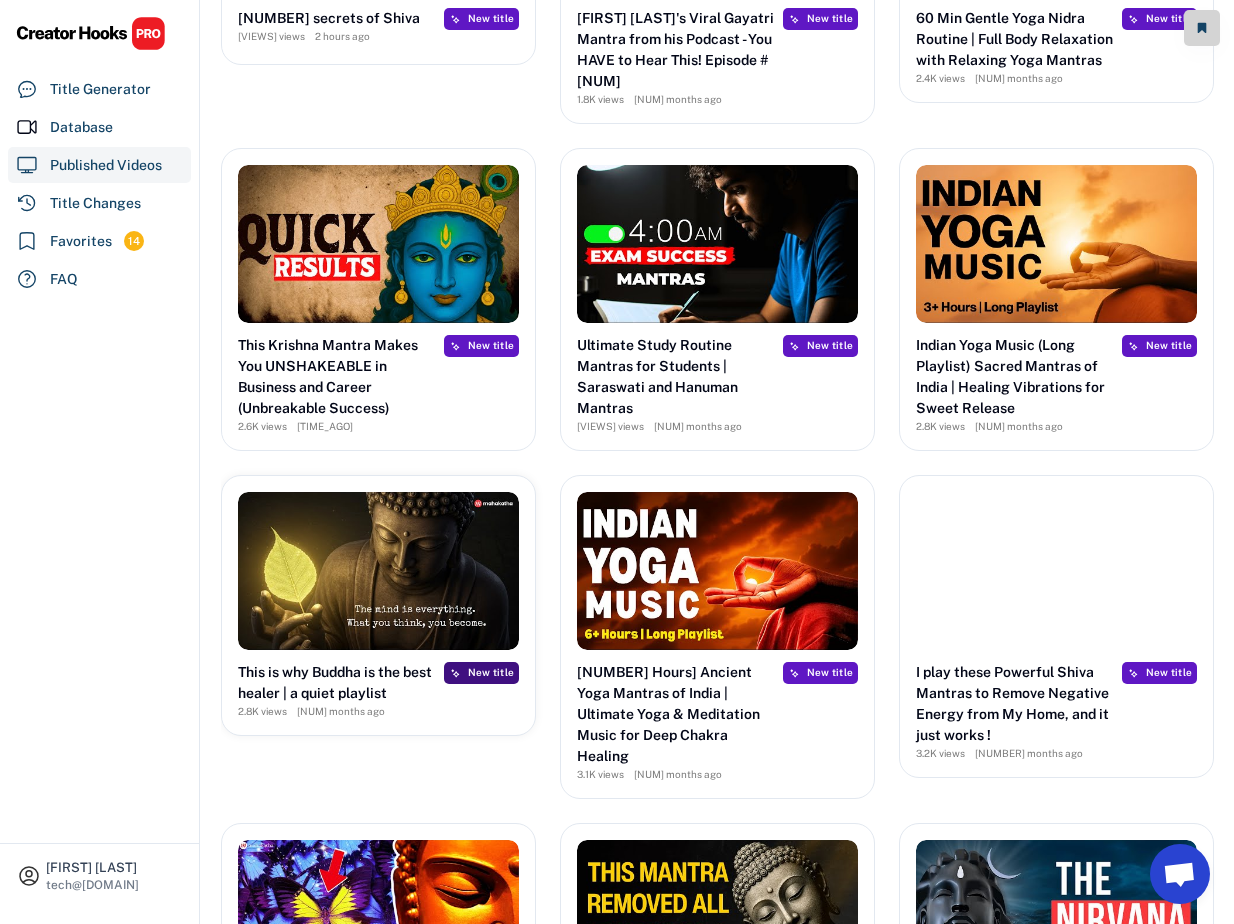 click on "New title" at bounding box center (491, 672) 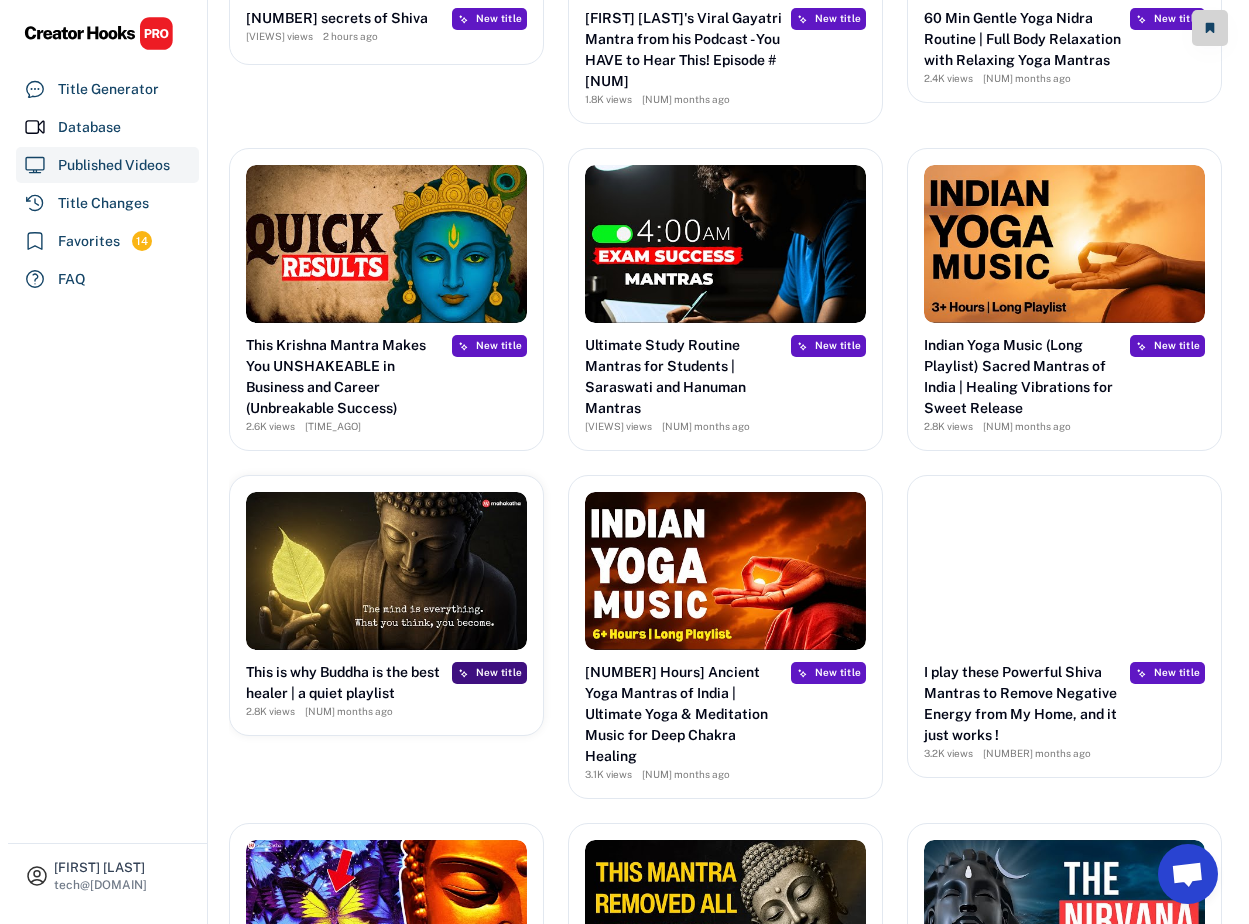 scroll, scrollTop: 2917, scrollLeft: 0, axis: vertical 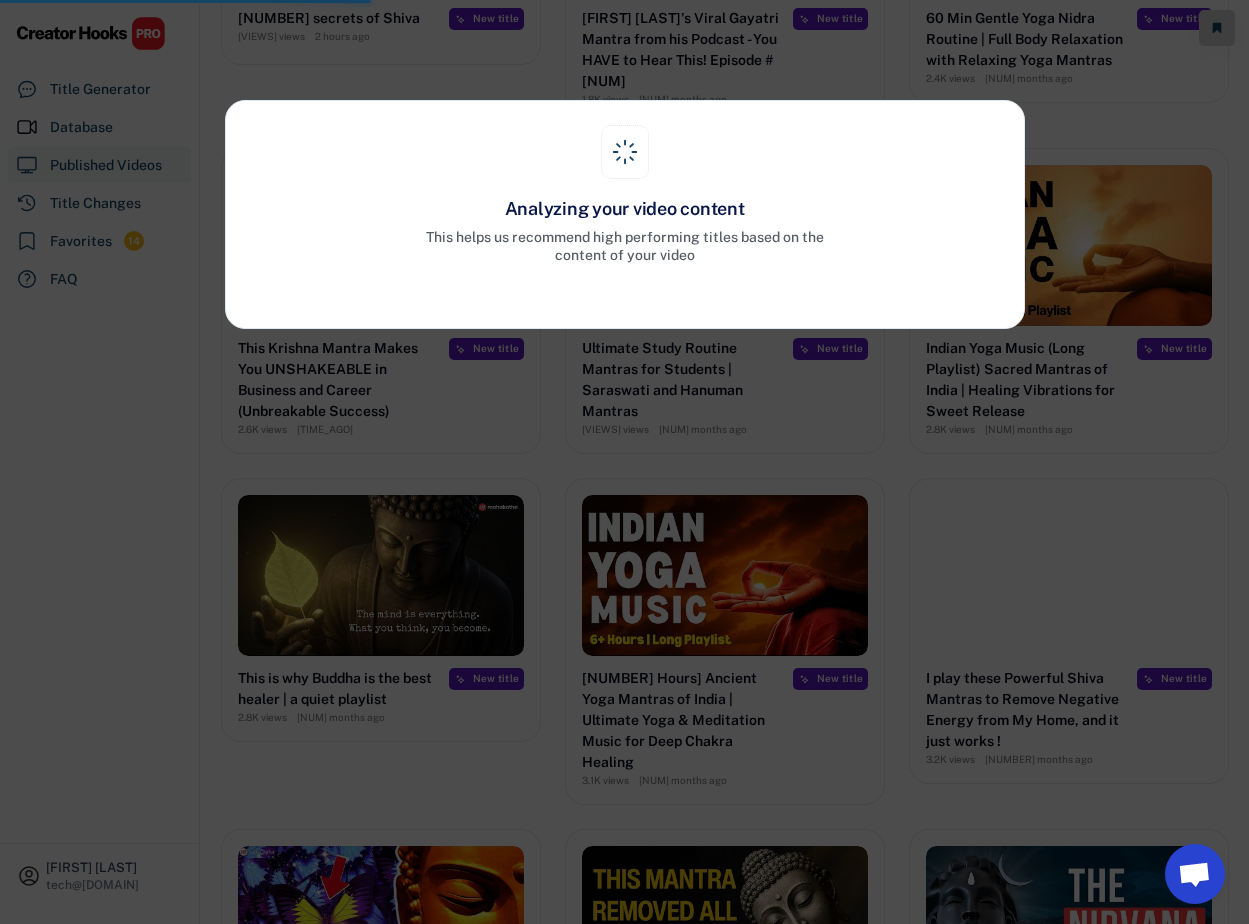 select on "**********" 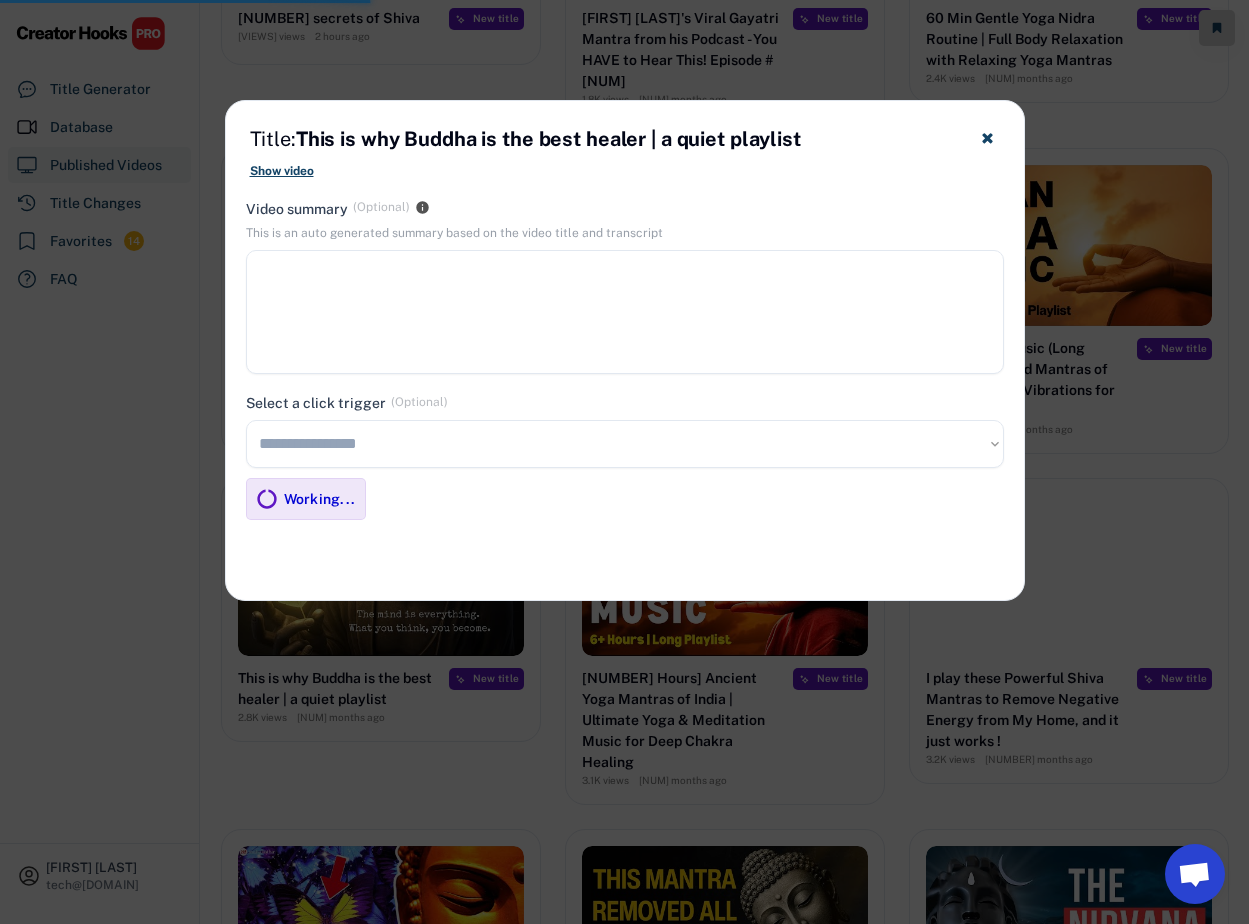 type on "**********" 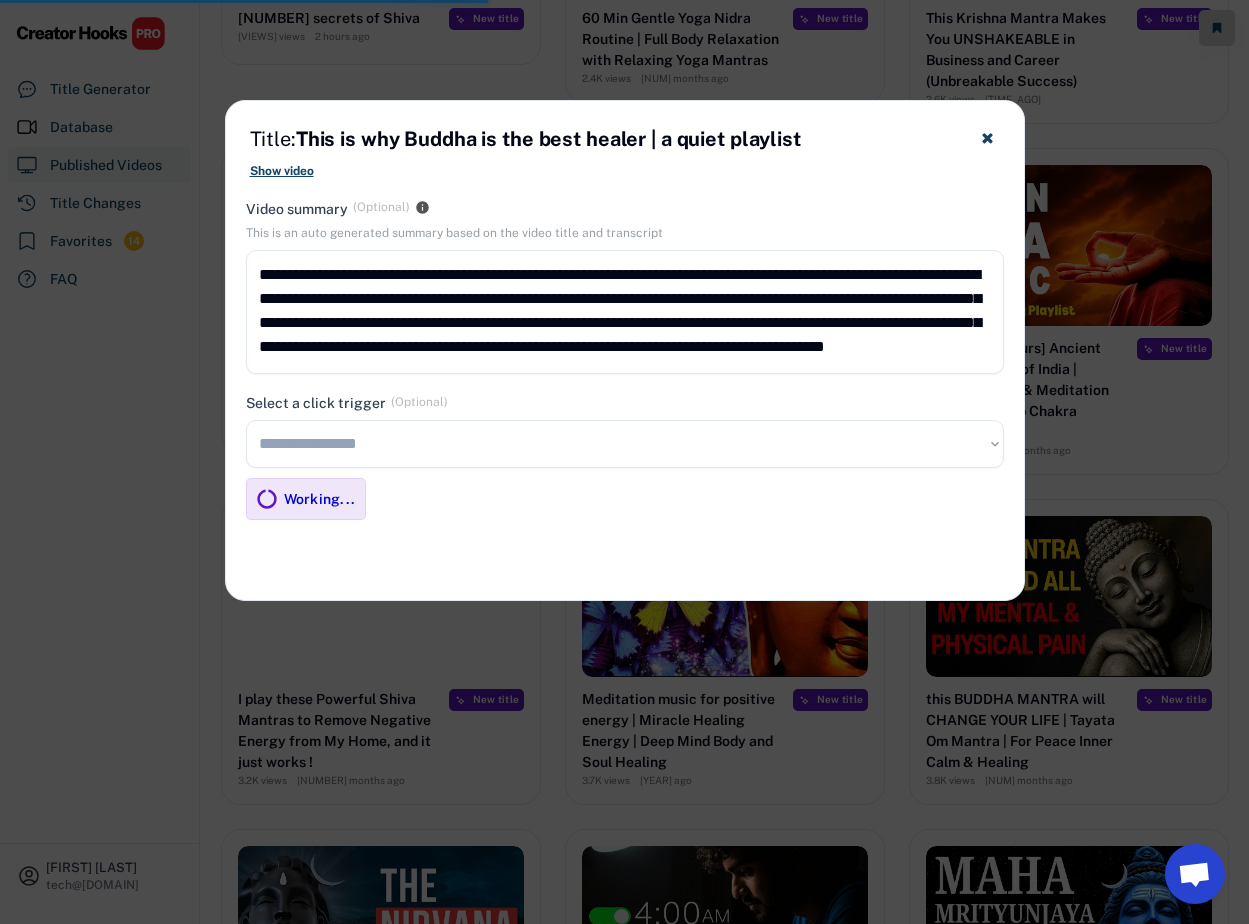 click on "**********" at bounding box center (625, 444) 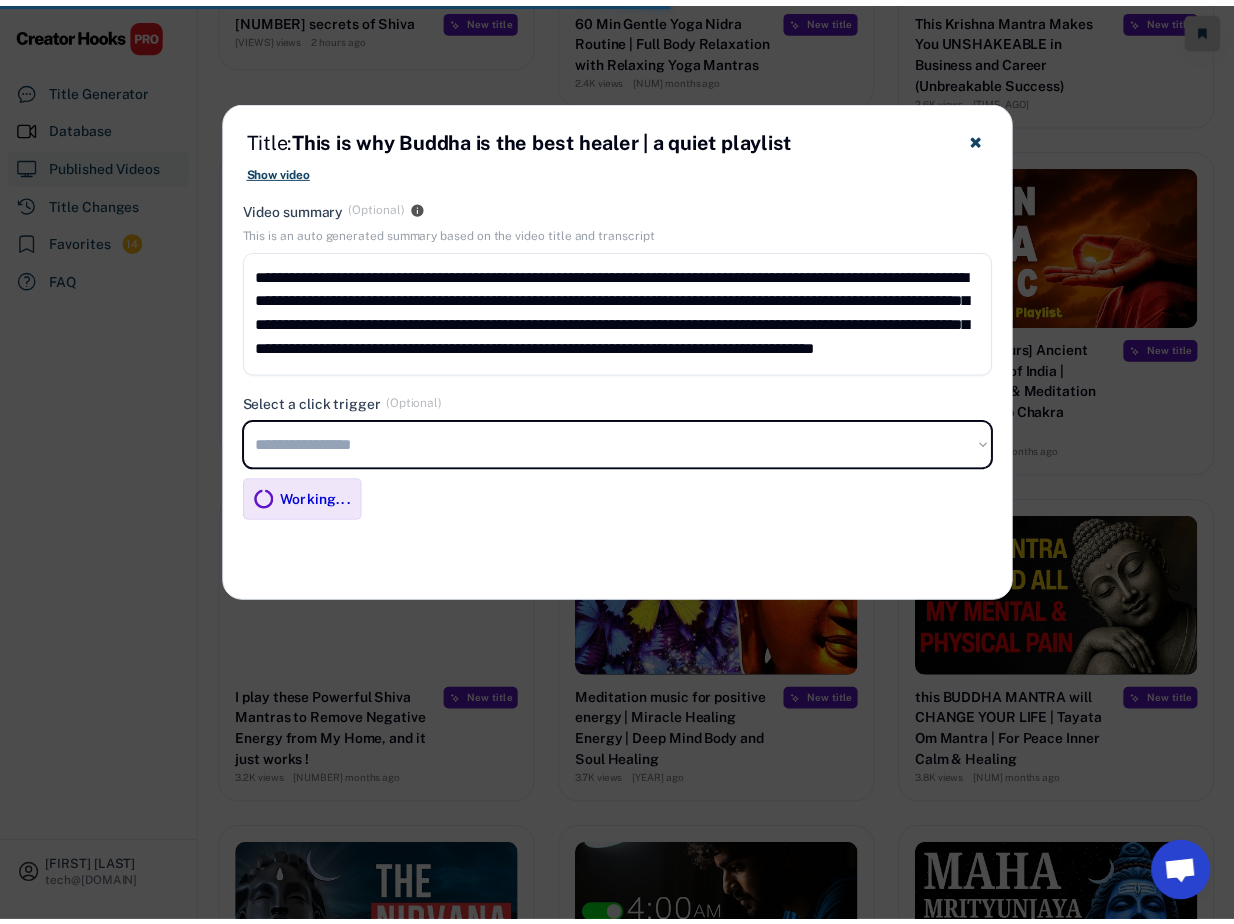 scroll, scrollTop: 2892, scrollLeft: 0, axis: vertical 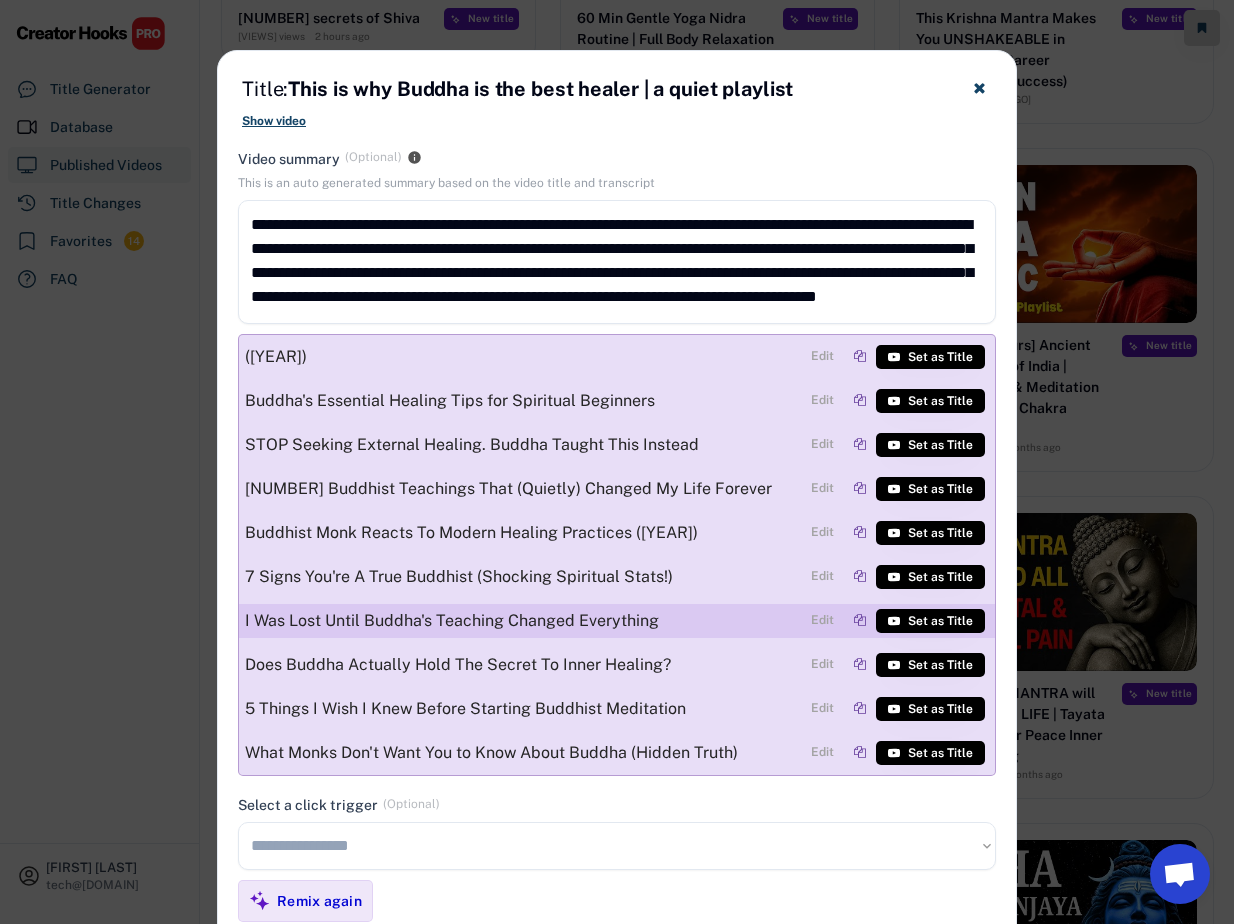 click on "Edit" at bounding box center [822, 621] 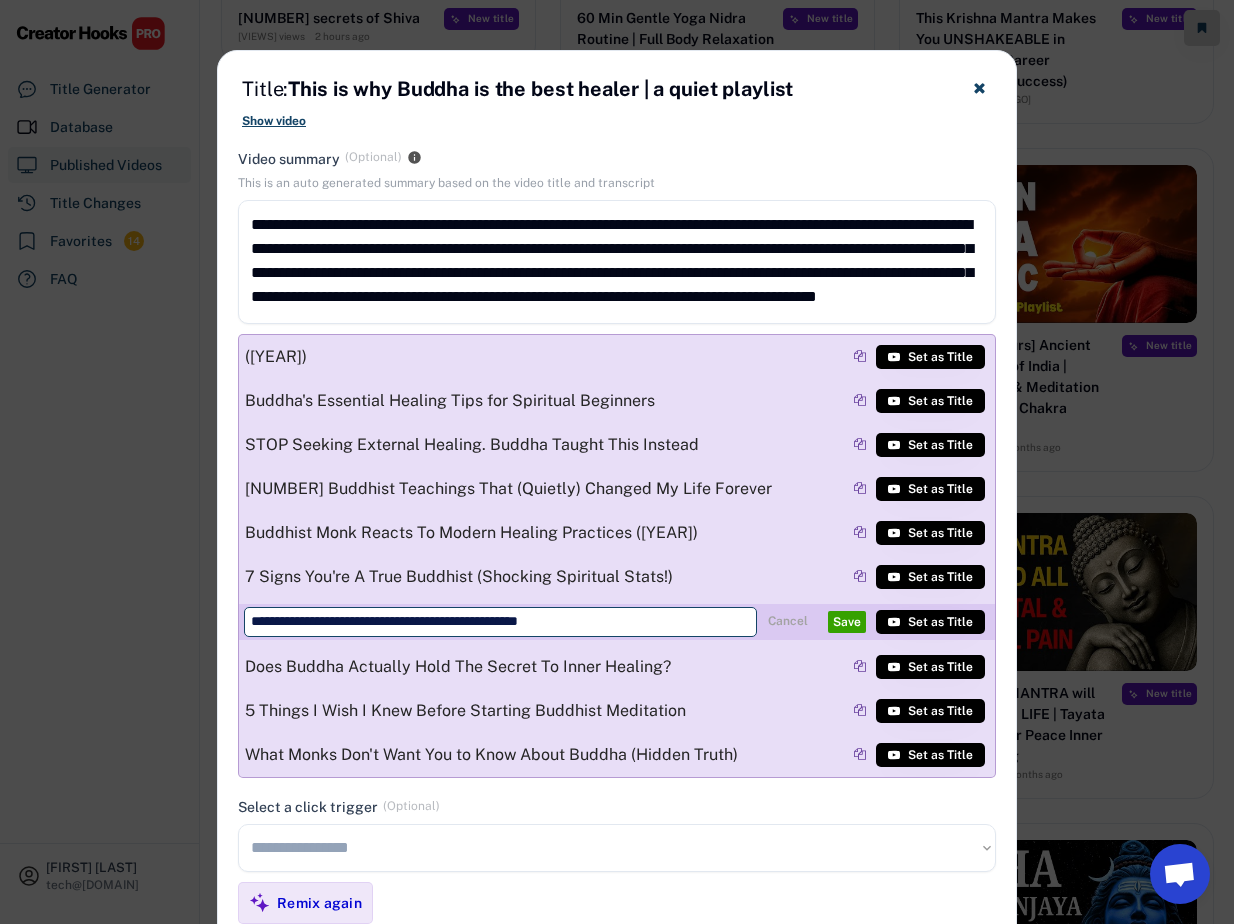 click at bounding box center [500, 622] 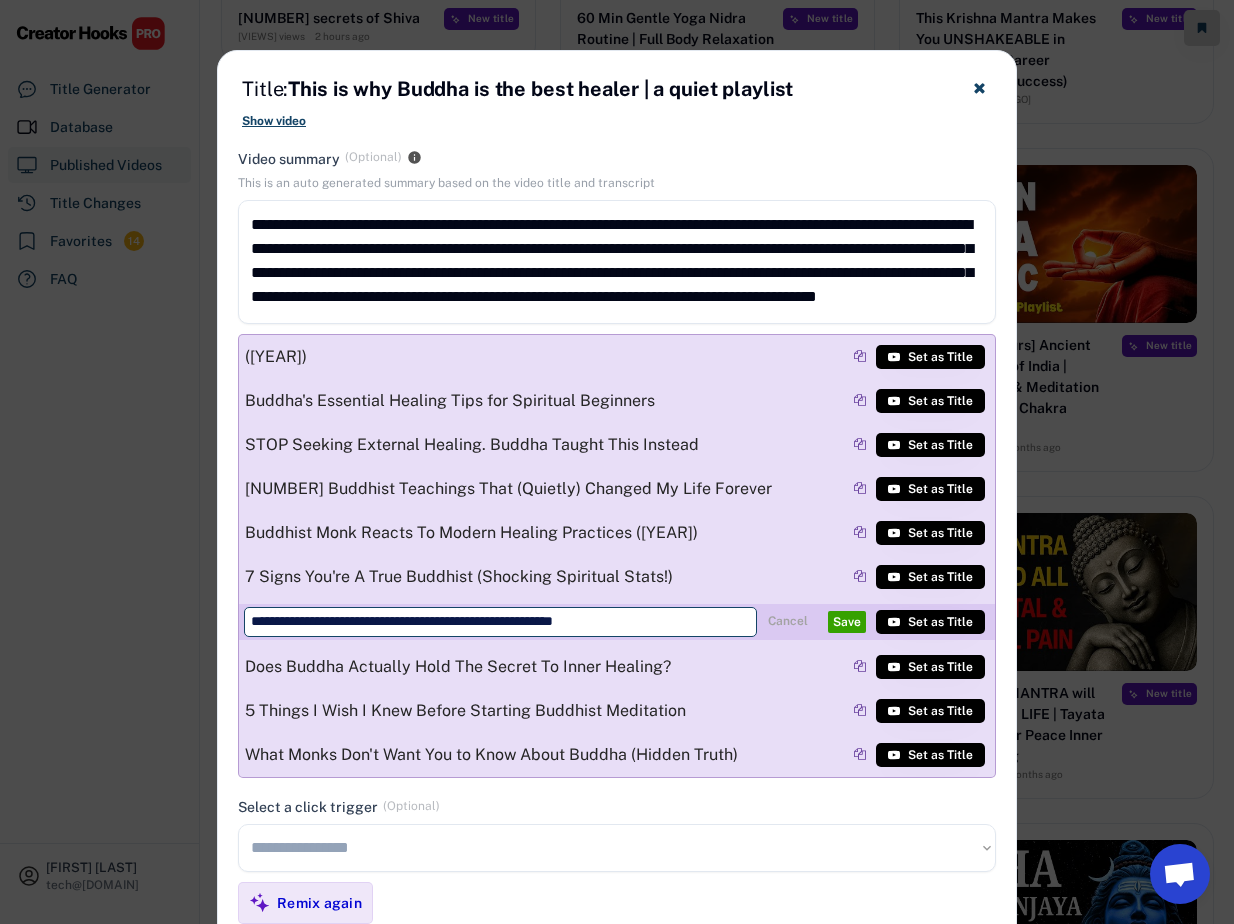 type on "**********" 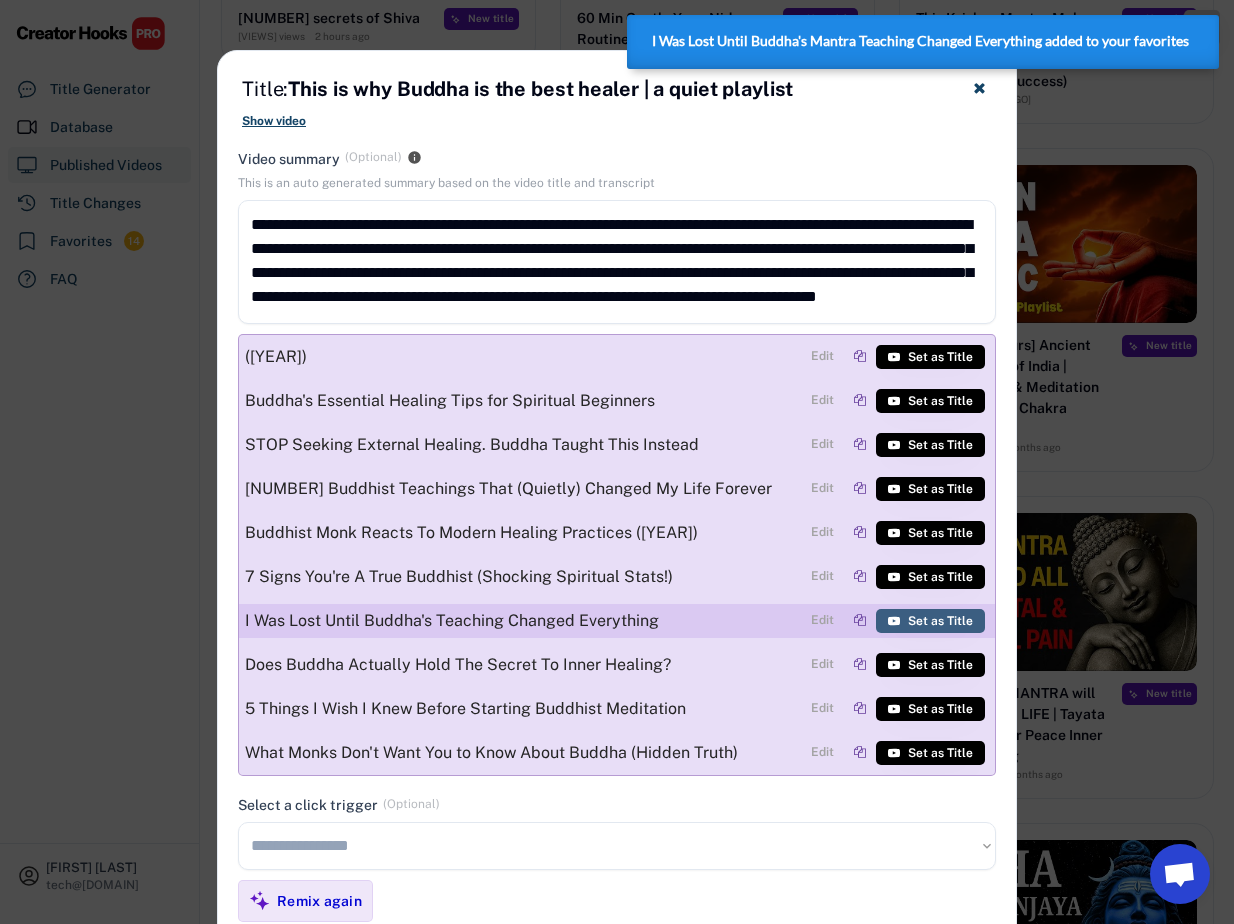 click on "Set as Title" at bounding box center [940, 621] 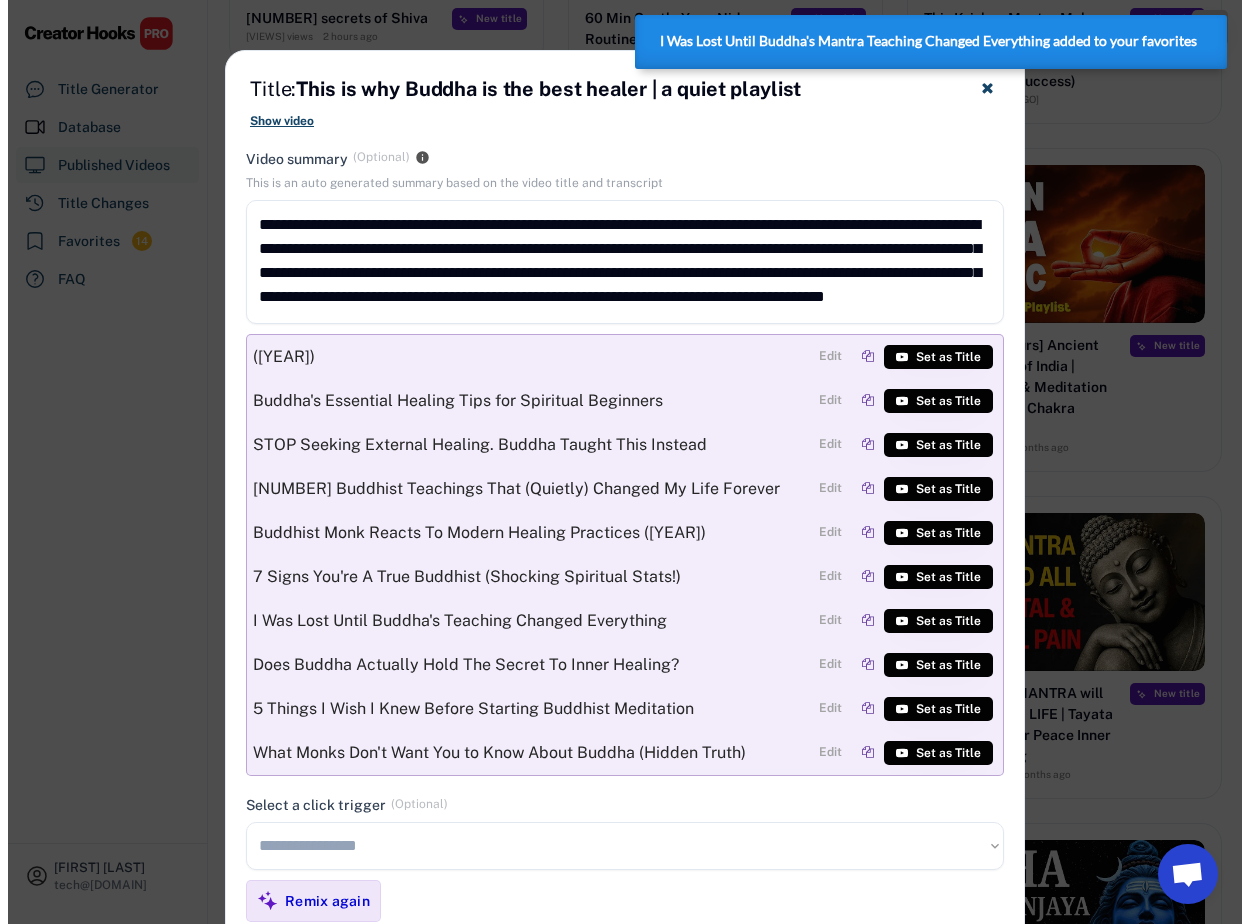 scroll, scrollTop: 2917, scrollLeft: 0, axis: vertical 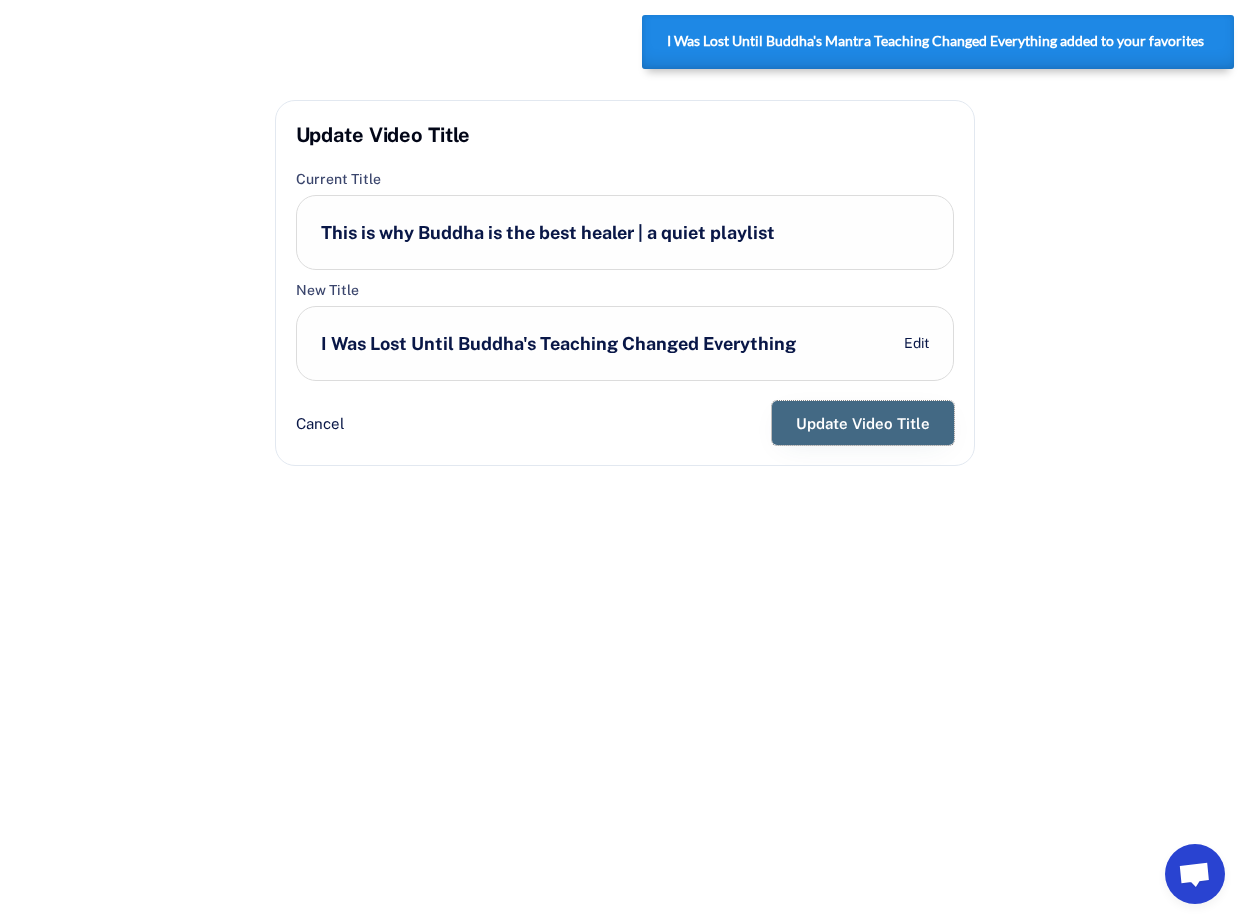 click on "Update Video Title" at bounding box center [863, 423] 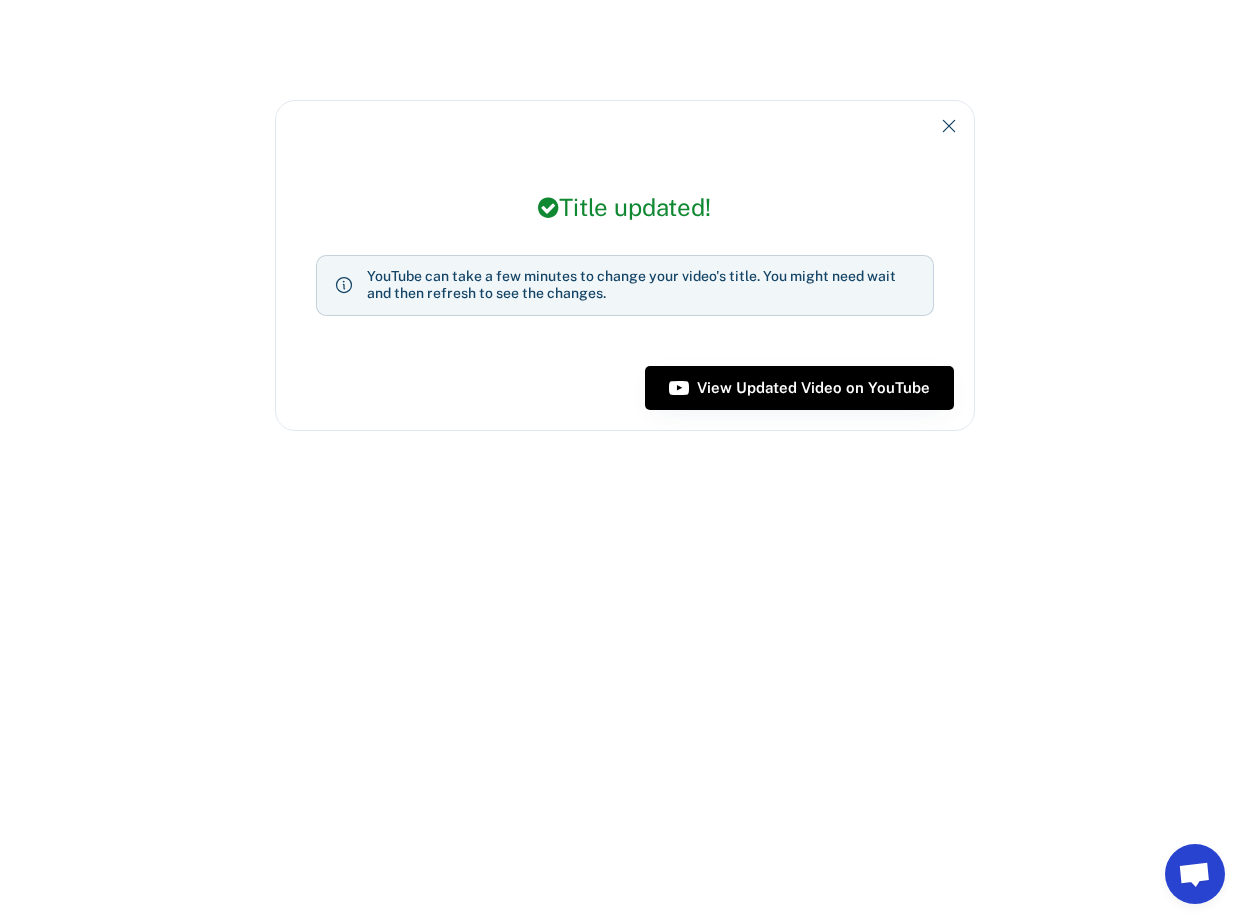 click 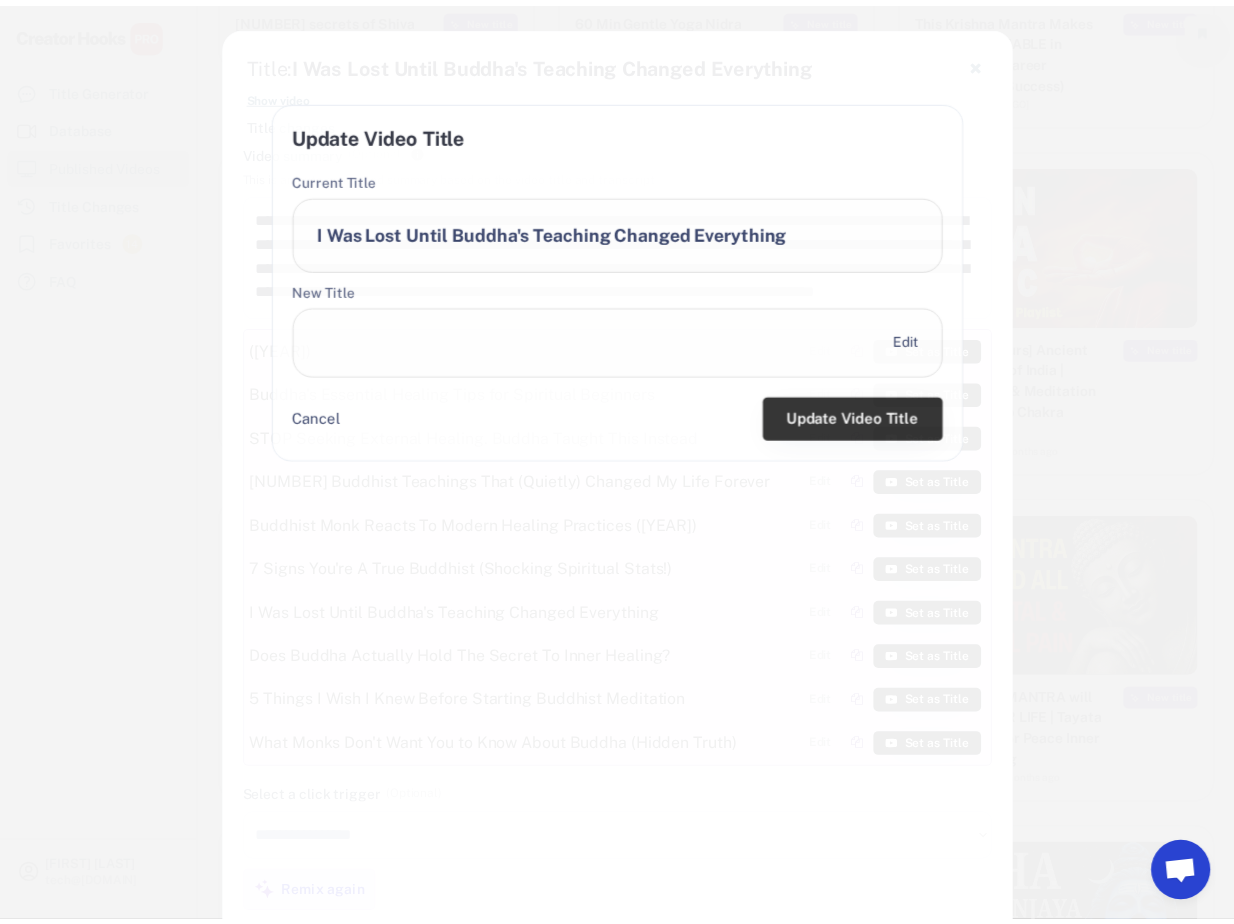 scroll, scrollTop: 2892, scrollLeft: 0, axis: vertical 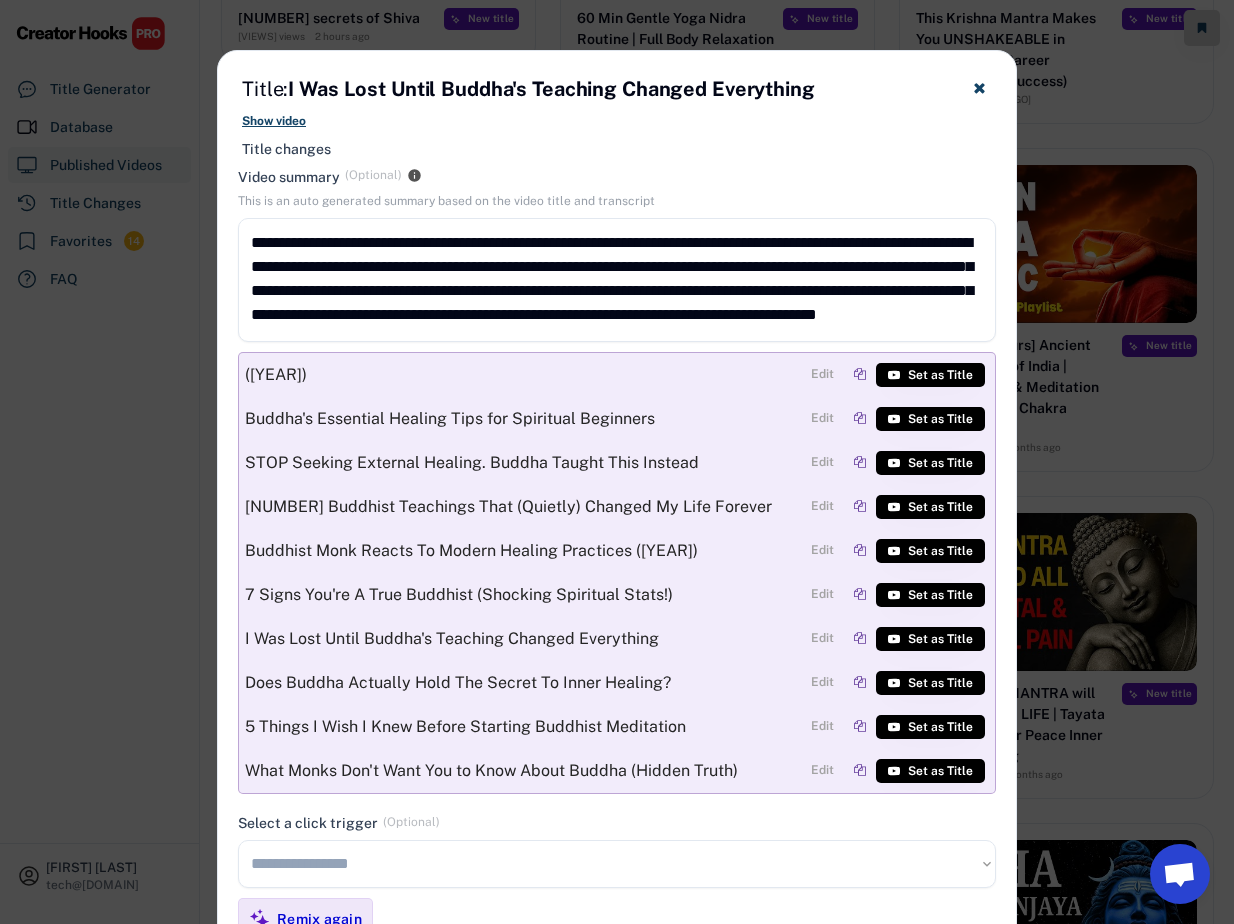click 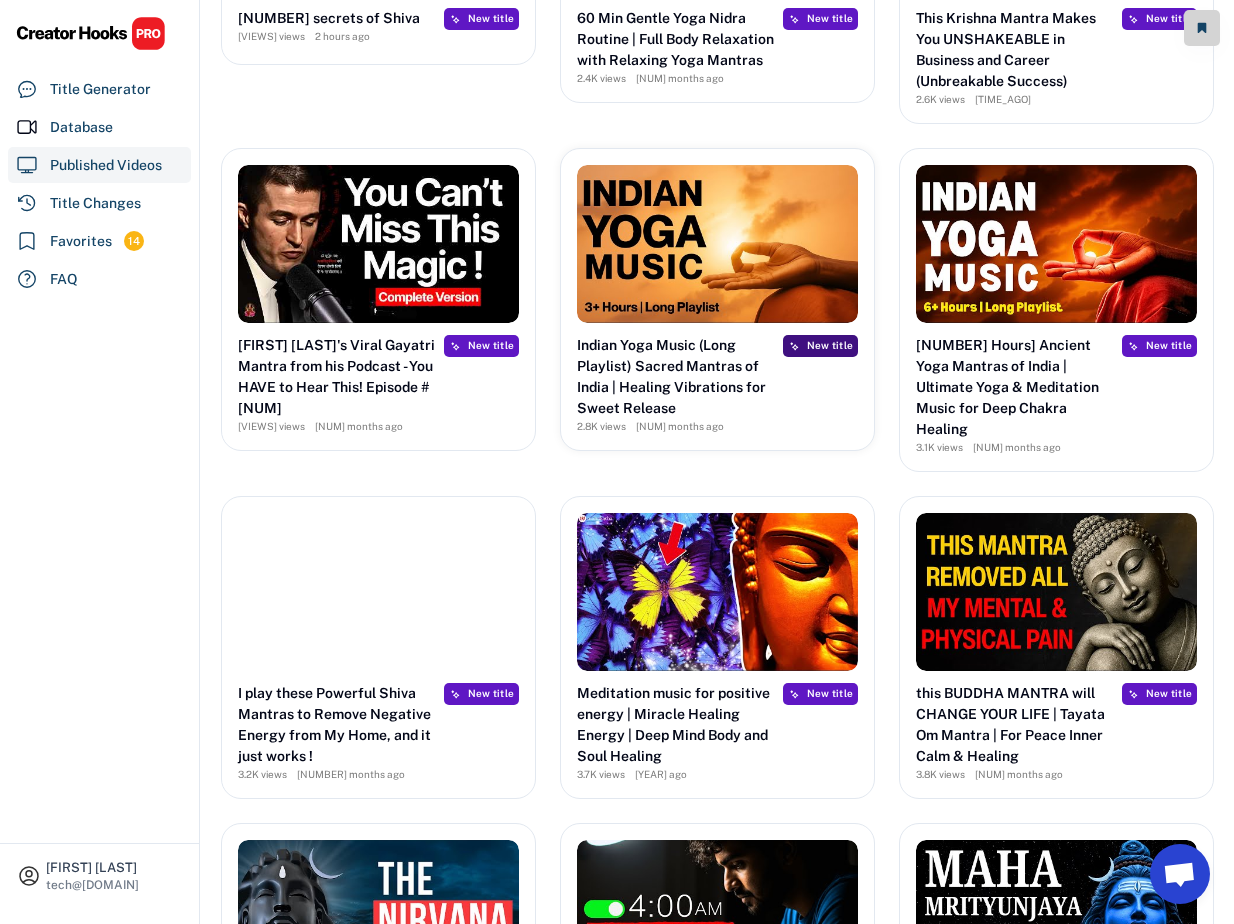 click on "New title" at bounding box center [830, 345] 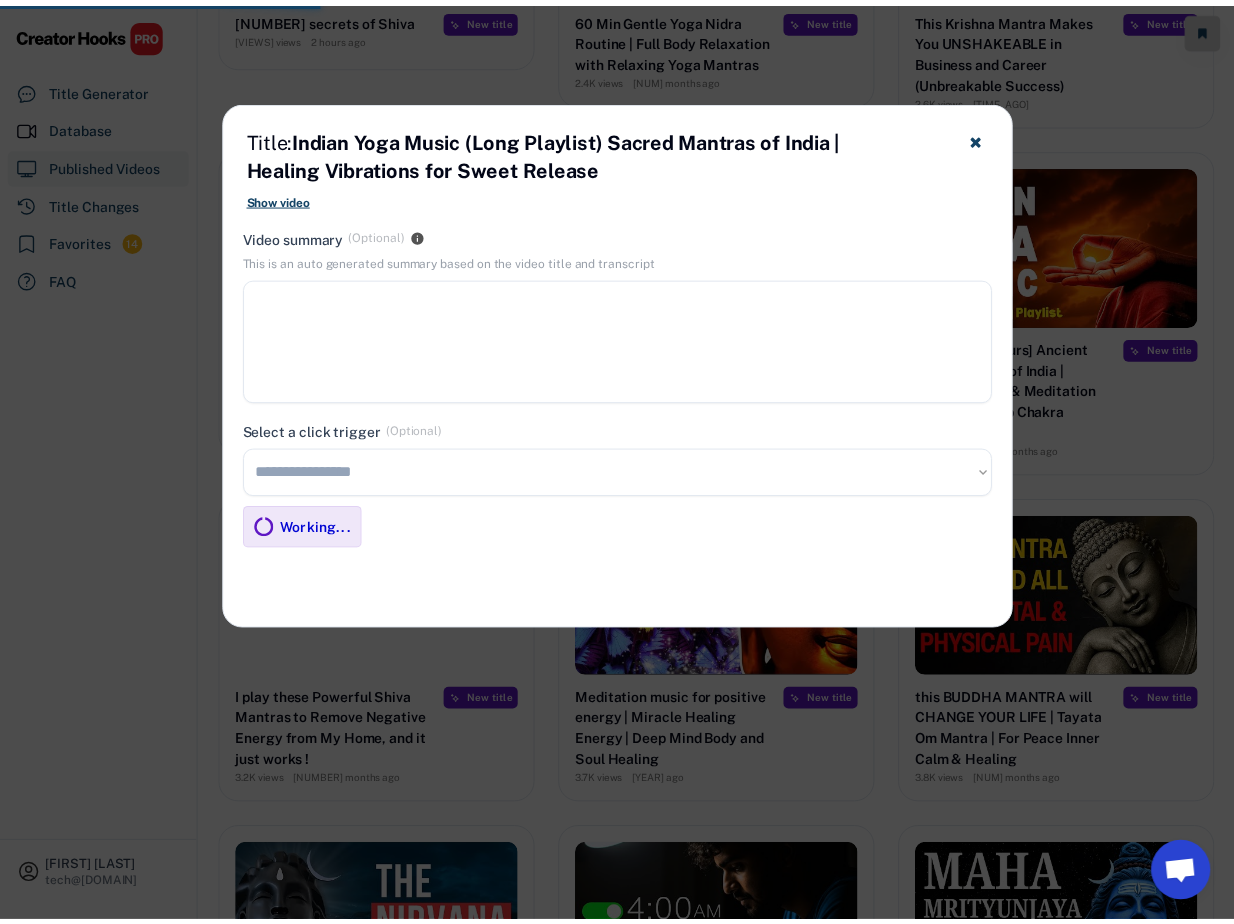 scroll, scrollTop: 2892, scrollLeft: 0, axis: vertical 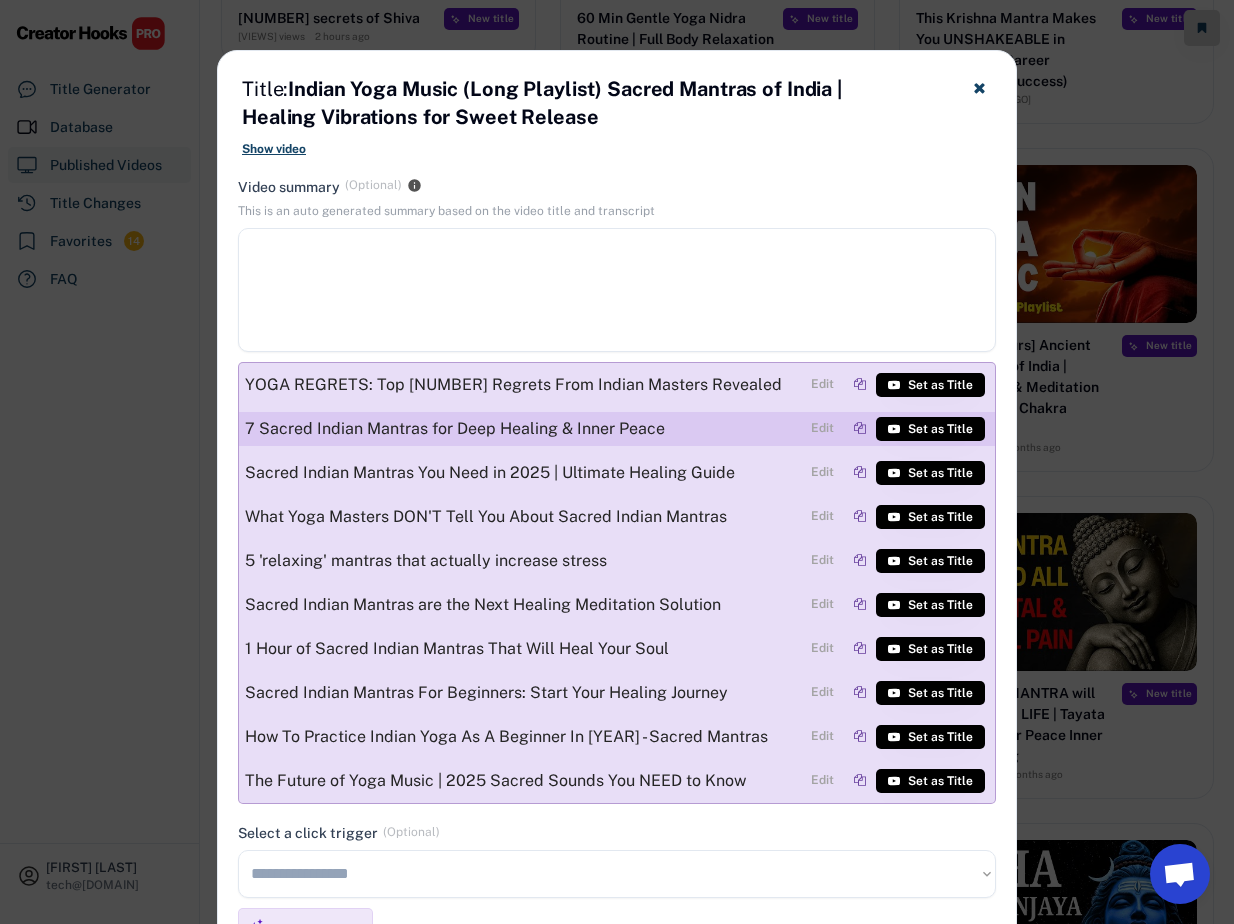 click on "Edit" at bounding box center (822, 429) 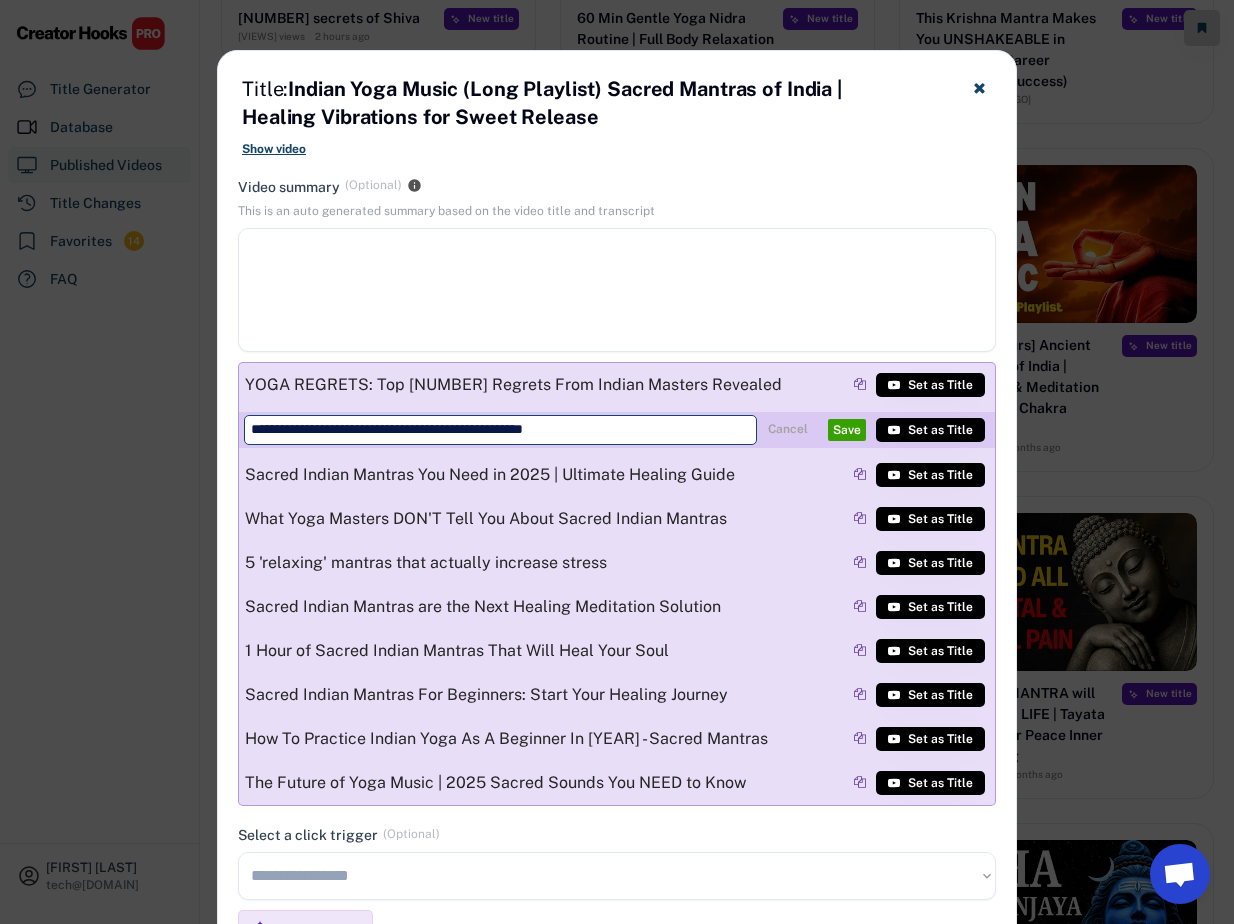 drag, startPoint x: 262, startPoint y: 428, endPoint x: 239, endPoint y: 428, distance: 23 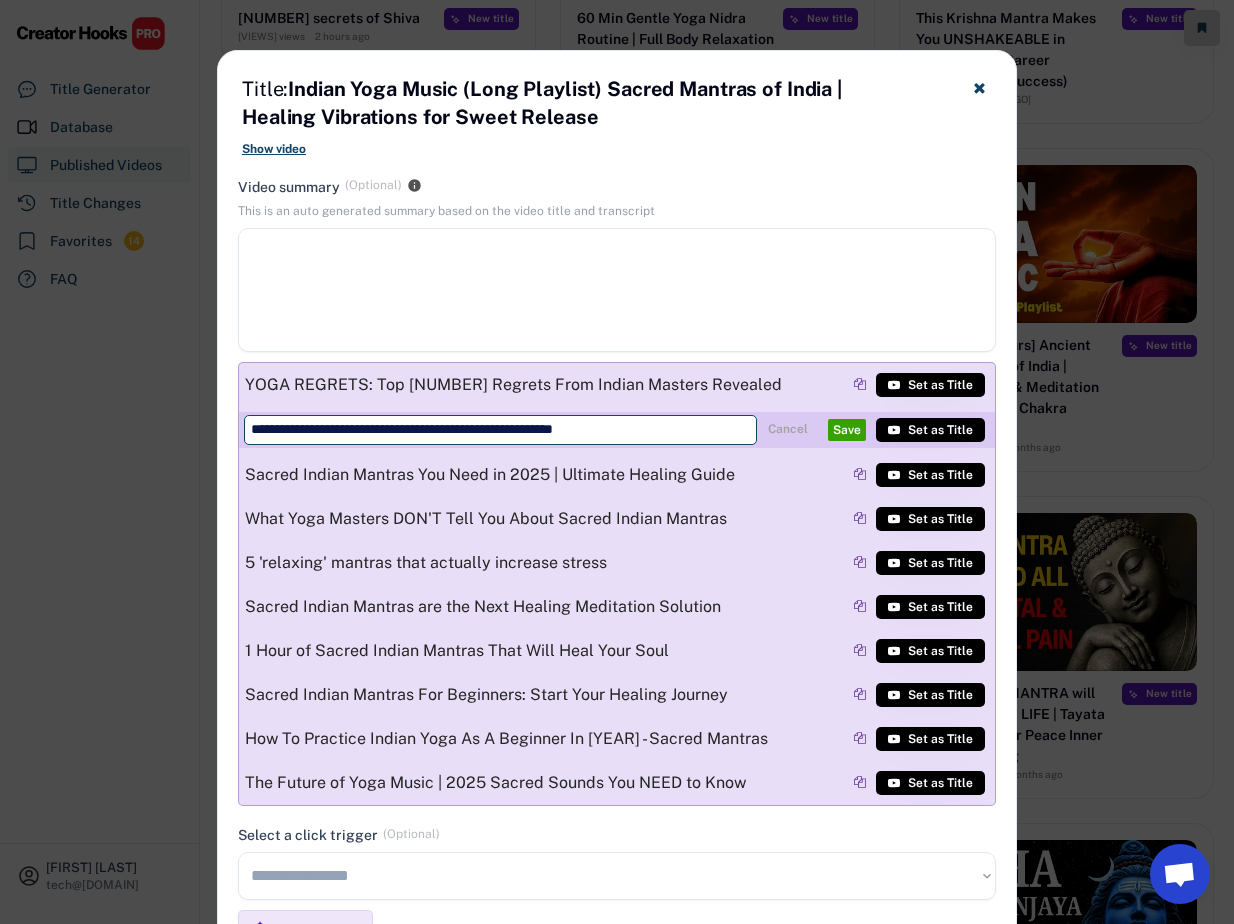 type on "**********" 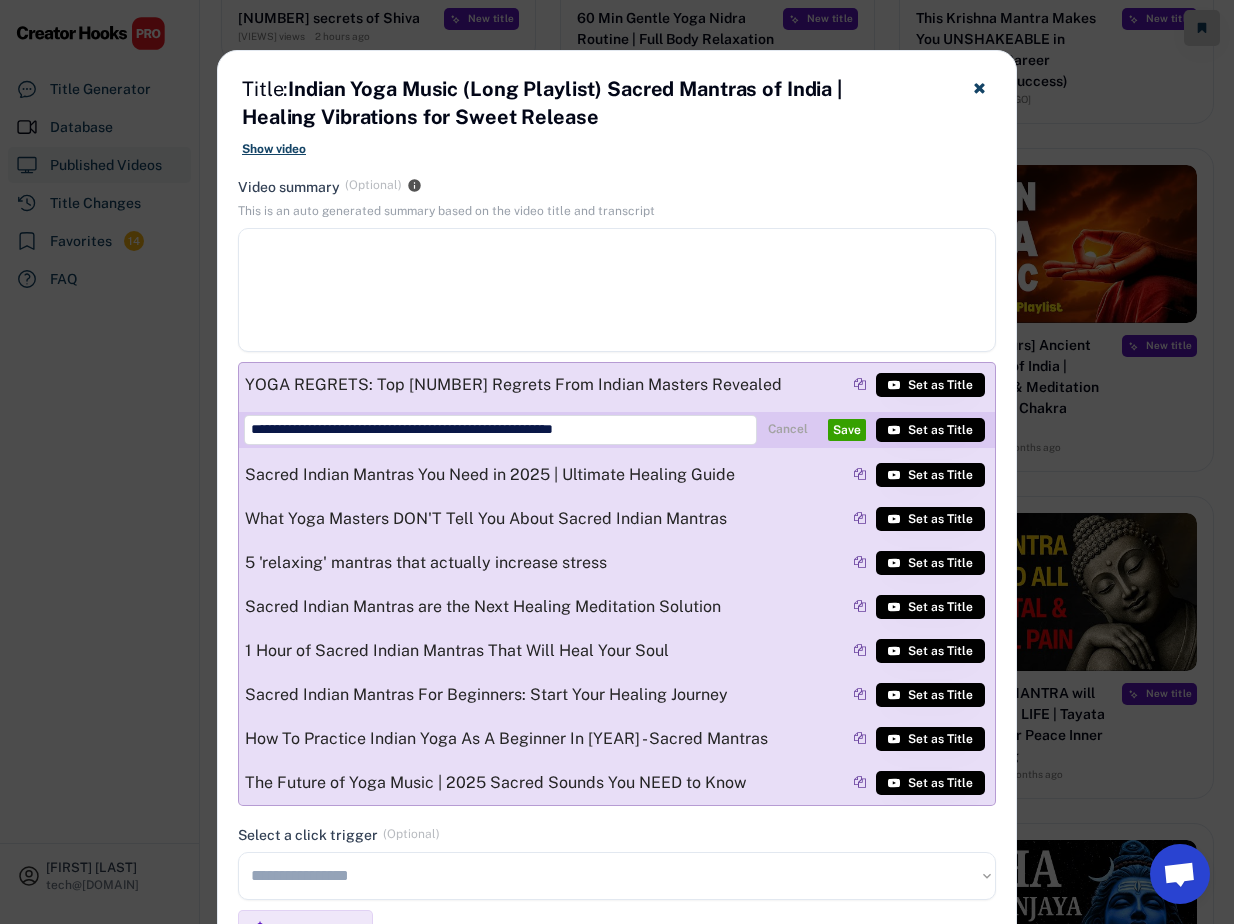 click on "Save" at bounding box center (847, 430) 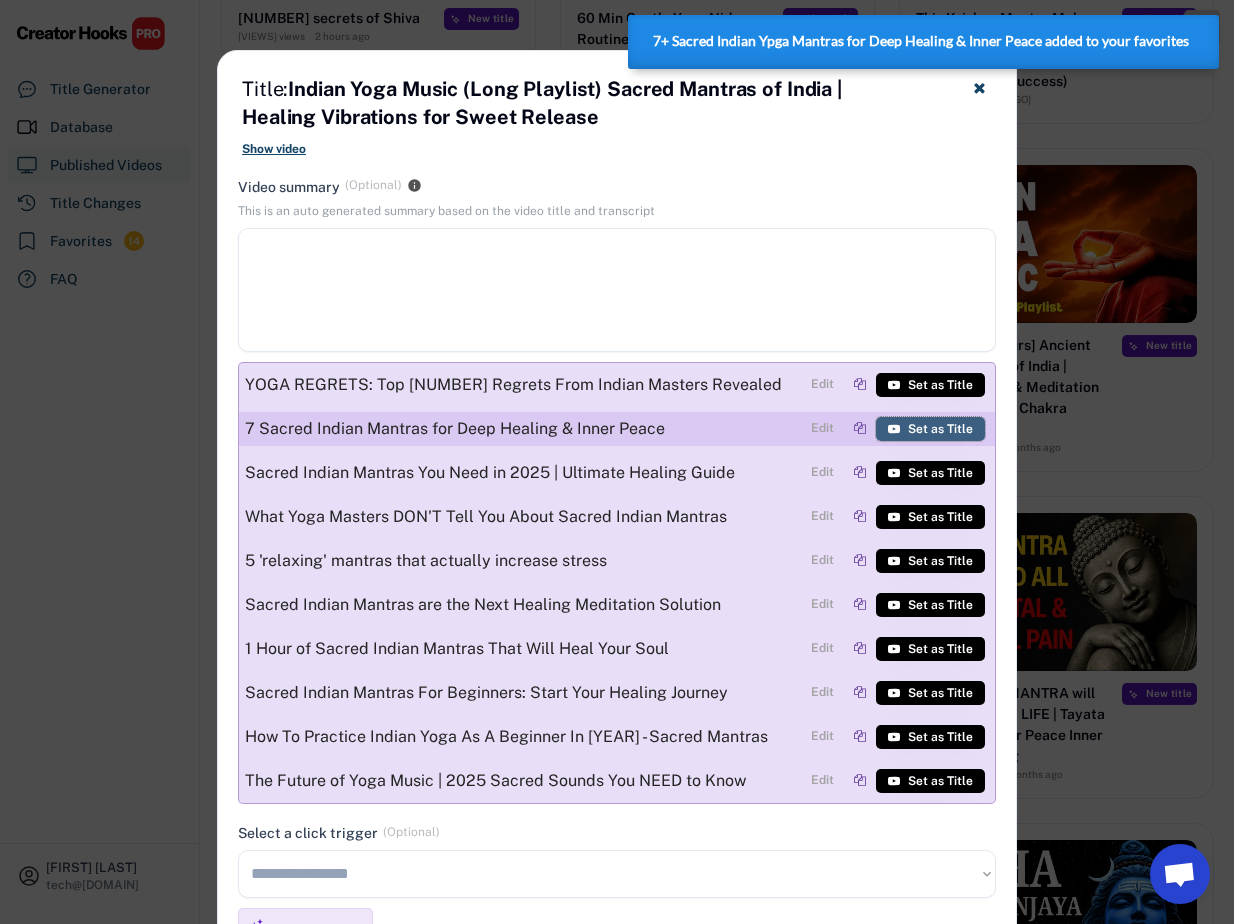 click on "Set as Title" at bounding box center [940, 429] 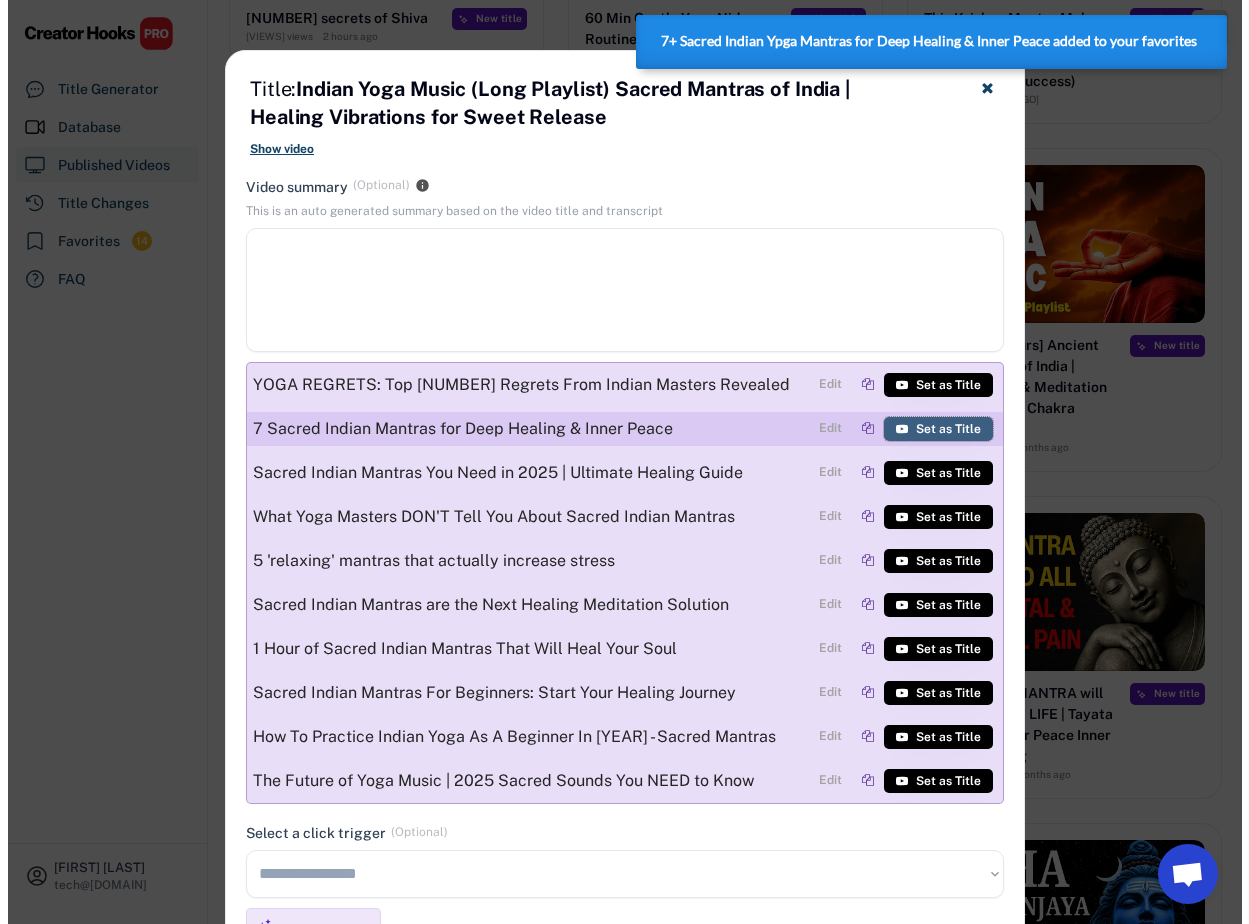 scroll, scrollTop: 2917, scrollLeft: 0, axis: vertical 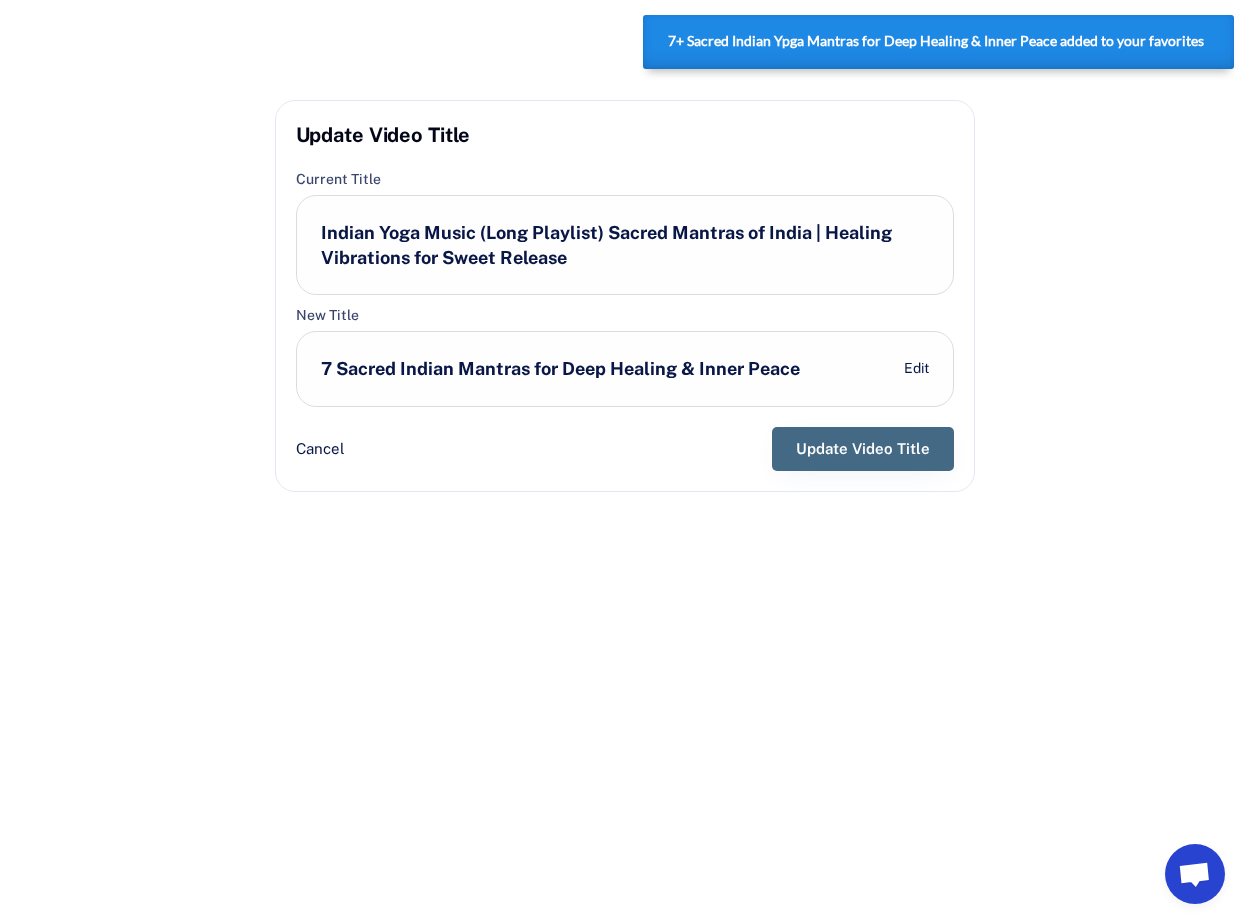 click on "Update Video Title" at bounding box center [863, 449] 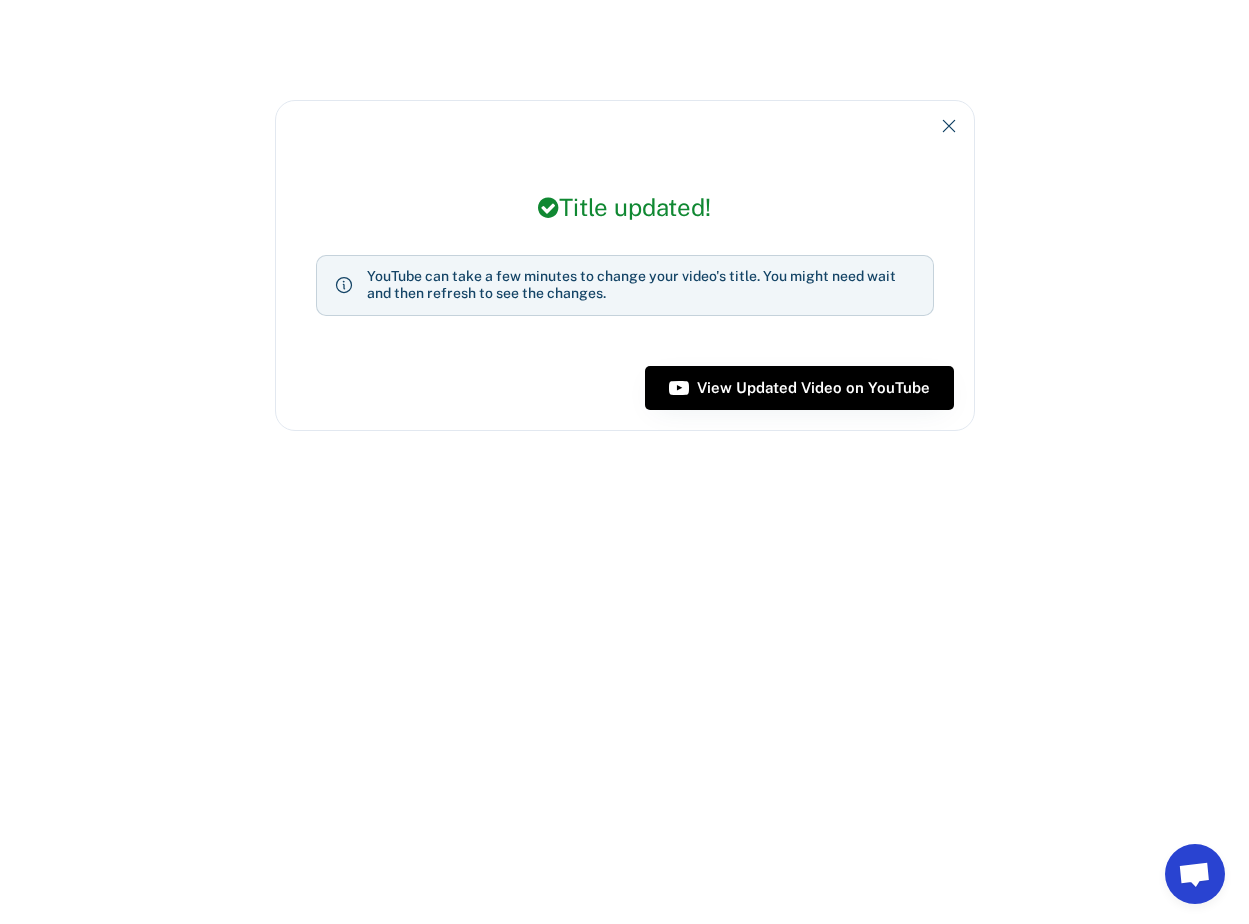 click 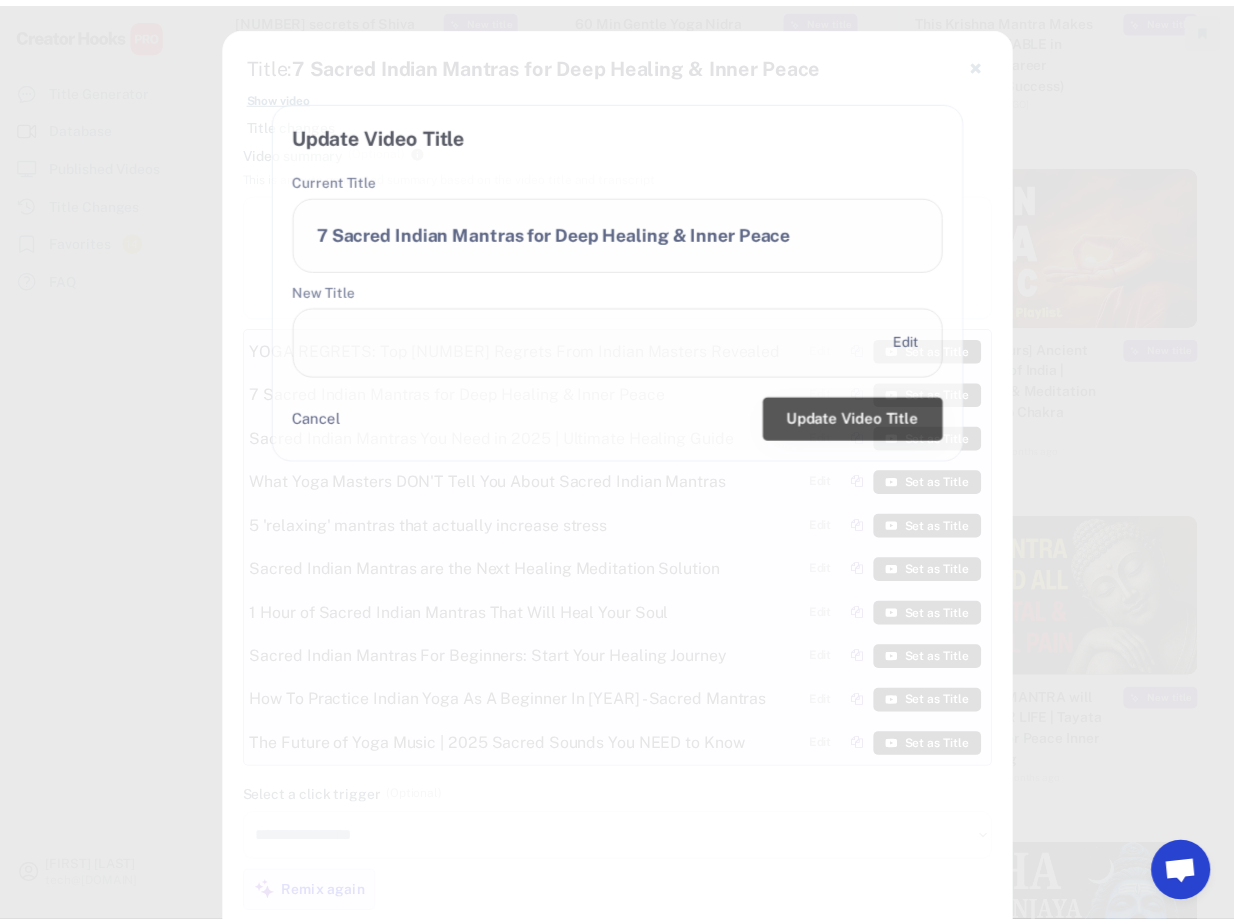 scroll, scrollTop: 2892, scrollLeft: 0, axis: vertical 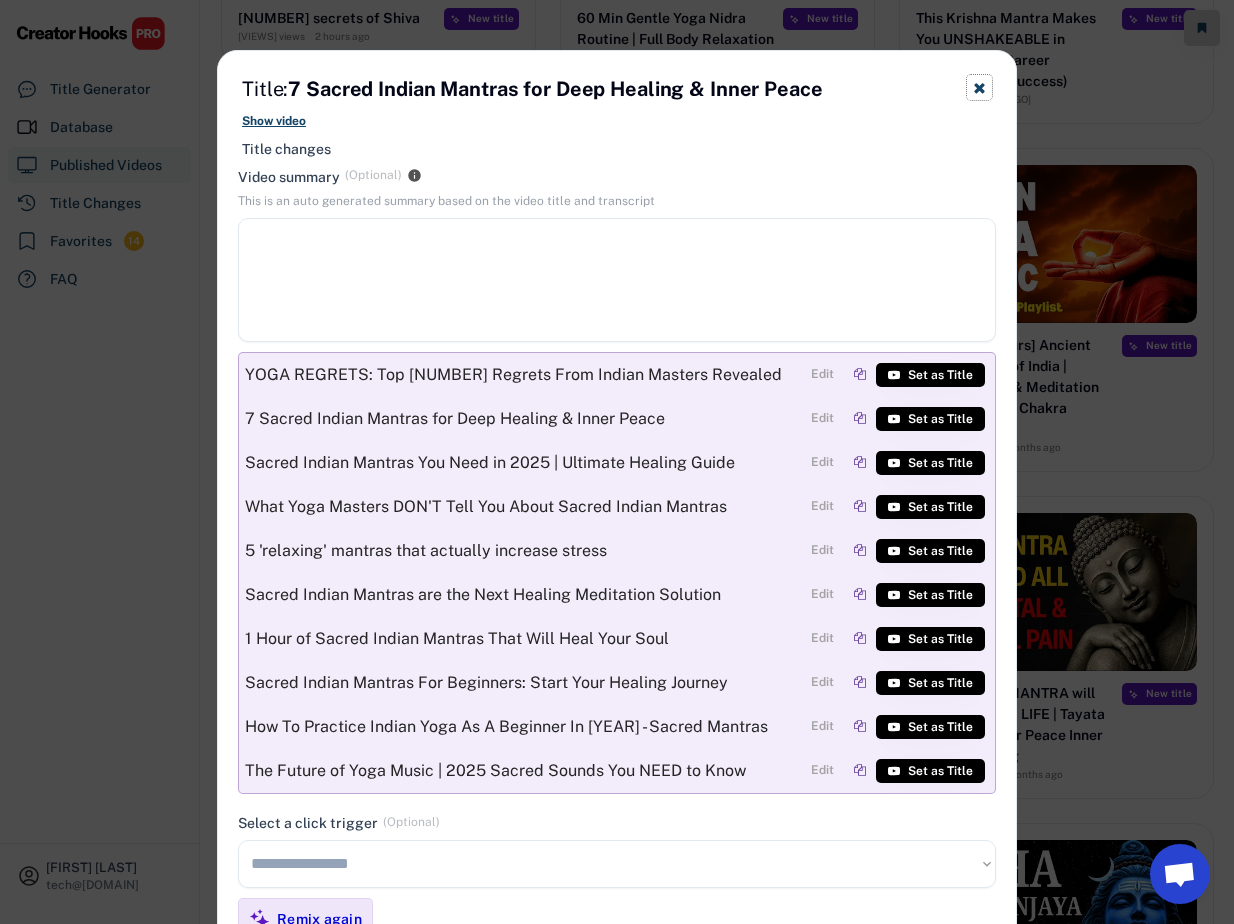 click 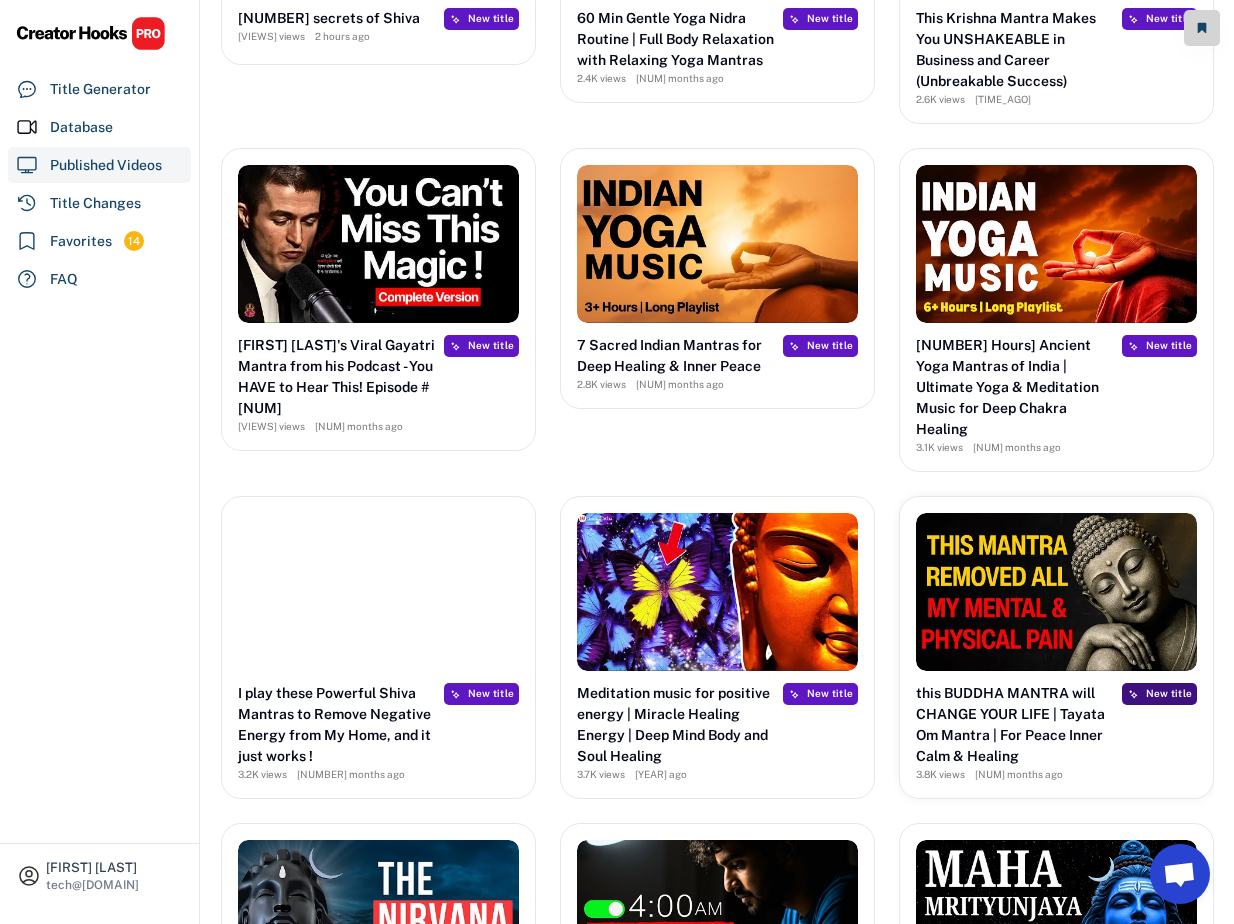click on "New title" at bounding box center (1169, 693) 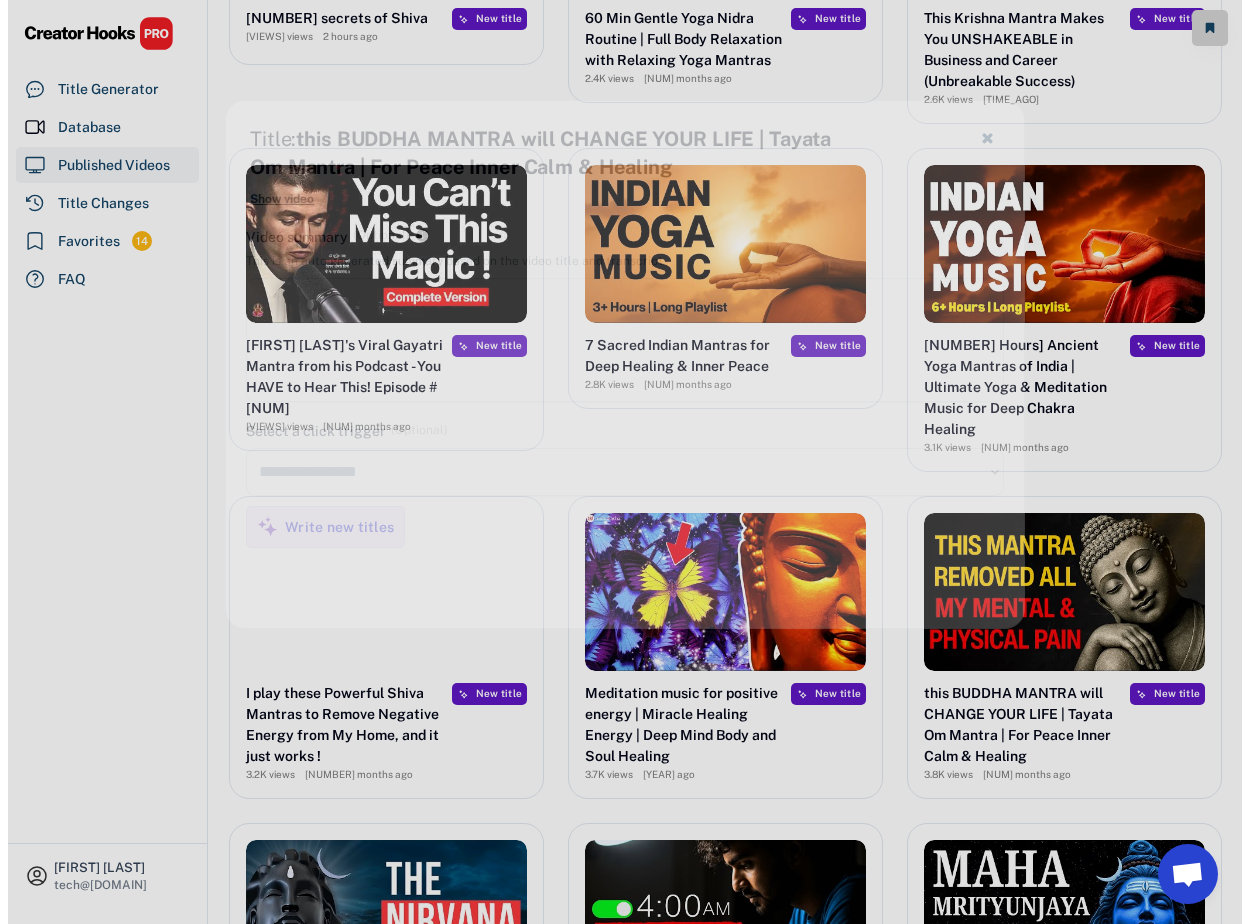 scroll, scrollTop: 2917, scrollLeft: 0, axis: vertical 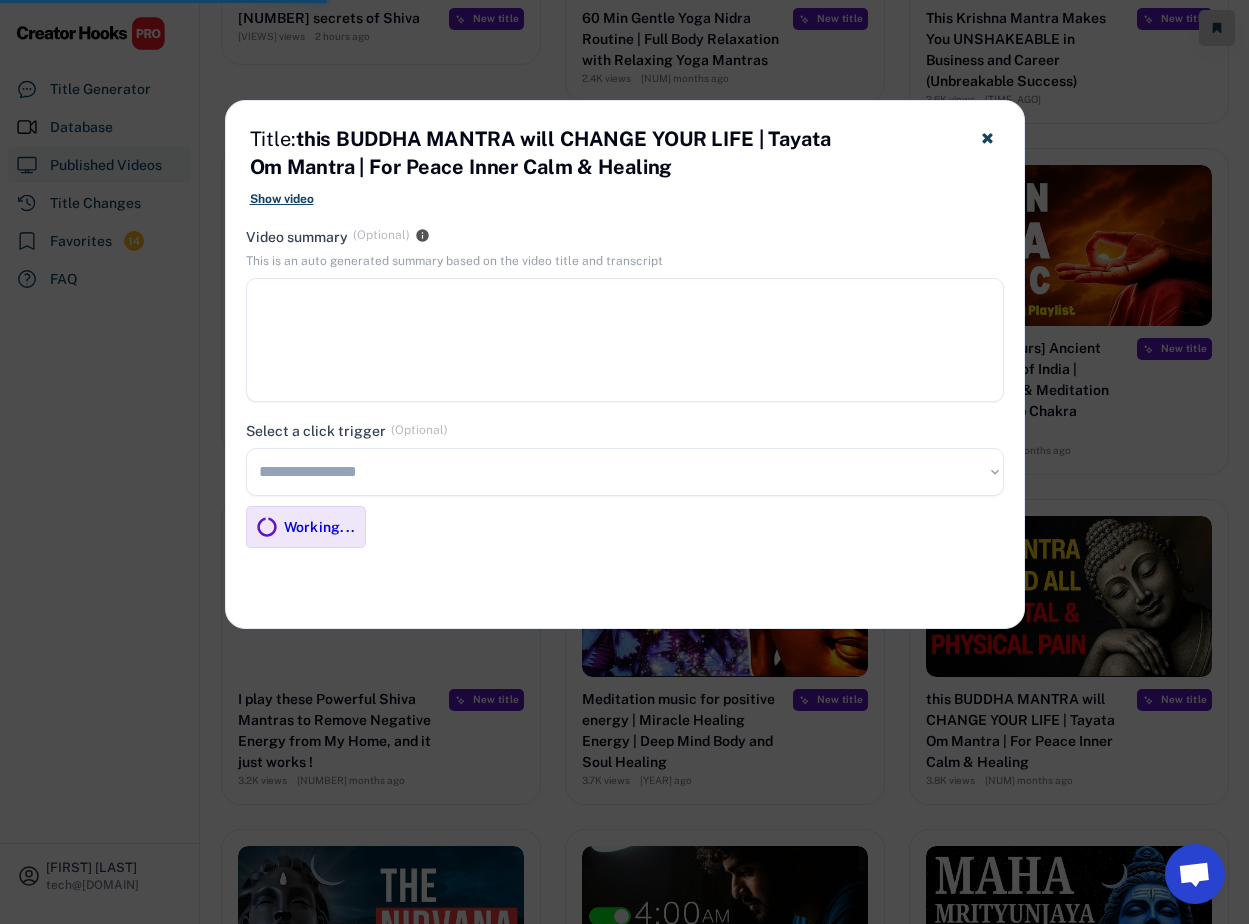 type on "**********" 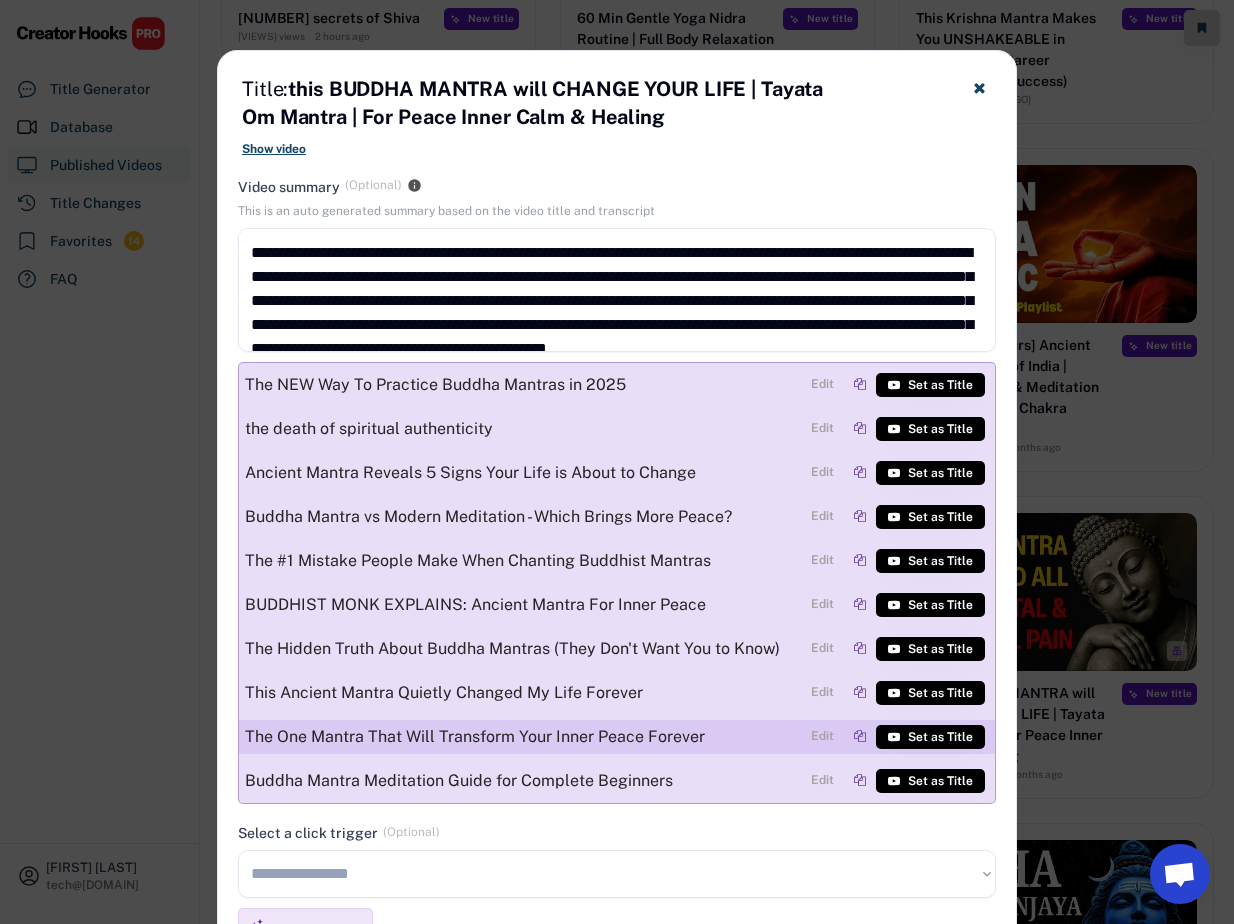 scroll, scrollTop: 3080, scrollLeft: 0, axis: vertical 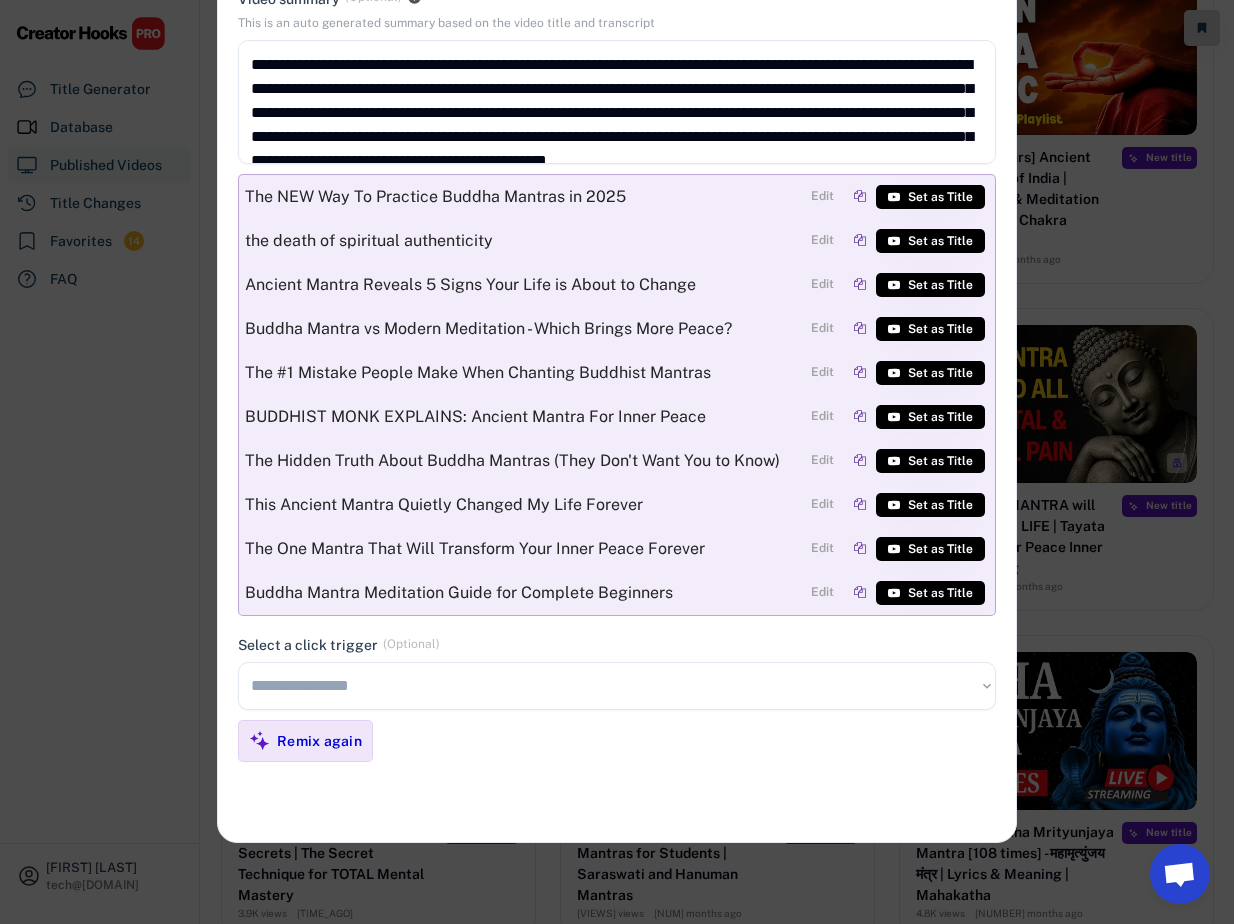 click on "**********" at bounding box center (617, 686) 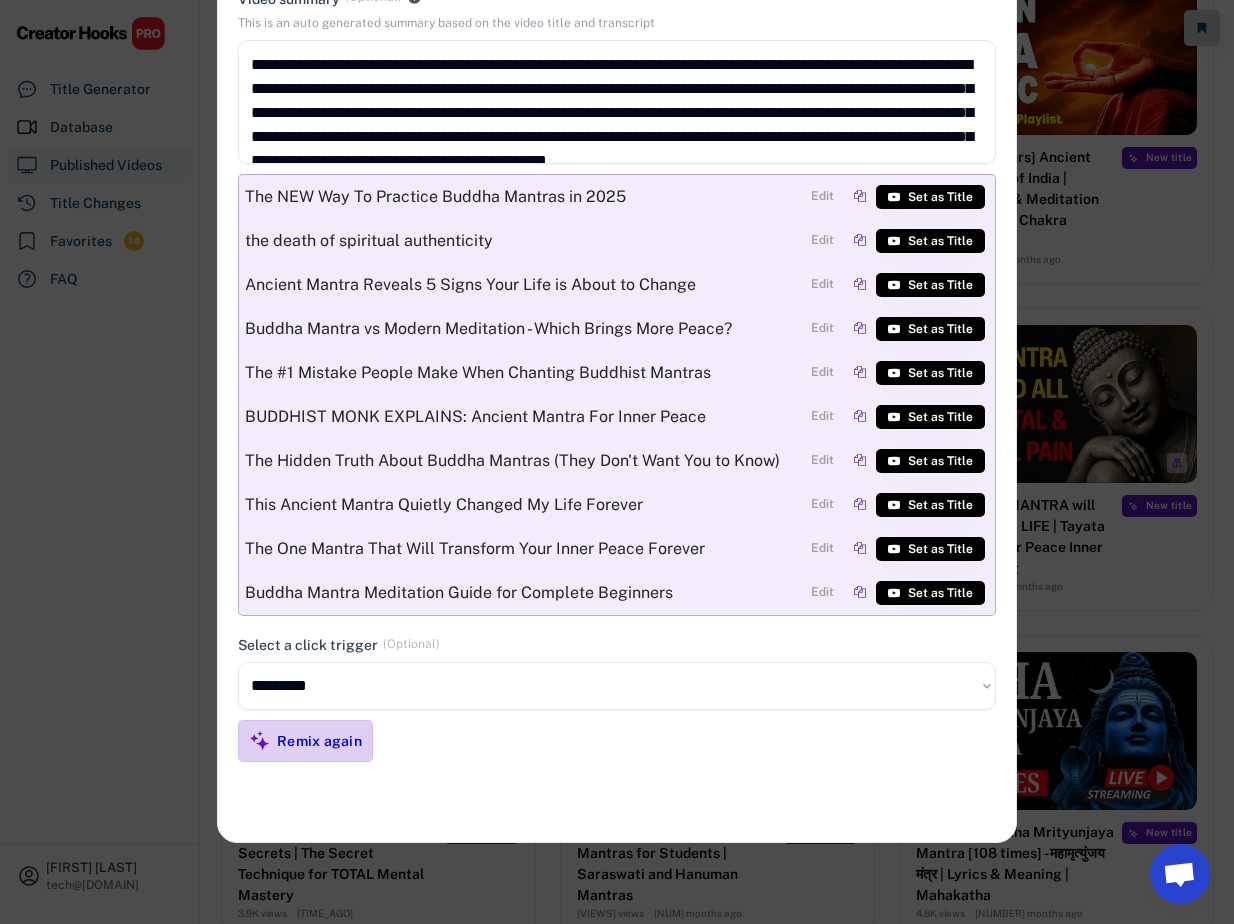 click on "Remix again" at bounding box center (319, 741) 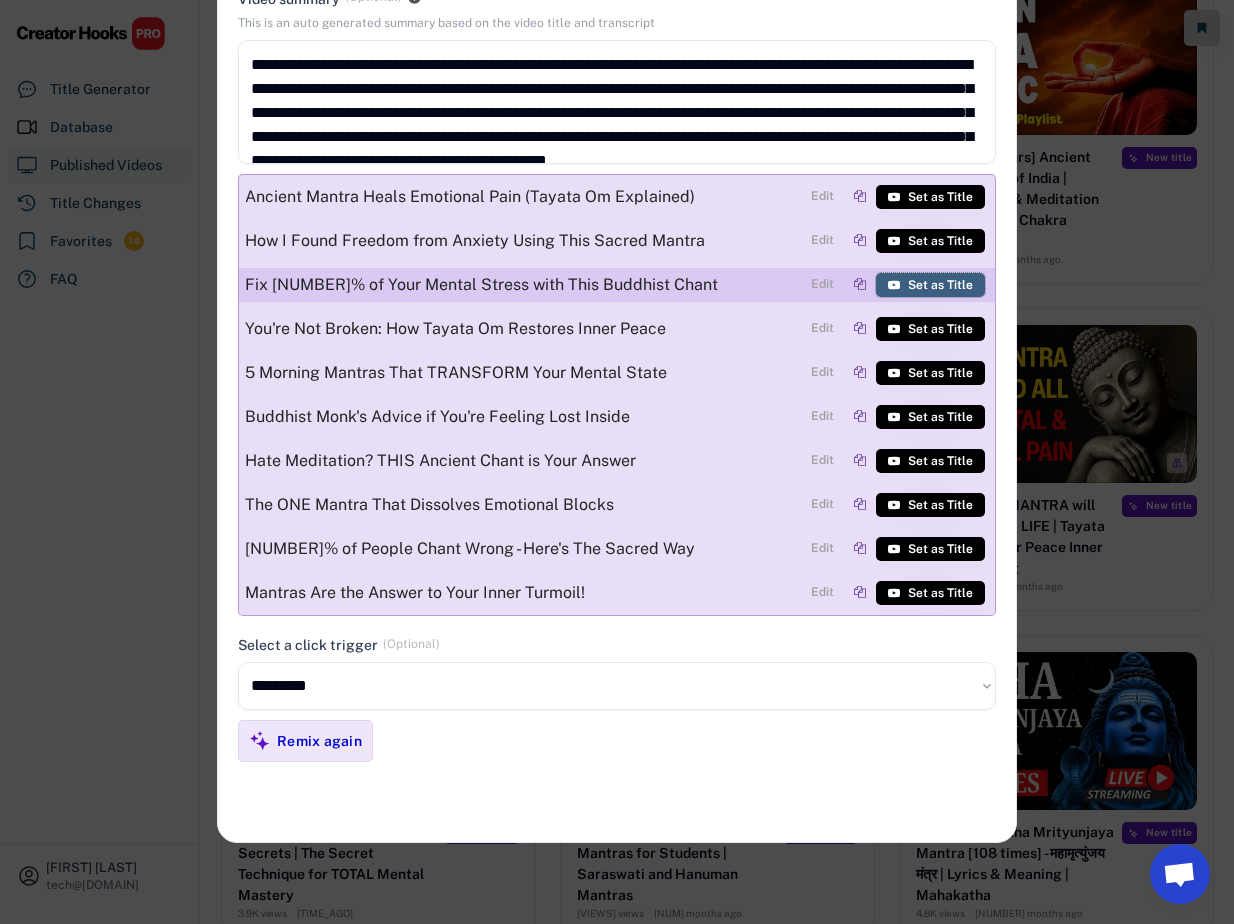 click on "Set as Title" at bounding box center [940, 285] 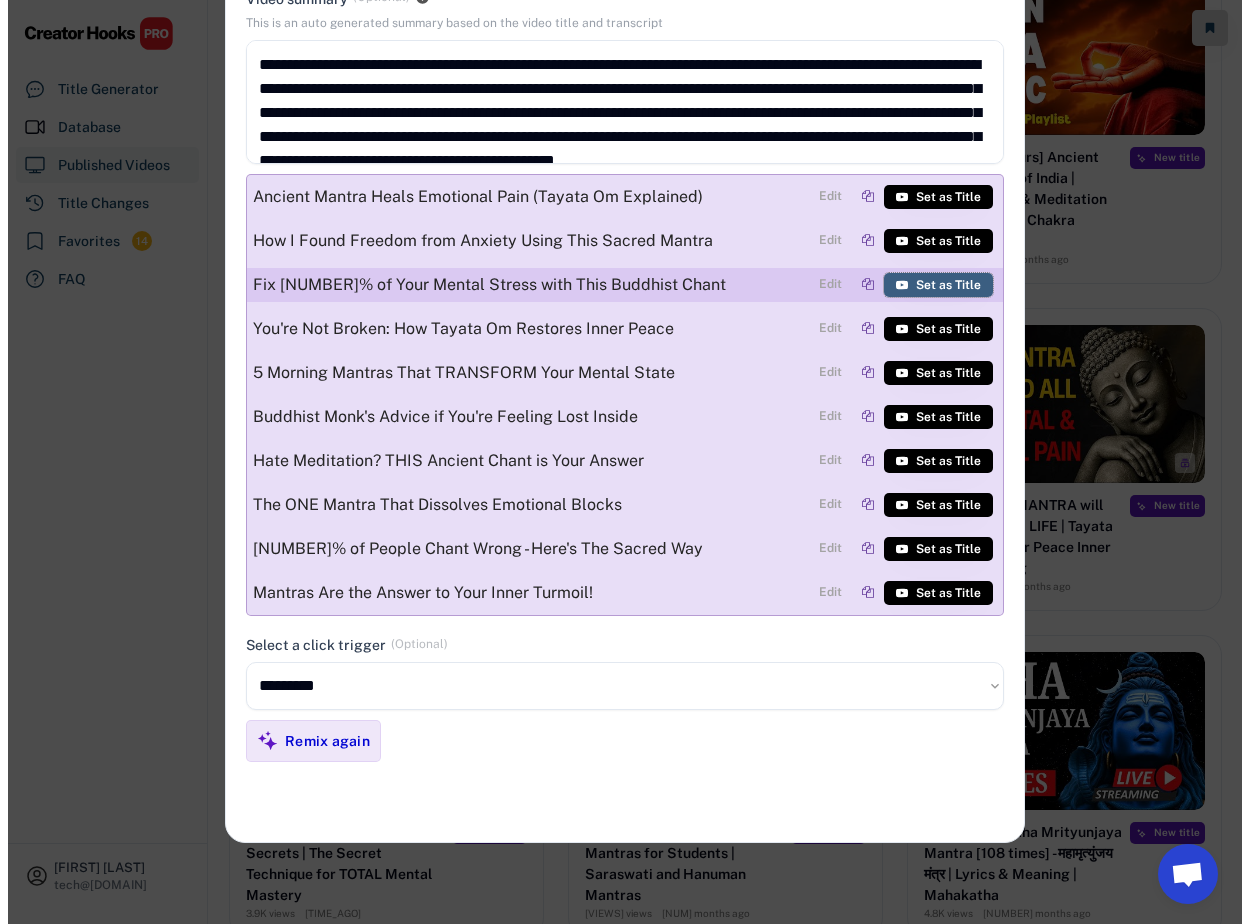 scroll, scrollTop: 3105, scrollLeft: 0, axis: vertical 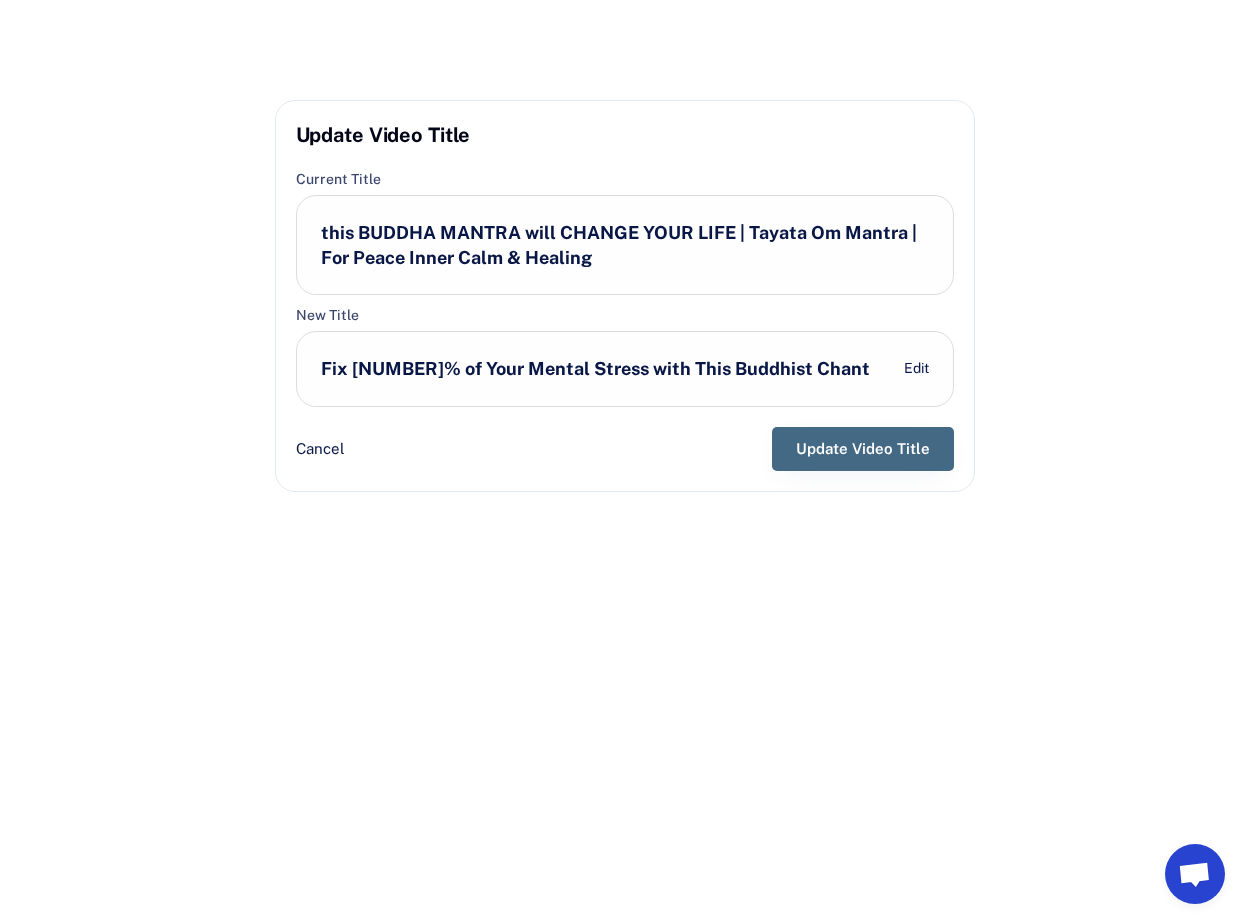 click on "Update Video Title" at bounding box center (863, 449) 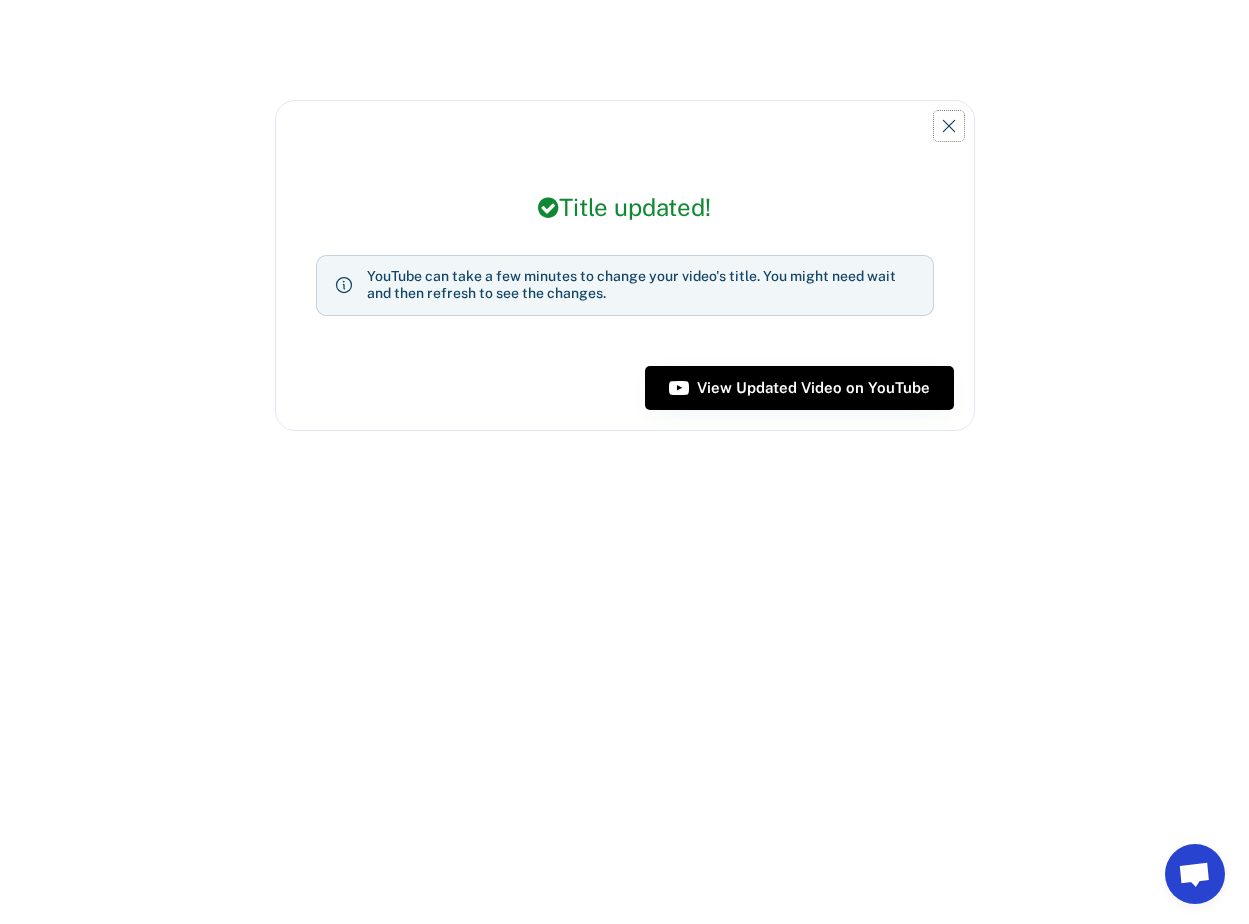 click 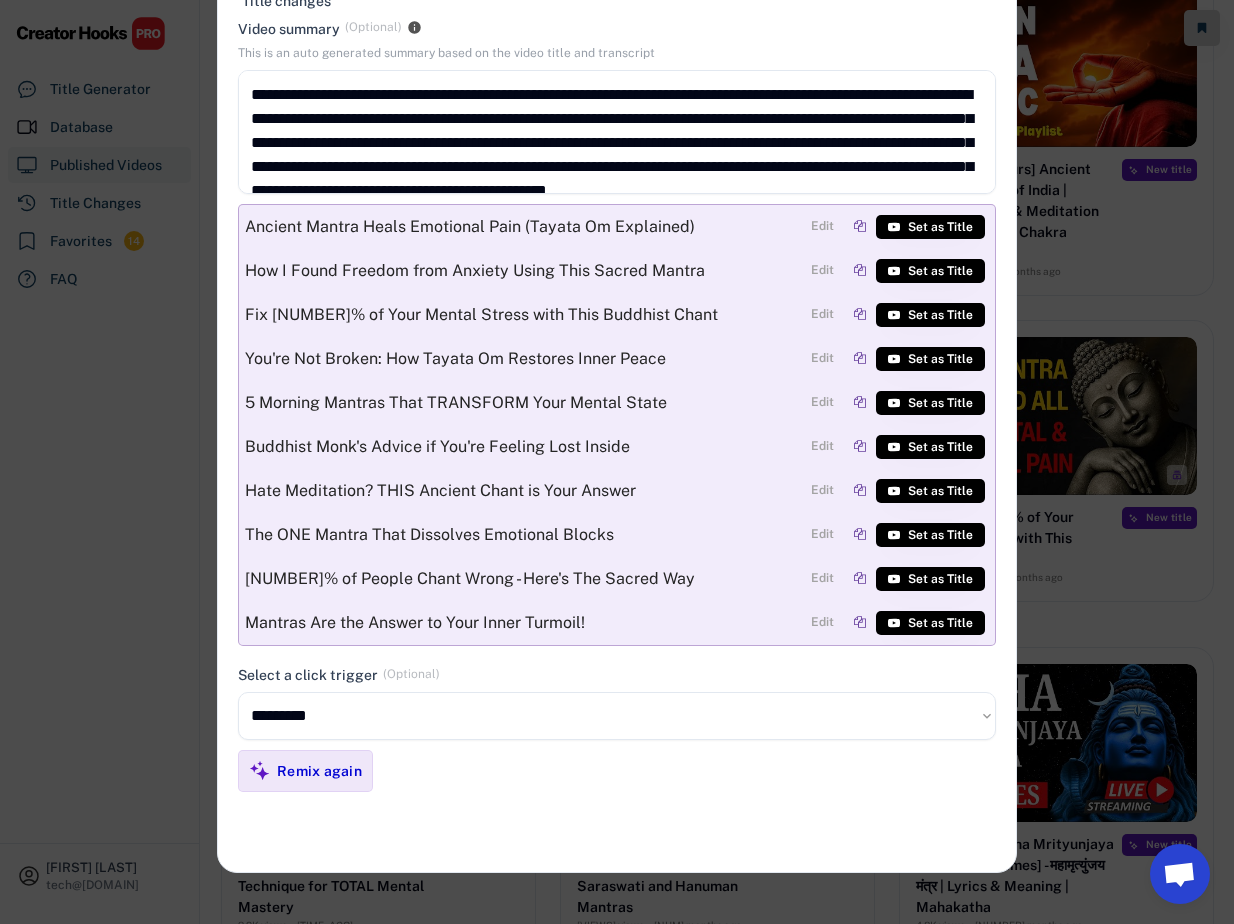 scroll, scrollTop: 2628, scrollLeft: 0, axis: vertical 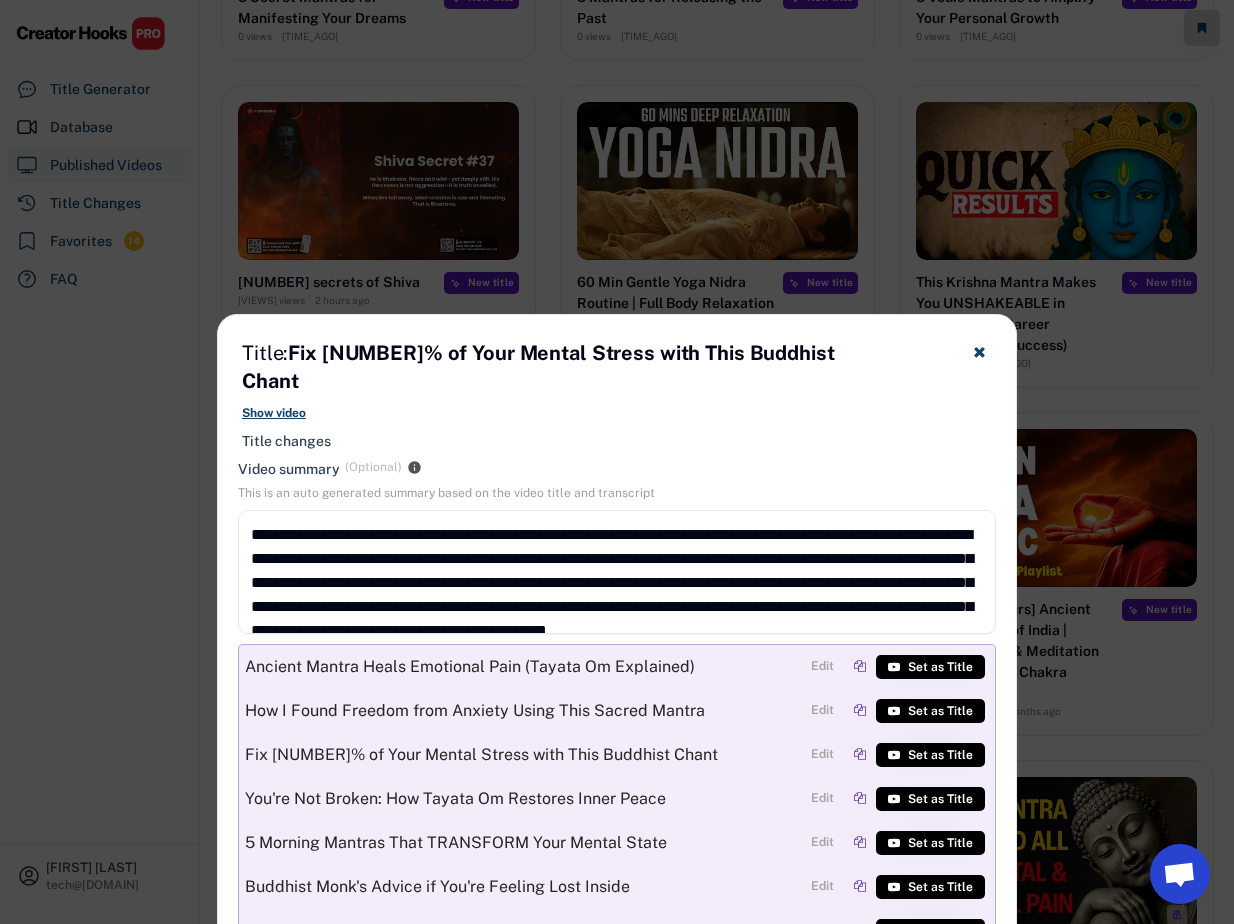 click 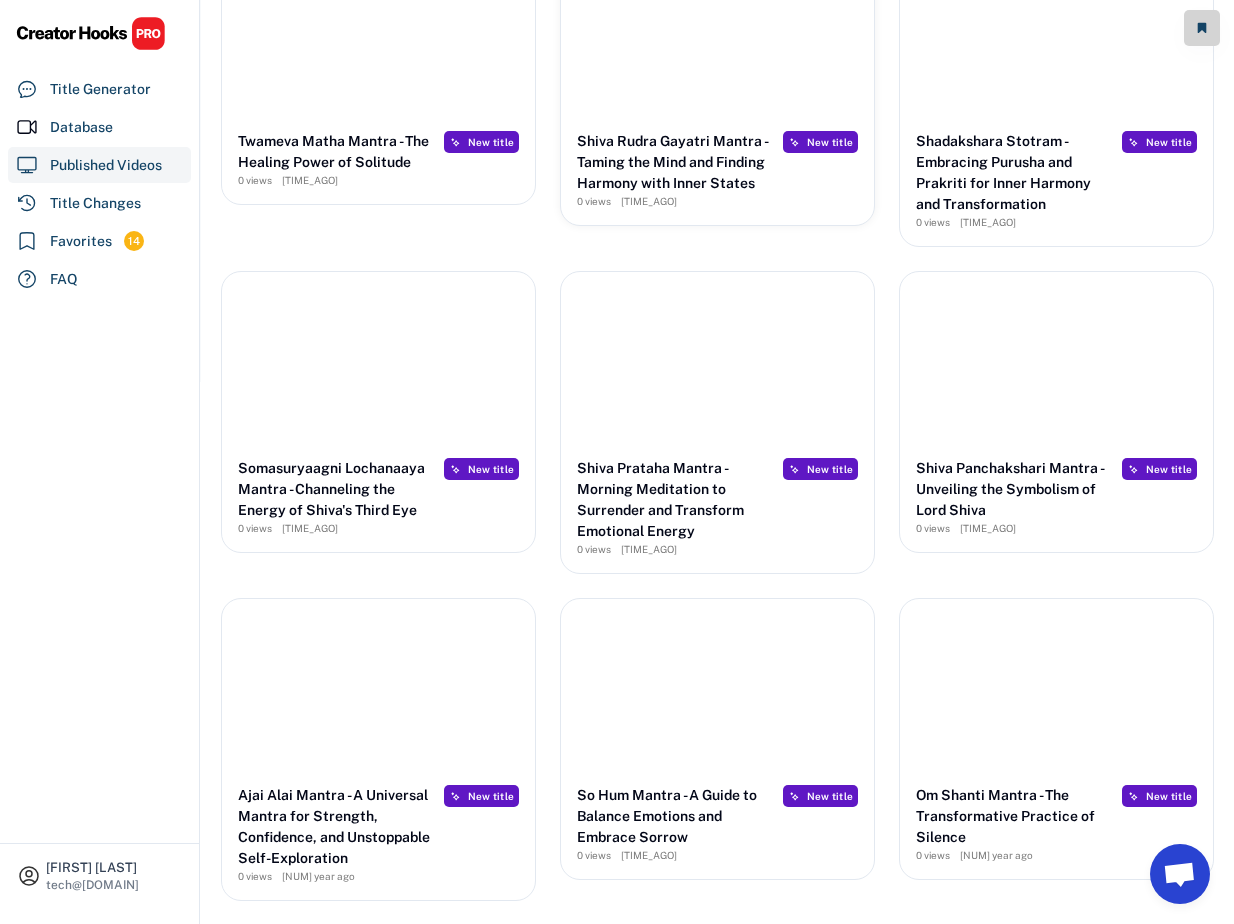 scroll, scrollTop: 440, scrollLeft: 0, axis: vertical 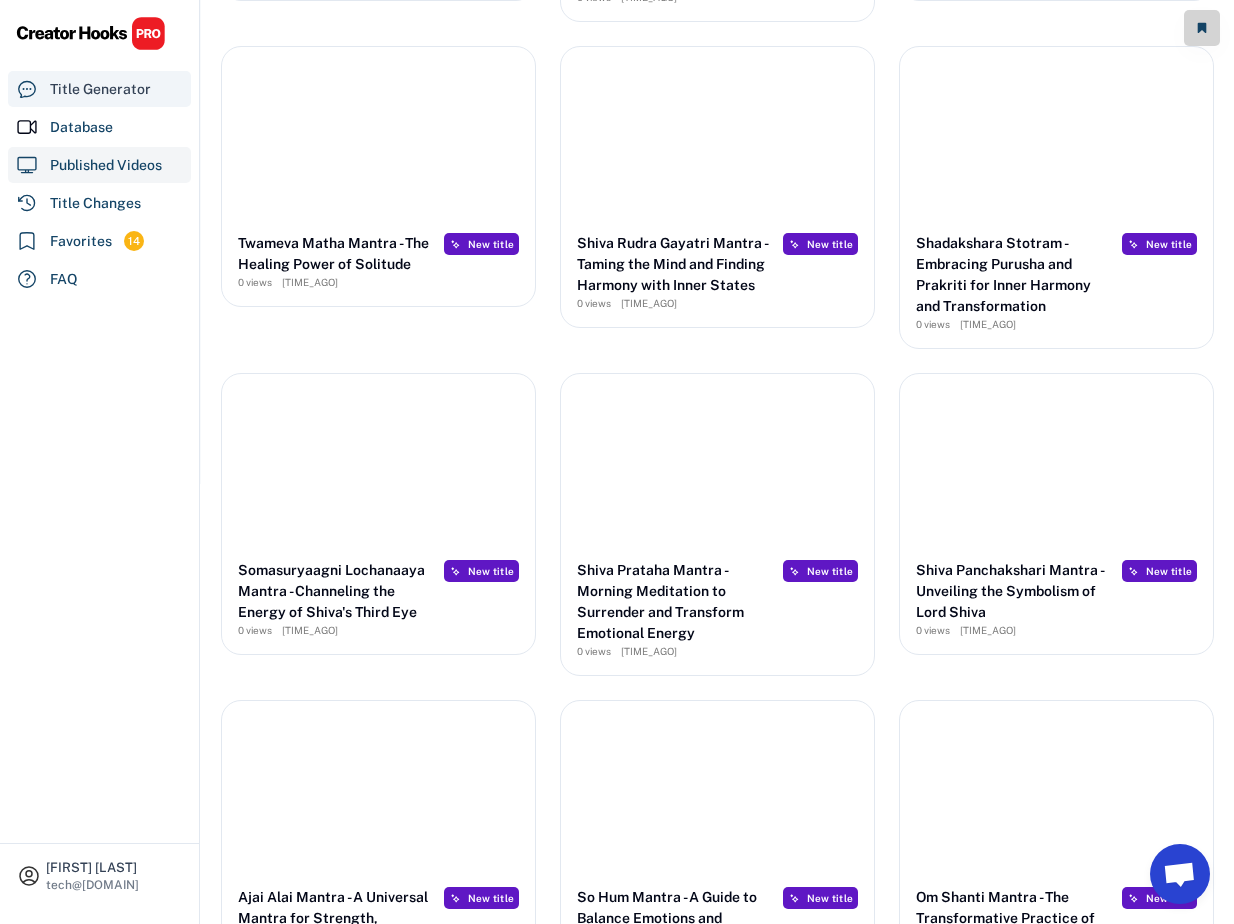 click on "Title Generator" at bounding box center [100, 89] 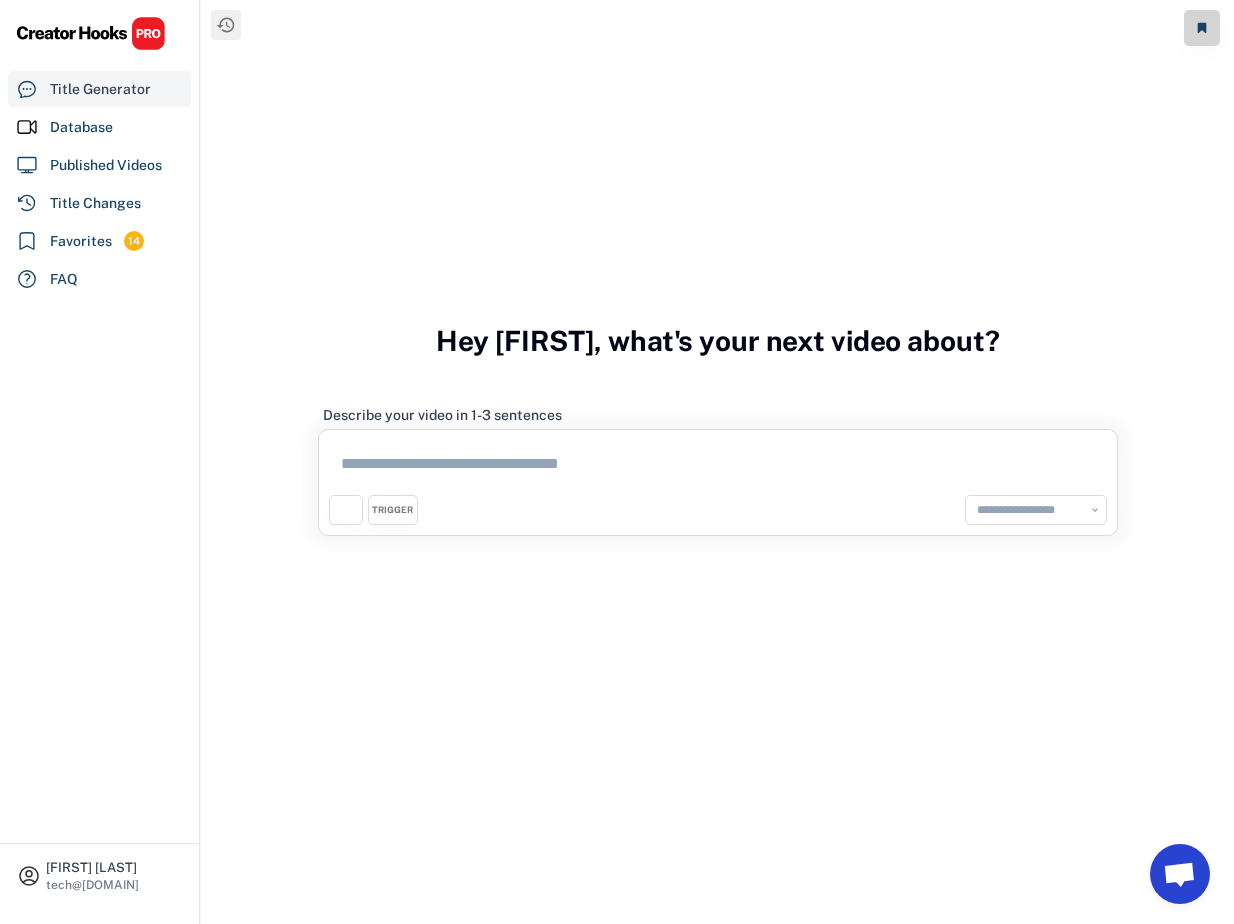 select on "**********" 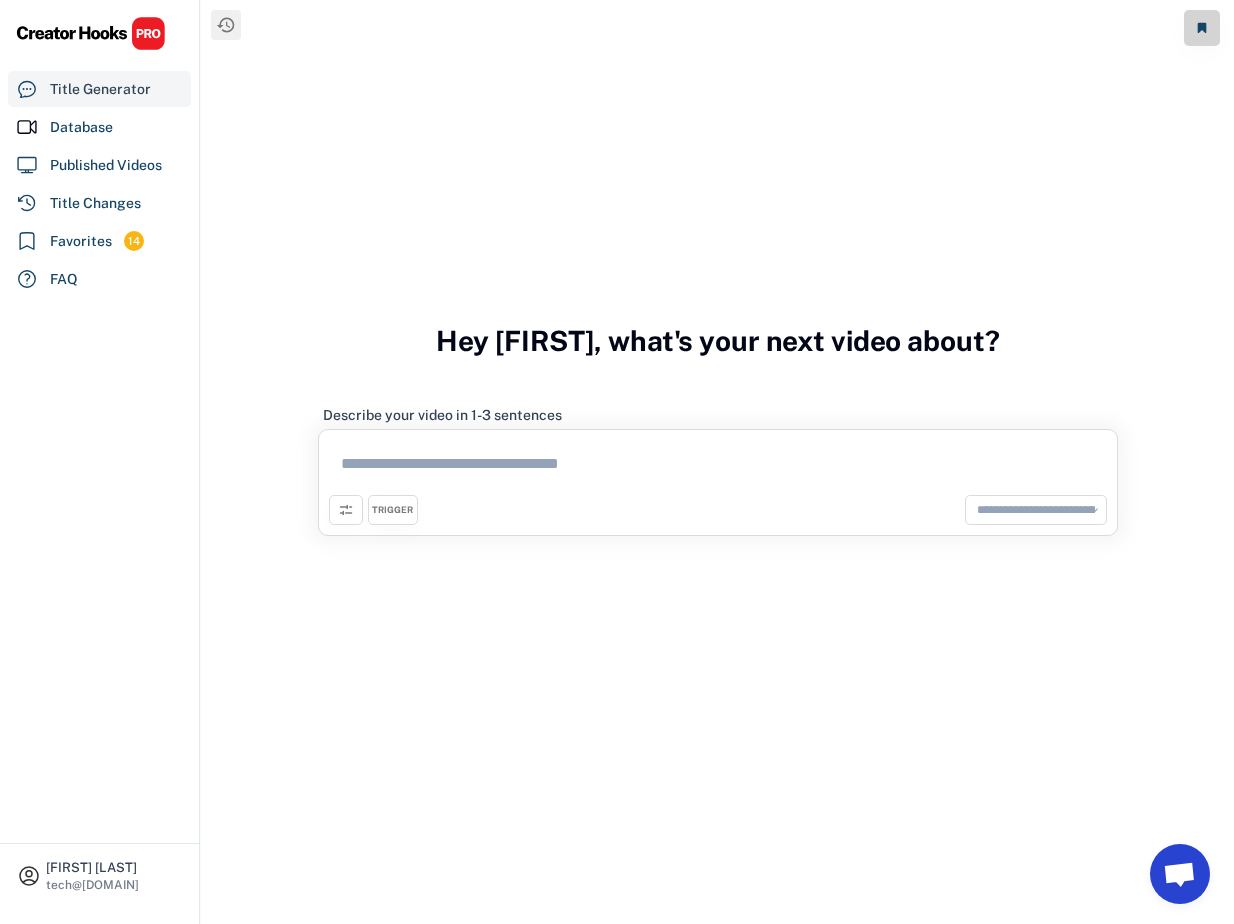 scroll, scrollTop: 0, scrollLeft: 0, axis: both 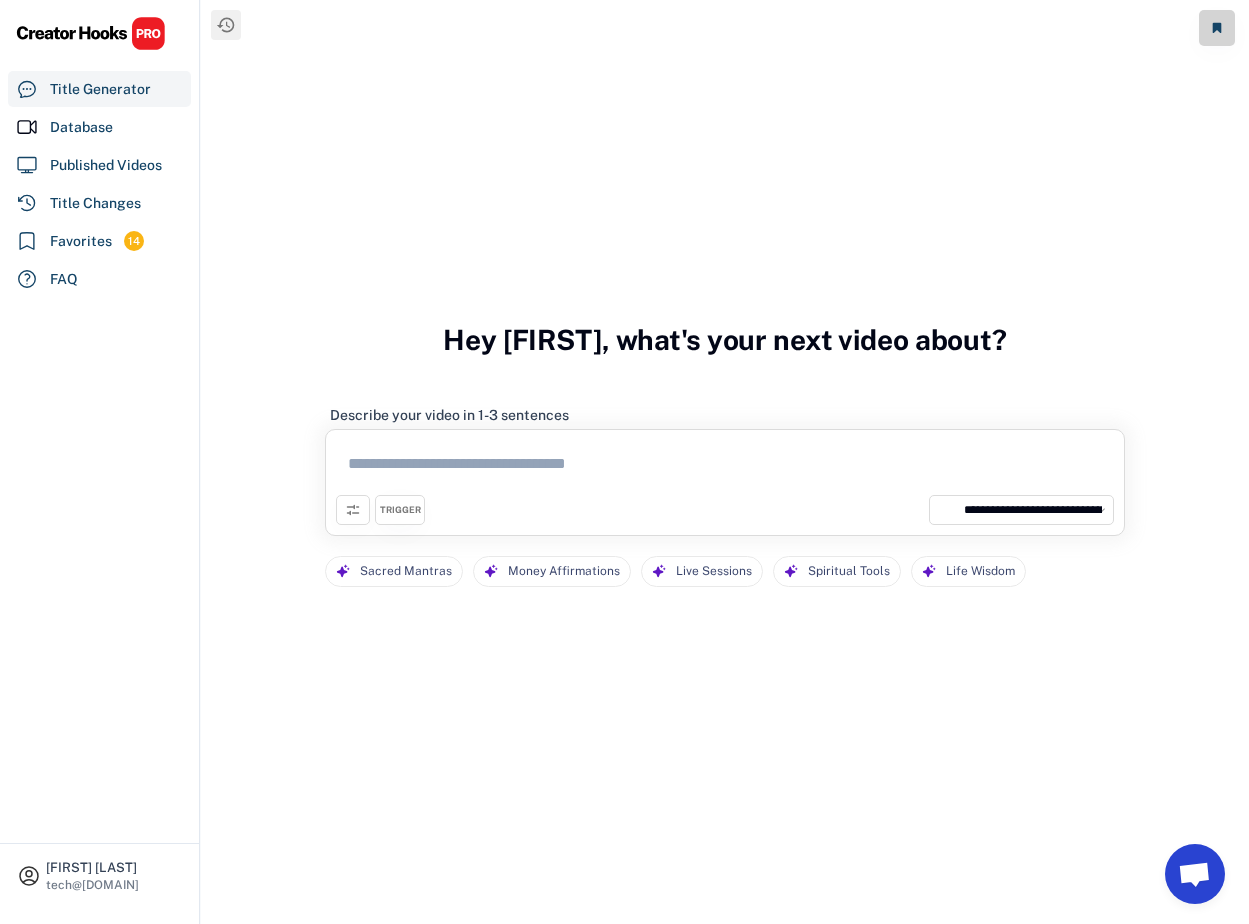 click at bounding box center [725, 467] 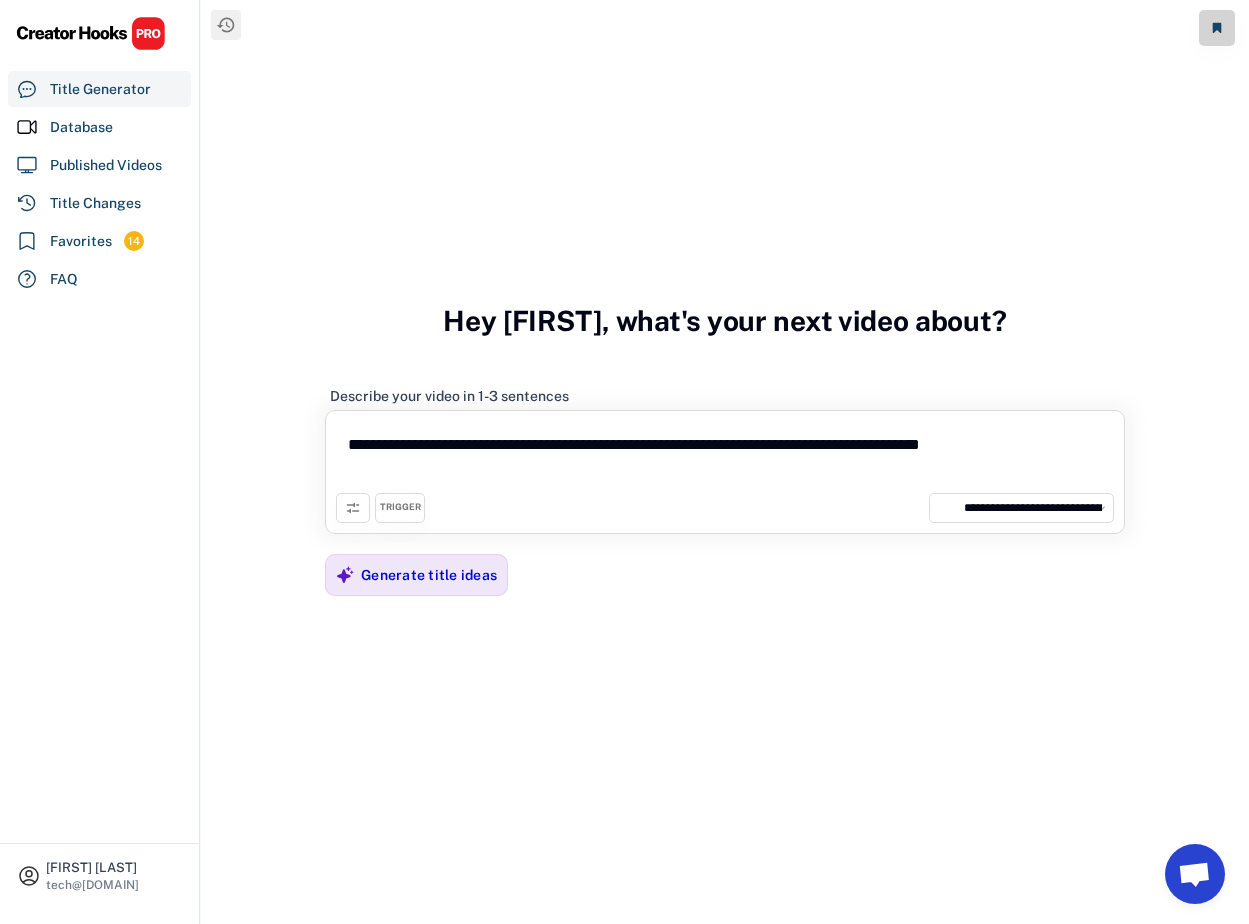click on "**********" at bounding box center (725, 457) 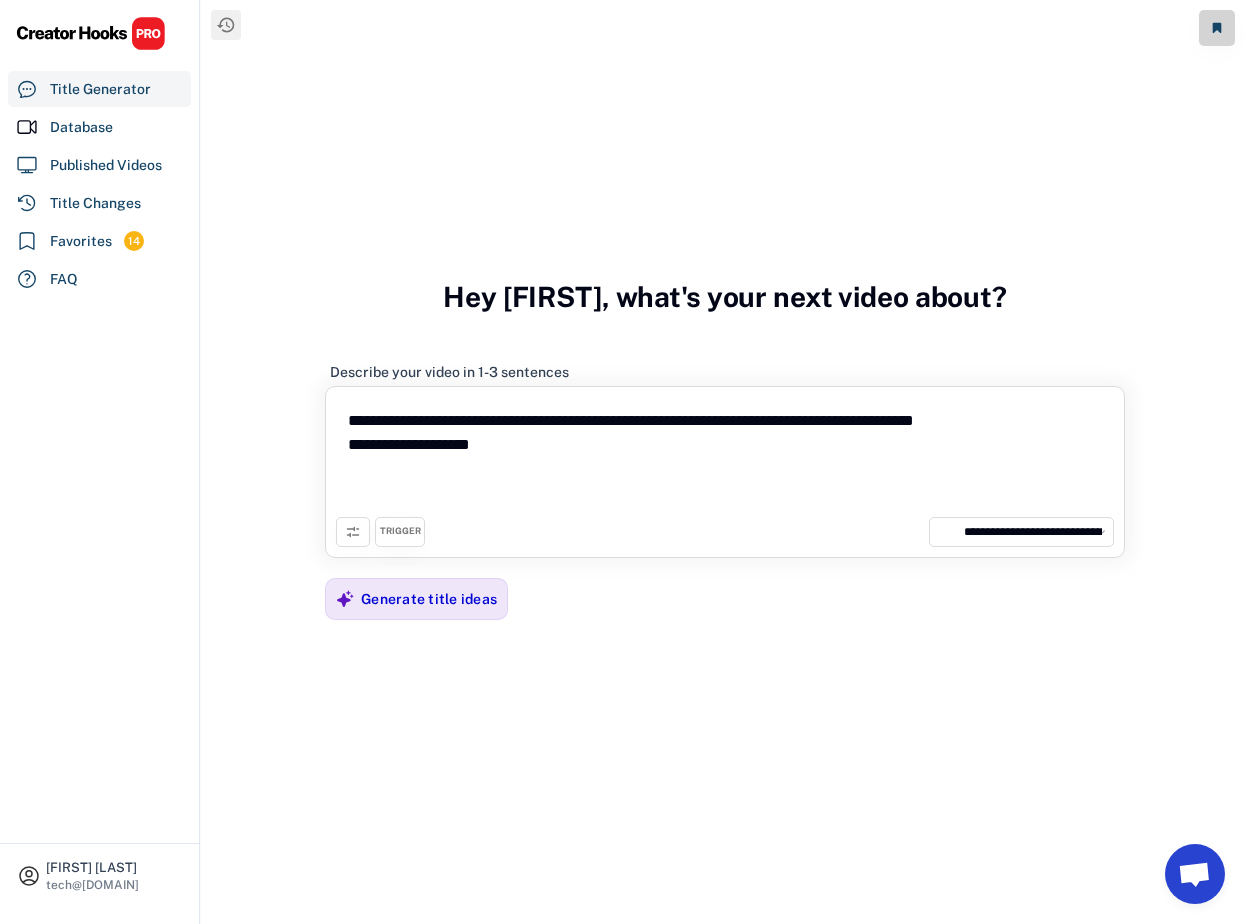 paste on "**********" 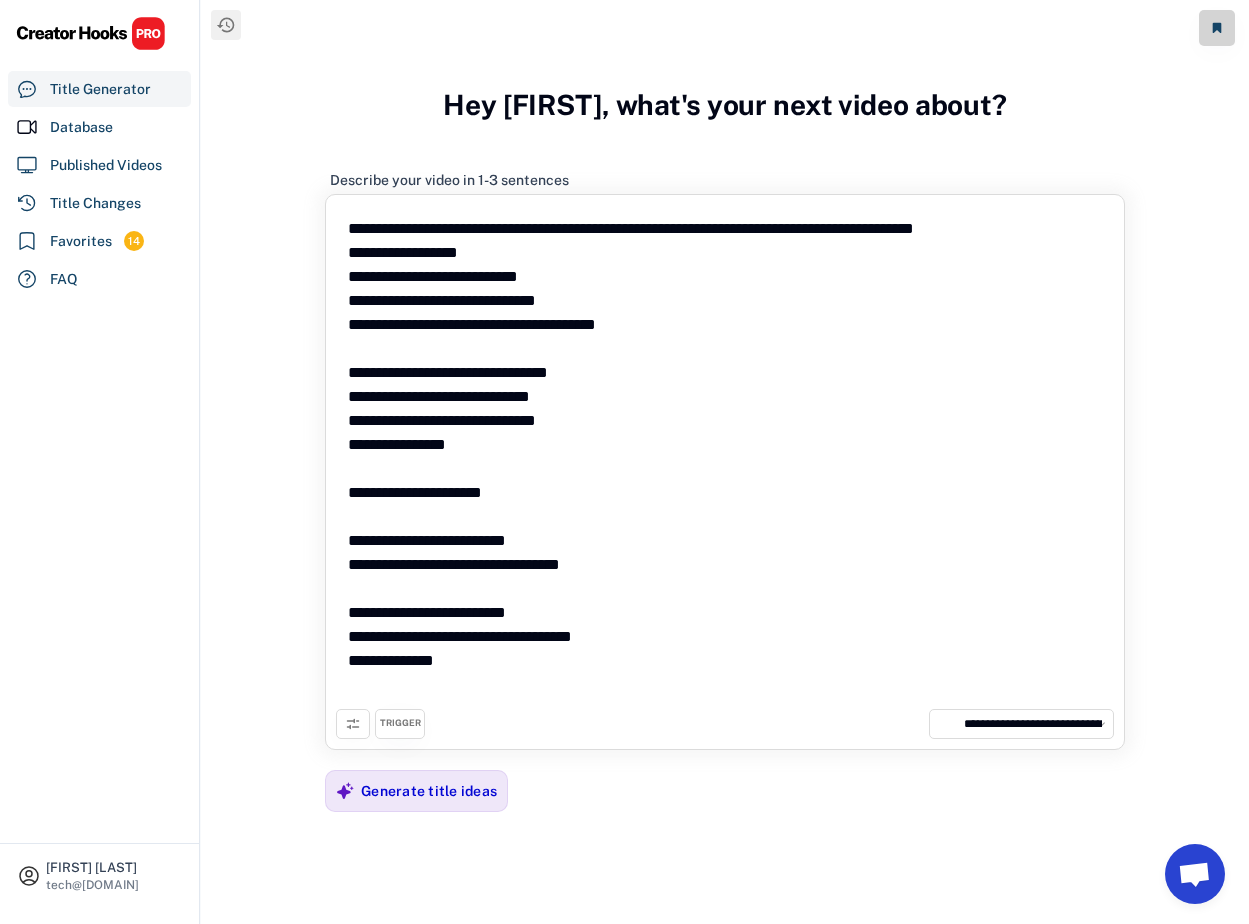 type on "**********" 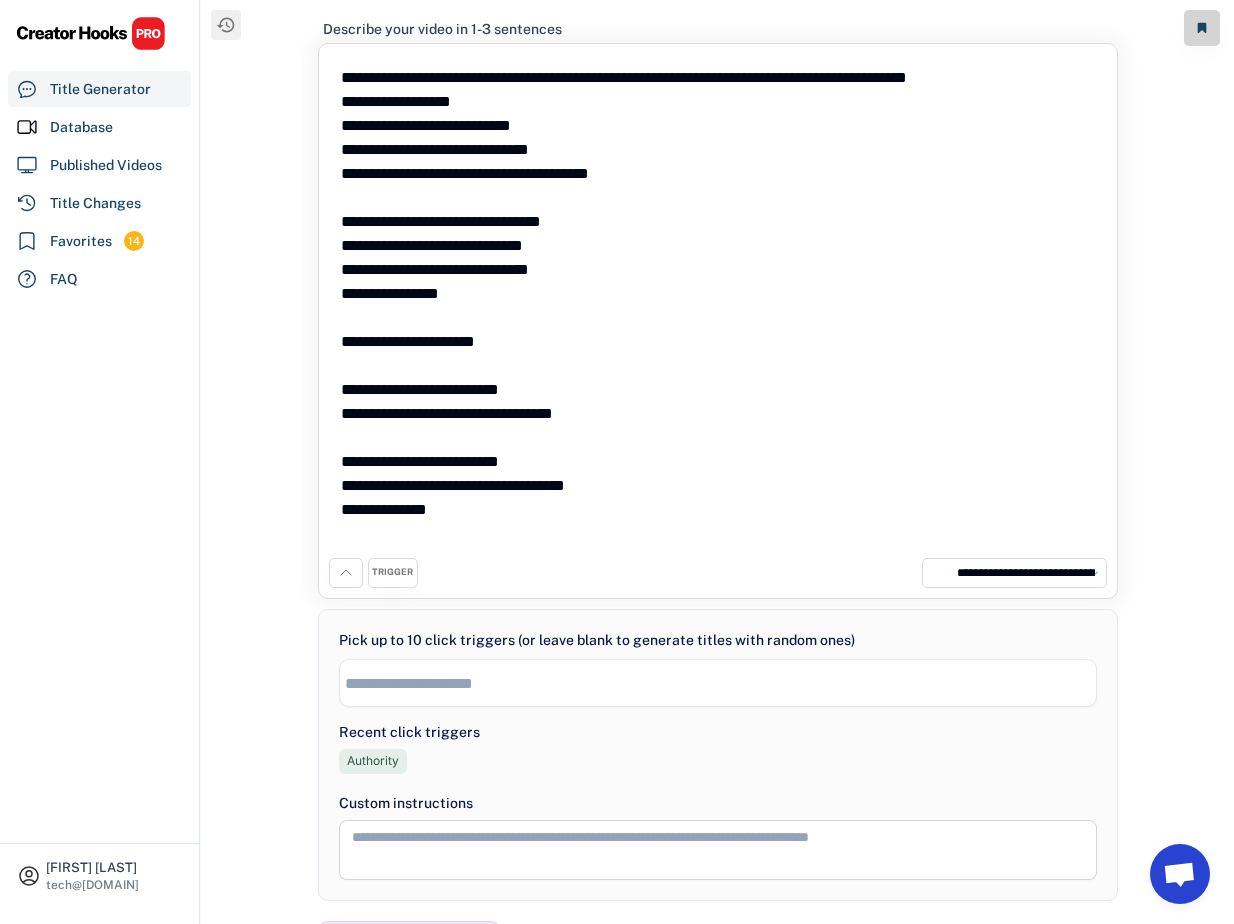 scroll, scrollTop: 128, scrollLeft: 0, axis: vertical 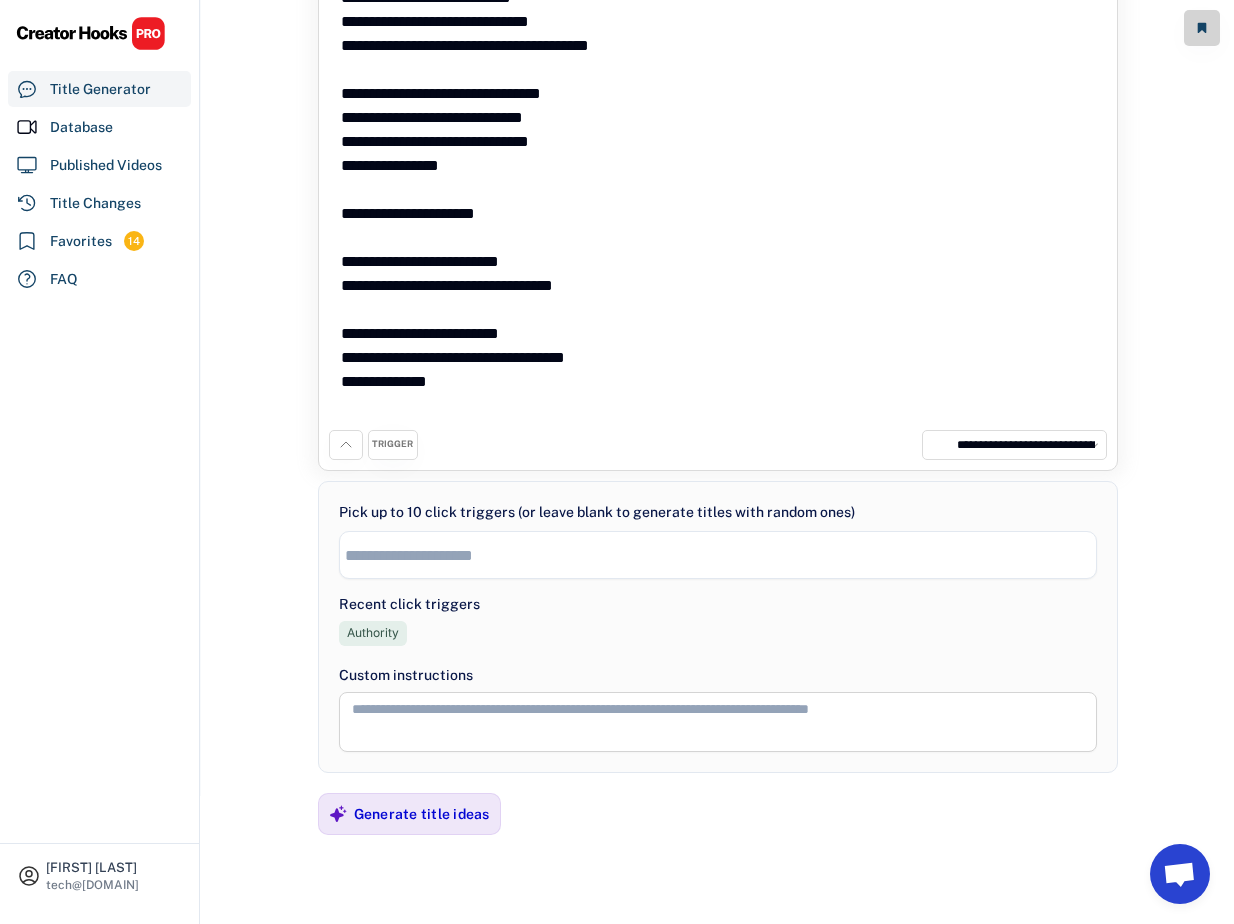 click on "TRIGGER" at bounding box center [392, 444] 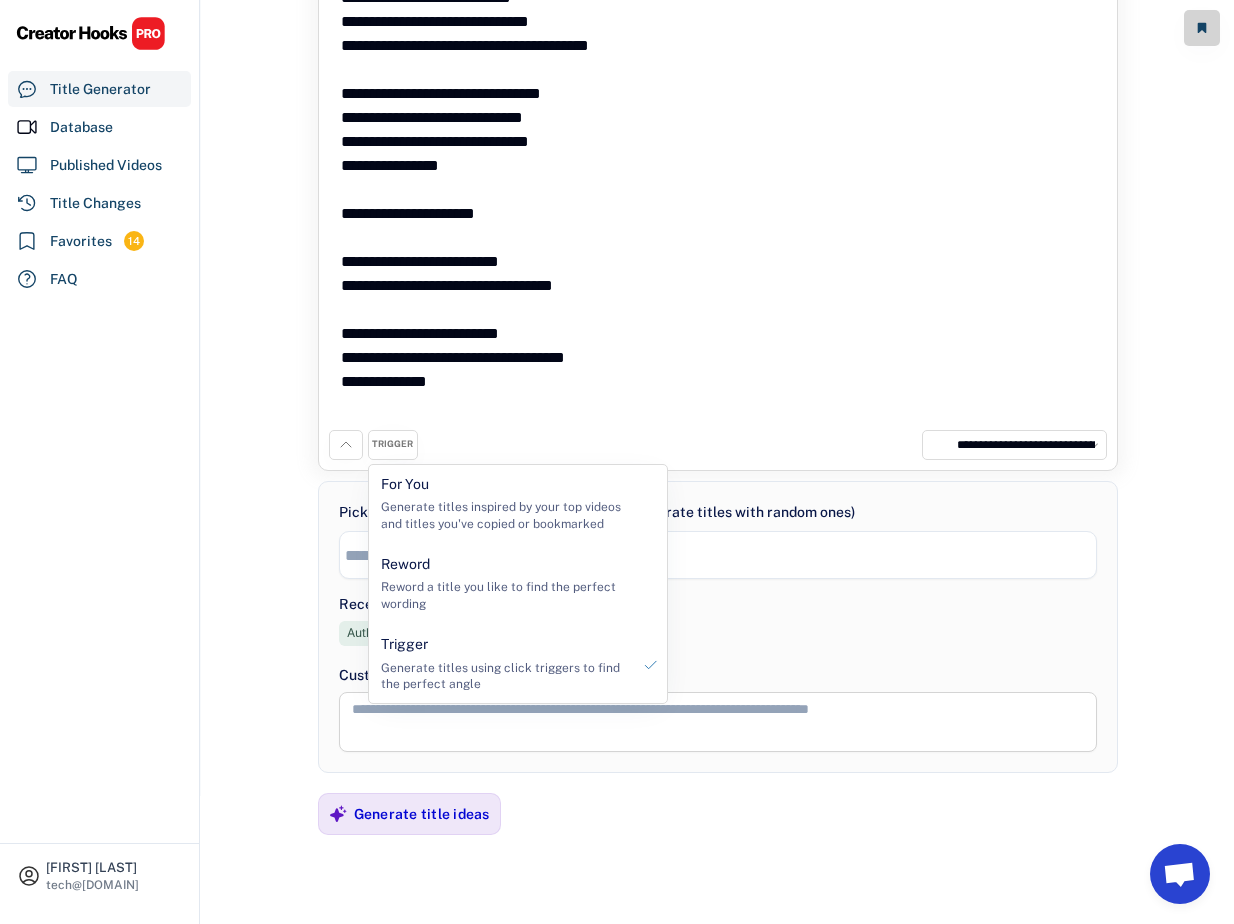 click on "**********" at bounding box center [718, 627] 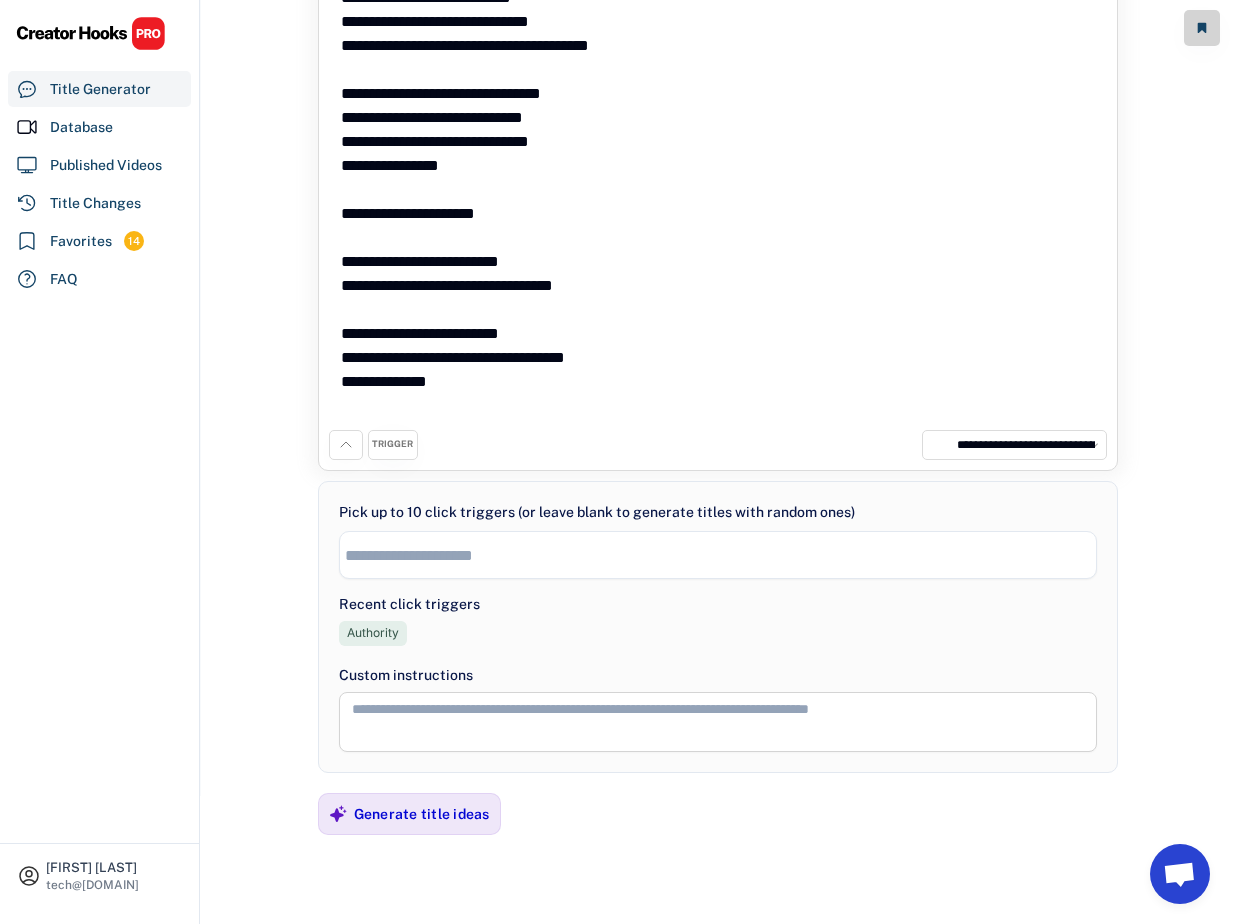 click at bounding box center (723, 555) 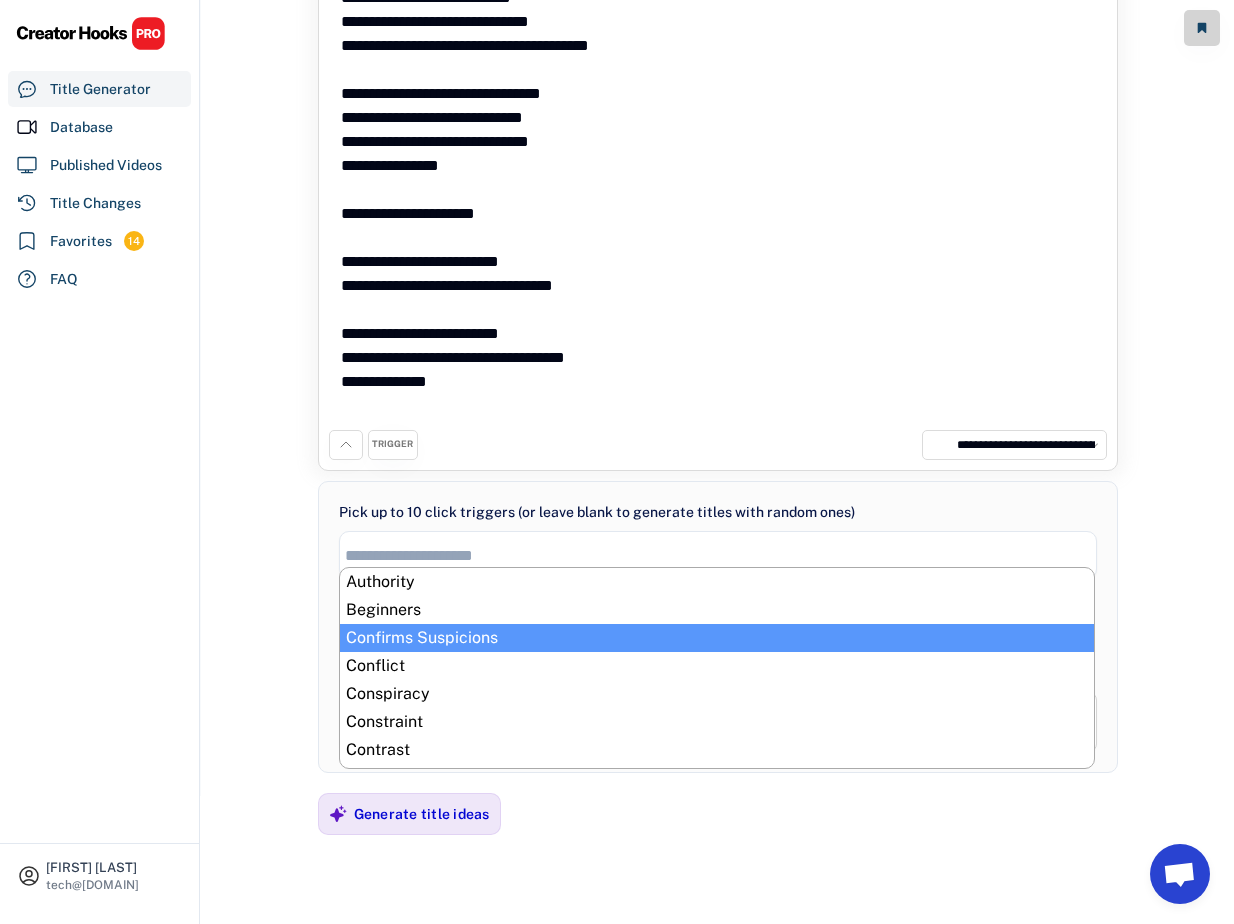 scroll, scrollTop: 34, scrollLeft: 0, axis: vertical 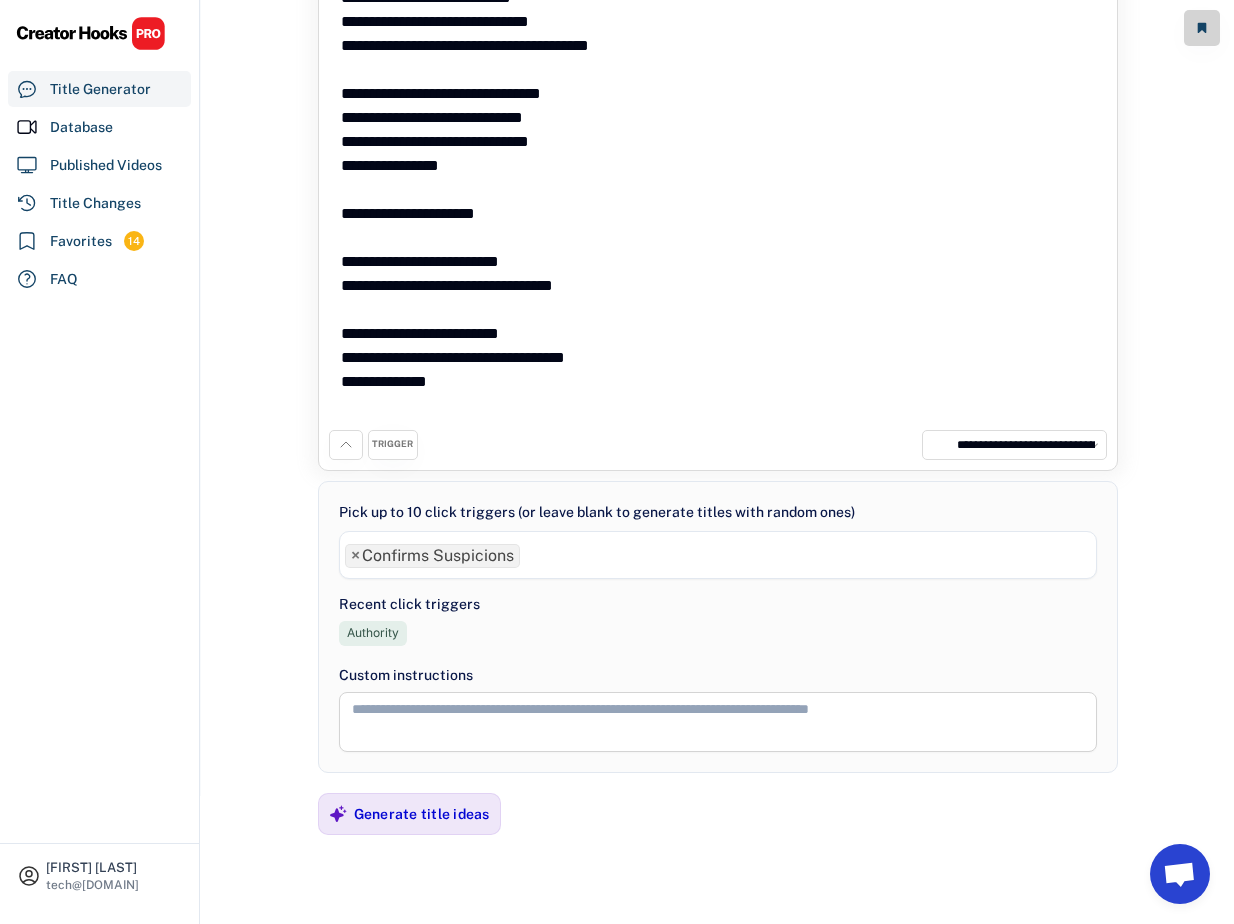 click on "× Confirms Suspicions" at bounding box center (718, 553) 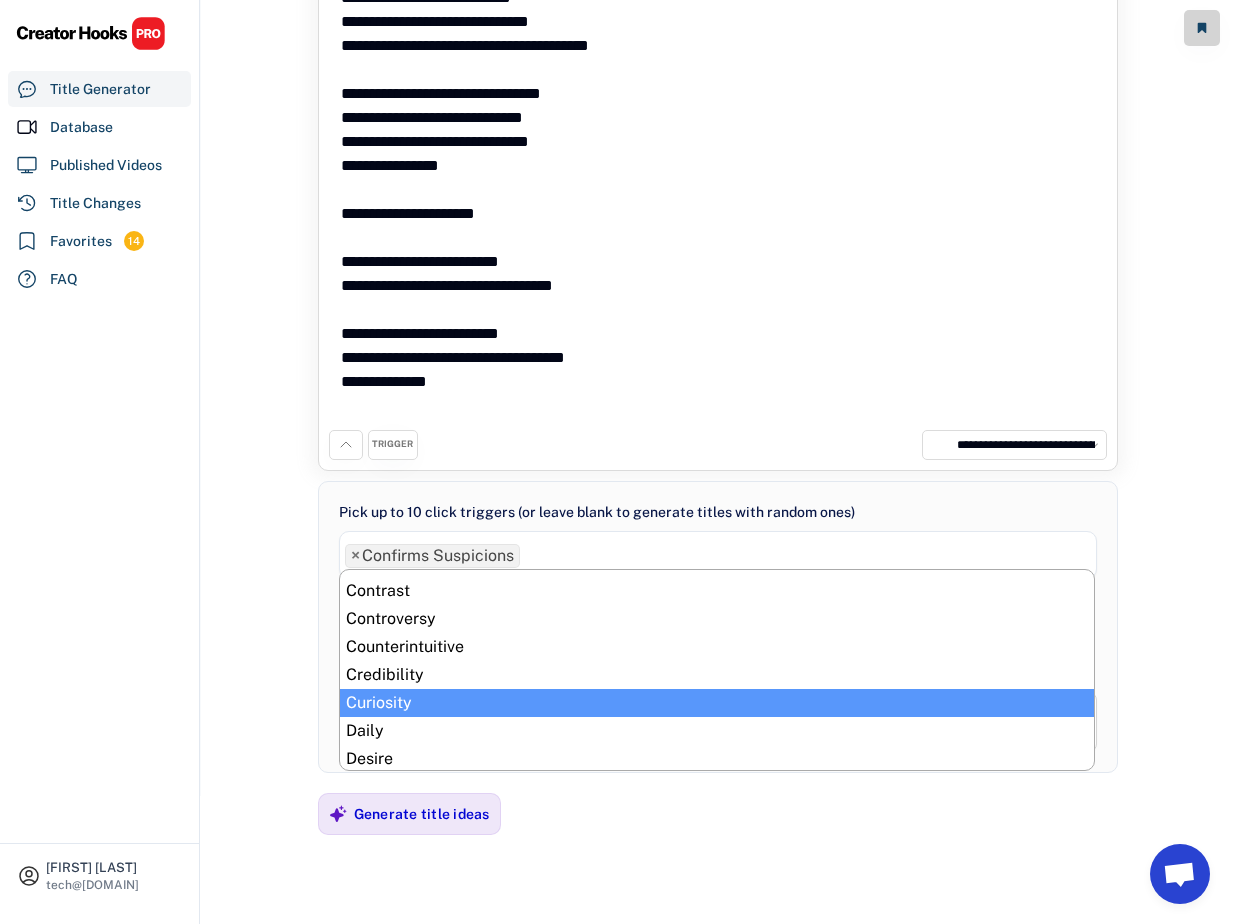 scroll, scrollTop: 187, scrollLeft: 0, axis: vertical 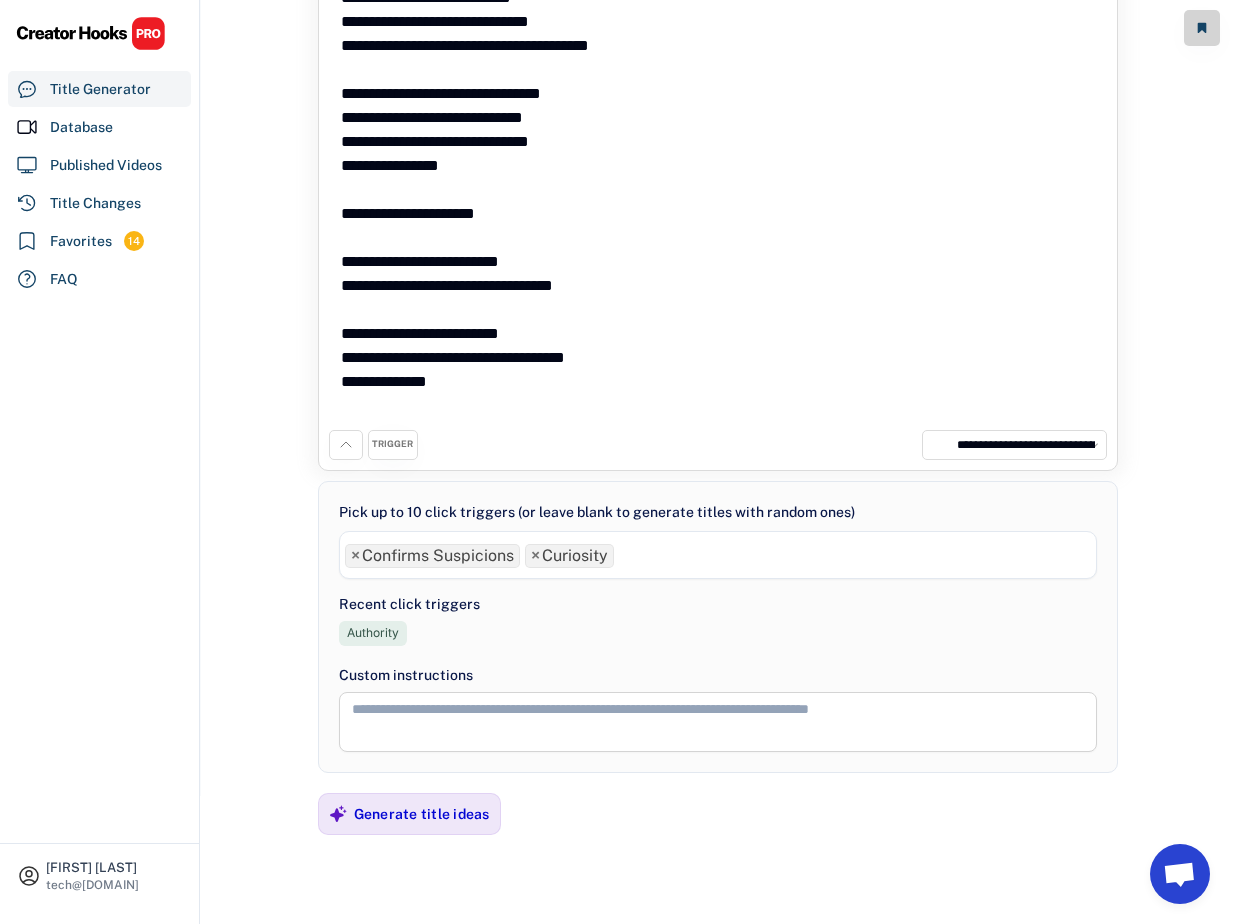 click on "× Confirms Suspicions × Curiosity" at bounding box center [718, 553] 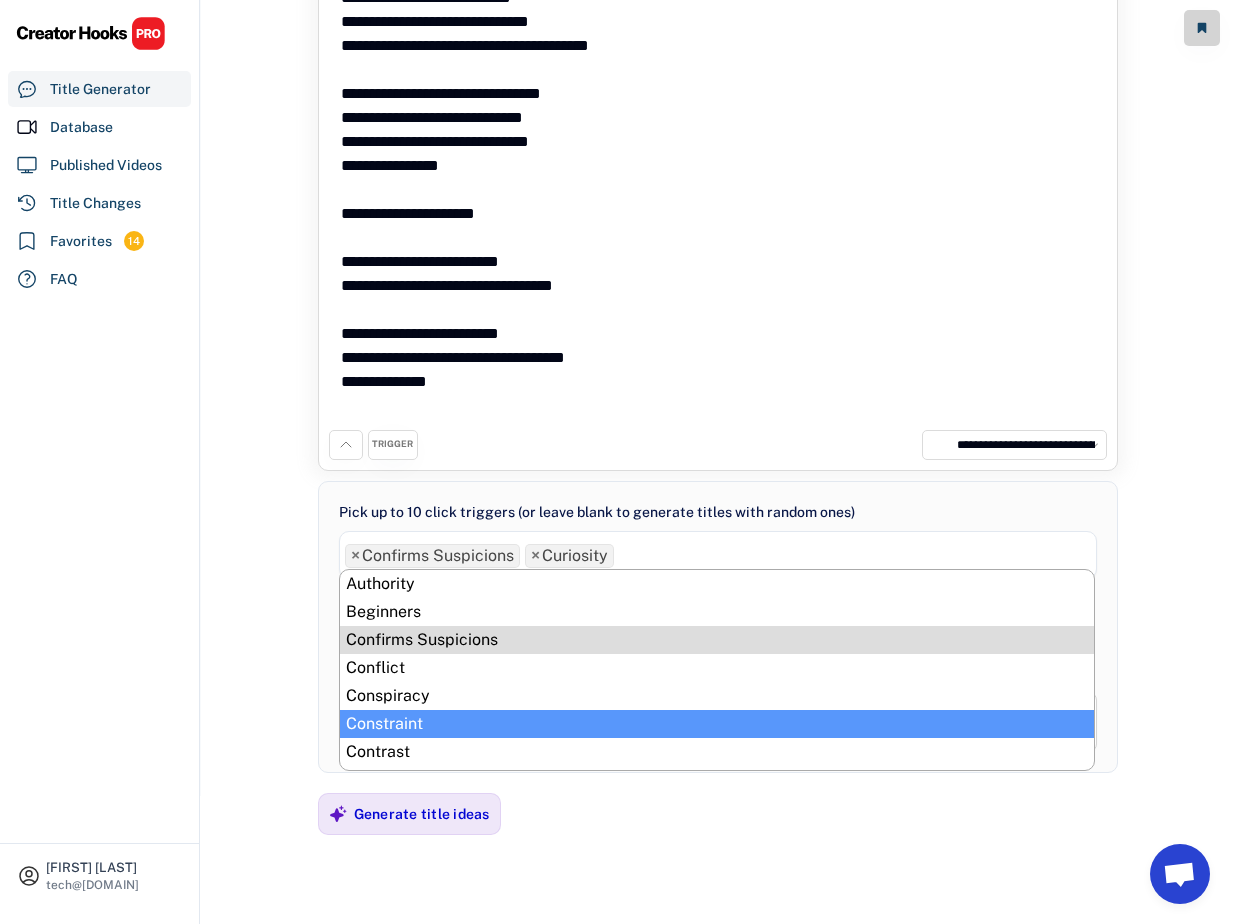 scroll, scrollTop: 223, scrollLeft: 0, axis: vertical 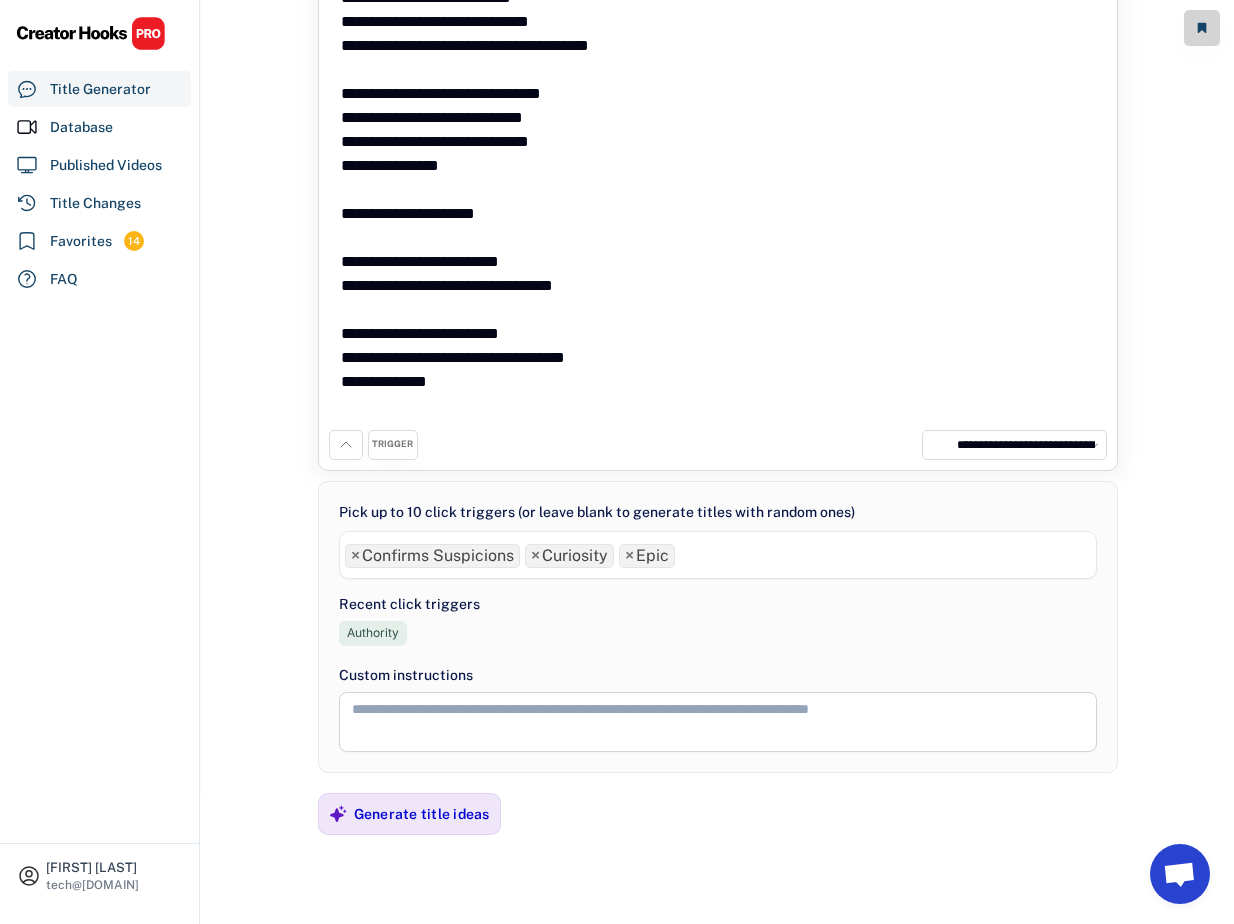 click on "× Confirms Suspicions × Curiosity × Epic" at bounding box center [718, 553] 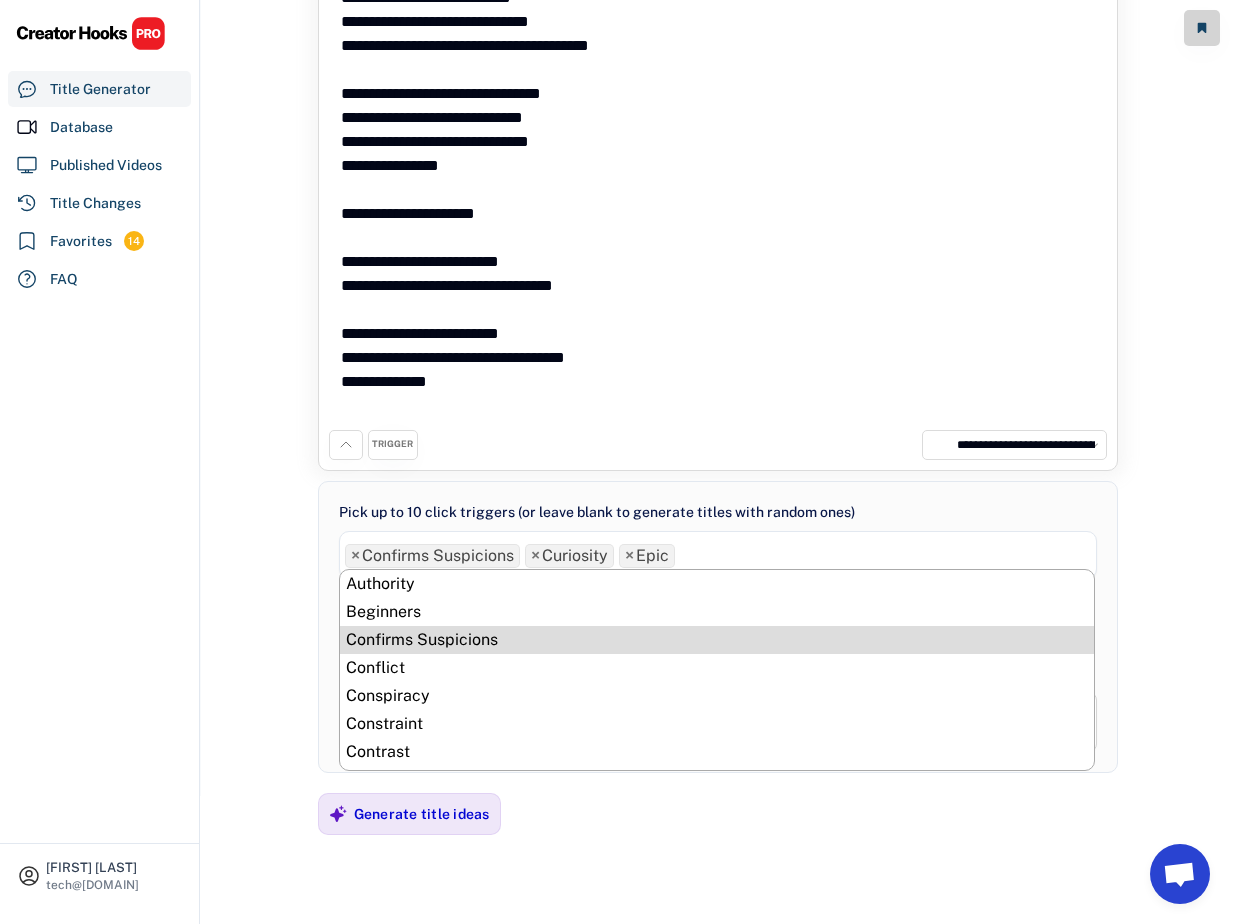 scroll, scrollTop: 394, scrollLeft: 0, axis: vertical 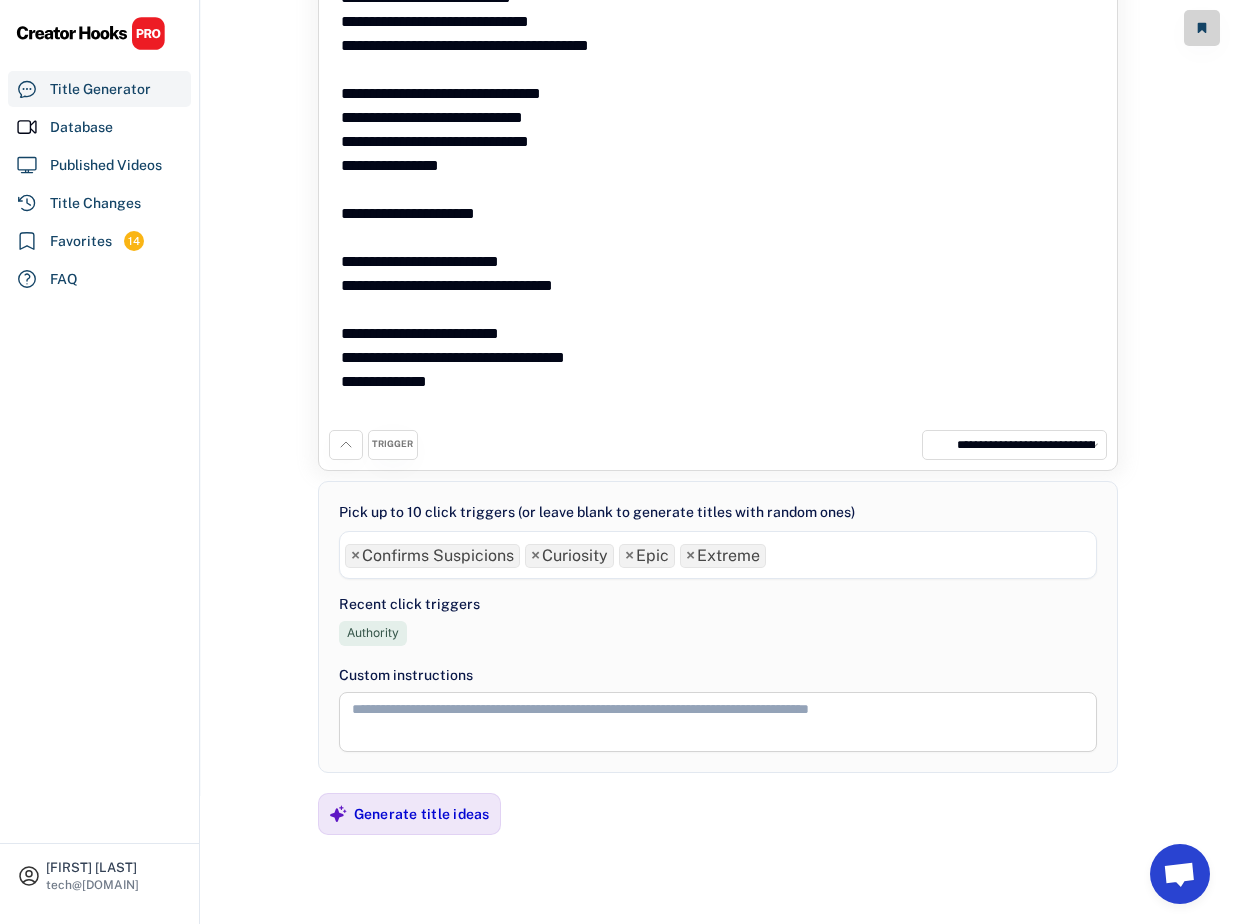 click on "× Confirms Suspicions × Curiosity × Epic × Extreme" at bounding box center (718, 553) 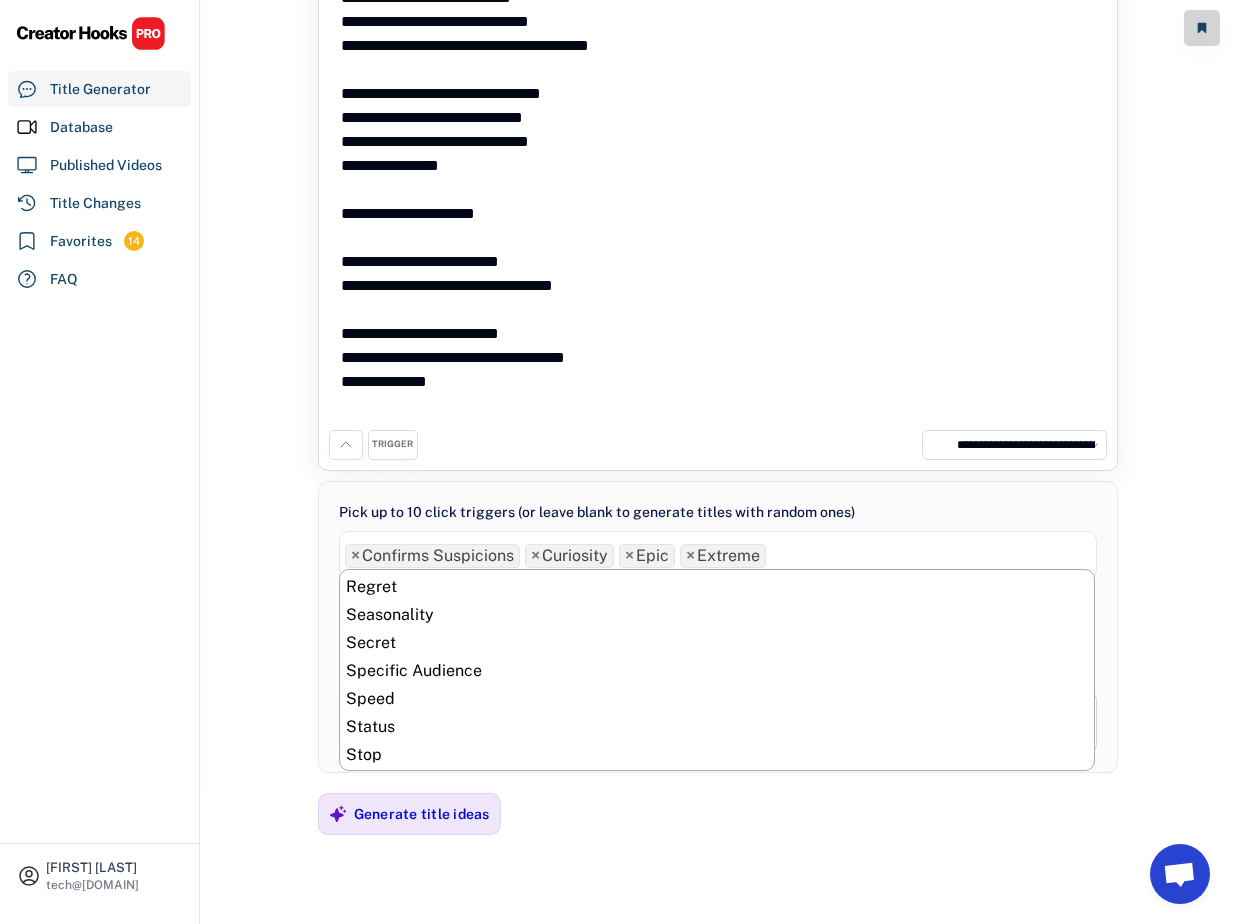 scroll, scrollTop: 602, scrollLeft: 0, axis: vertical 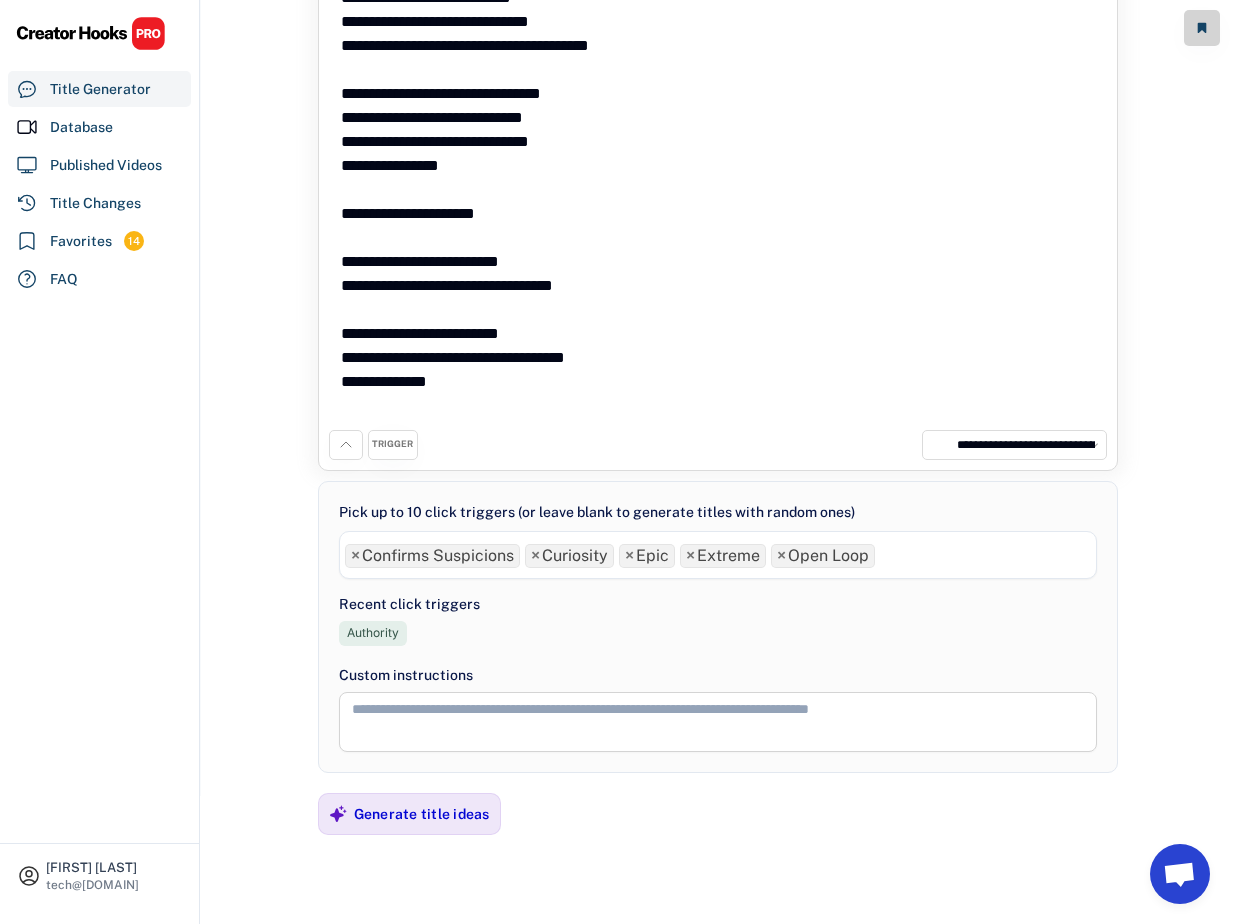 click on "× Confirms Suspicions × Curiosity × Epic × Extreme × Open Loop" at bounding box center (718, 553) 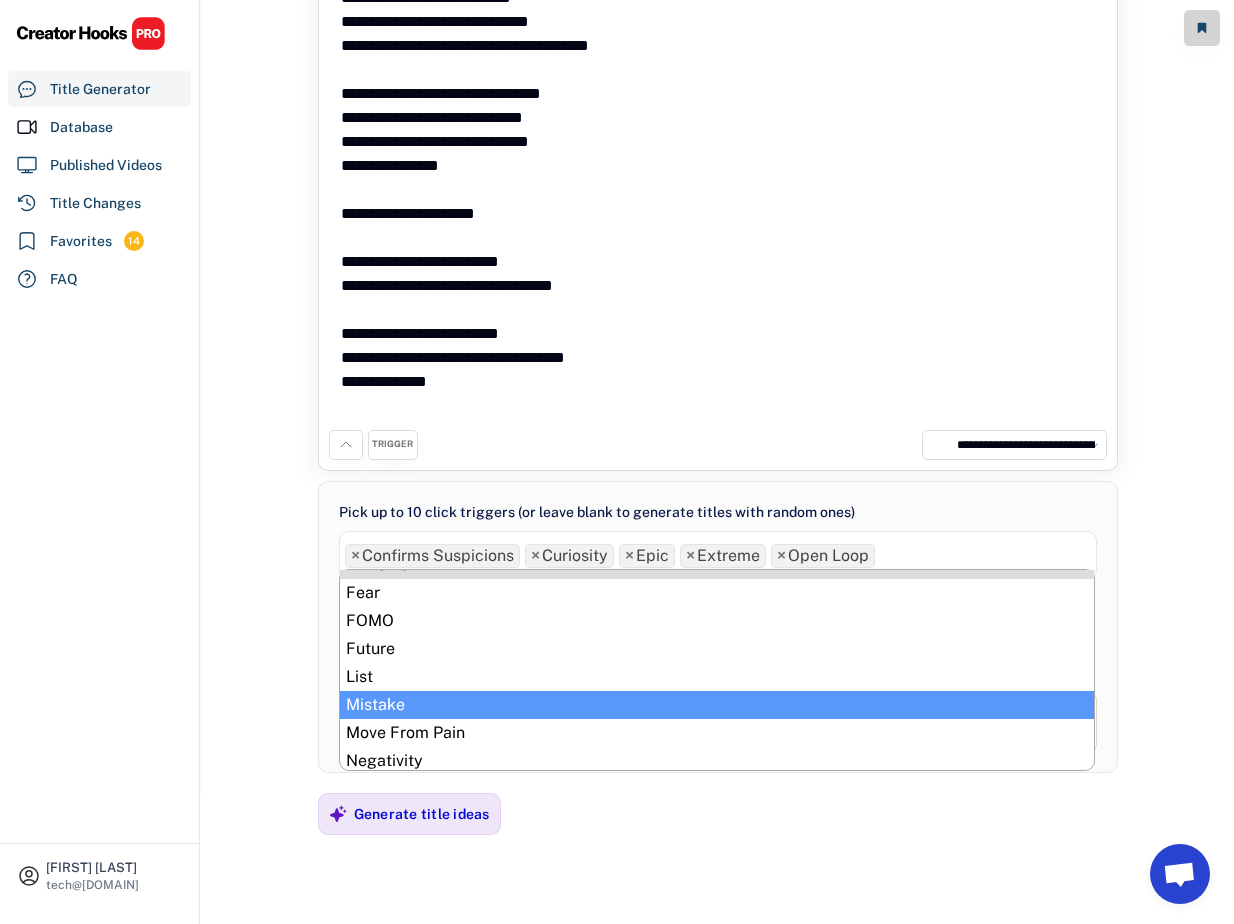scroll, scrollTop: 21, scrollLeft: 0, axis: vertical 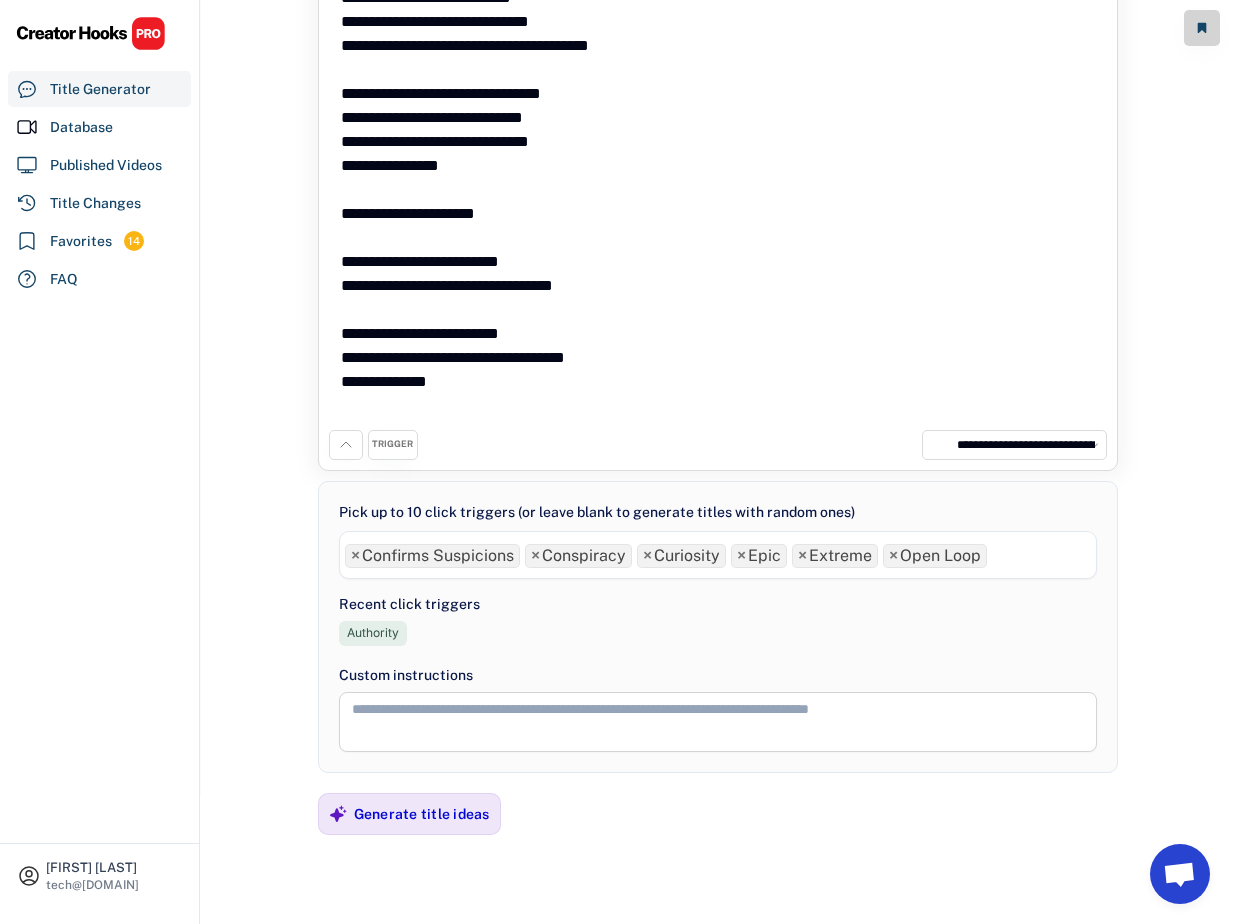 click at bounding box center [998, 552] 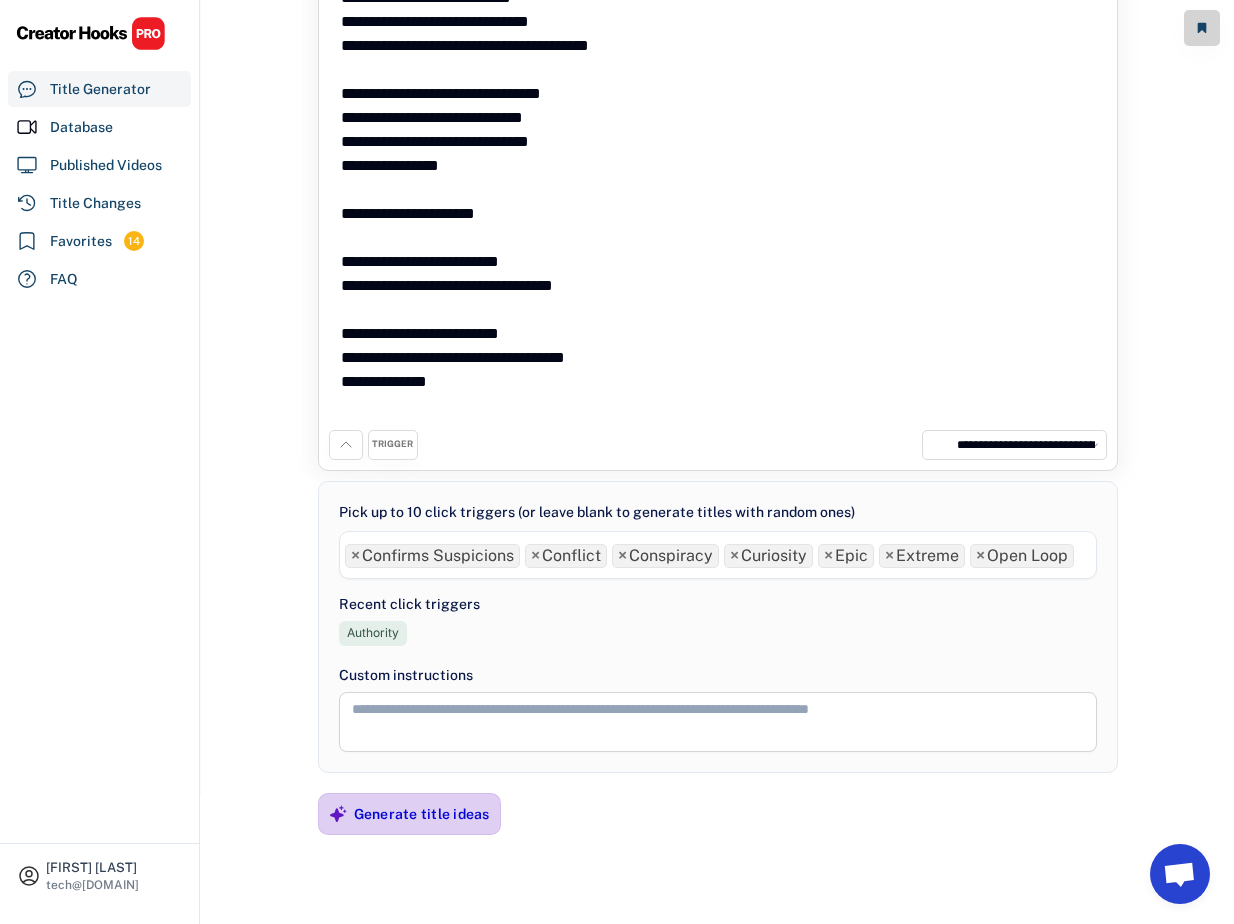 click on "Generate title ideas" at bounding box center (422, 814) 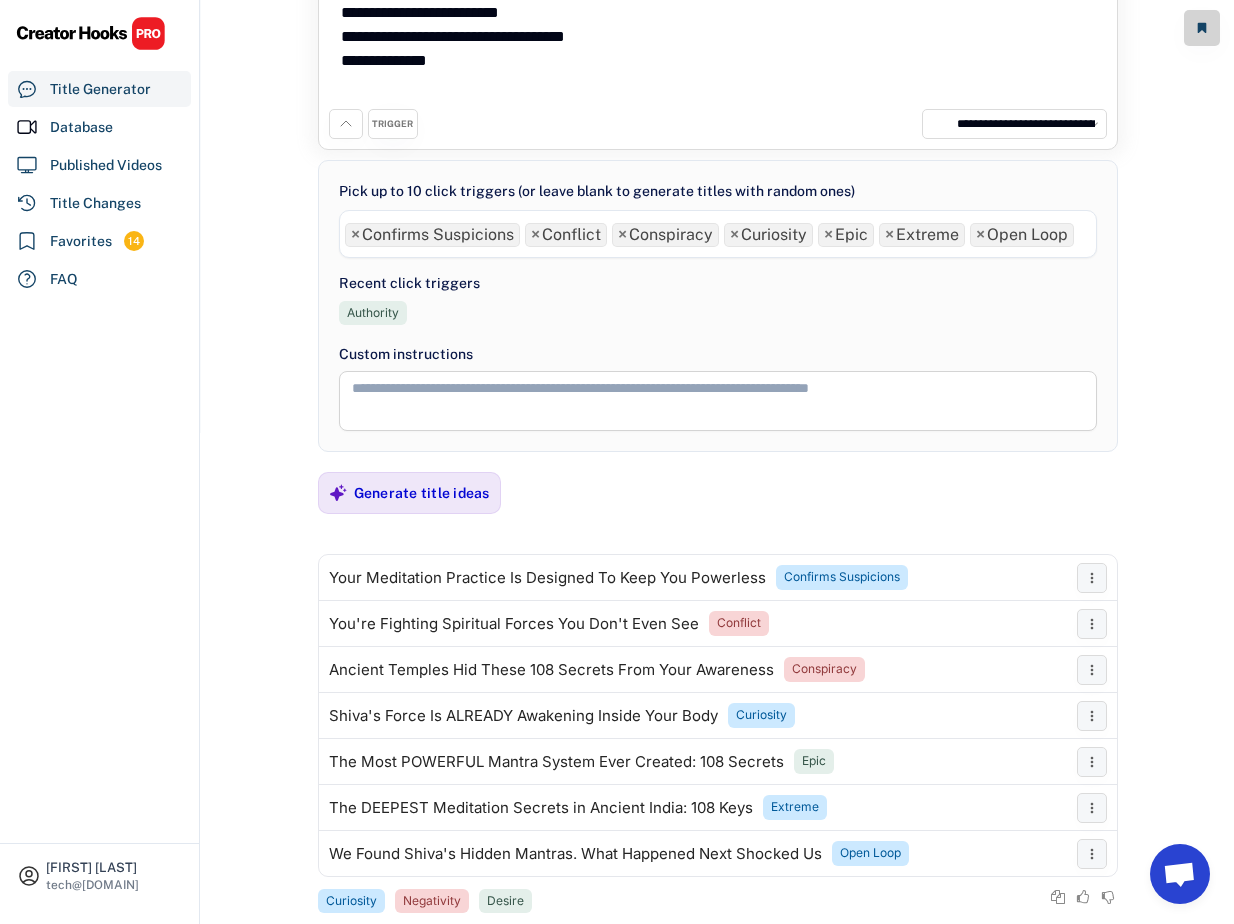 scroll, scrollTop: 532, scrollLeft: 0, axis: vertical 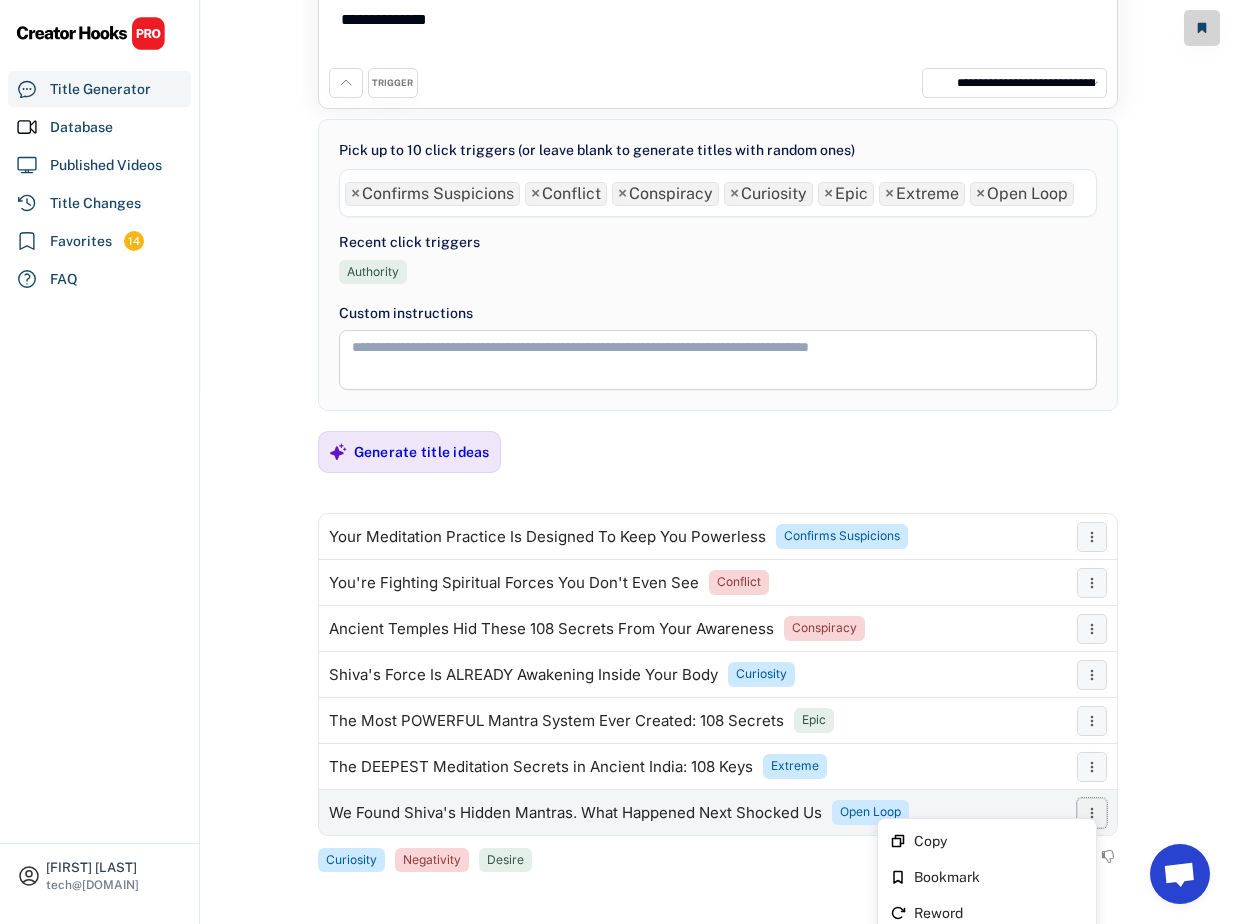 click 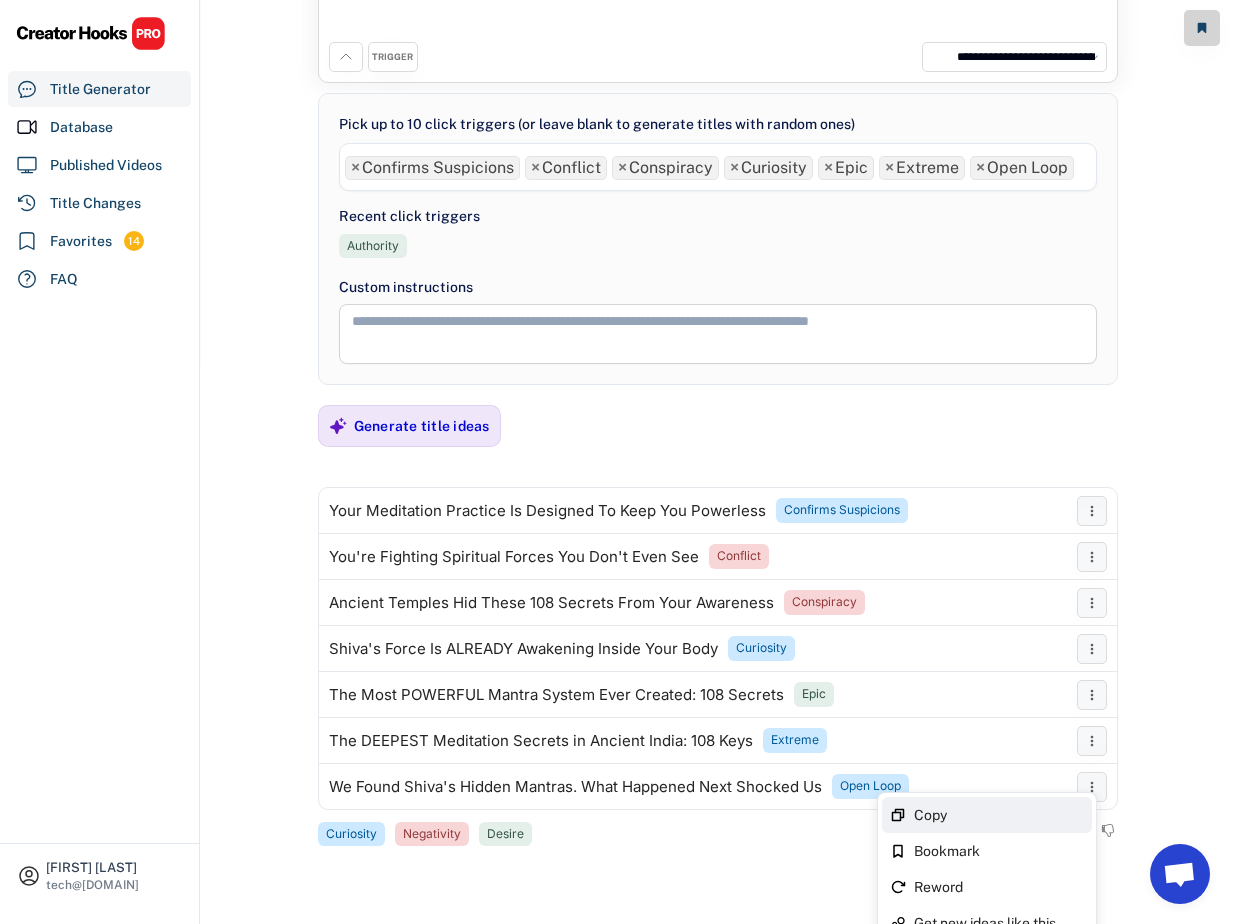 scroll, scrollTop: 579, scrollLeft: 0, axis: vertical 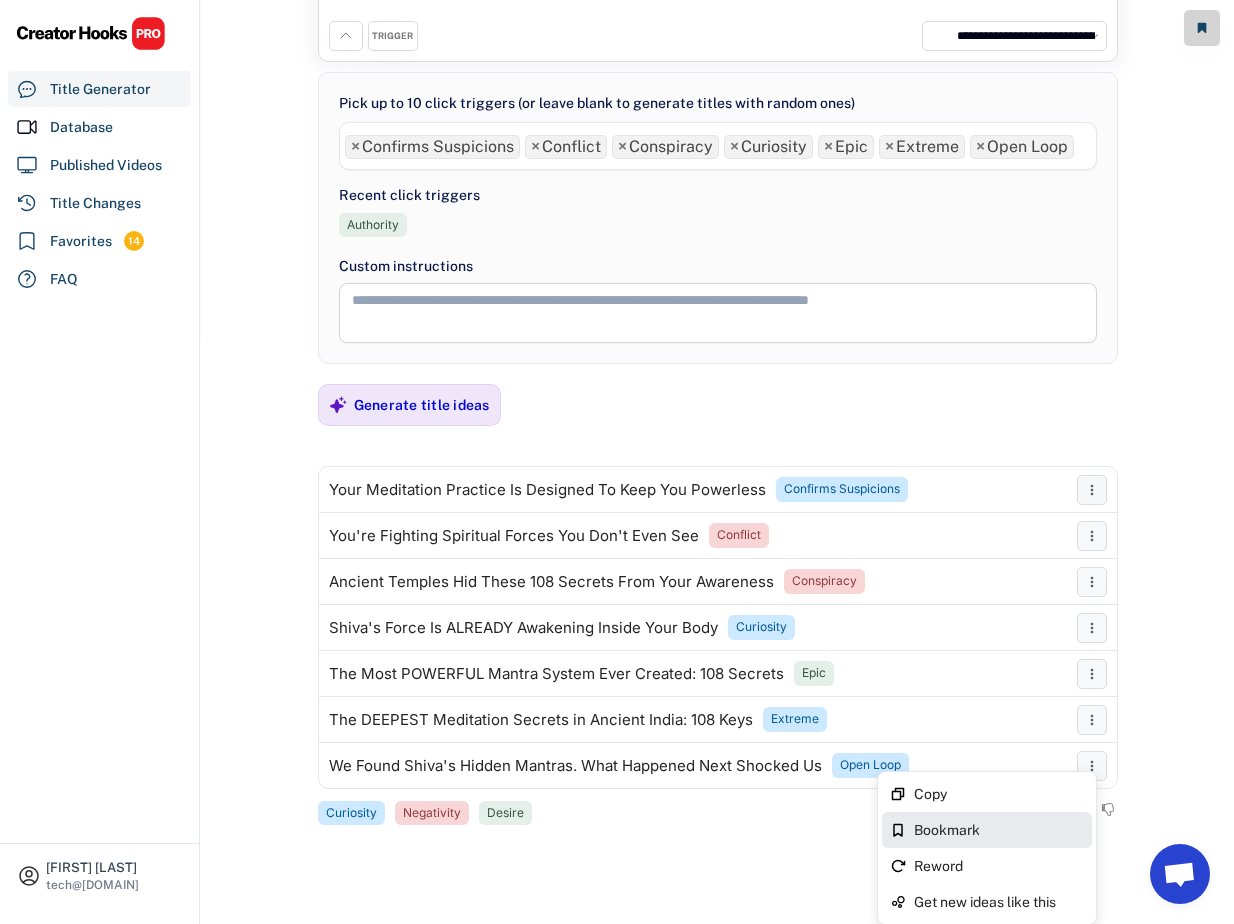 click on "Bookmark" at bounding box center [987, 830] 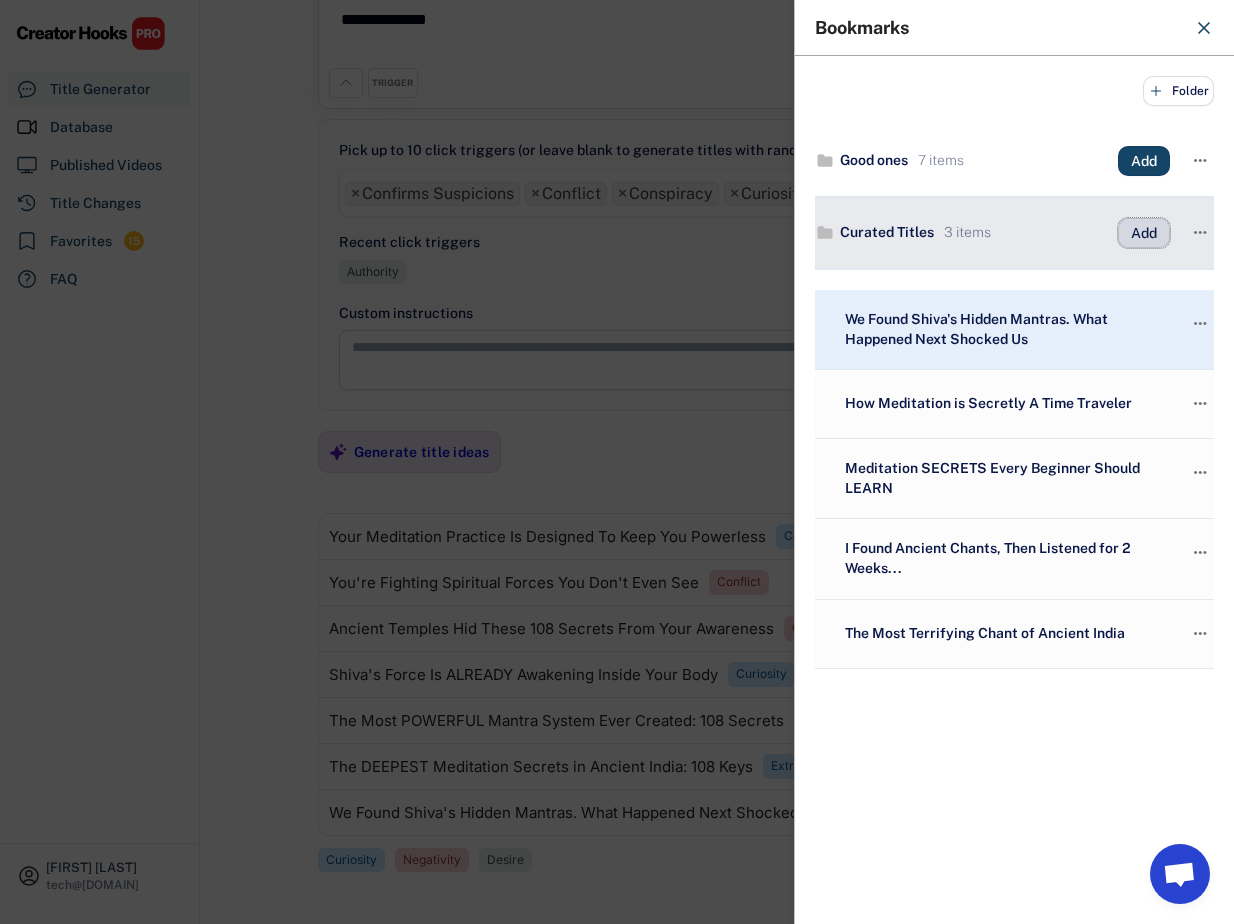 click on "Add" at bounding box center [1144, 233] 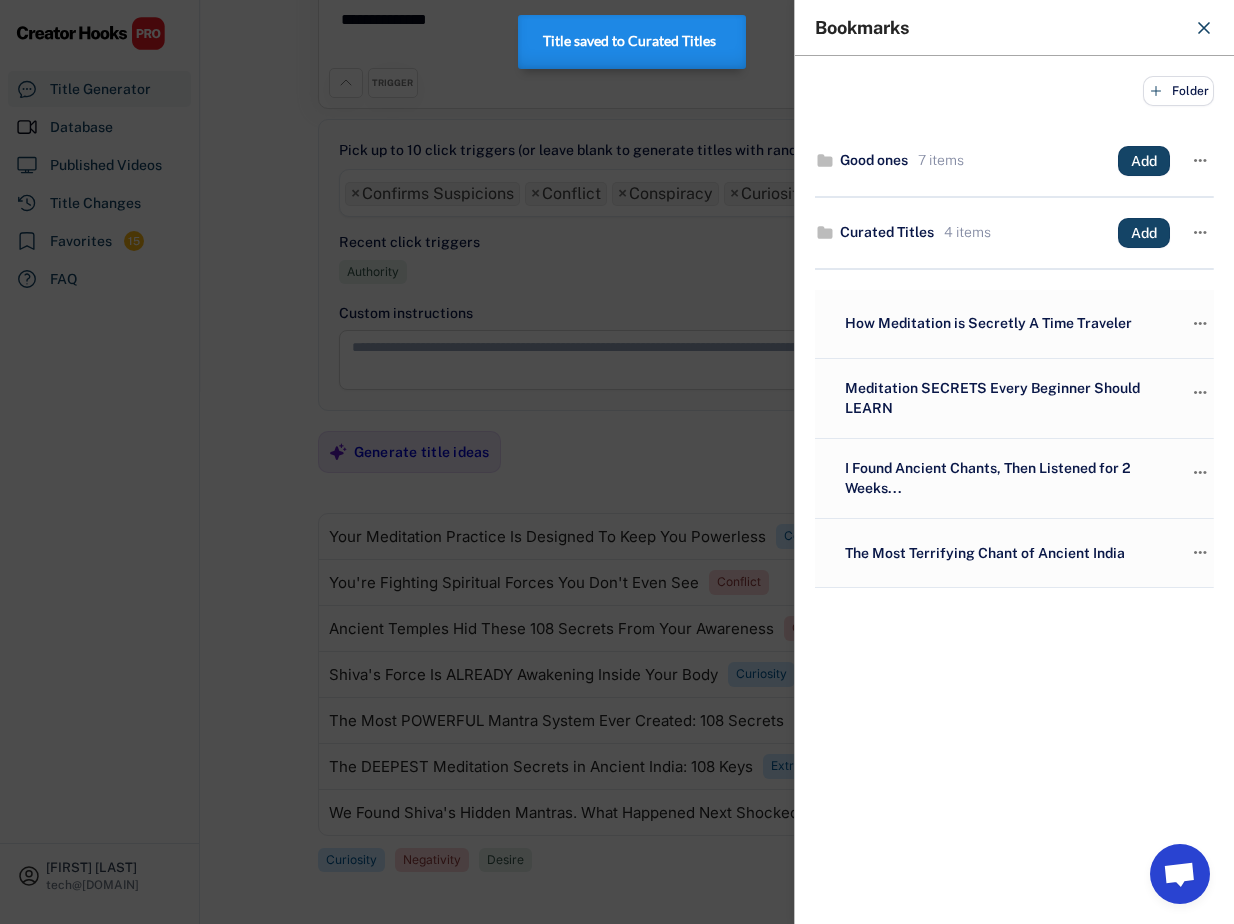 click at bounding box center [617, 462] 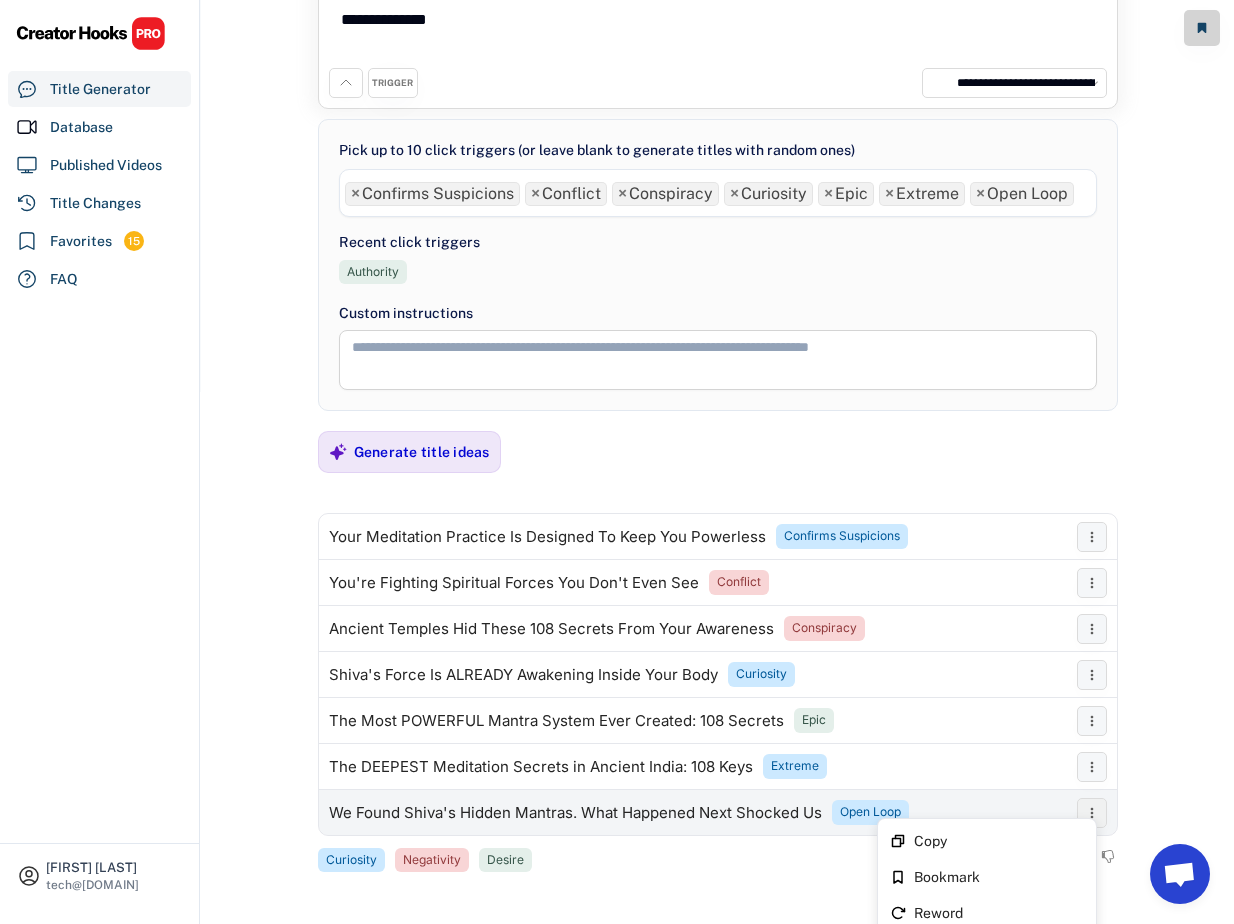 click 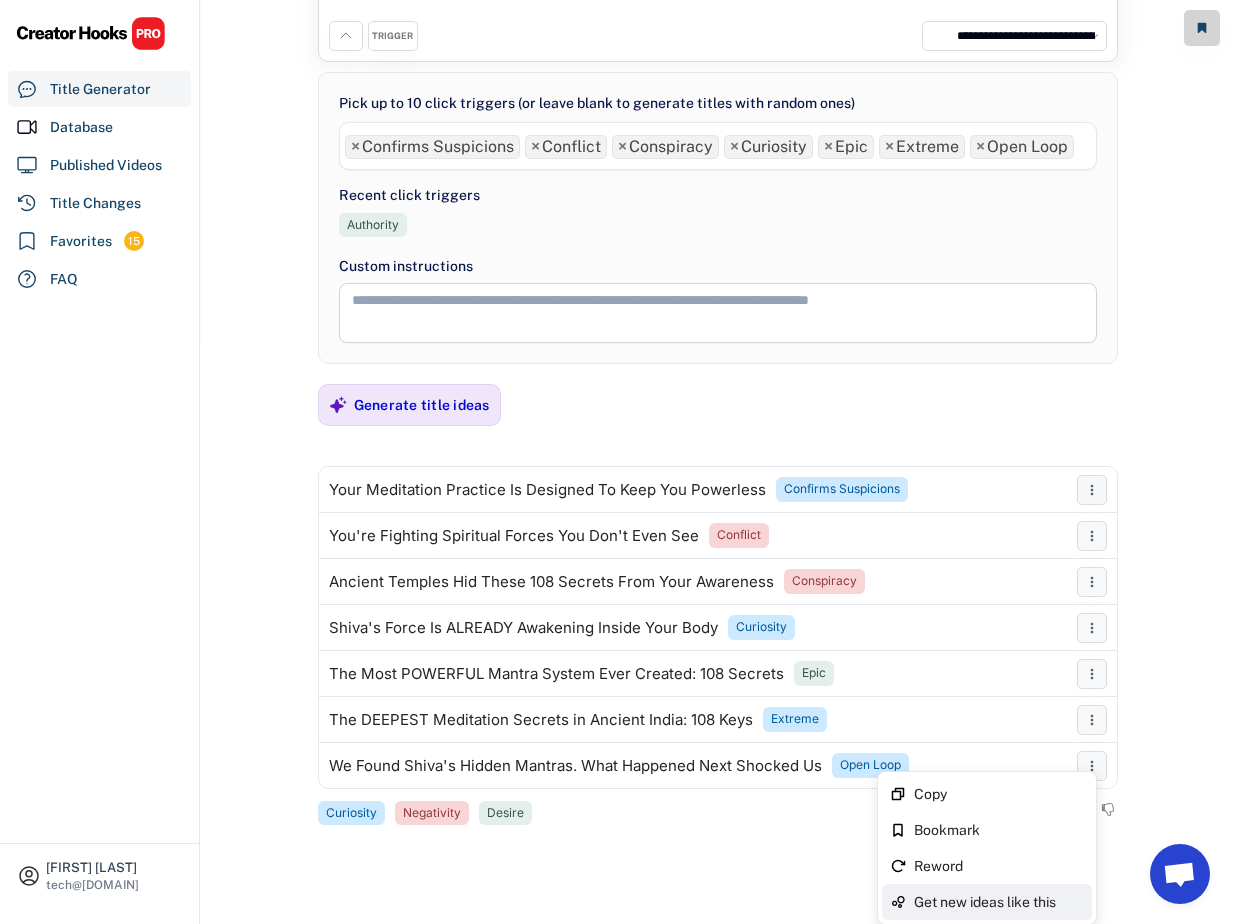 click on "Get new ideas like this" at bounding box center [999, 902] 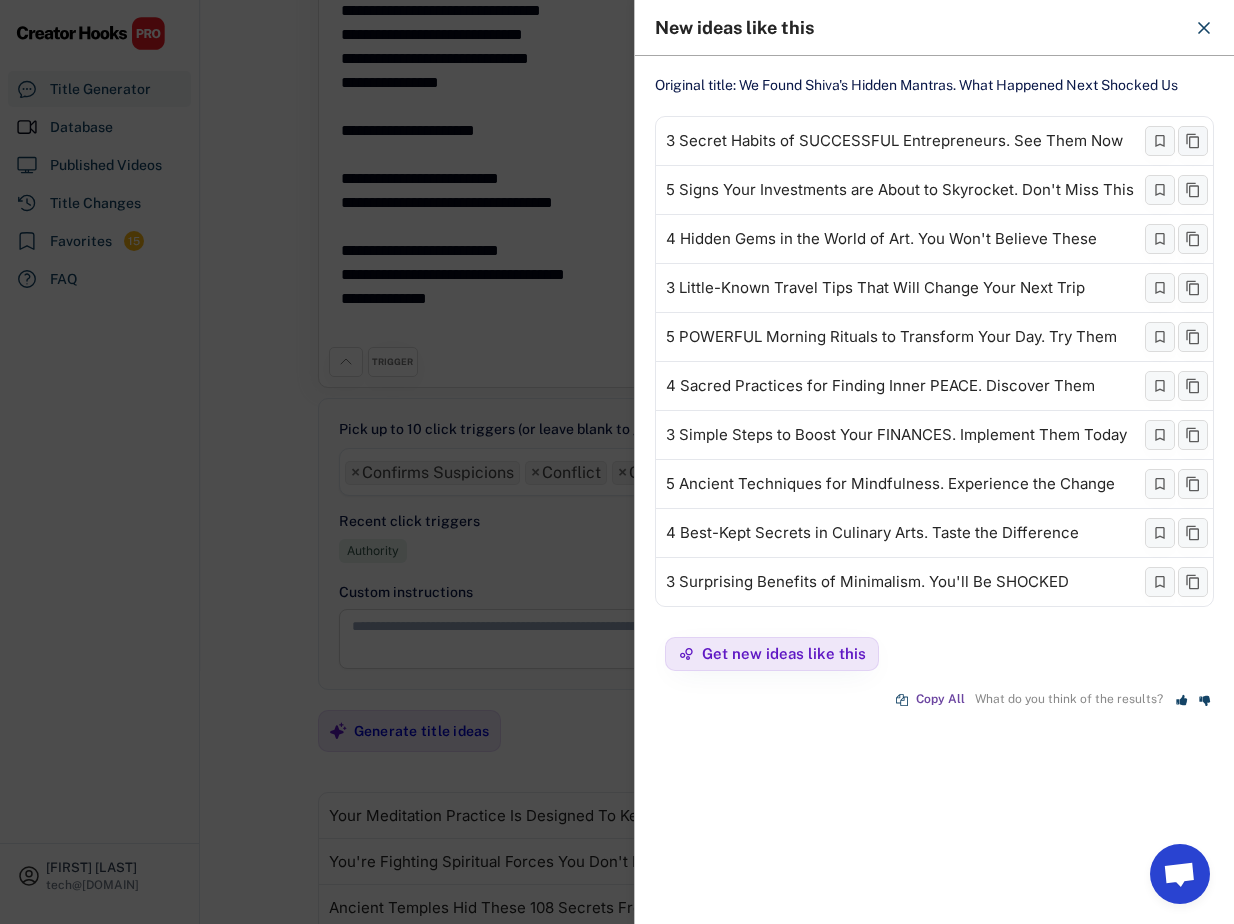 scroll, scrollTop: 532, scrollLeft: 0, axis: vertical 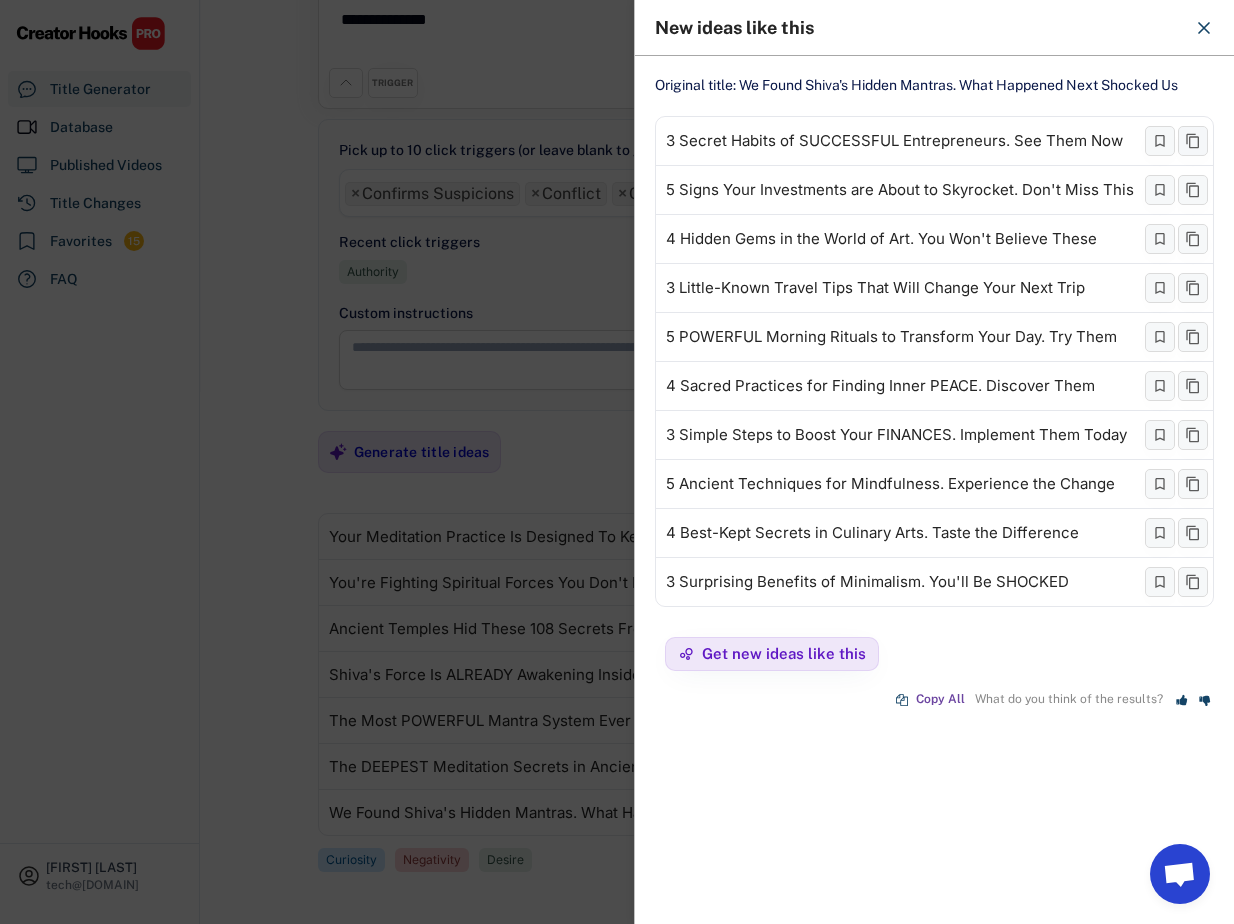 click at bounding box center (617, 462) 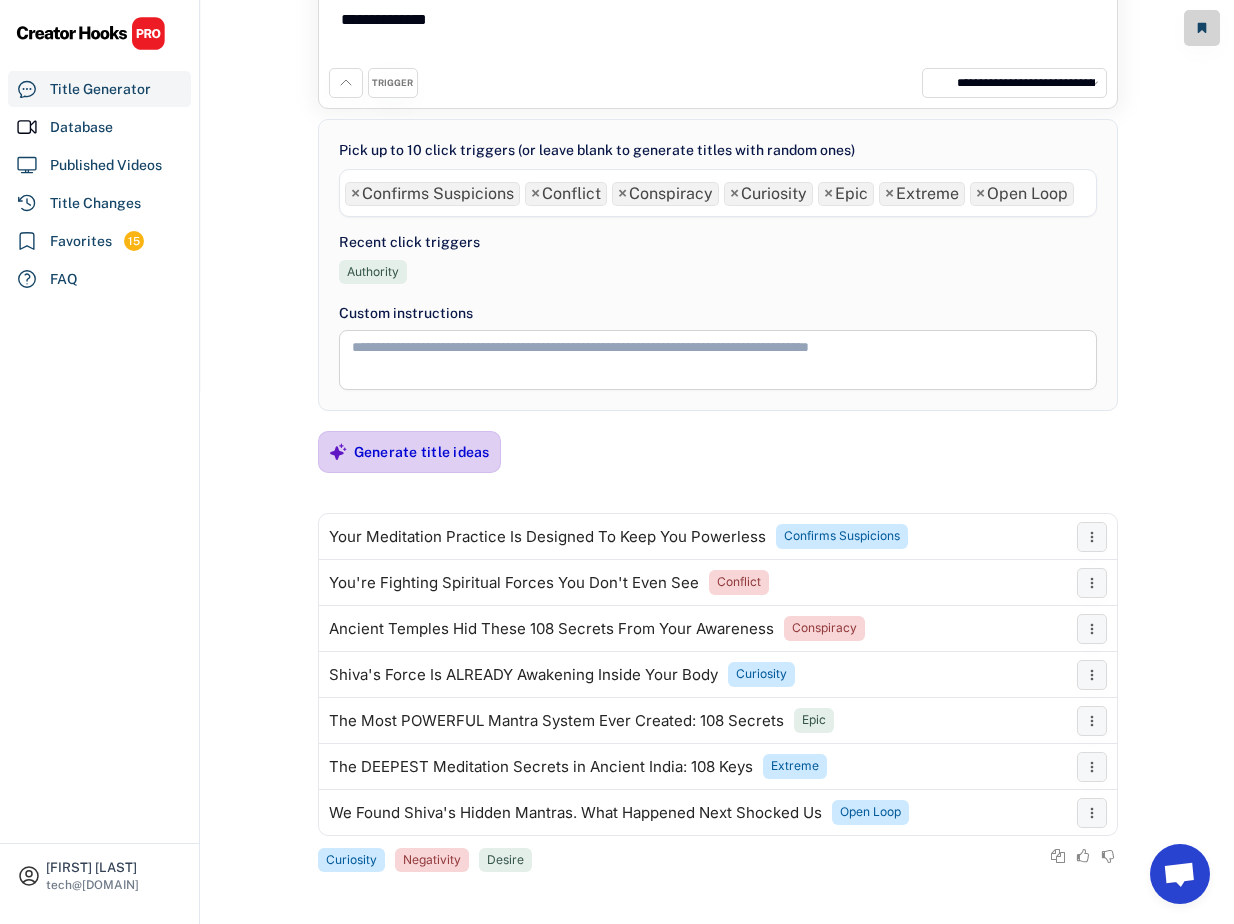 click on "Generate title ideas" at bounding box center (422, 452) 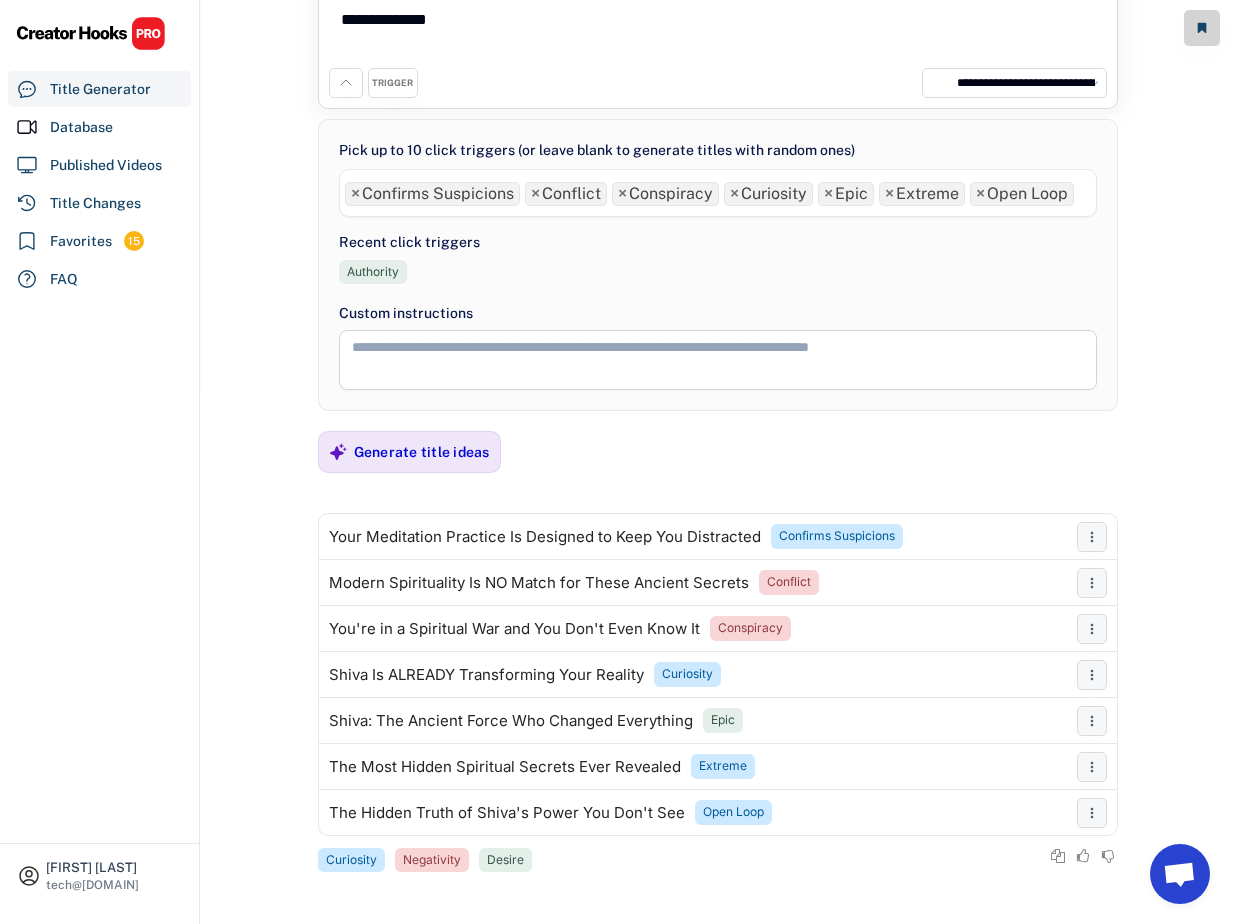scroll, scrollTop: 426, scrollLeft: 0, axis: vertical 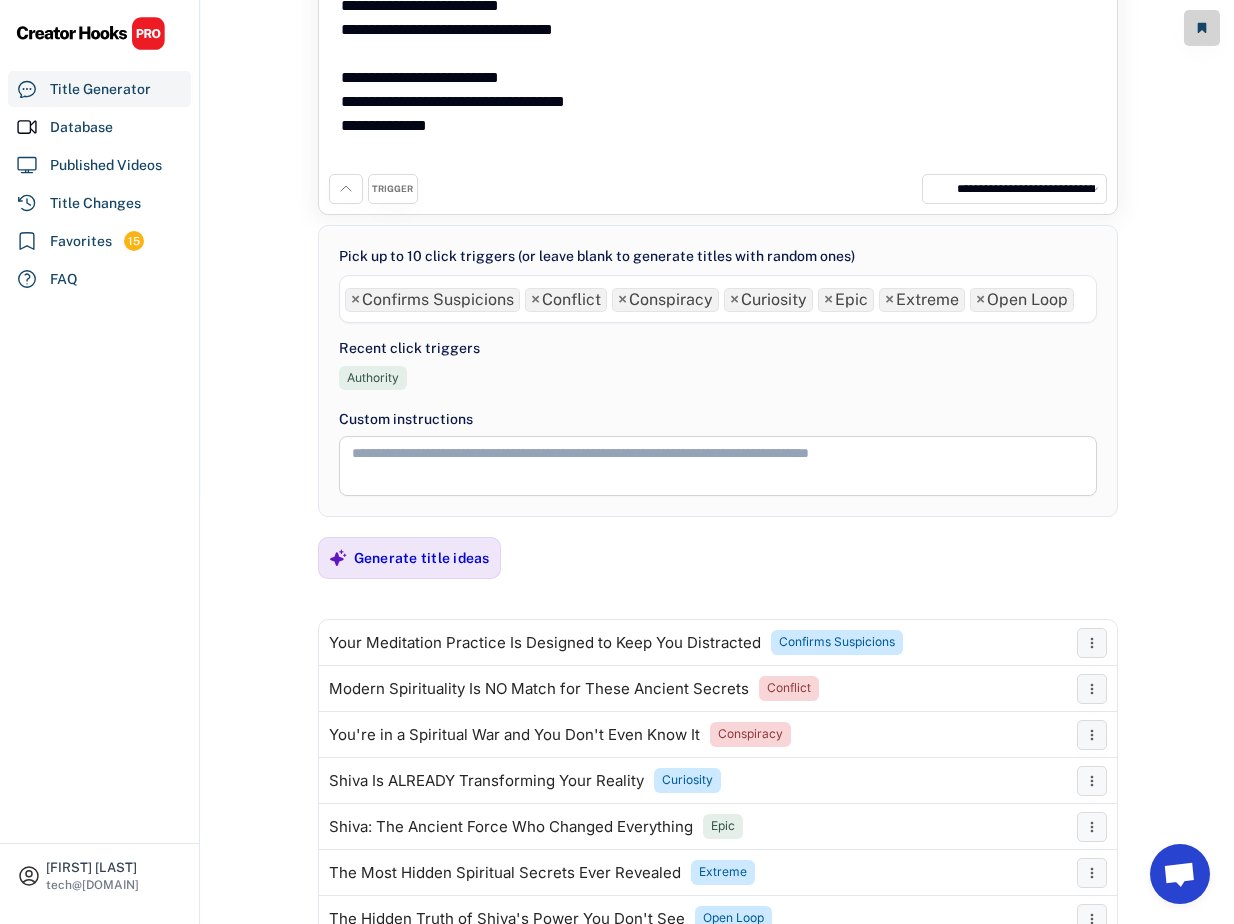 click on "× Open Loop" at bounding box center (1022, 300) 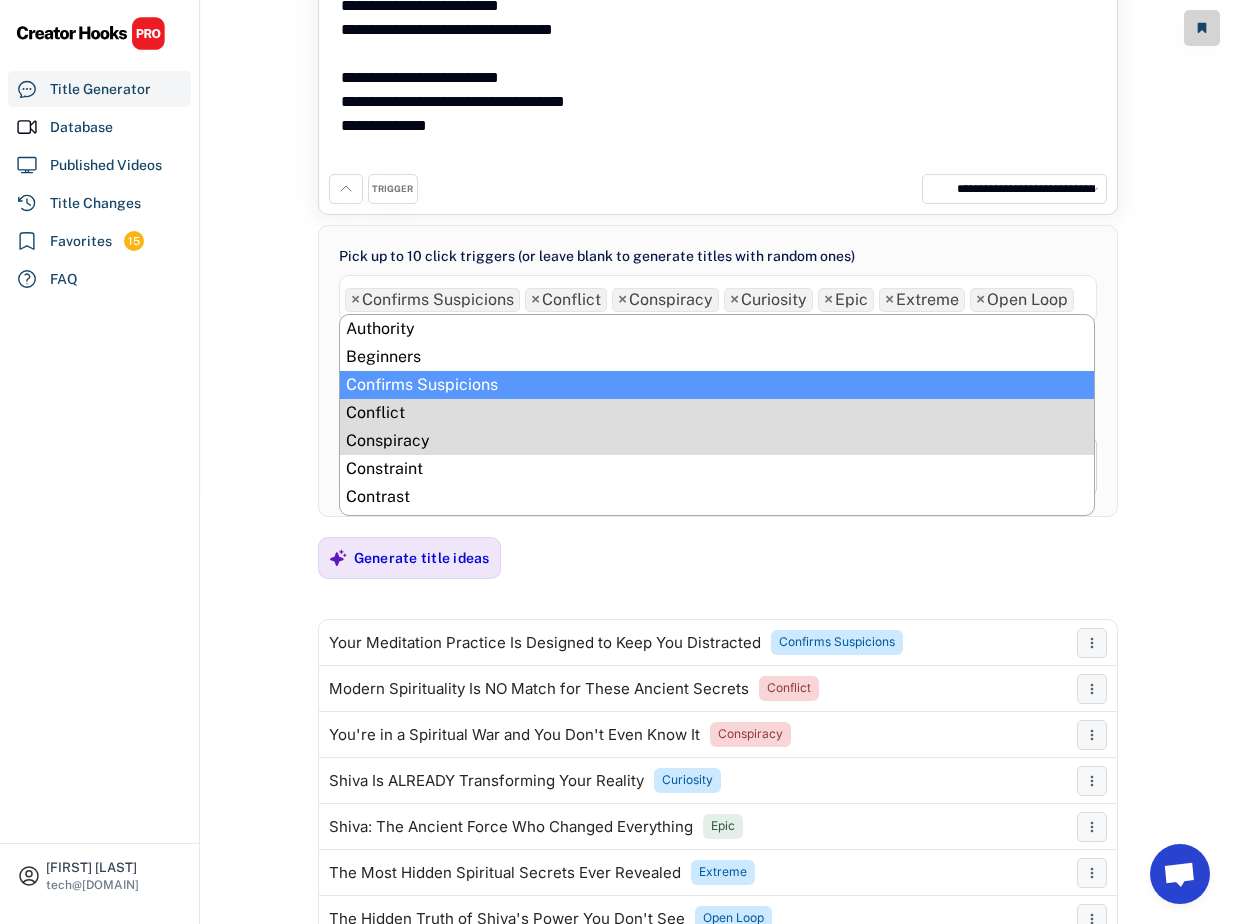 click on "×" at bounding box center (980, 300) 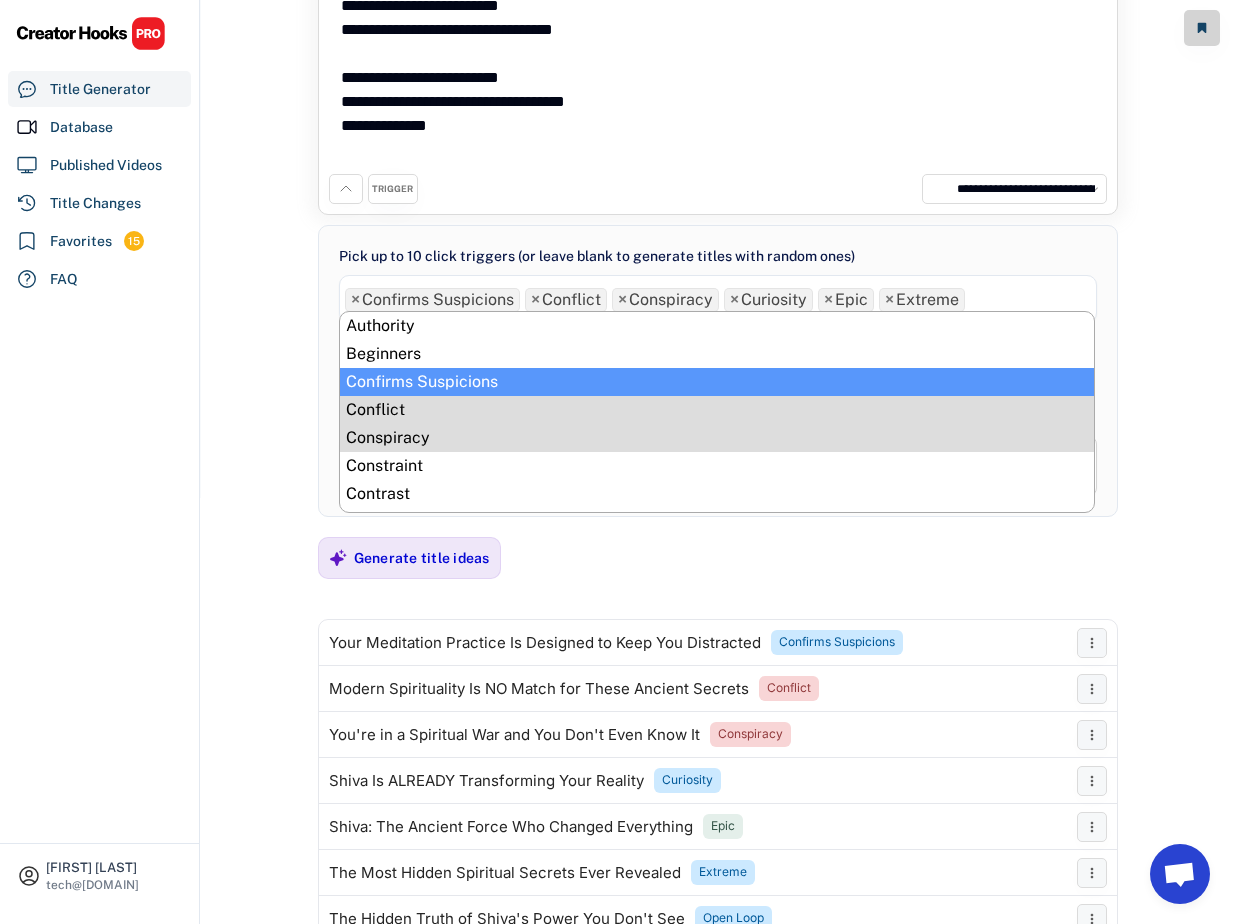 click on "× Confirms Suspicions" at bounding box center [432, 300] 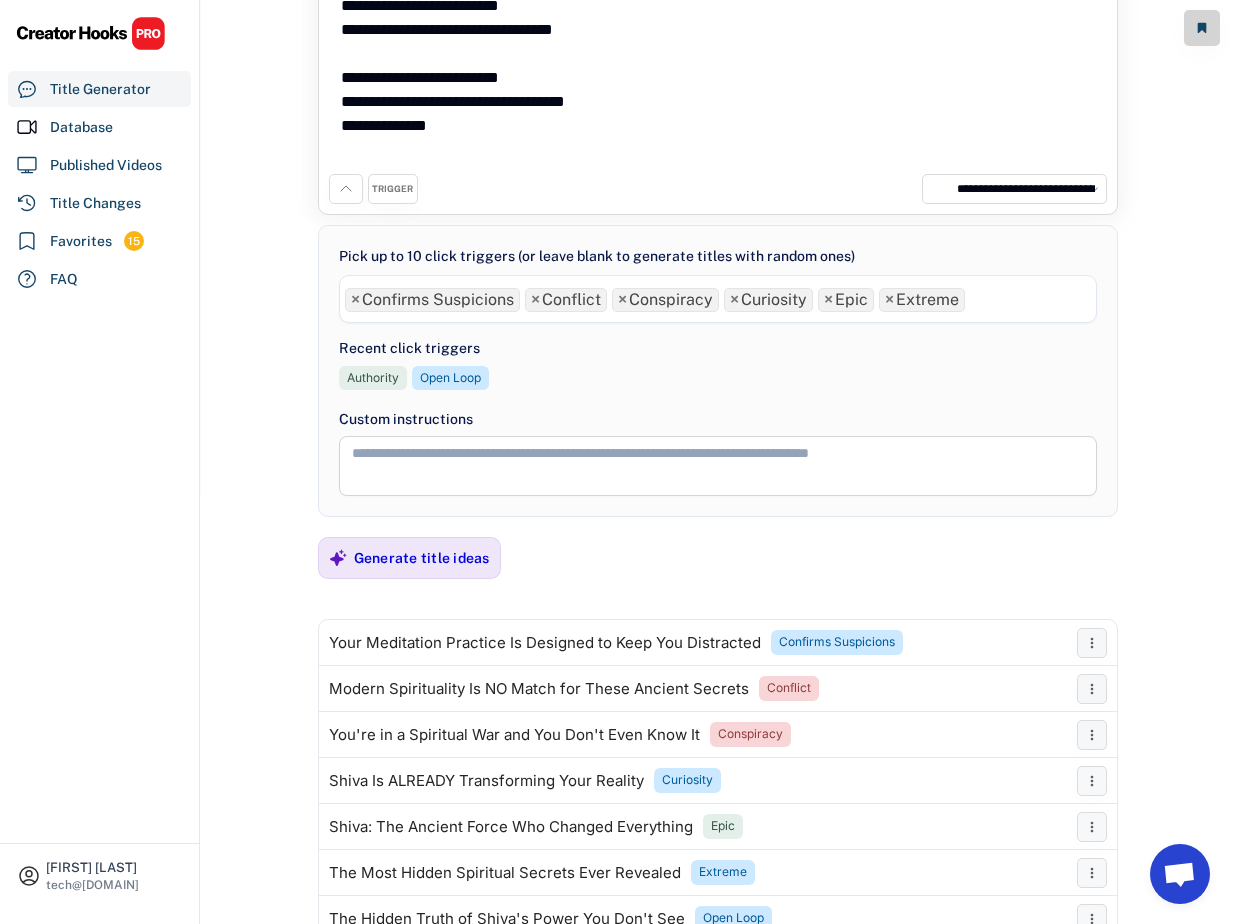 click on "×" at bounding box center (355, 300) 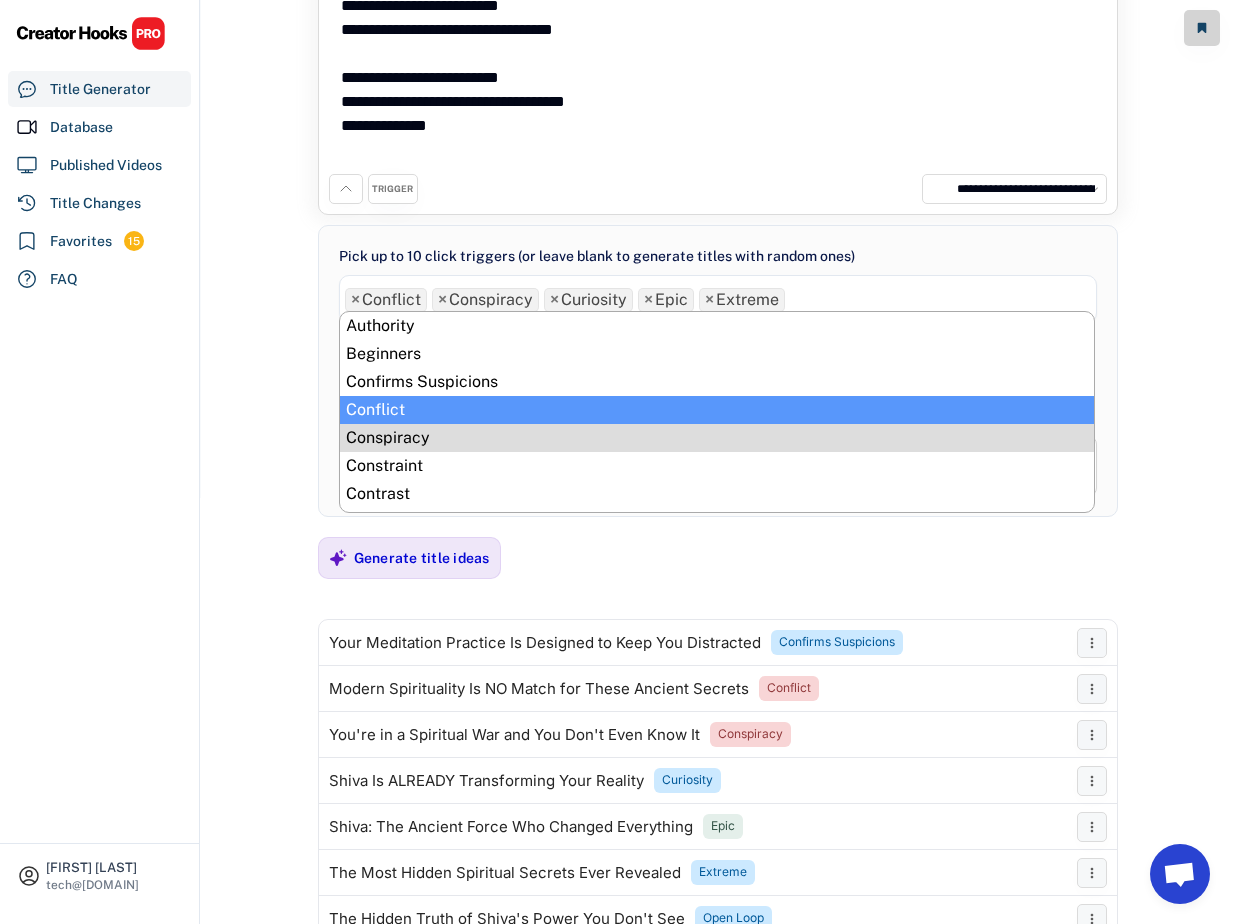 click on "×" at bounding box center (355, 300) 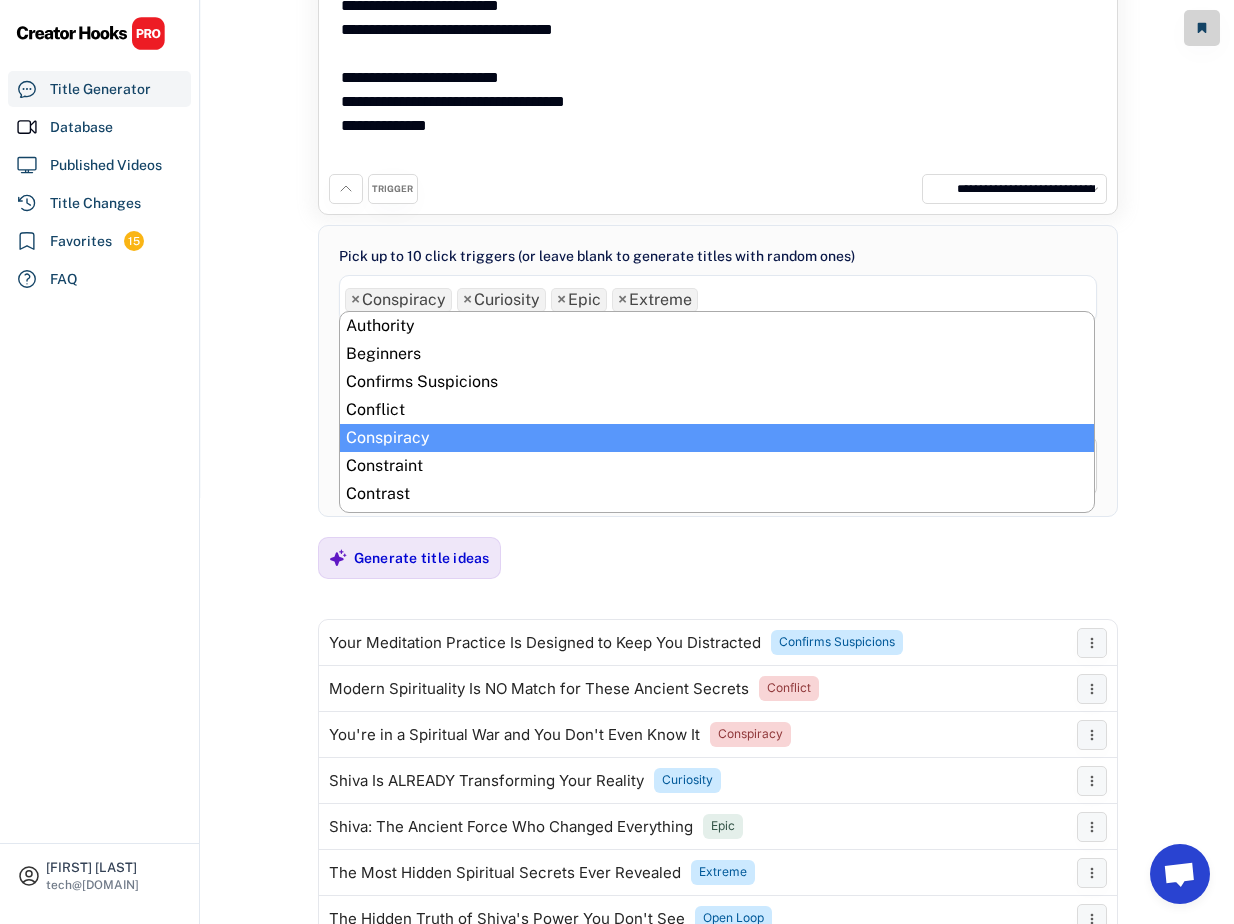 click on "×" at bounding box center [355, 300] 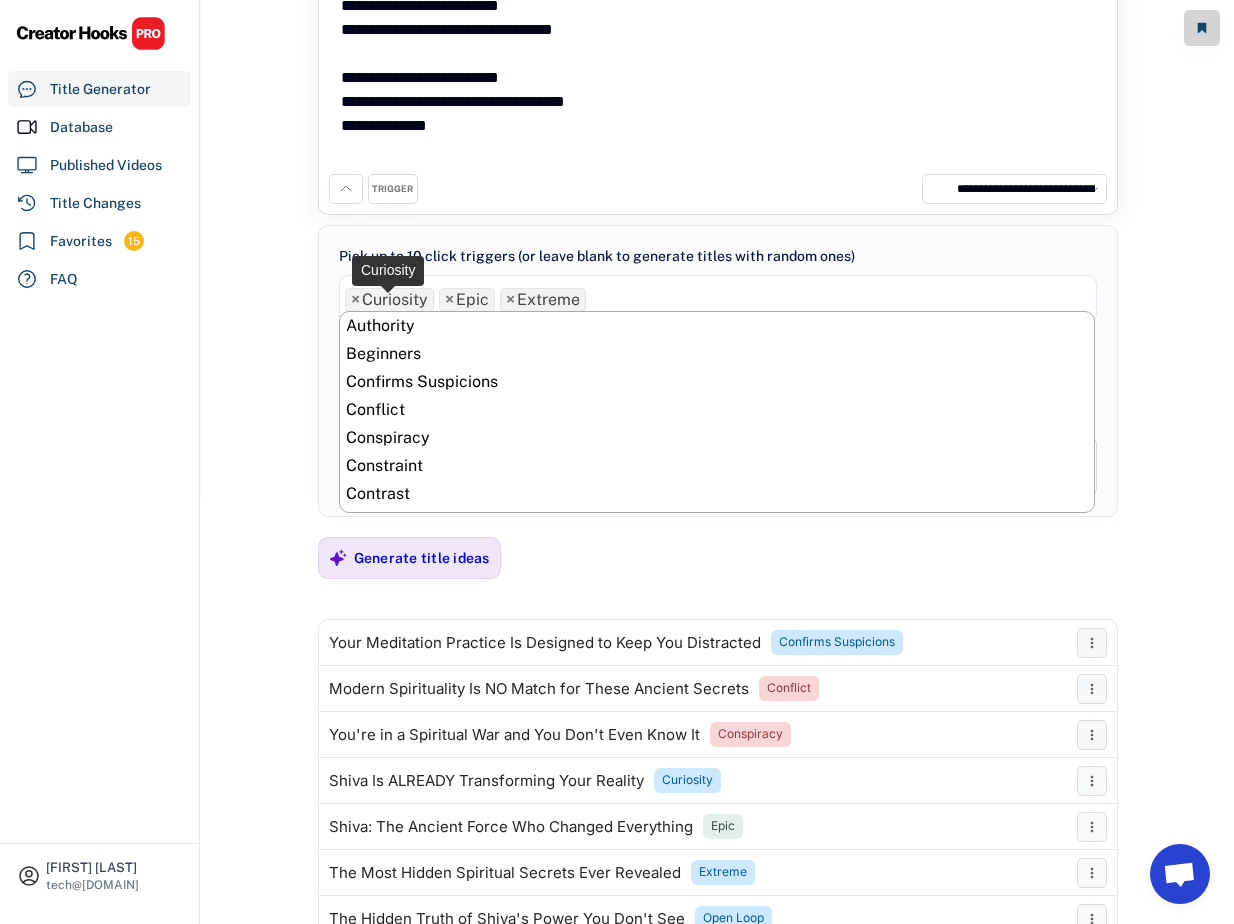 scroll, scrollTop: 224, scrollLeft: 0, axis: vertical 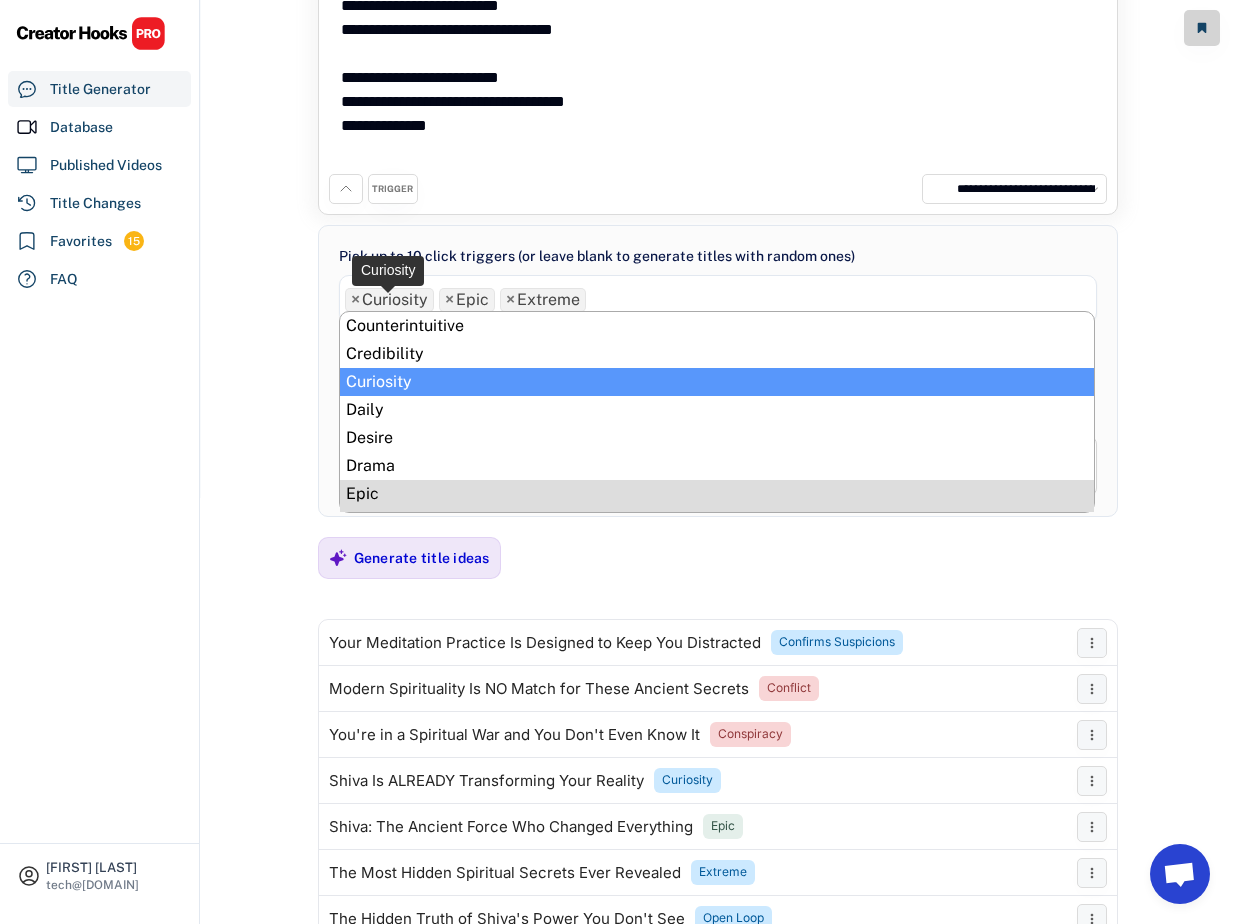 click on "×" at bounding box center [355, 300] 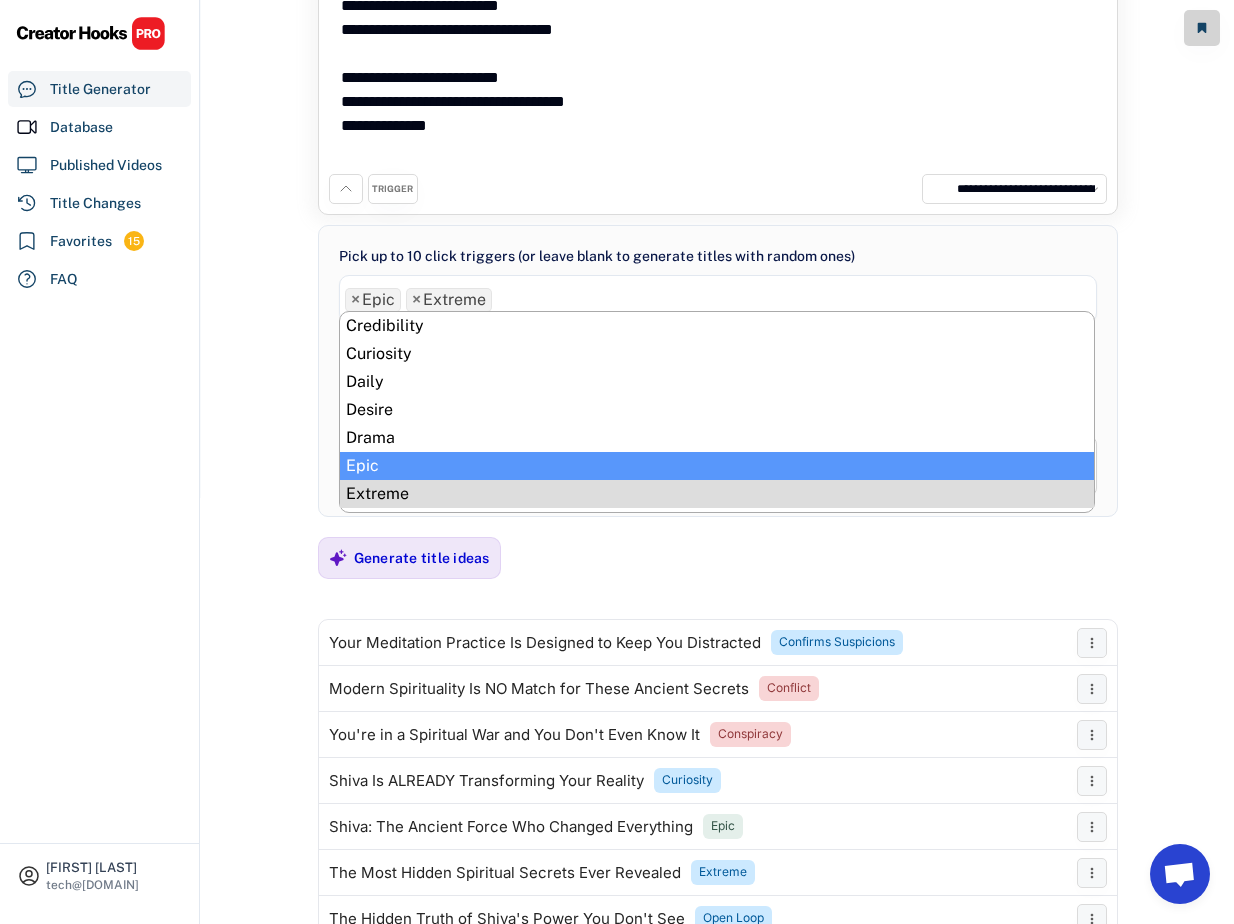 click on "×" at bounding box center (355, 300) 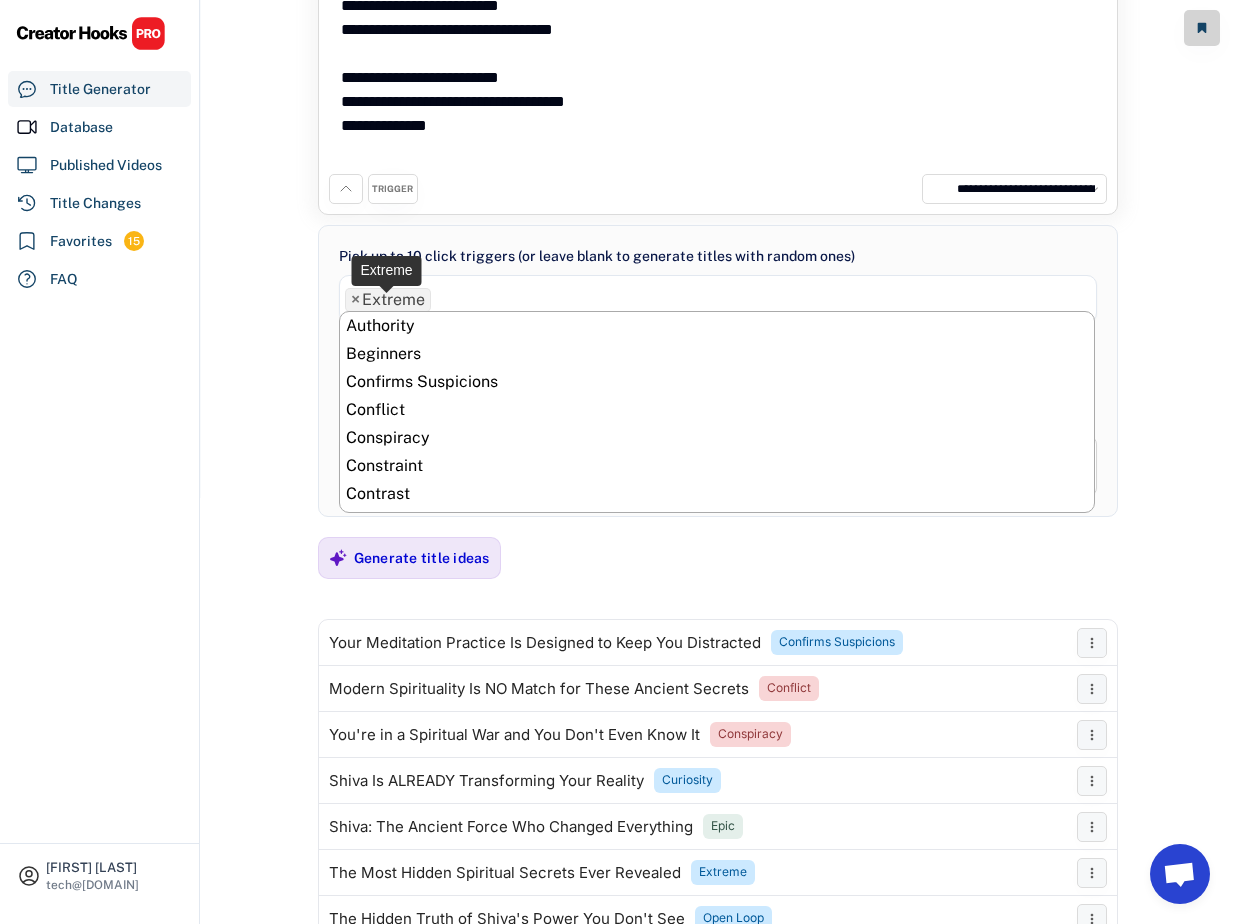 scroll, scrollTop: 364, scrollLeft: 0, axis: vertical 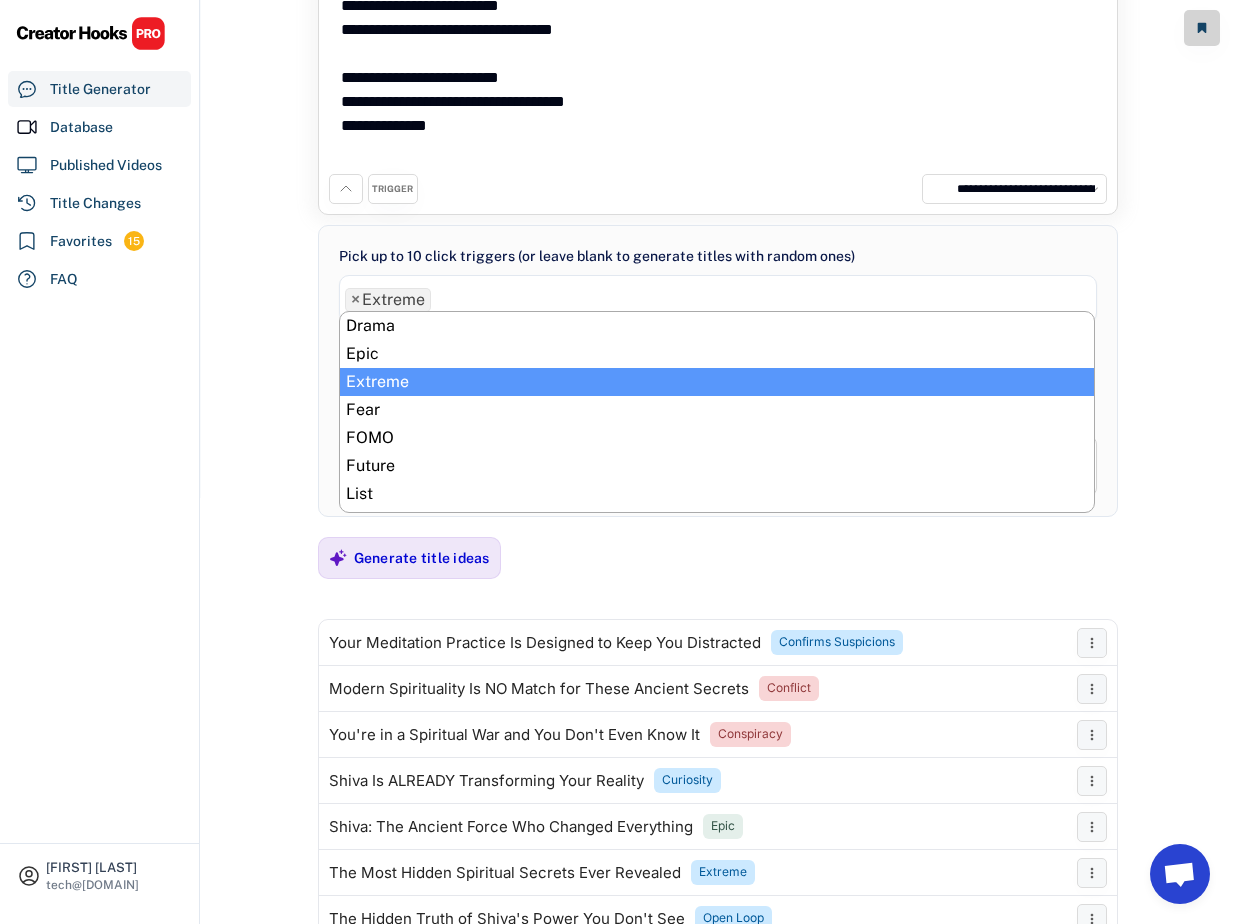 click on "×" at bounding box center [355, 300] 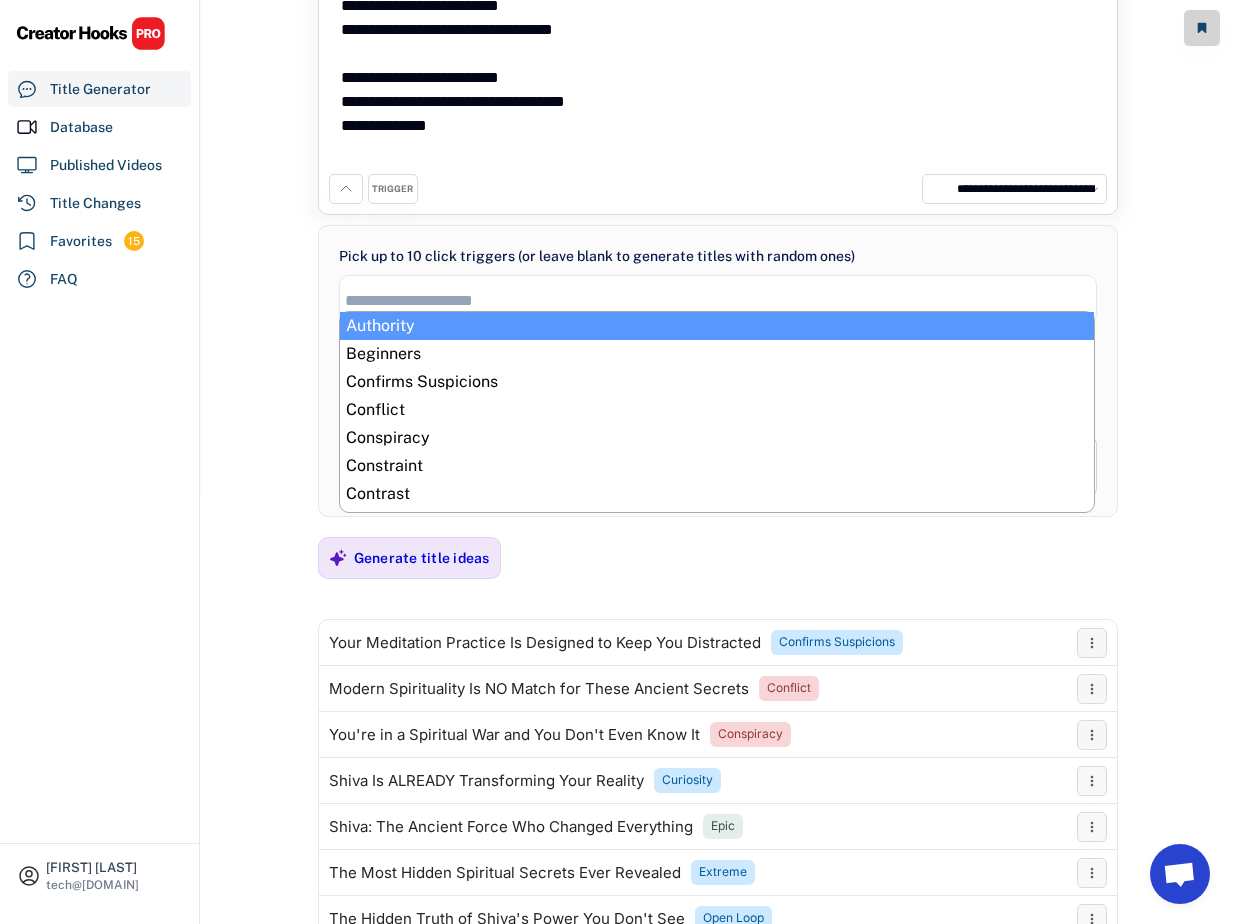 click on "**********" at bounding box center (717, 36) 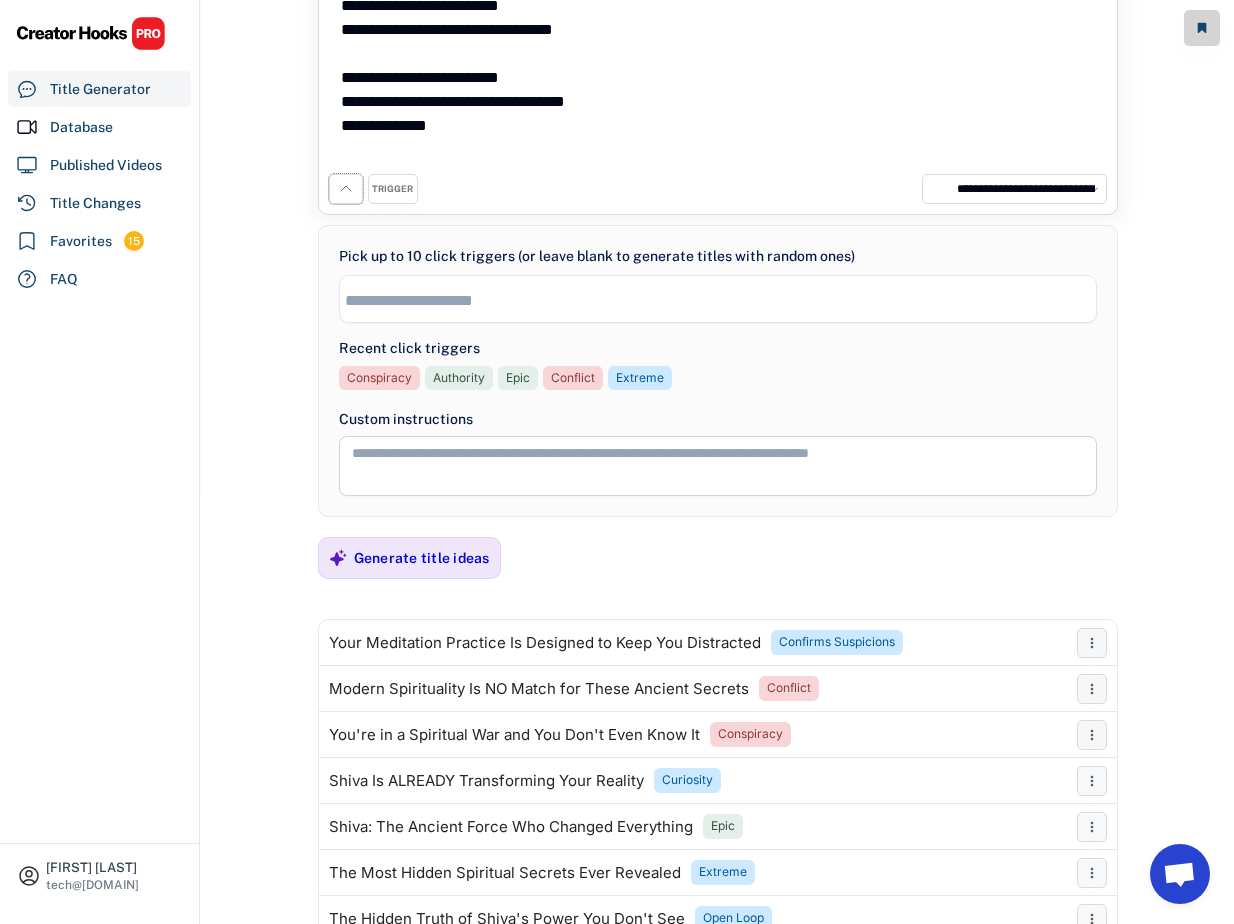 click 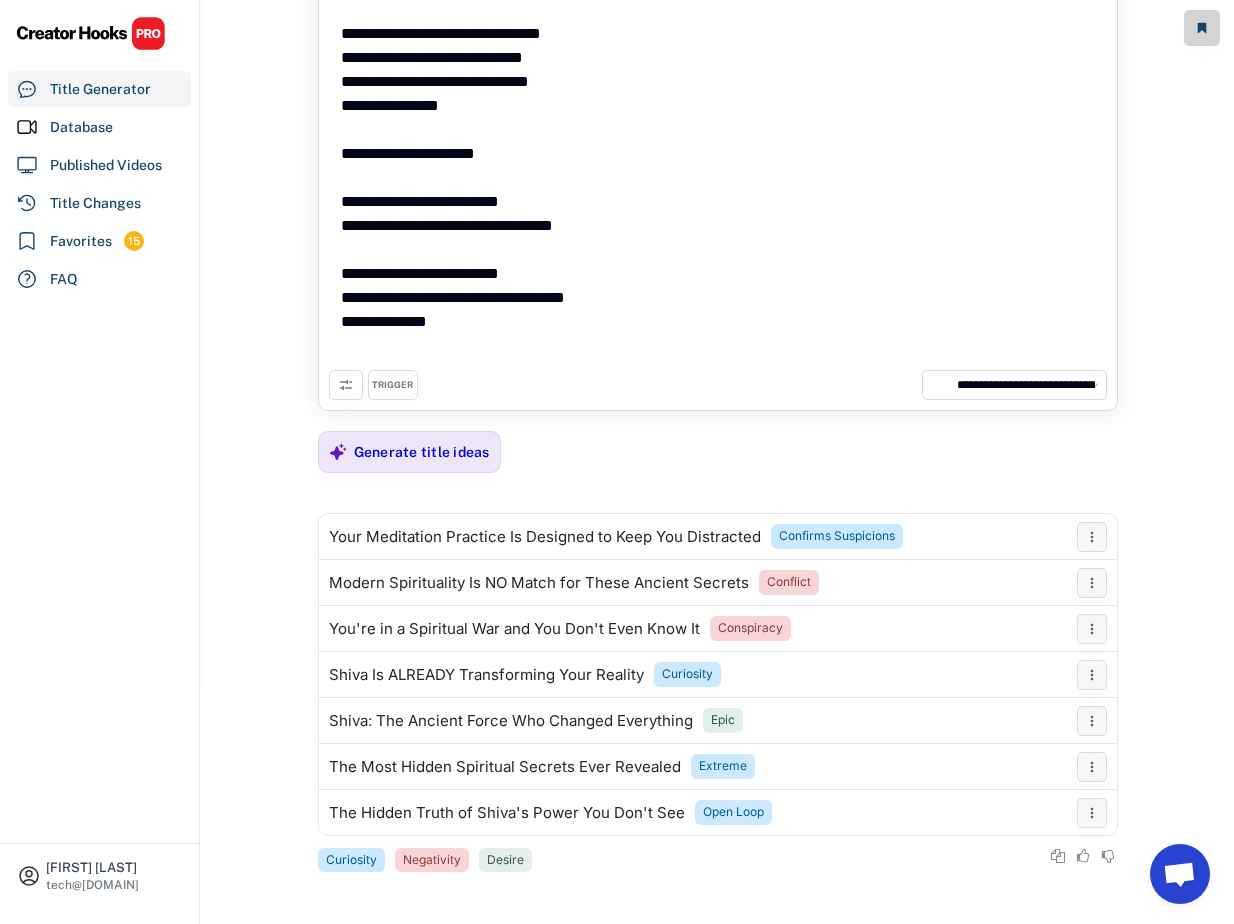 scroll, scrollTop: 230, scrollLeft: 0, axis: vertical 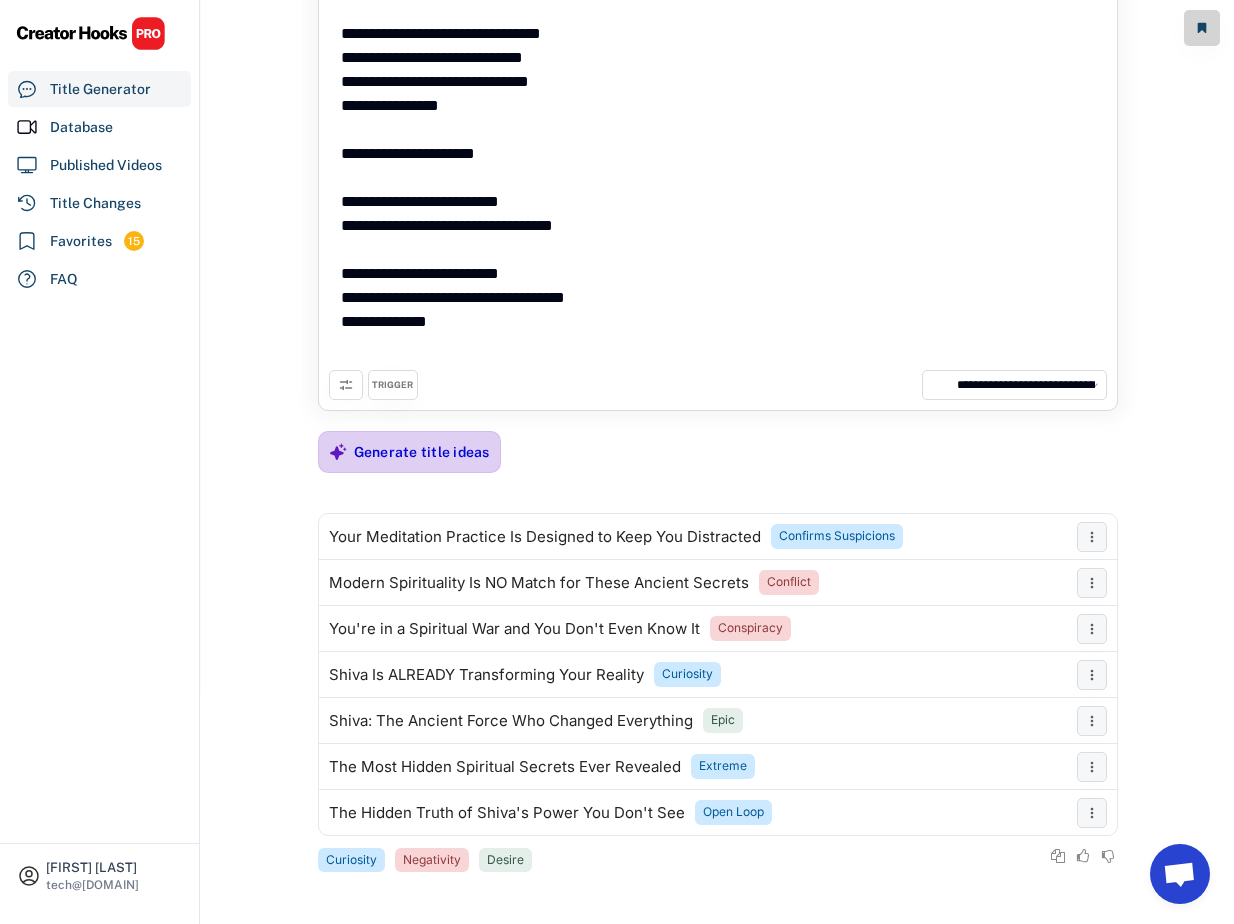 click on "Generate title ideas" at bounding box center [422, 452] 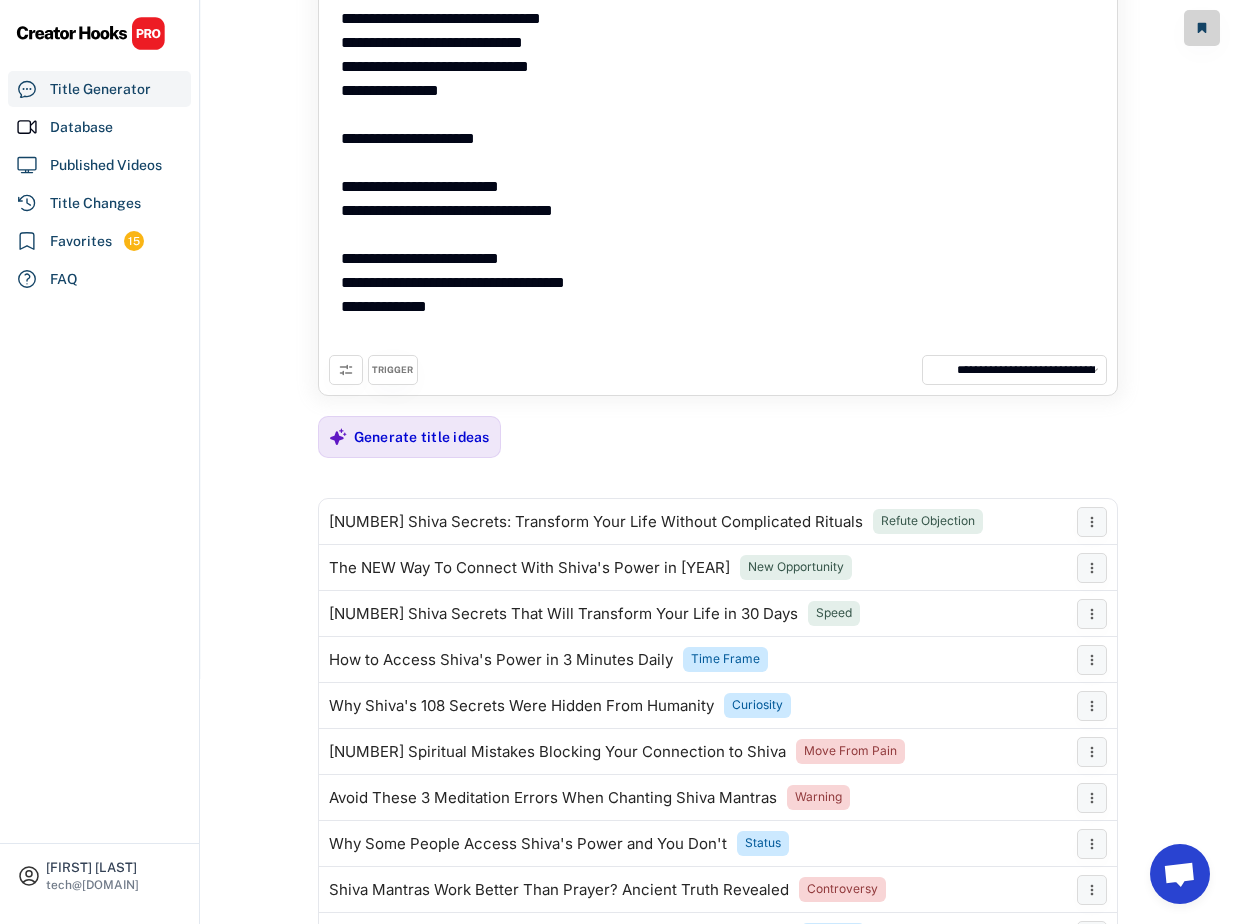 scroll, scrollTop: 368, scrollLeft: 0, axis: vertical 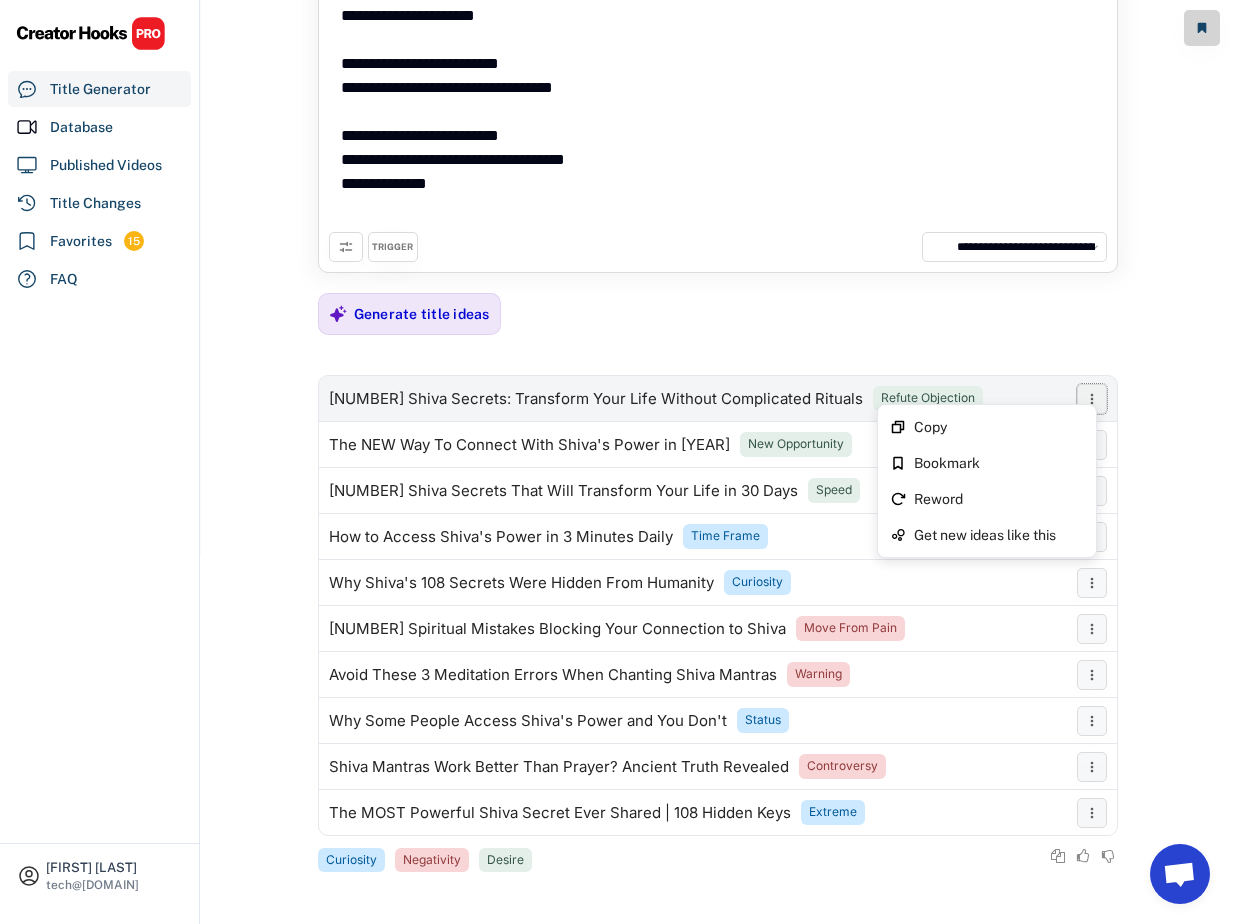 click at bounding box center [1092, 399] 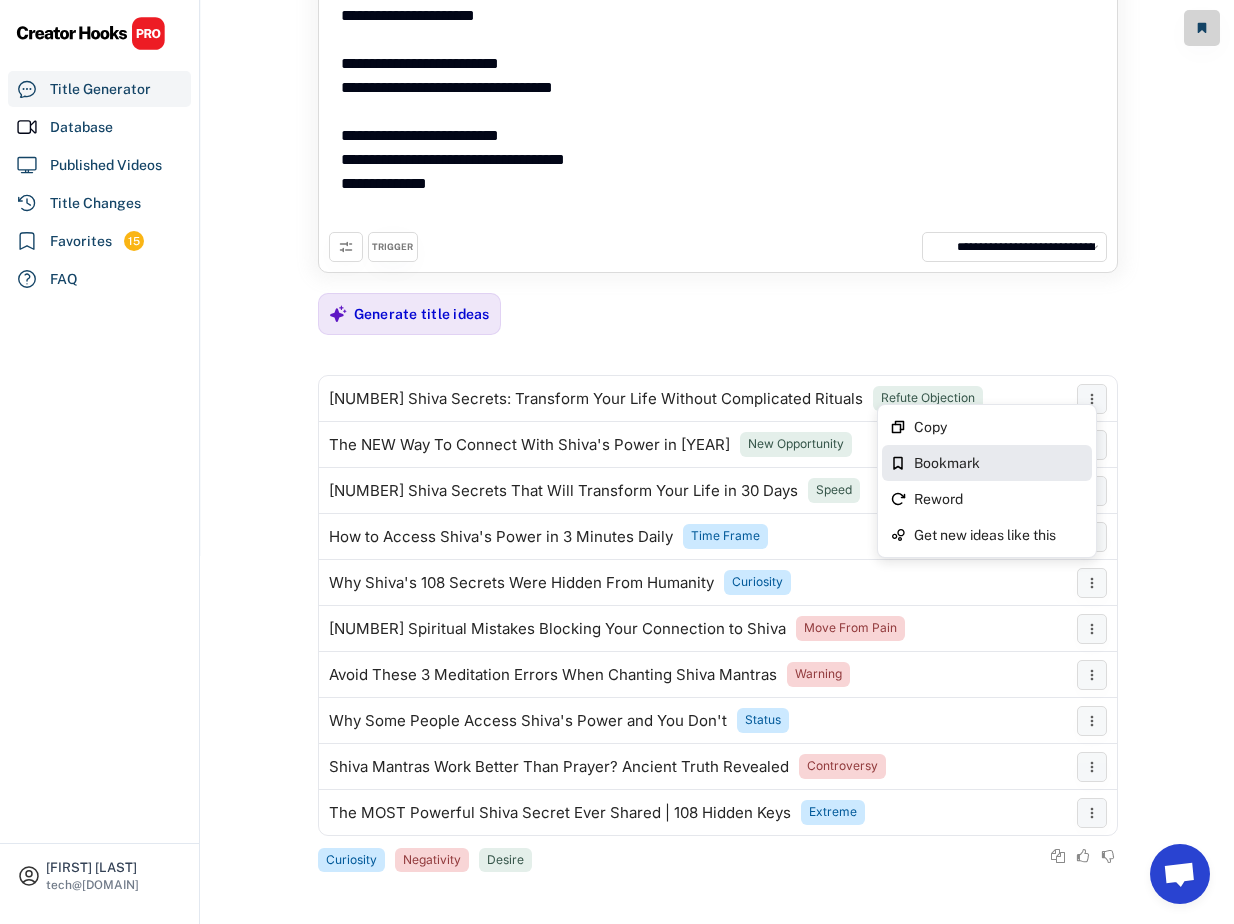 click on "Bookmark" at bounding box center [999, 463] 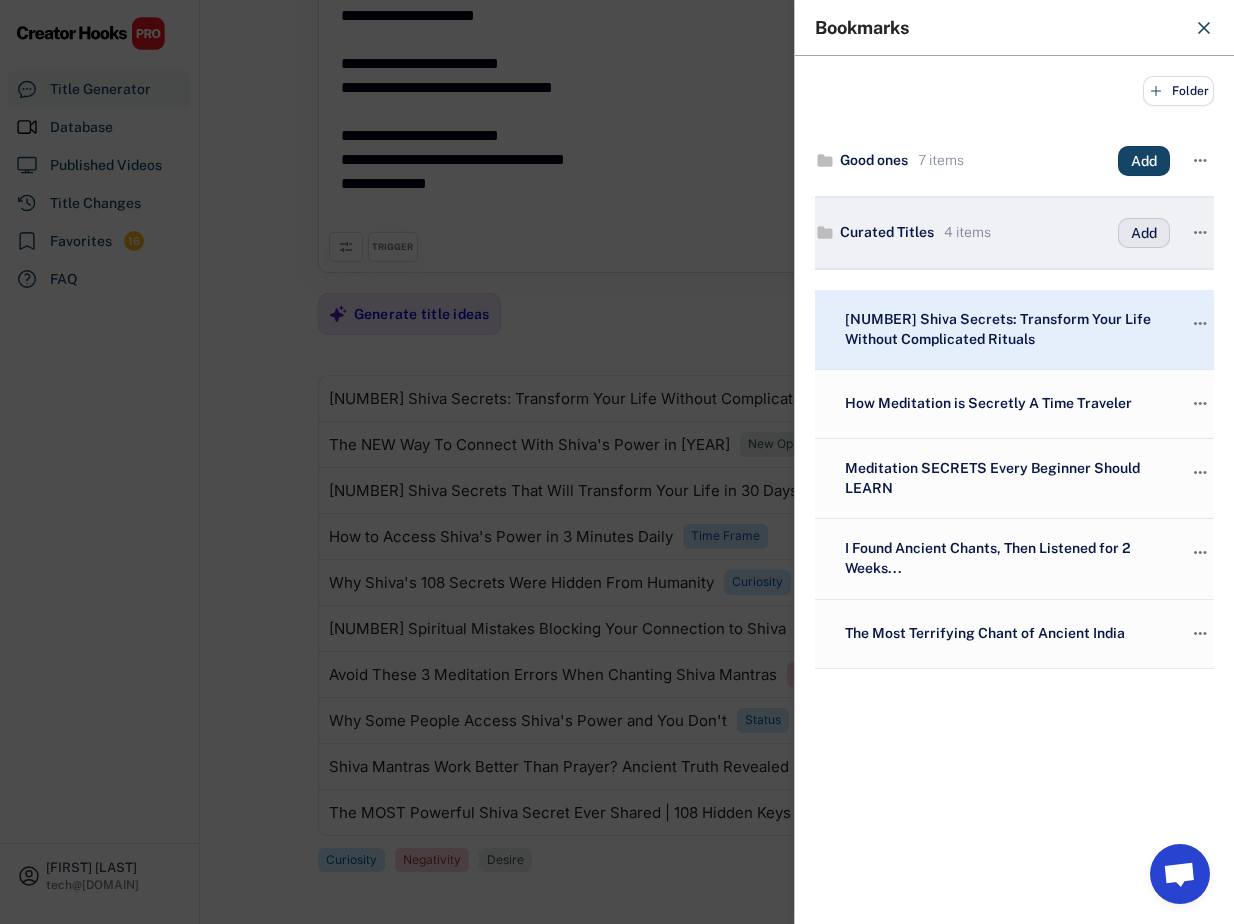 click on "Add" at bounding box center [1144, 233] 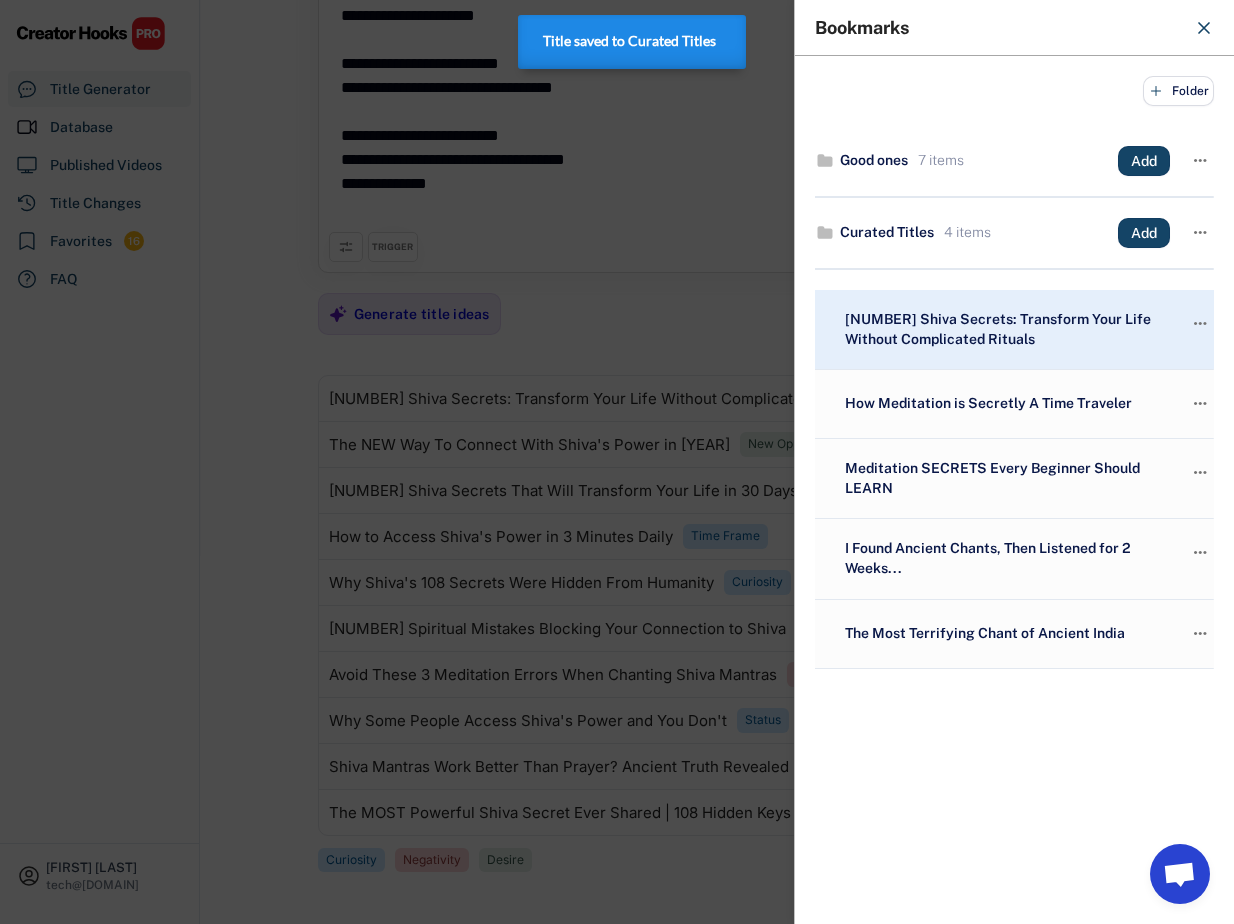 click at bounding box center [617, 462] 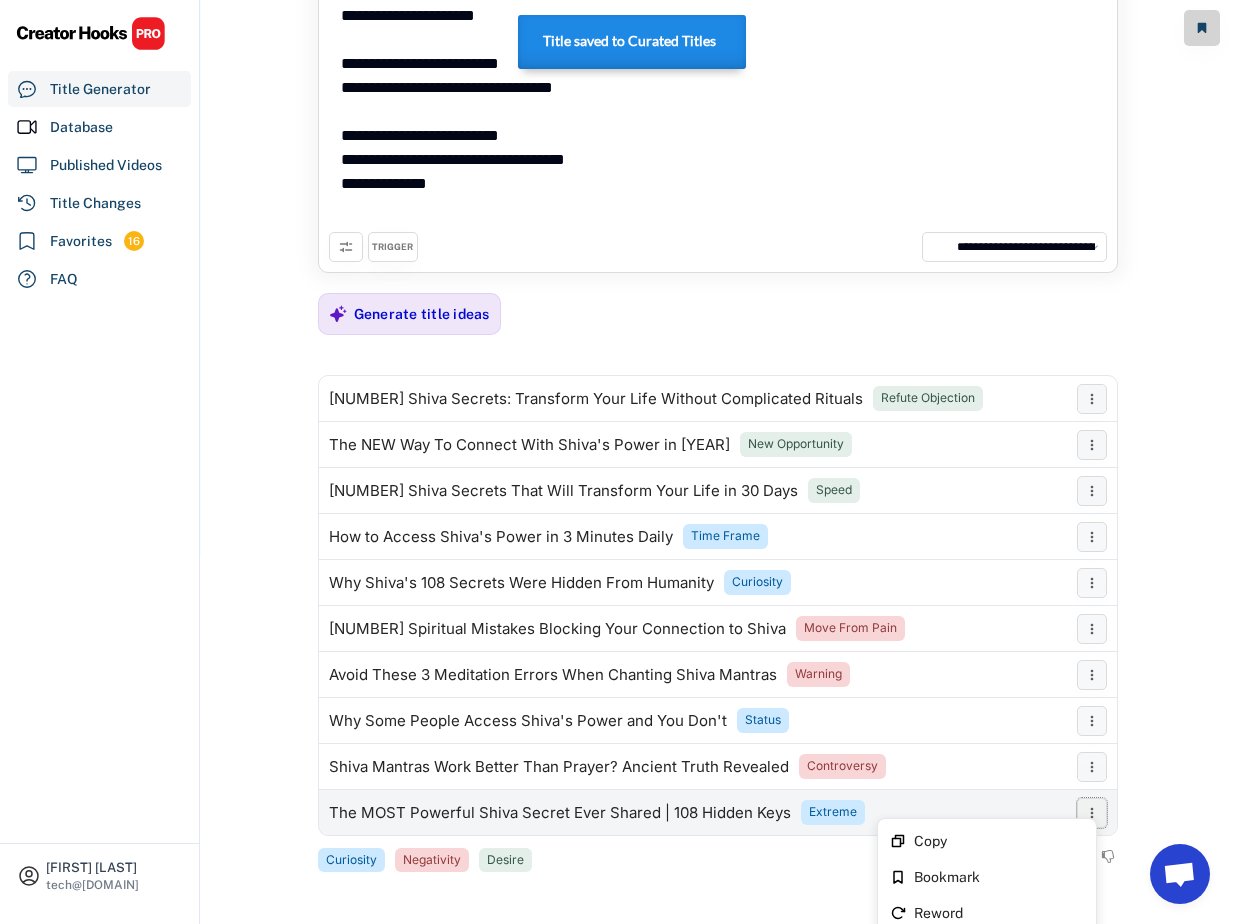 click 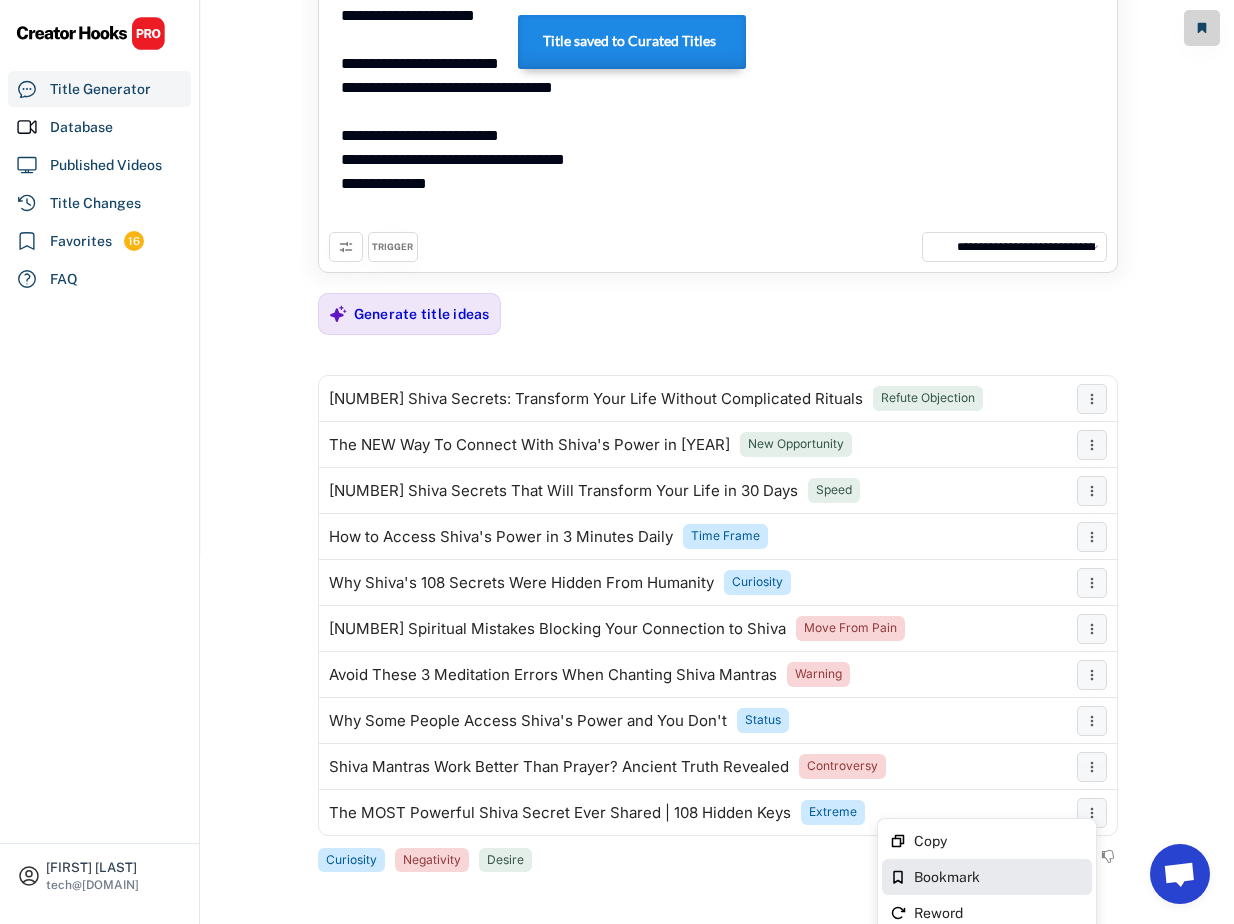click on "Bookmark" at bounding box center [999, 877] 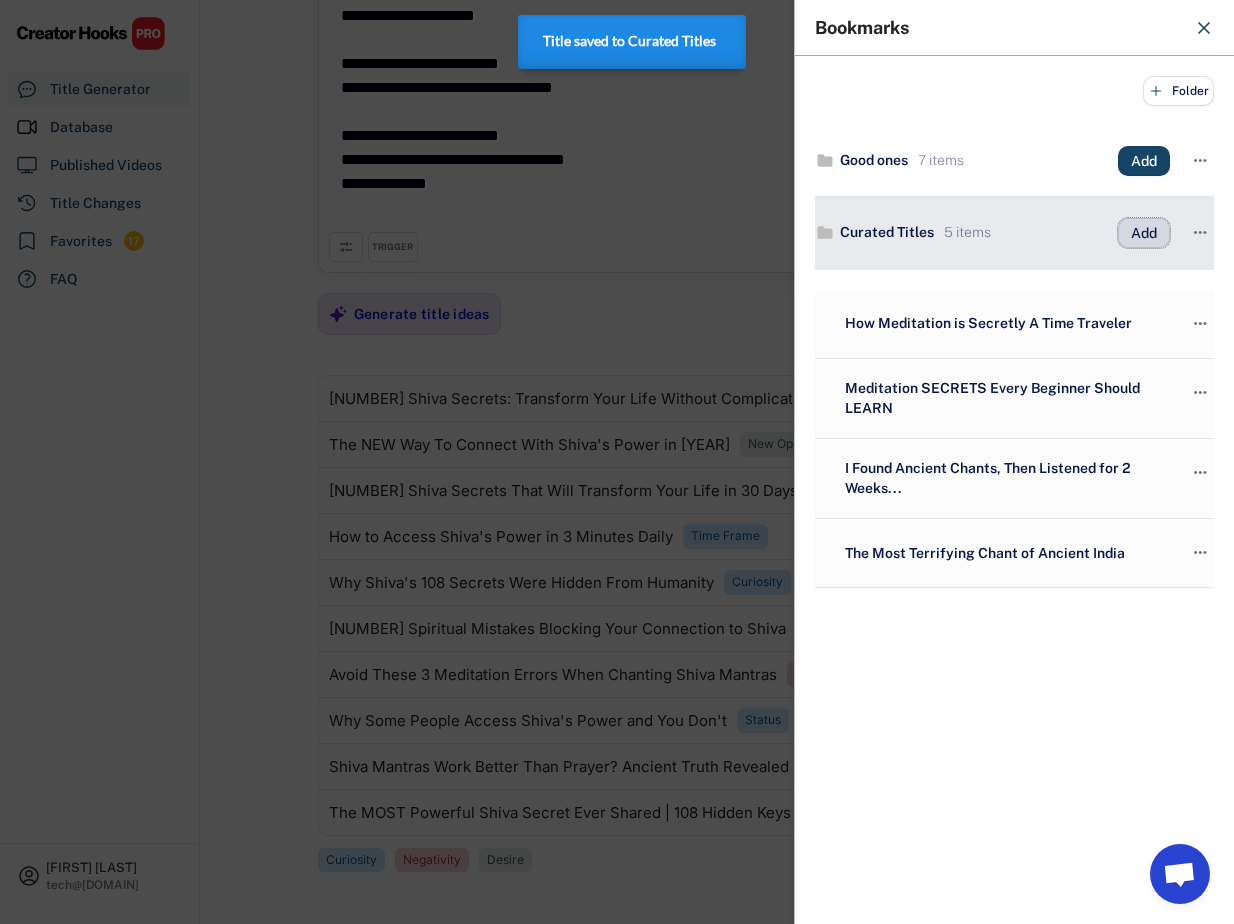 click on "Add" at bounding box center [1144, 233] 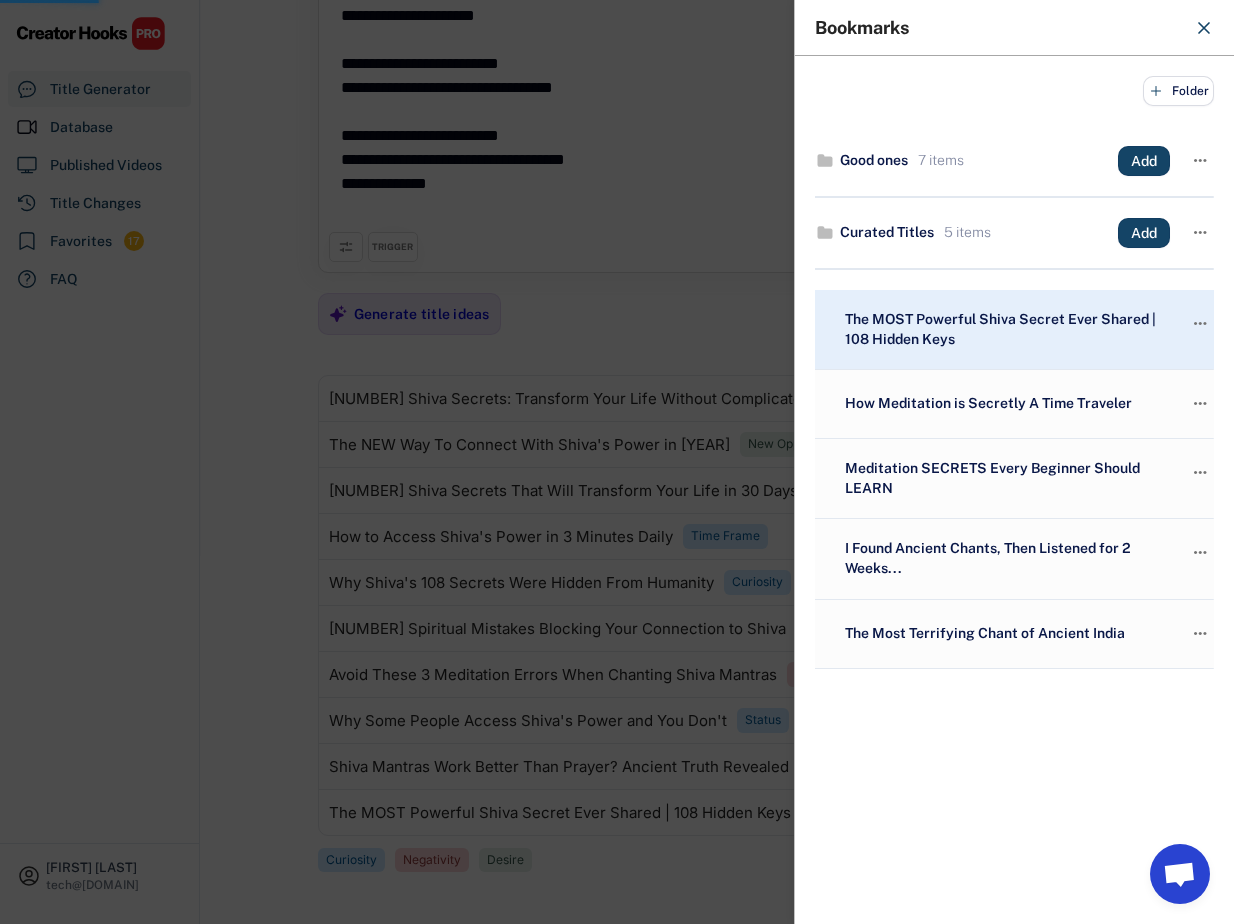 click at bounding box center [617, 462] 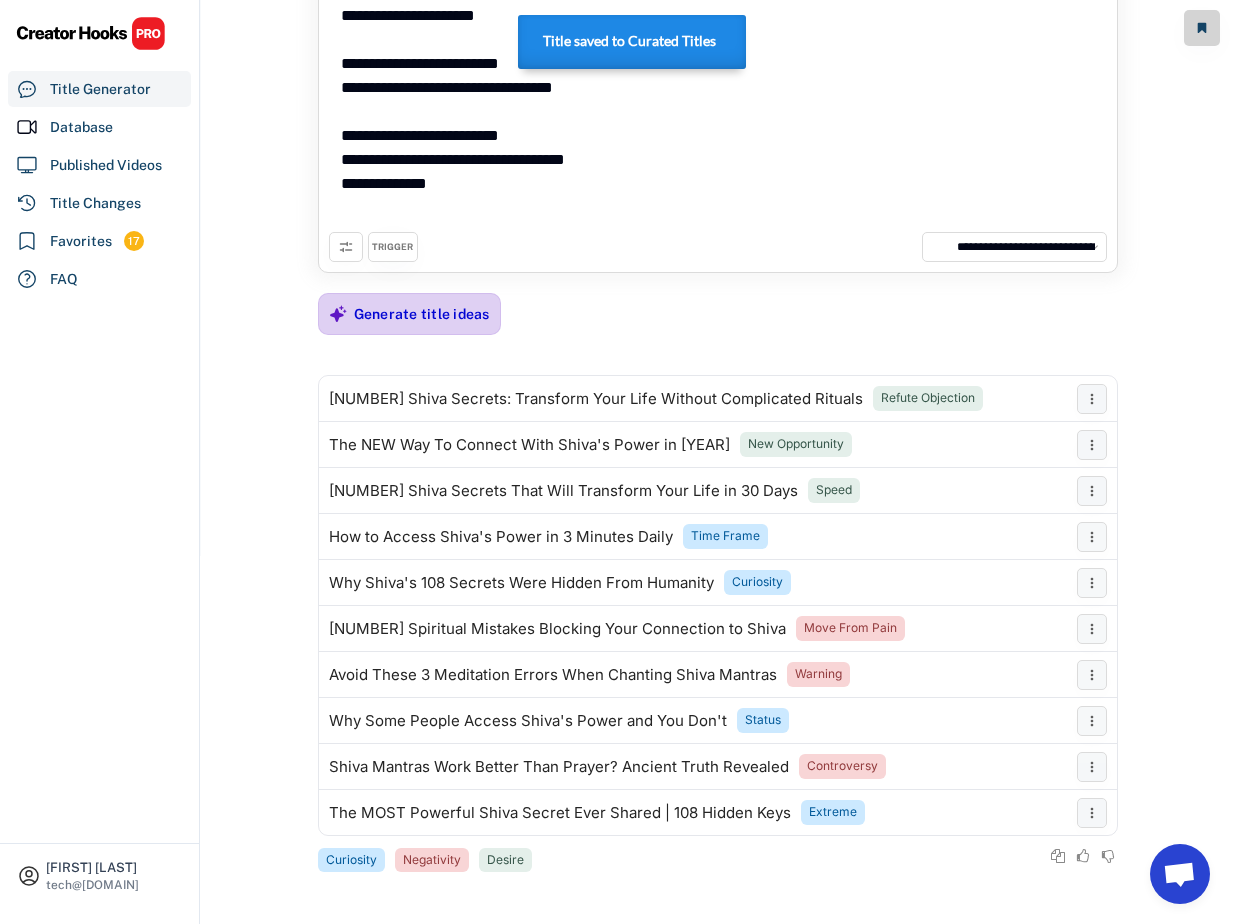 click on "Generate title ideas" at bounding box center (422, 314) 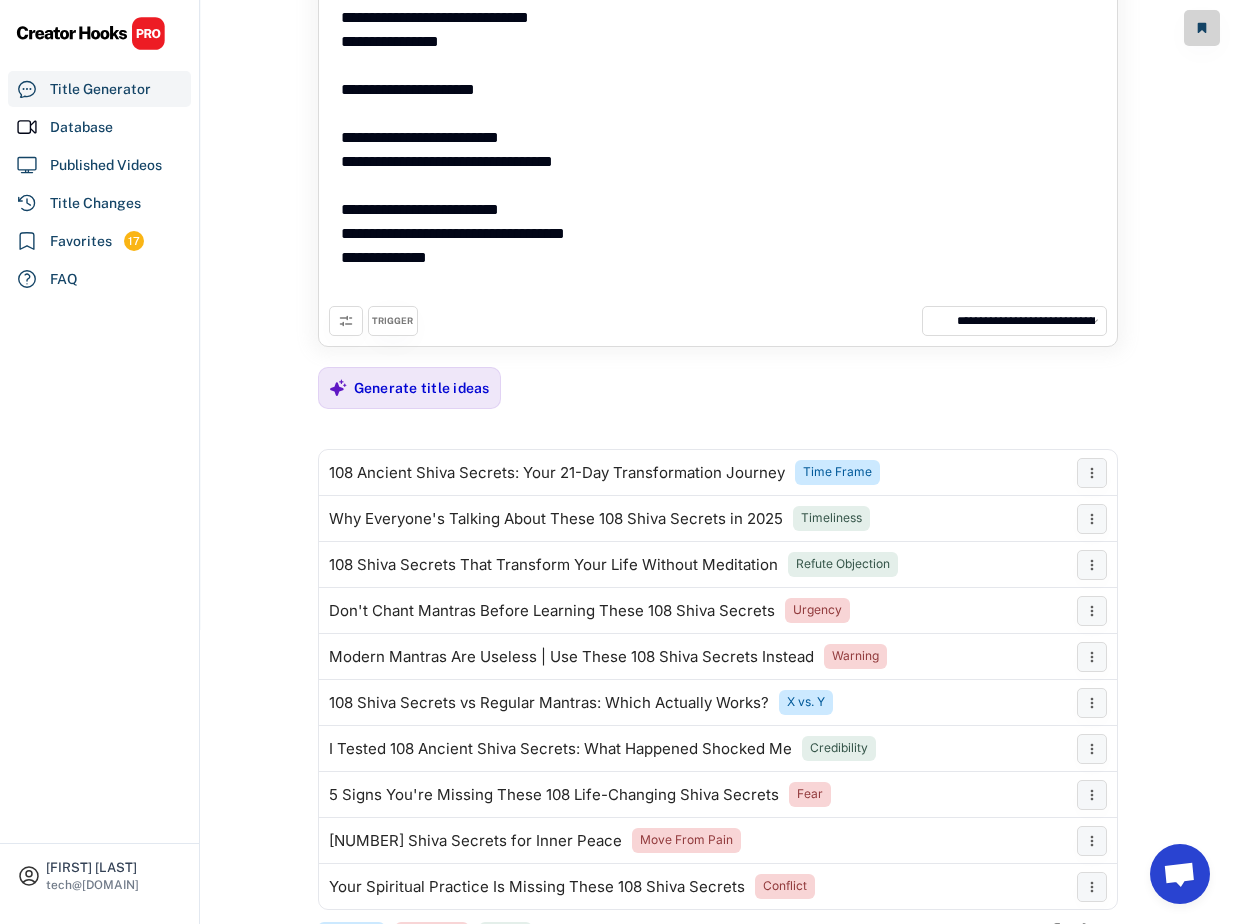 scroll, scrollTop: 368, scrollLeft: 0, axis: vertical 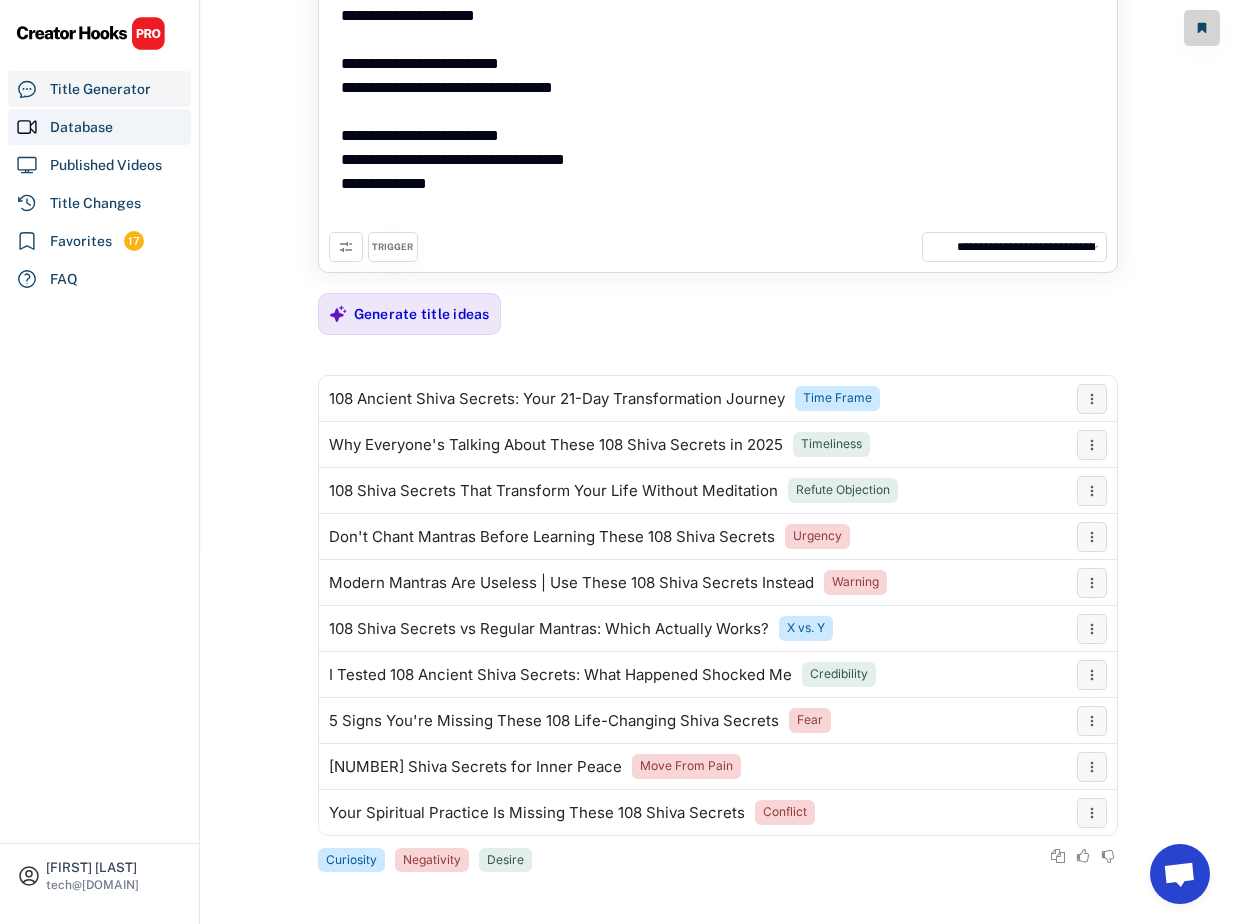click on "Database" at bounding box center (81, 127) 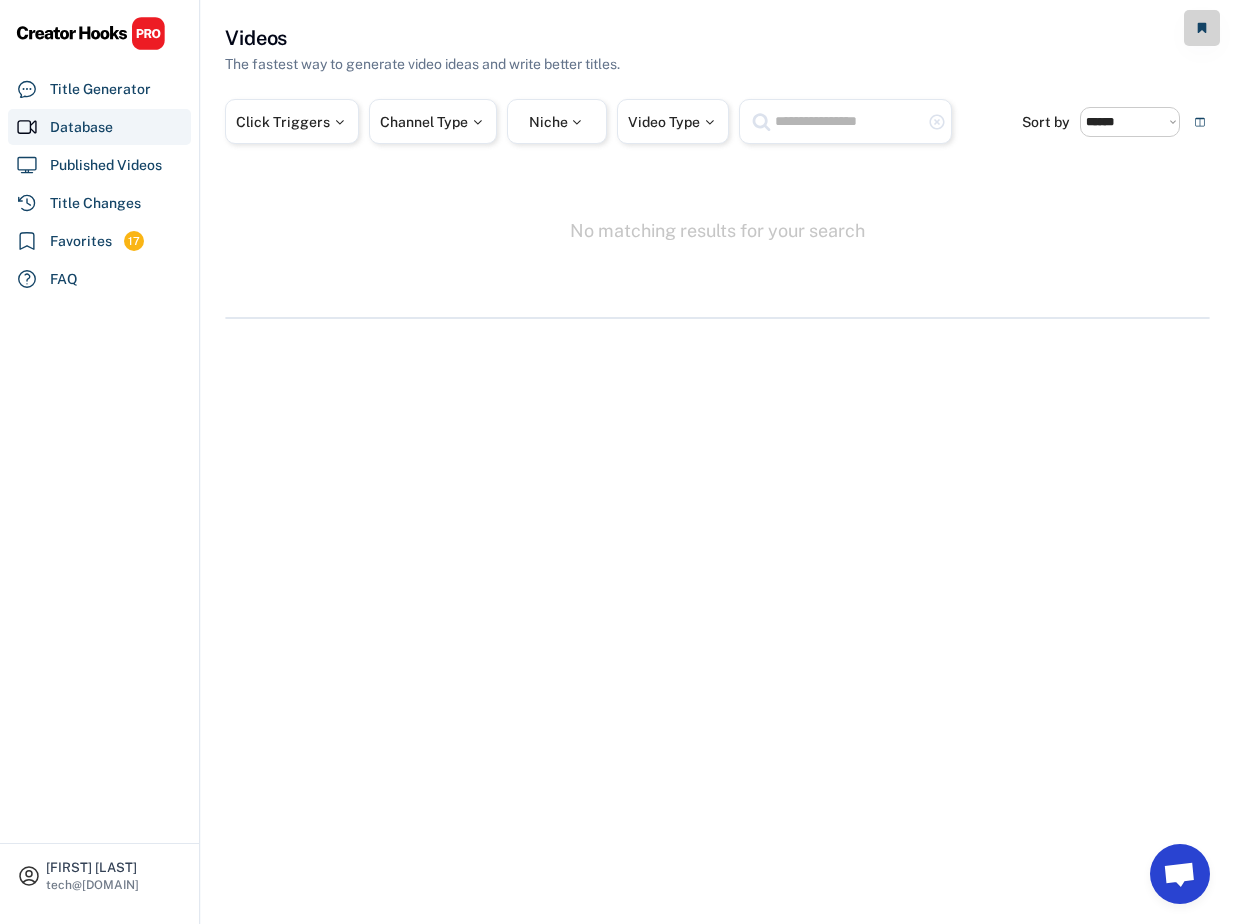 scroll, scrollTop: 0, scrollLeft: 0, axis: both 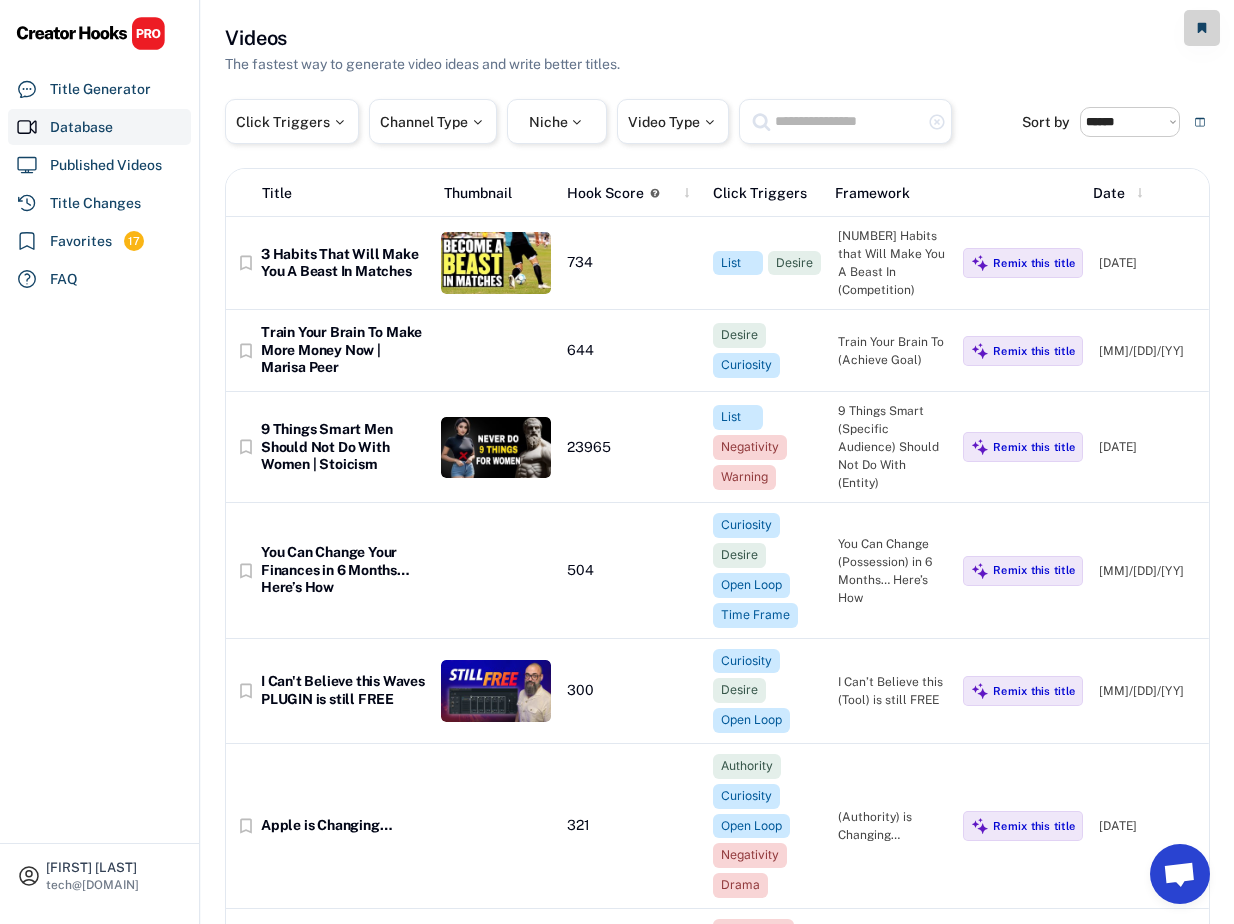 click at bounding box center [848, 121] 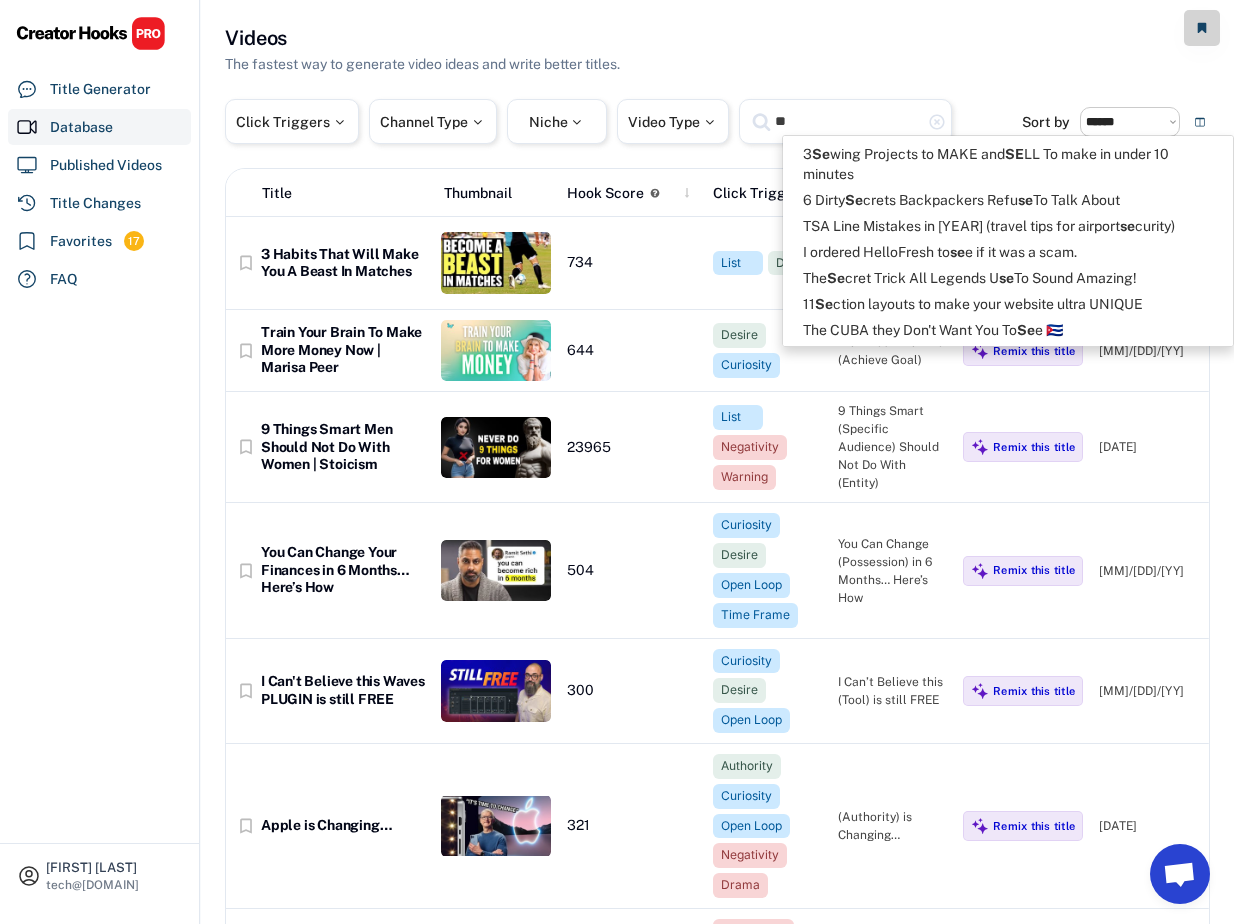 type on "*" 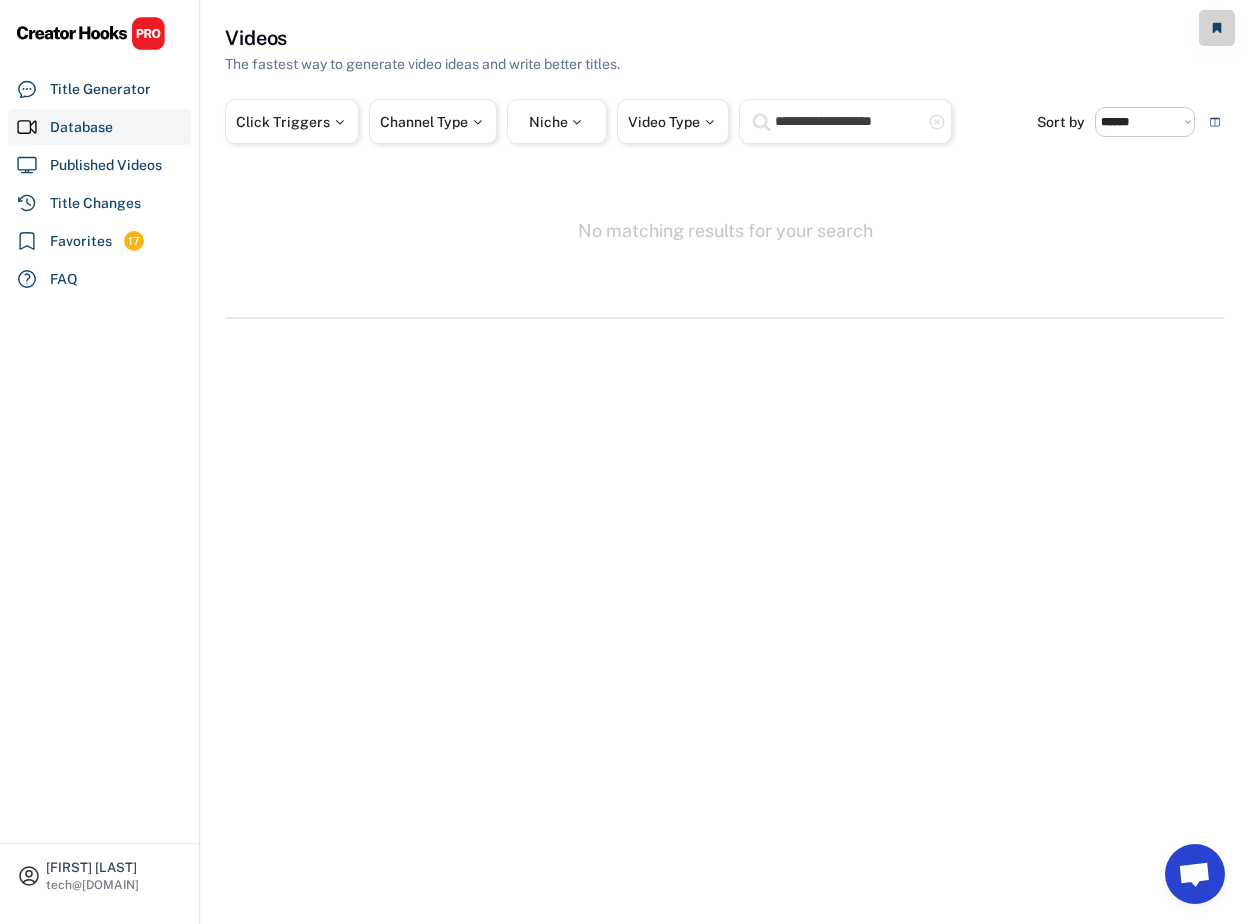 drag, startPoint x: 877, startPoint y: 125, endPoint x: 1040, endPoint y: 144, distance: 164.10362 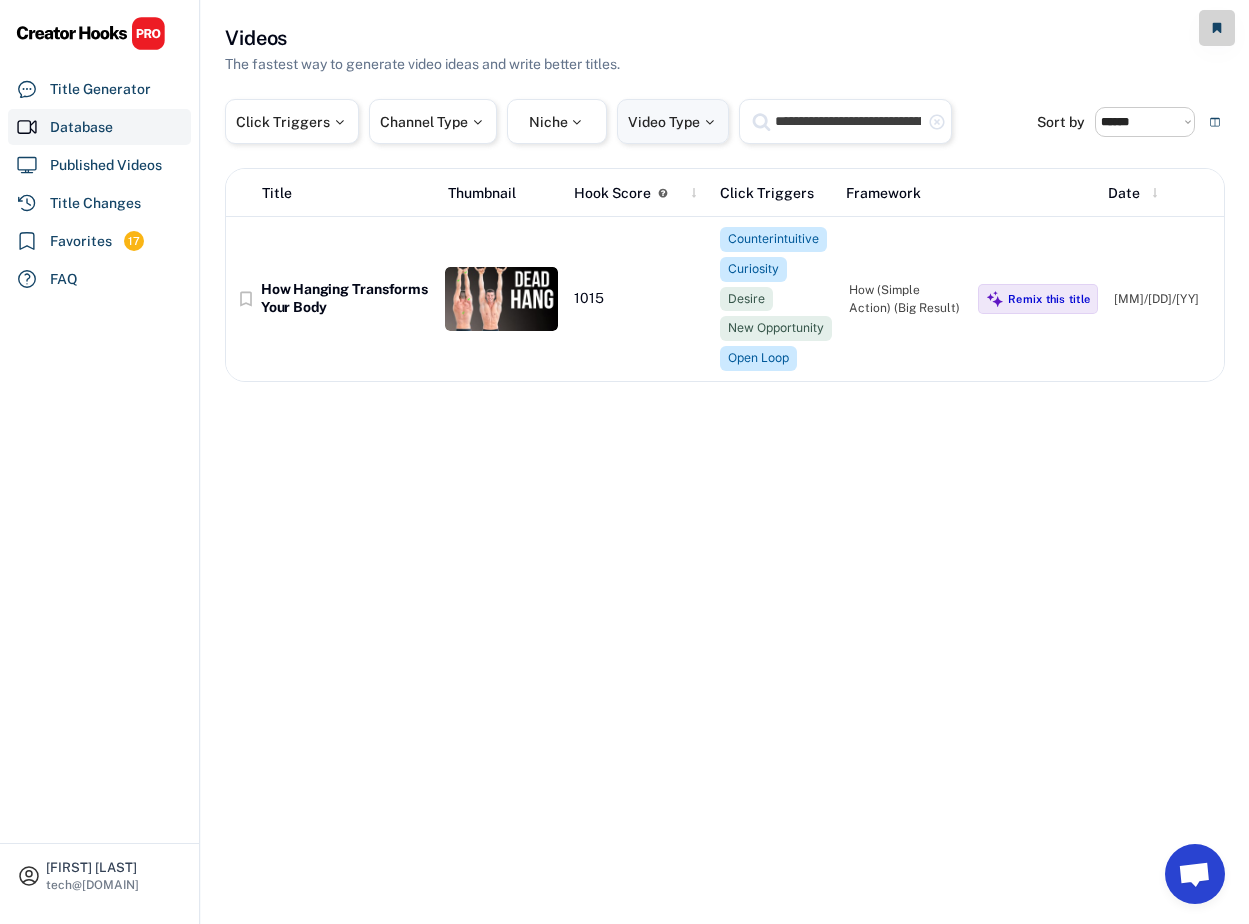 drag, startPoint x: 872, startPoint y: 123, endPoint x: 686, endPoint y: 103, distance: 187.07217 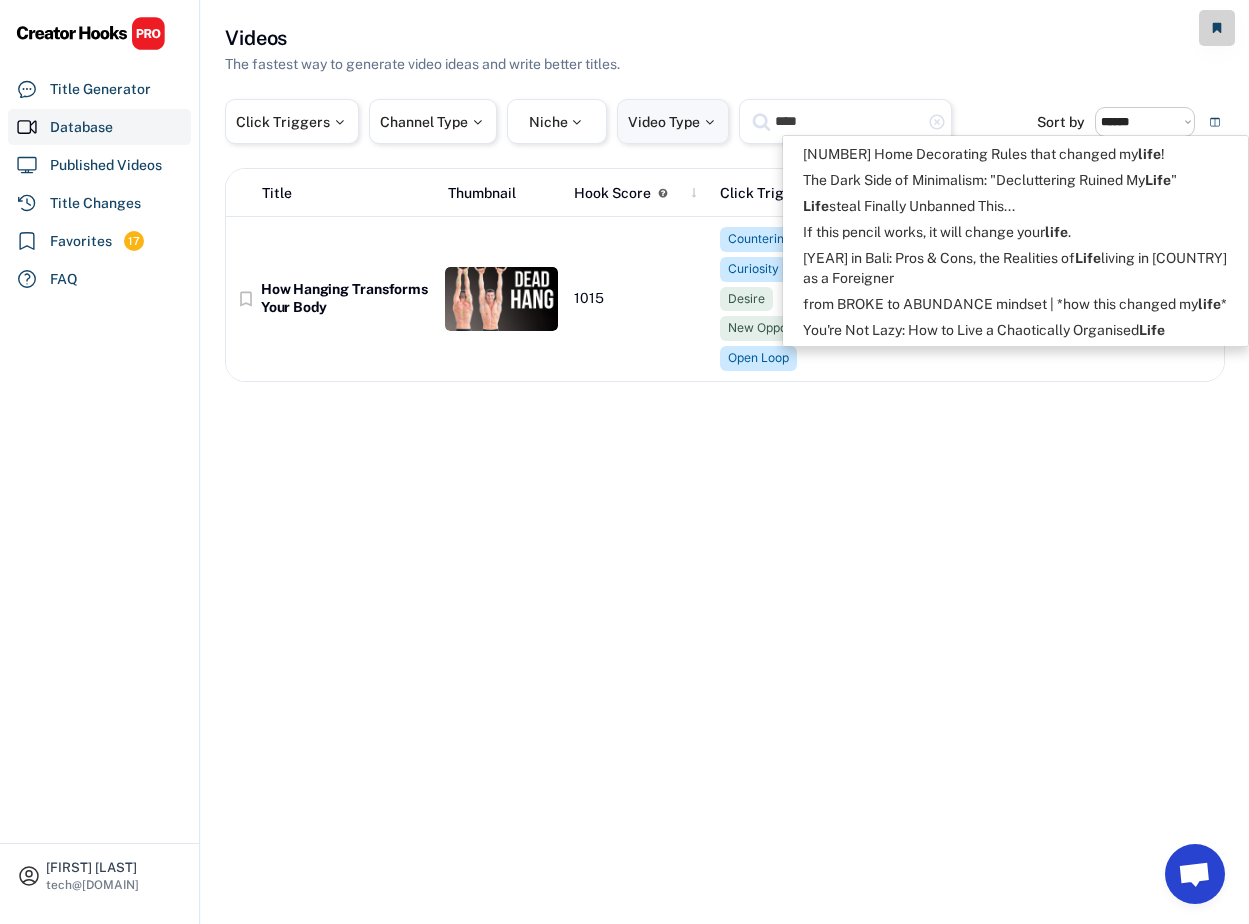 type on "****" 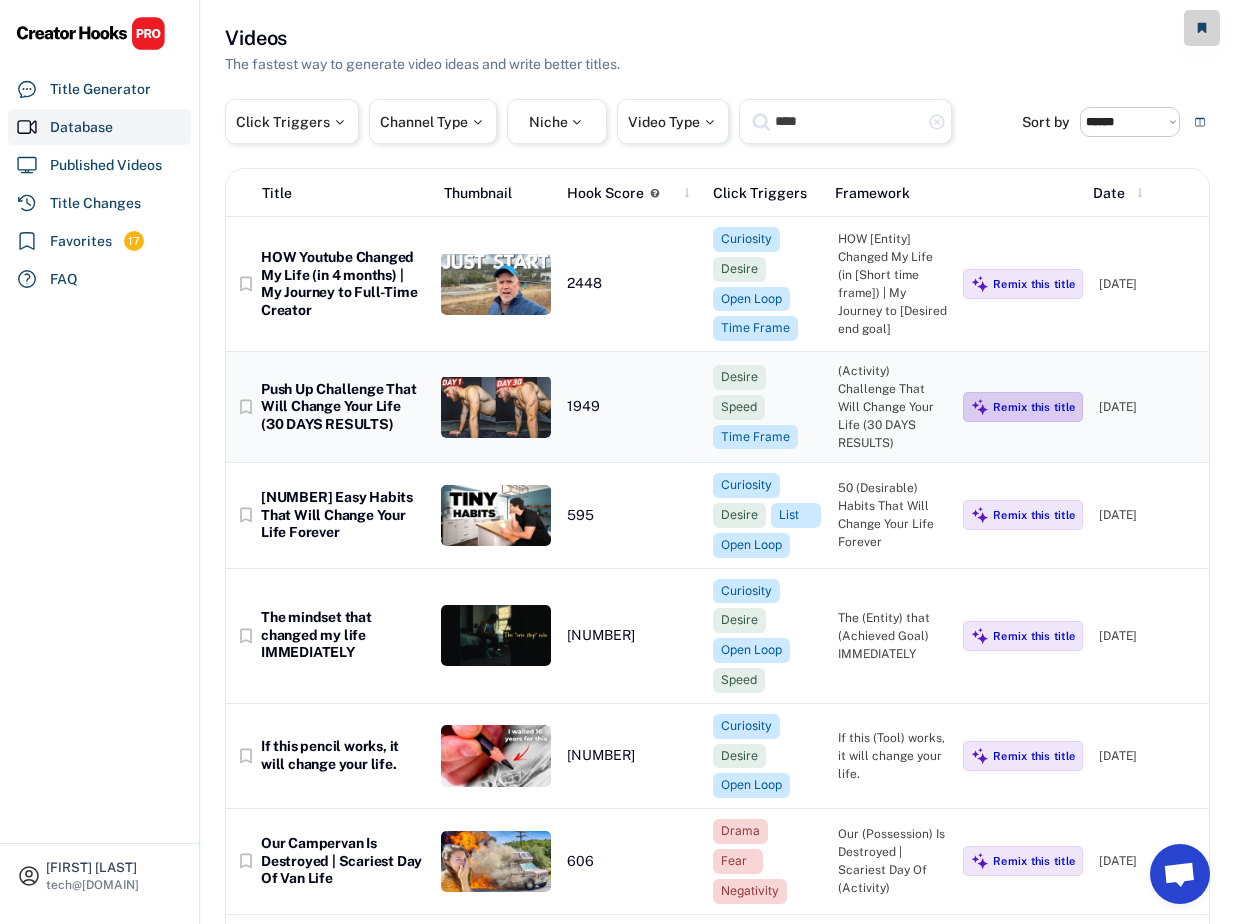 click on "Remix this title" at bounding box center (1034, 407) 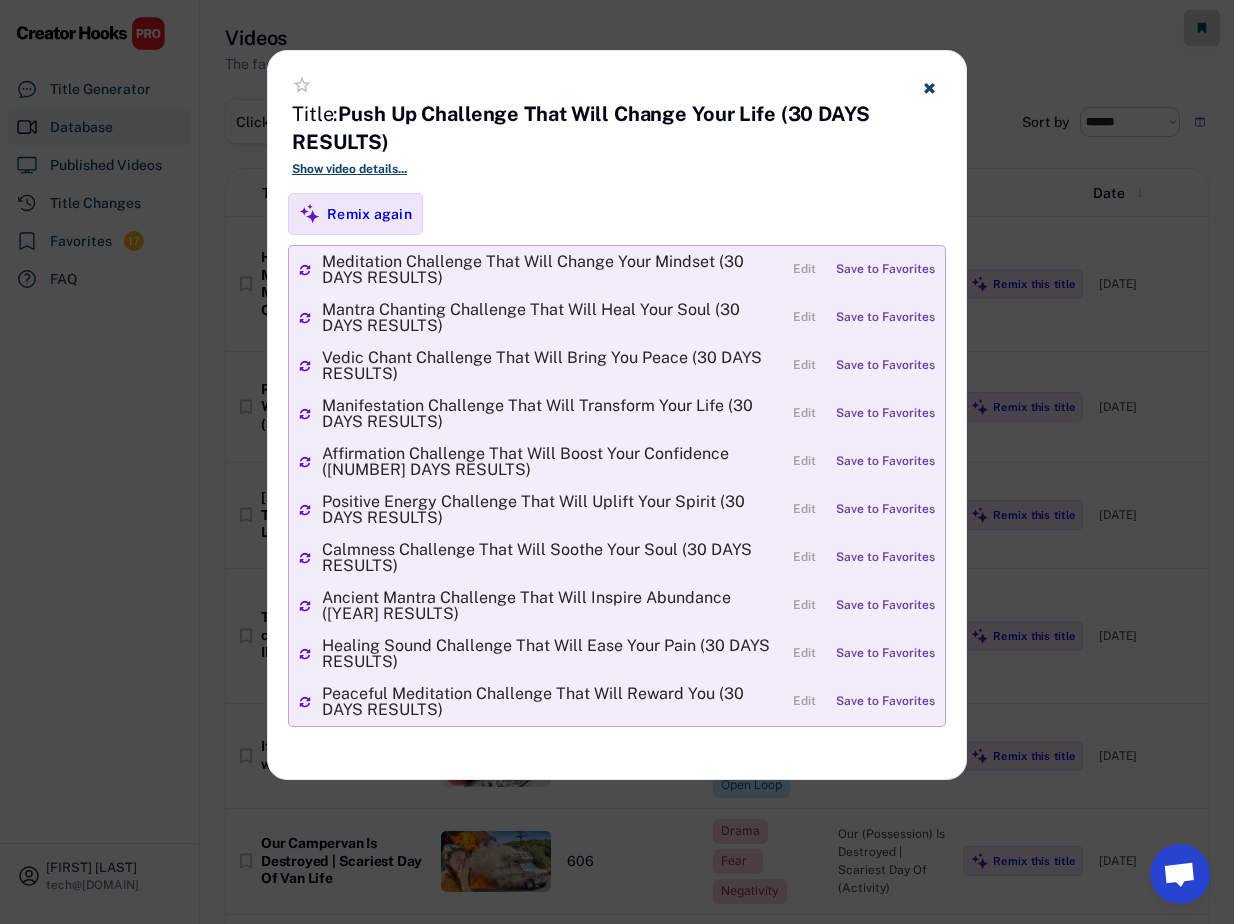 click at bounding box center (617, 462) 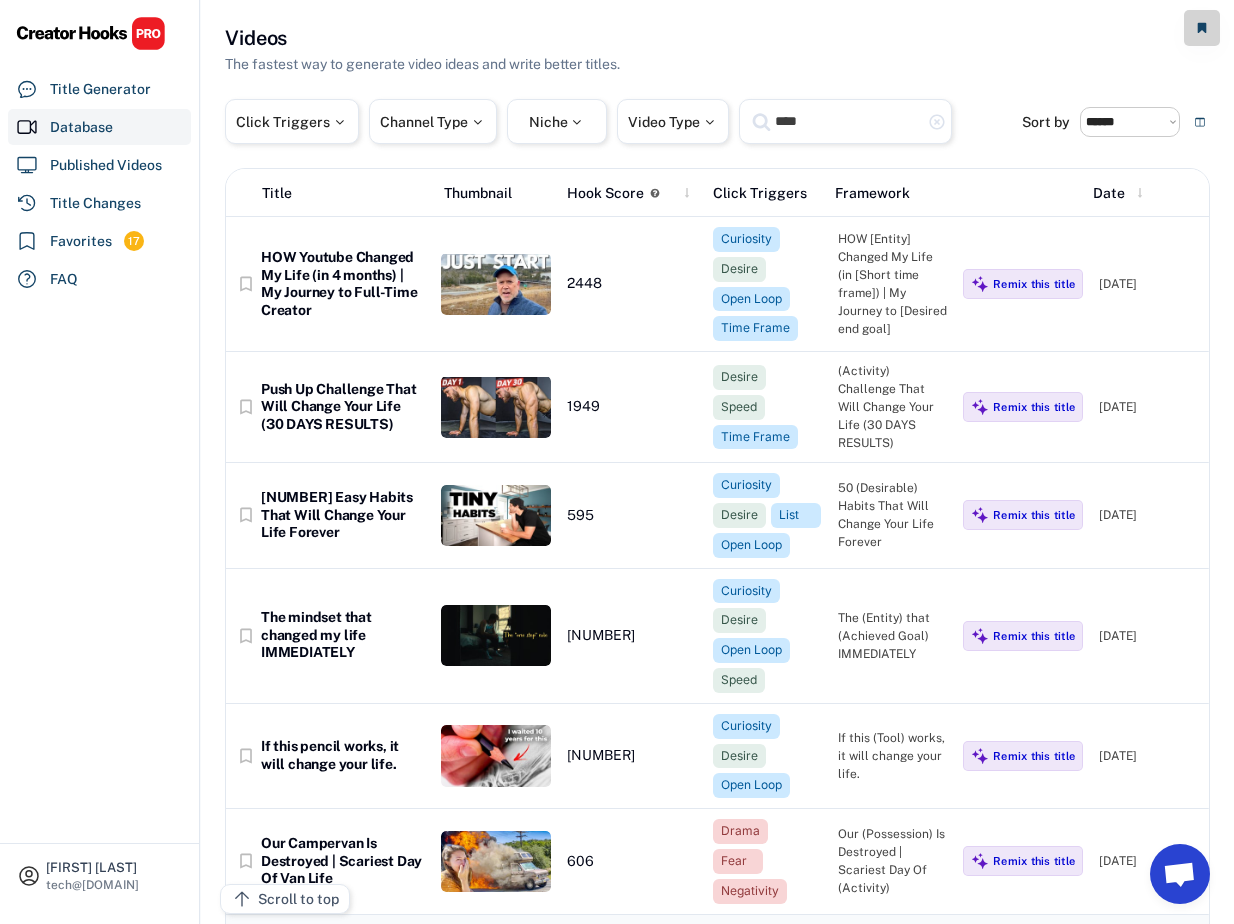 scroll, scrollTop: 394, scrollLeft: 0, axis: vertical 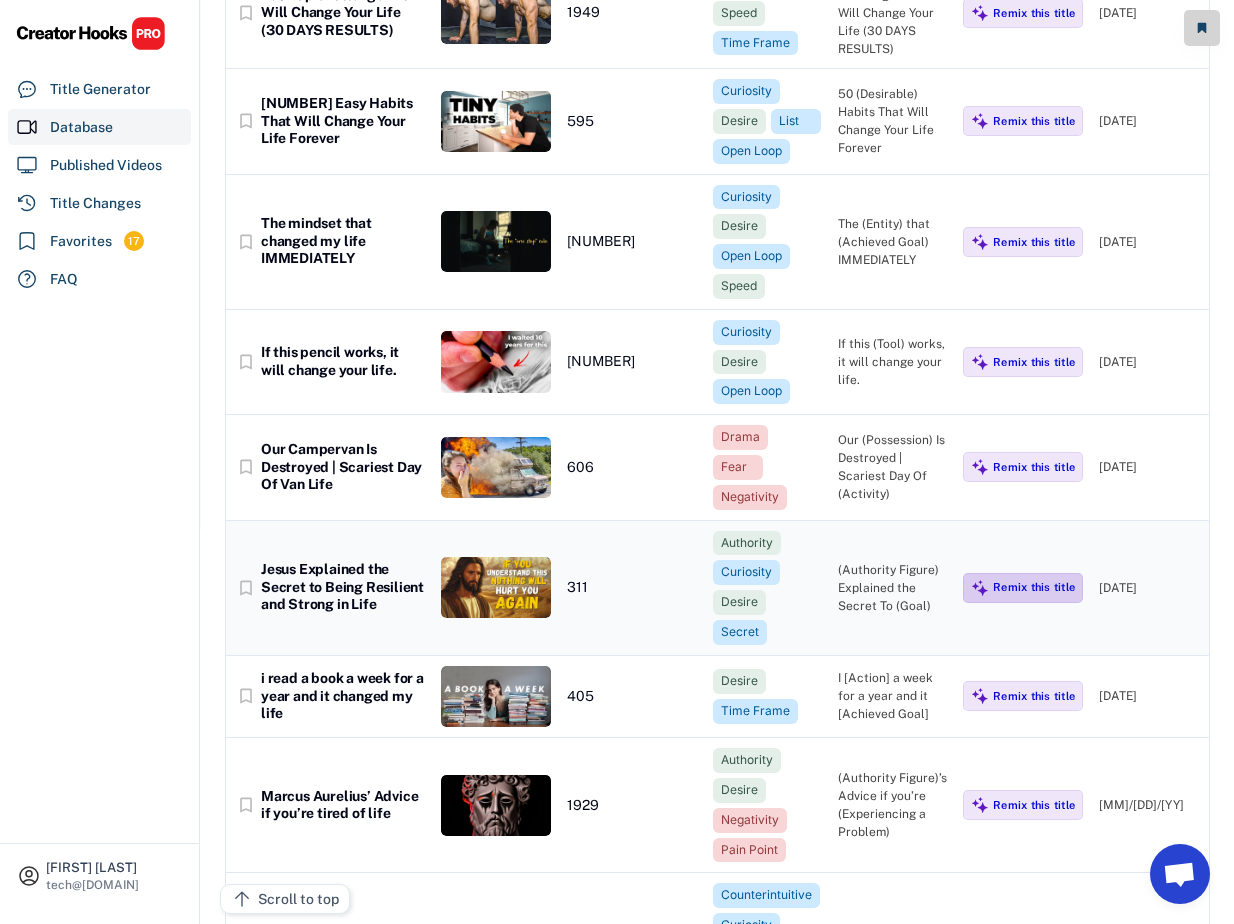click on "Remix this title" at bounding box center (1023, 588) 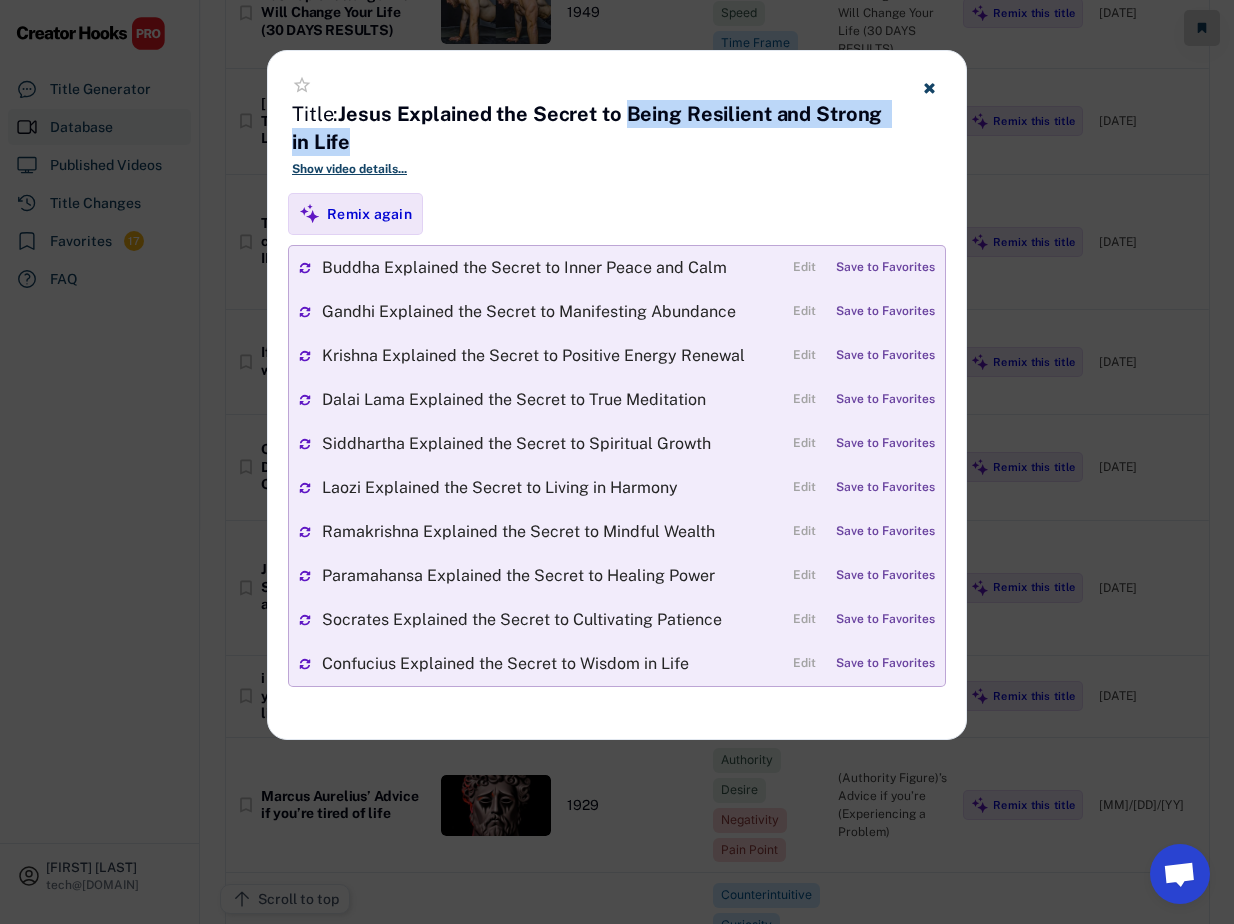 drag, startPoint x: 626, startPoint y: 110, endPoint x: 687, endPoint y: 142, distance: 68.88396 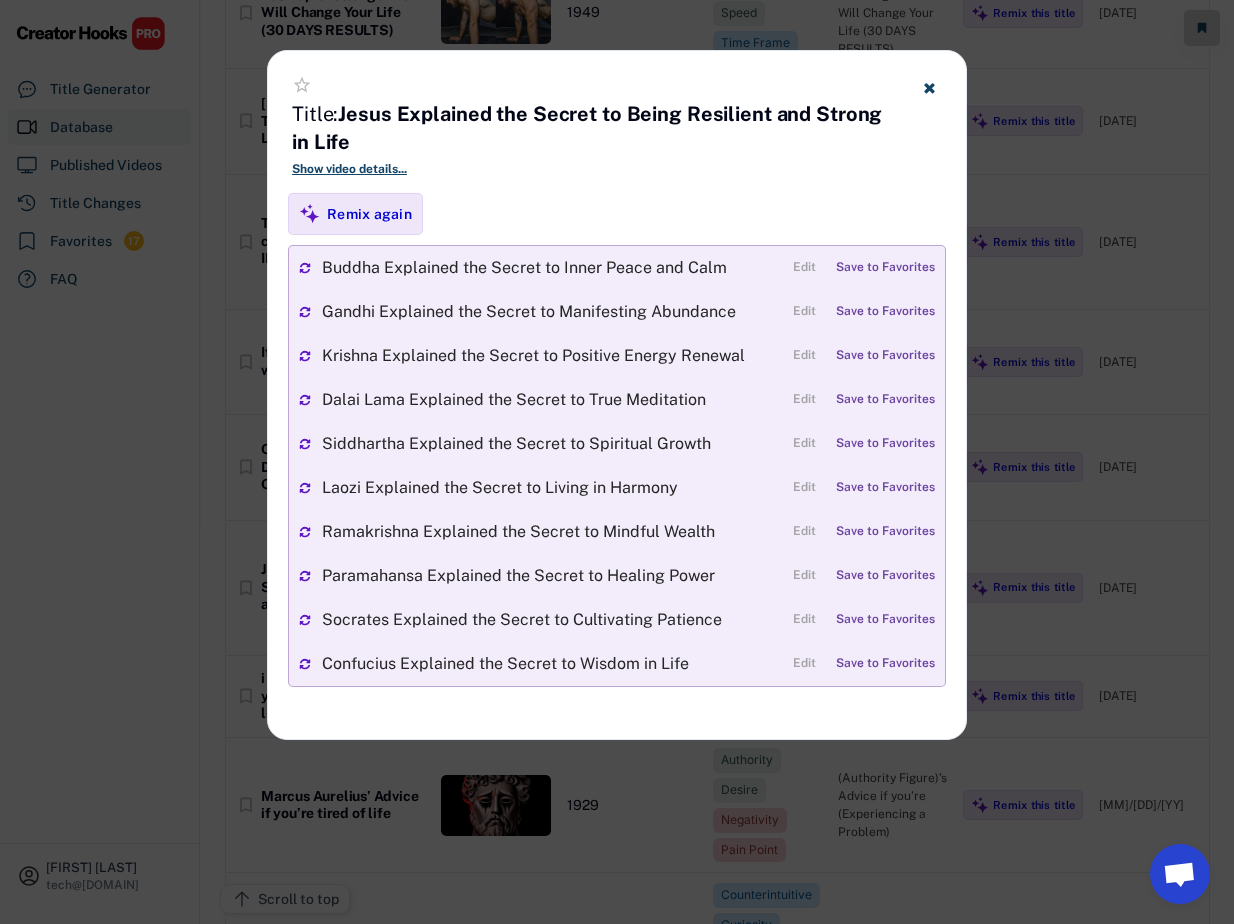 click at bounding box center (617, 462) 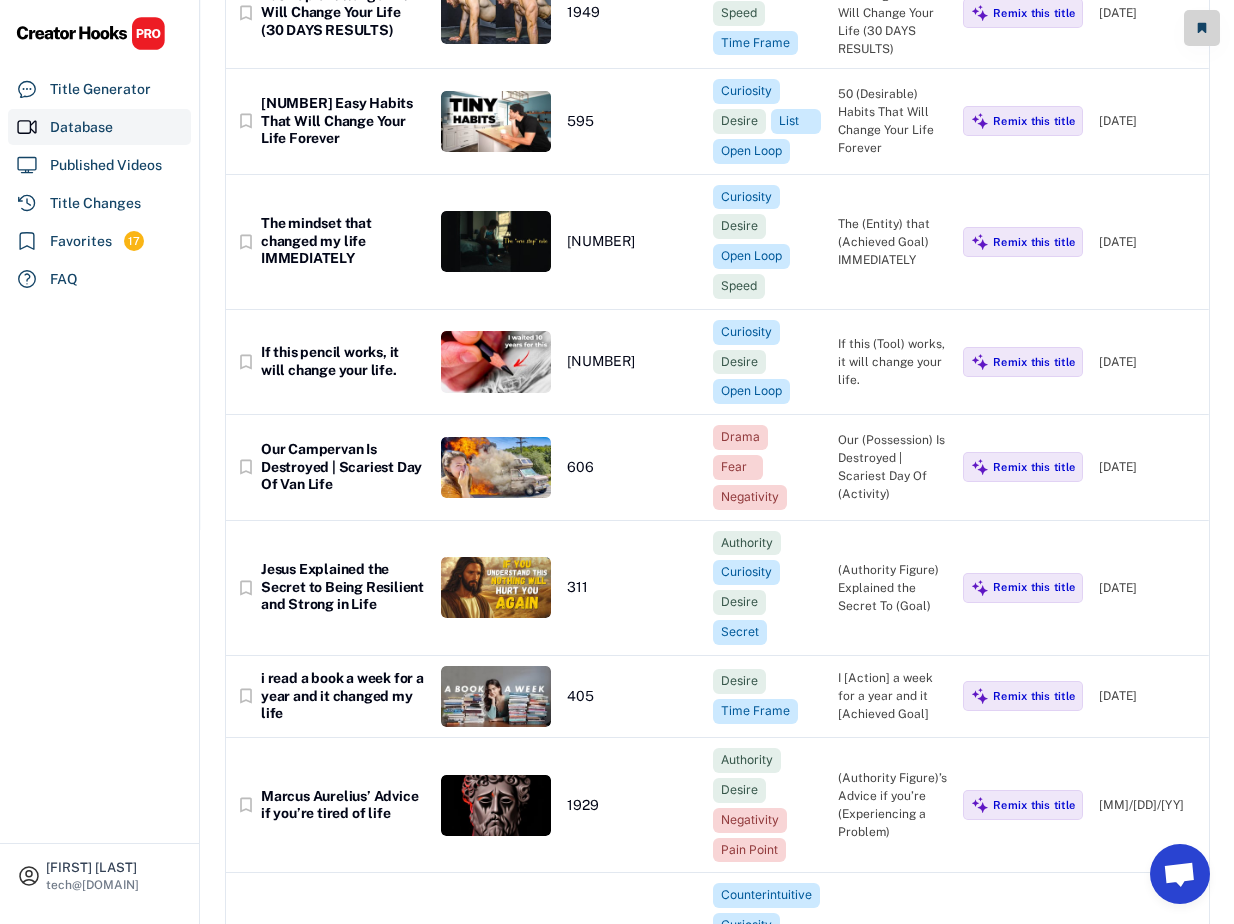 scroll, scrollTop: 0, scrollLeft: 0, axis: both 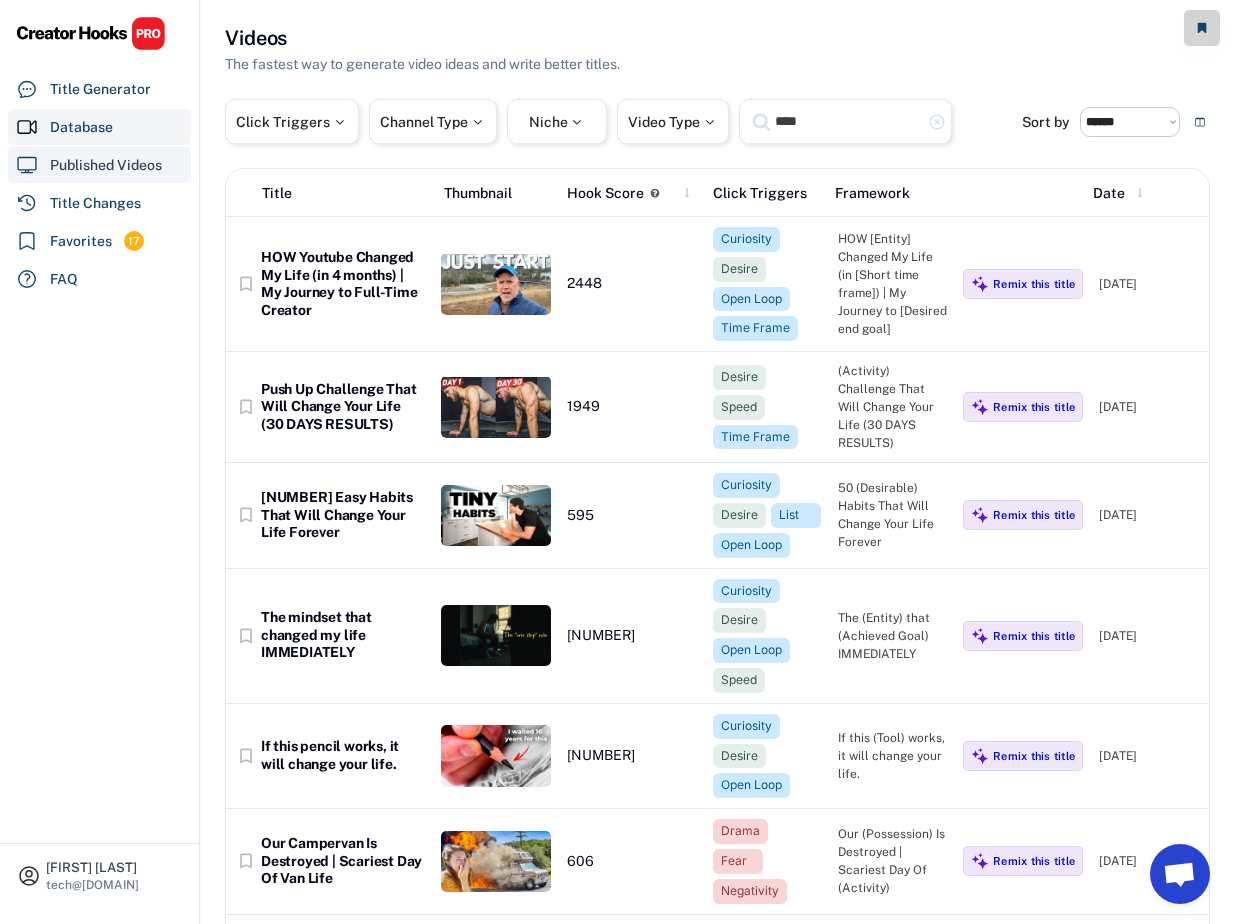 click on "Published Videos" at bounding box center [106, 165] 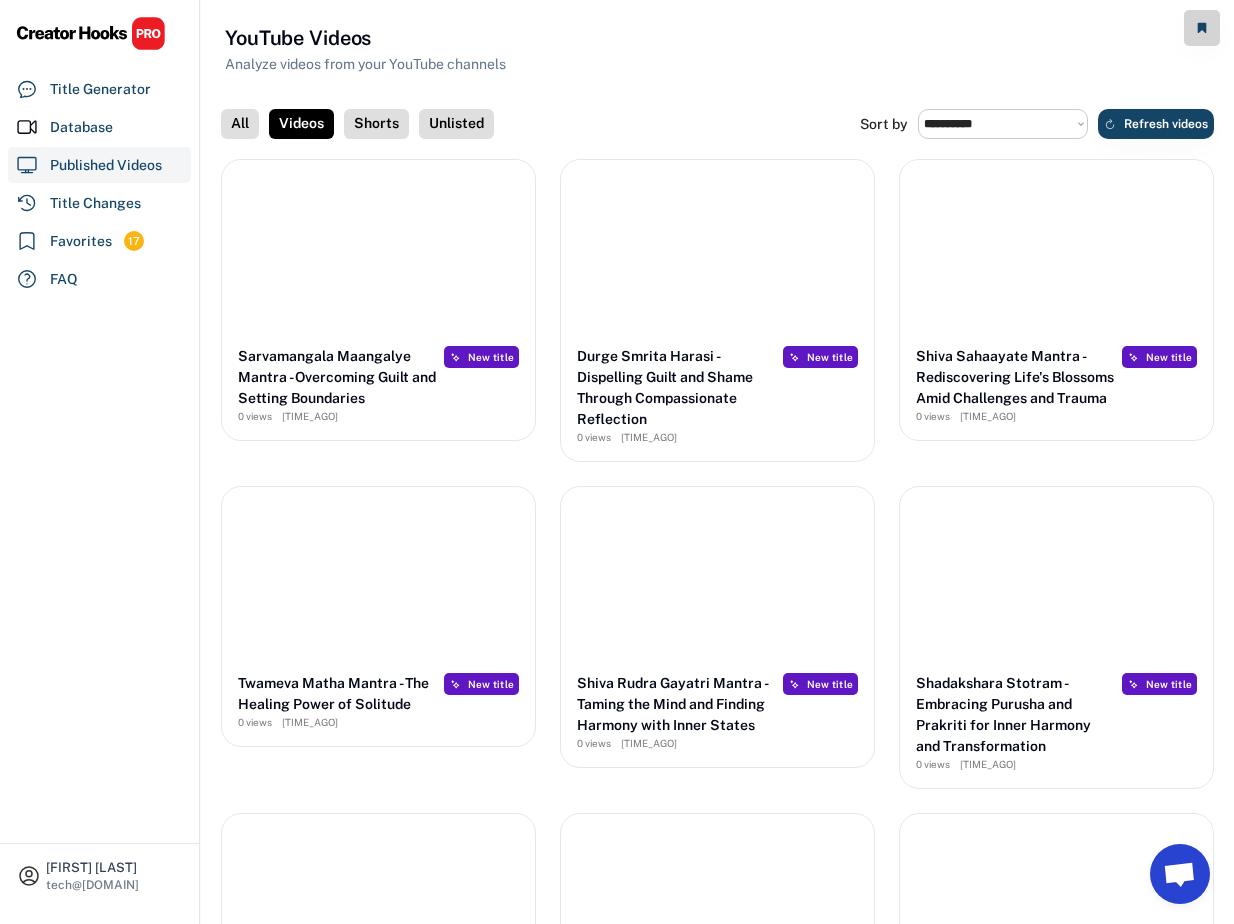click on "**********" at bounding box center (1003, 124) 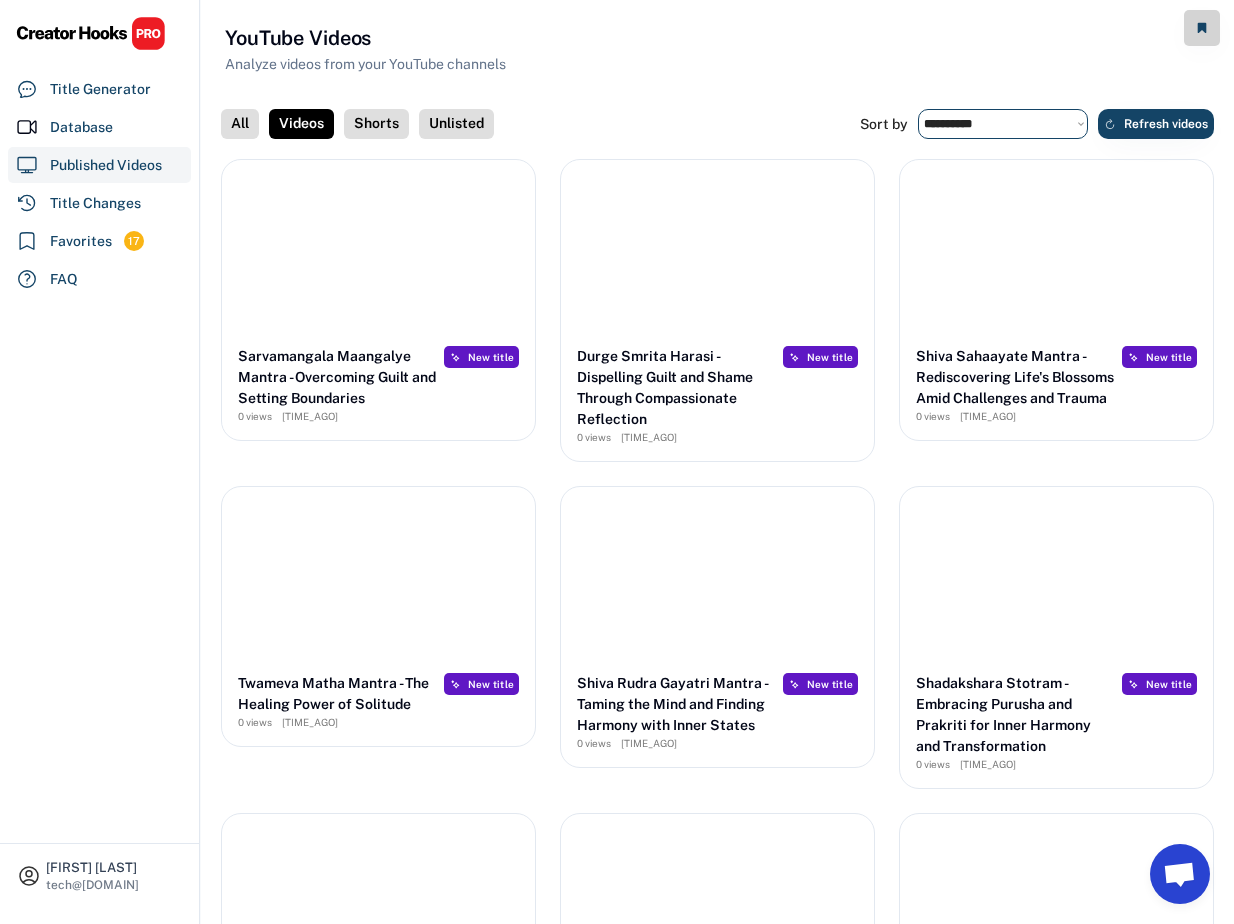 select on "**********" 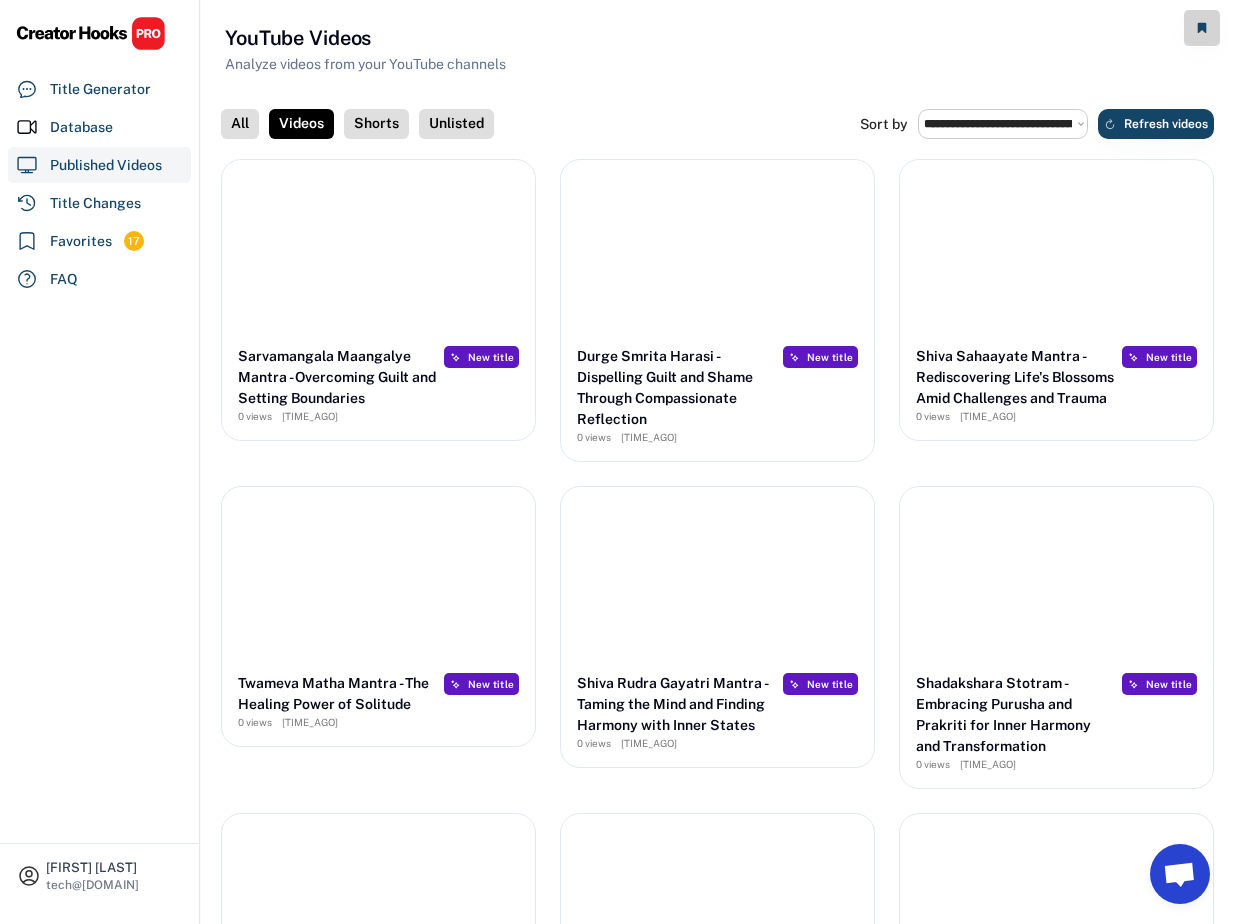 click on "Unlisted" at bounding box center [456, 124] 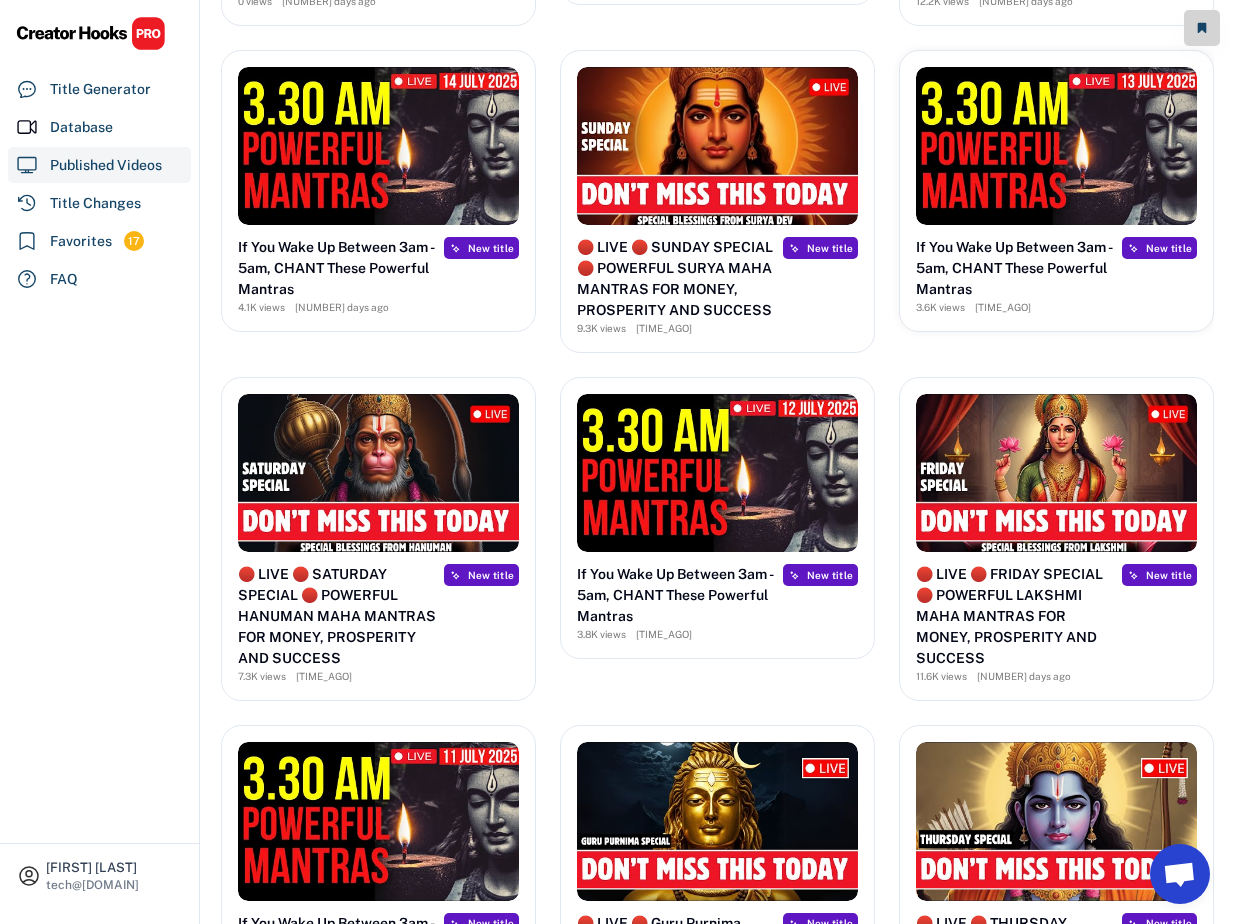 scroll, scrollTop: 0, scrollLeft: 0, axis: both 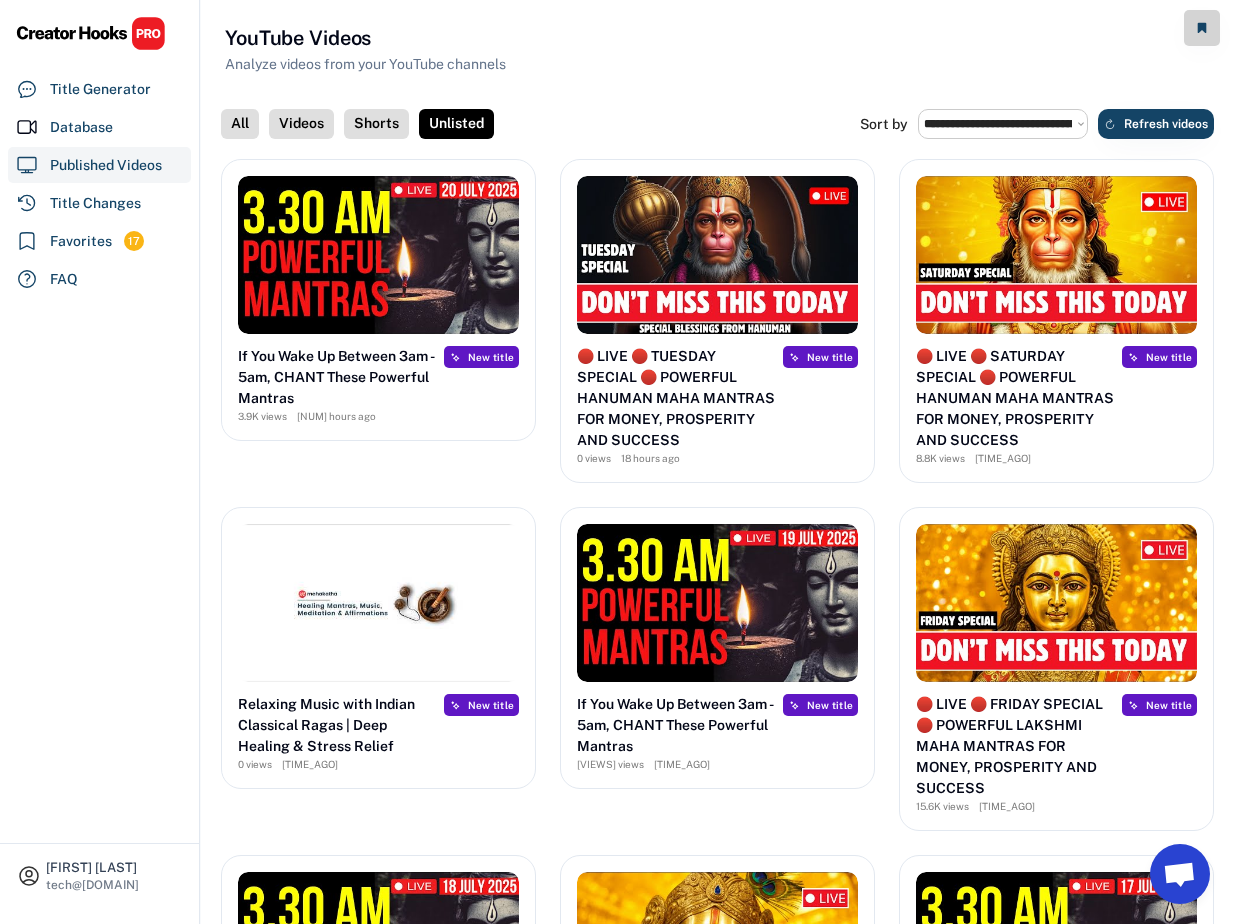 click on "Videos" at bounding box center (301, 124) 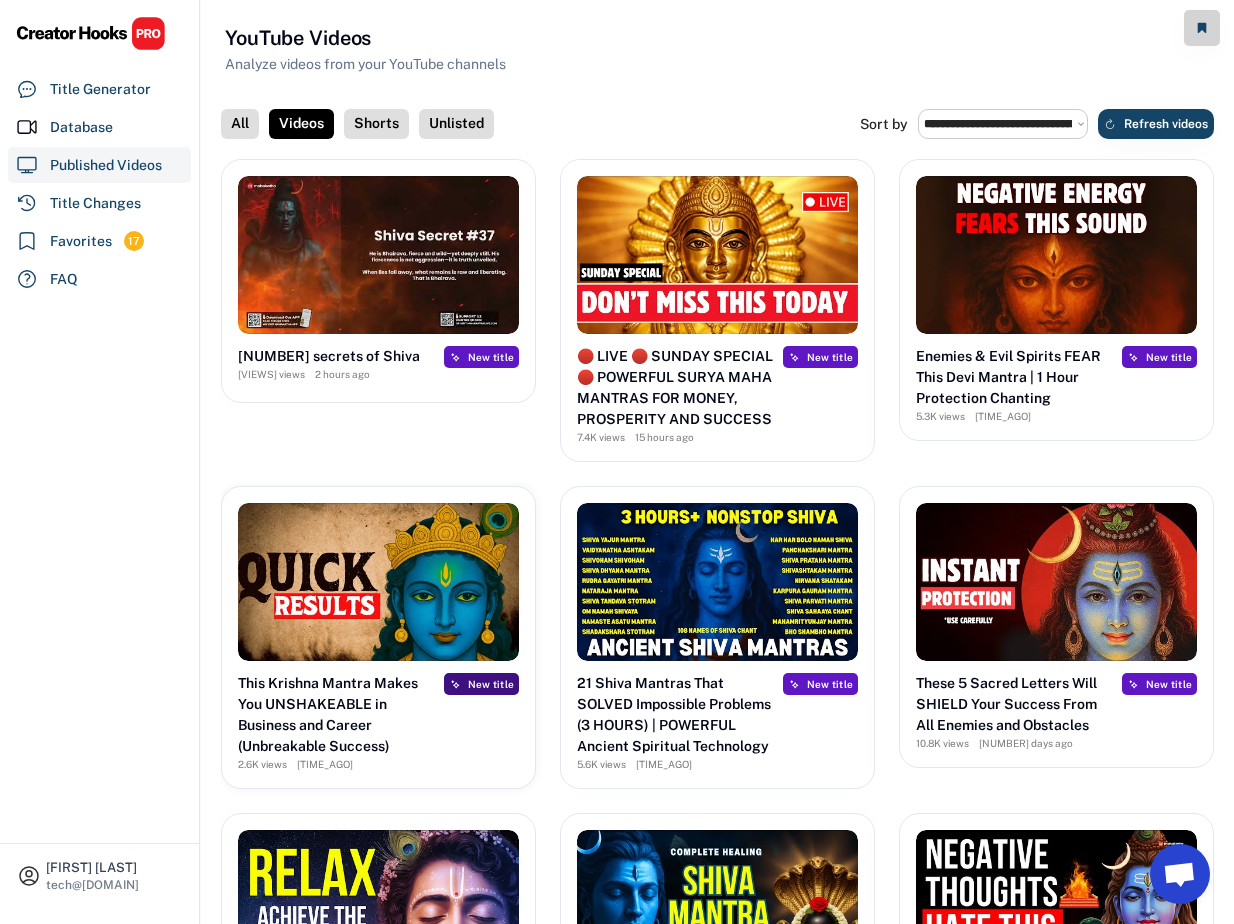 click 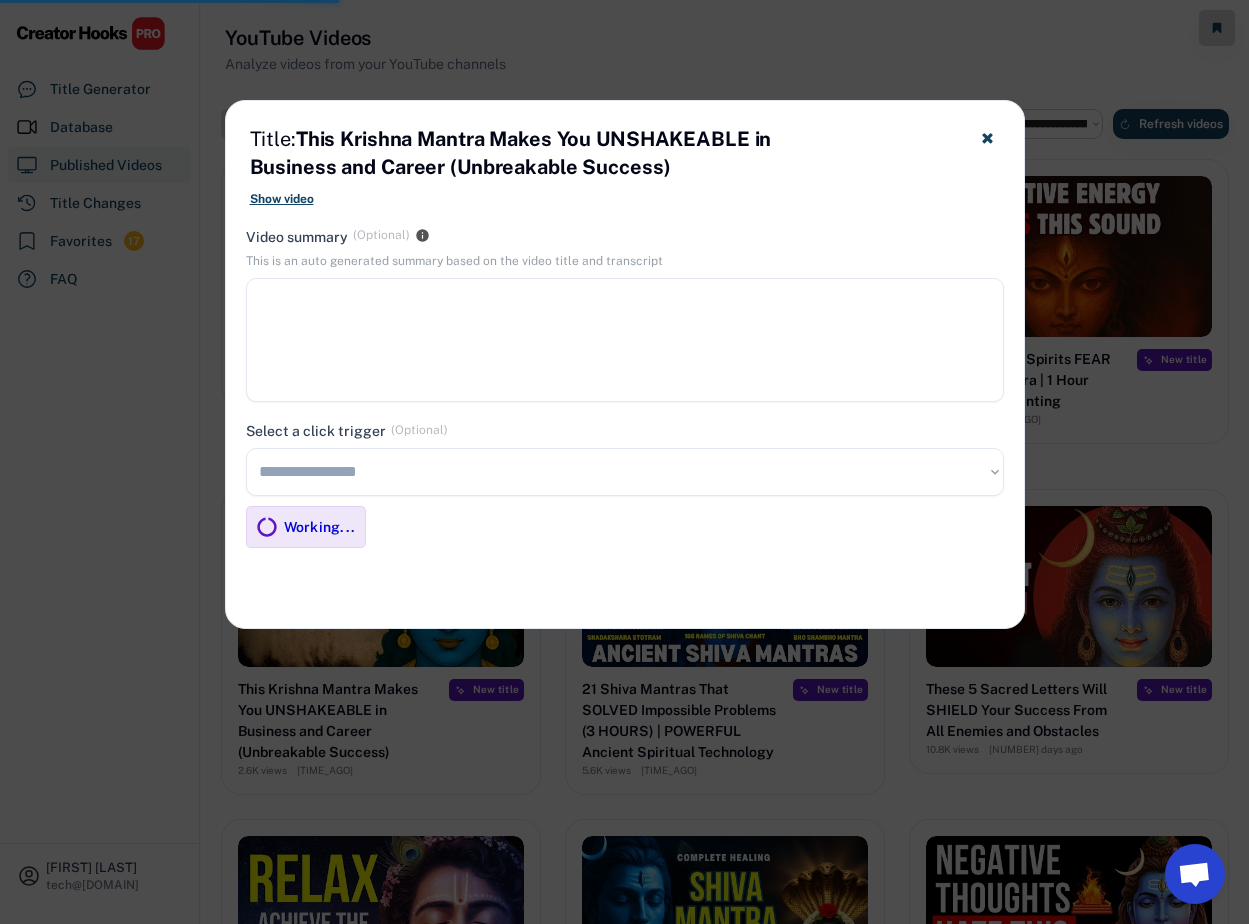 type on "**********" 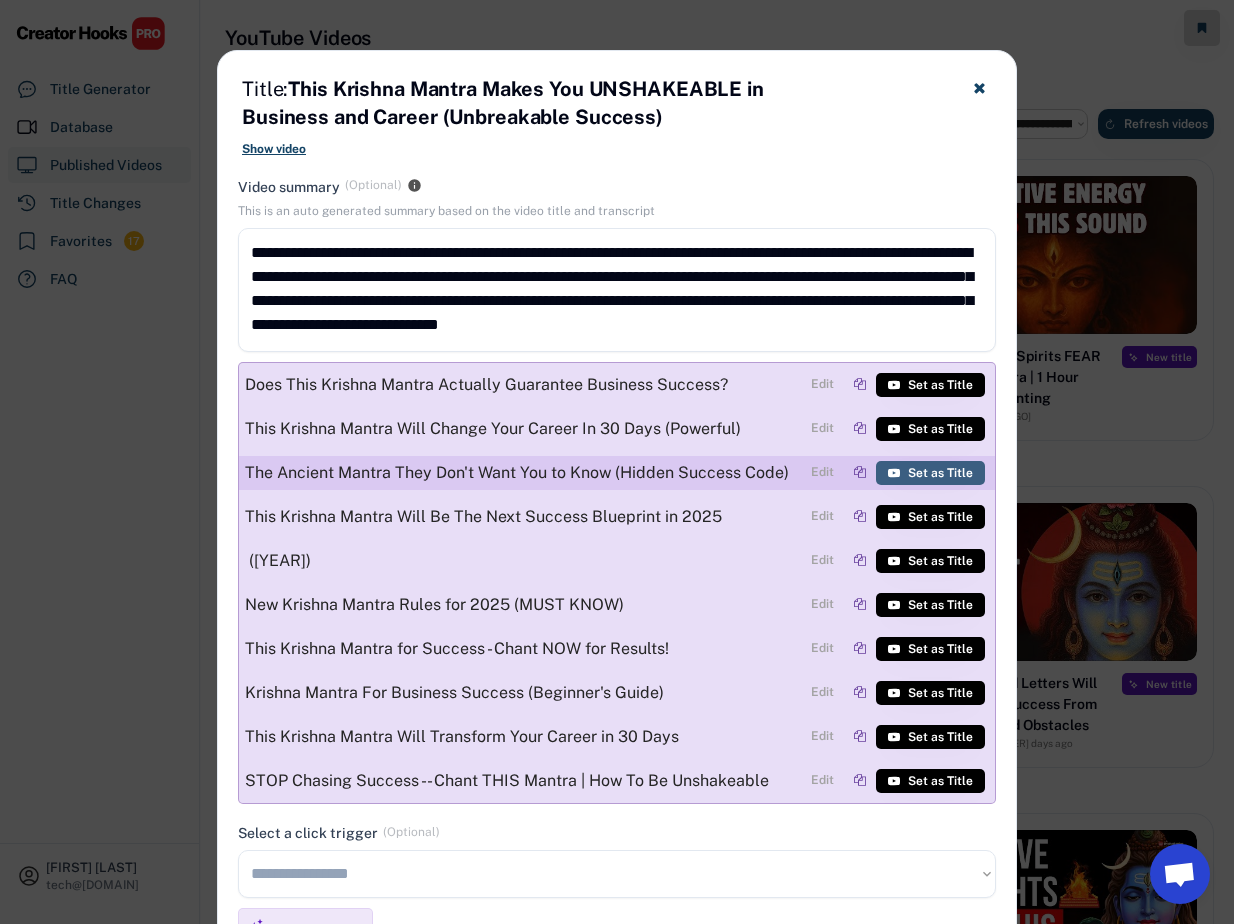 click on "Set as Title" at bounding box center (930, 473) 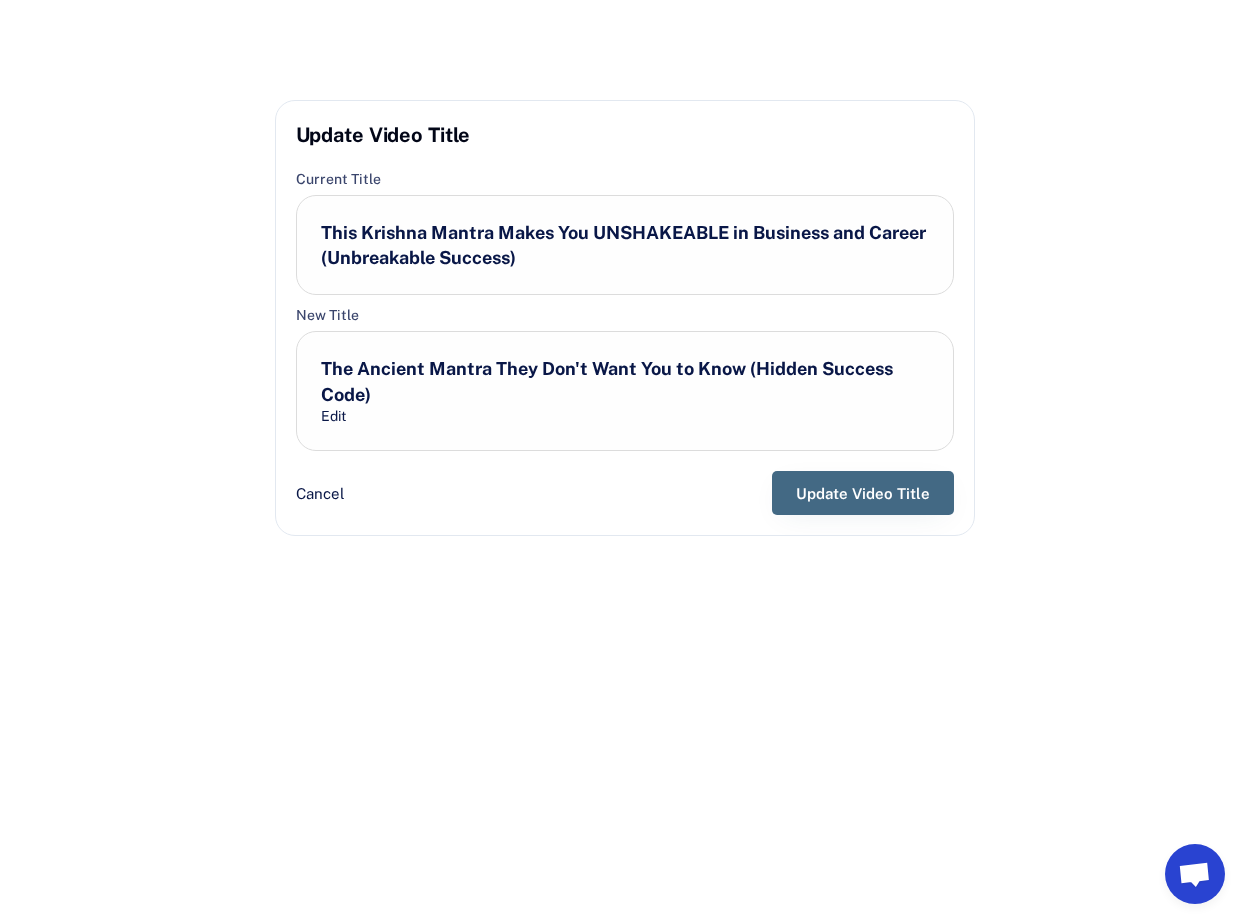 click on "Update Video Title" at bounding box center (863, 493) 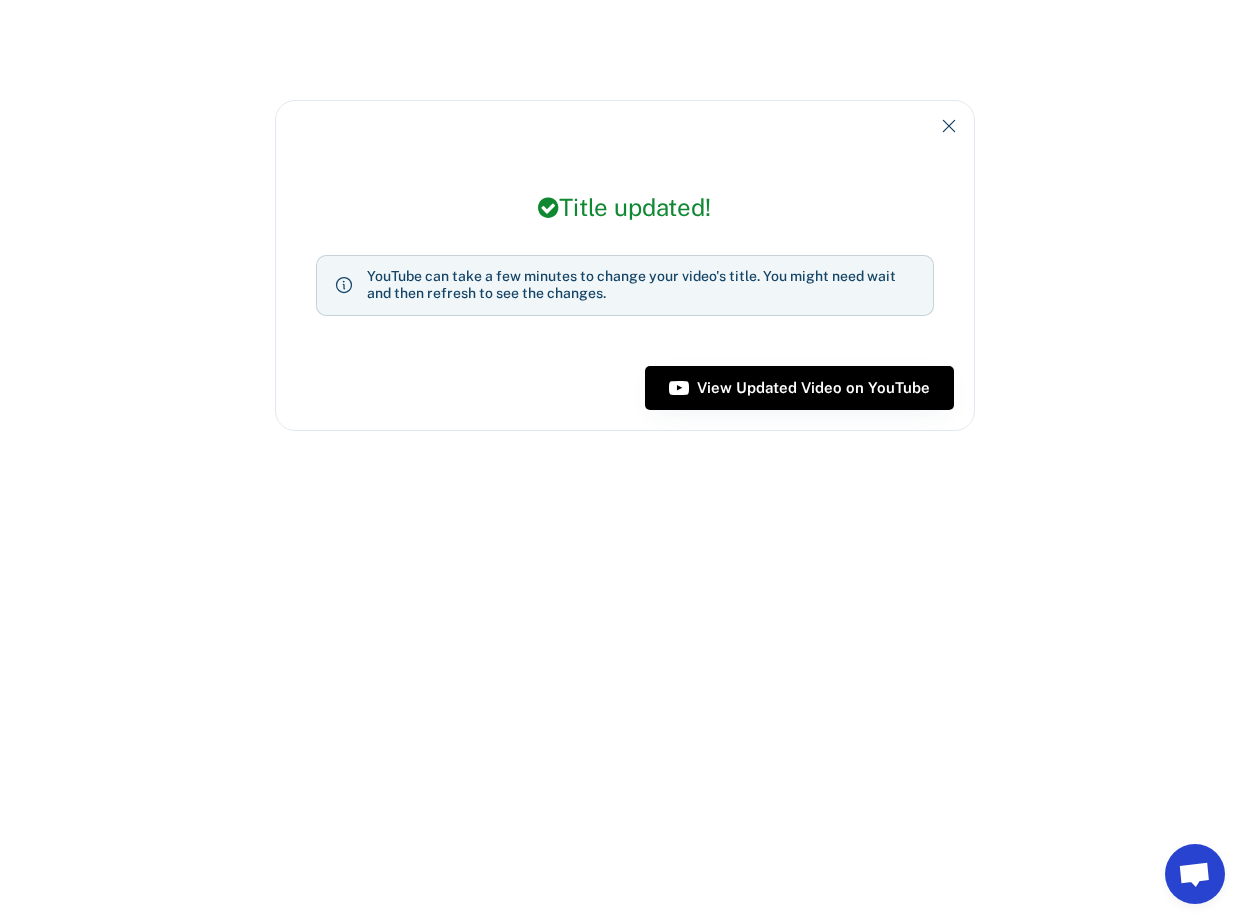 click 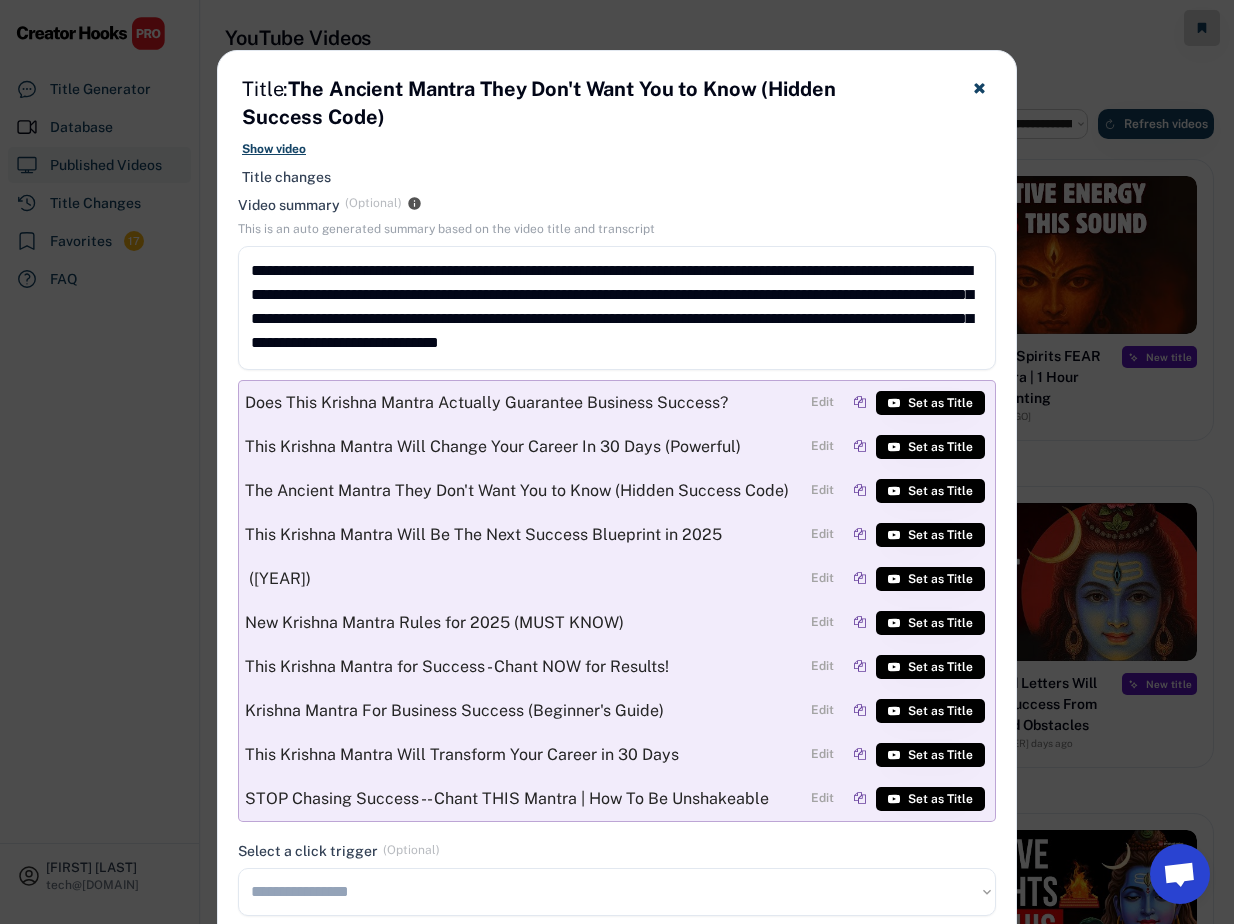 click 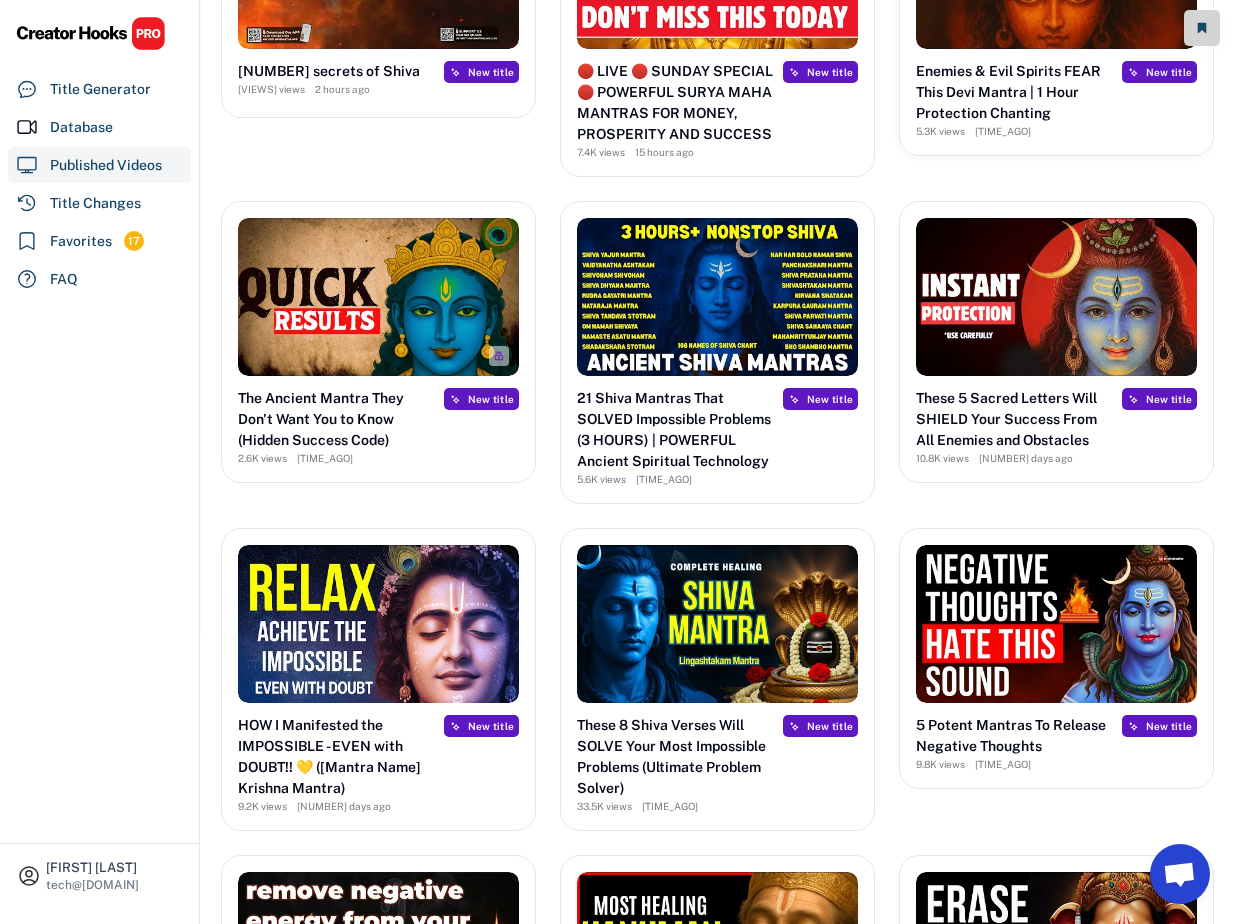 scroll, scrollTop: 633, scrollLeft: 0, axis: vertical 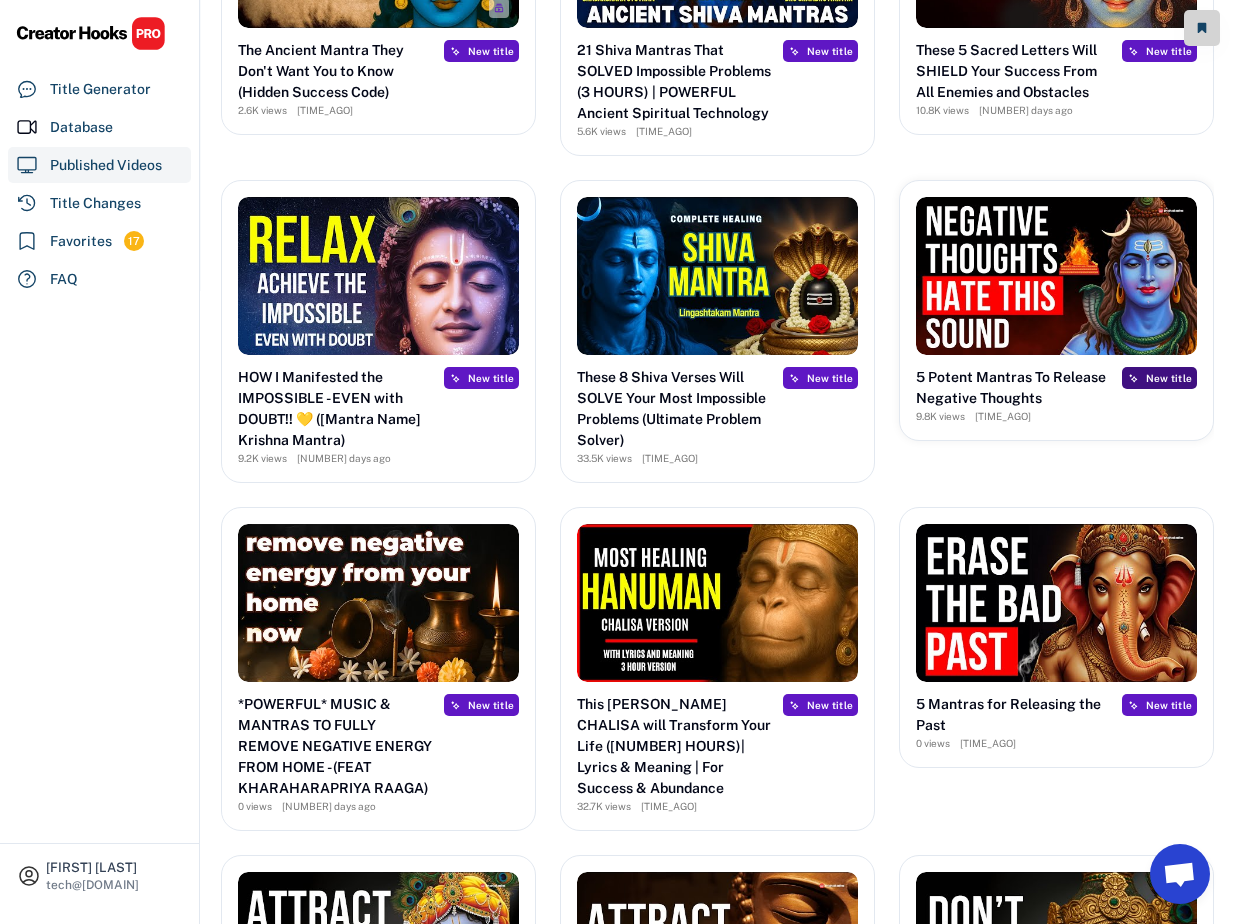 click on "New title" at bounding box center (1169, 378) 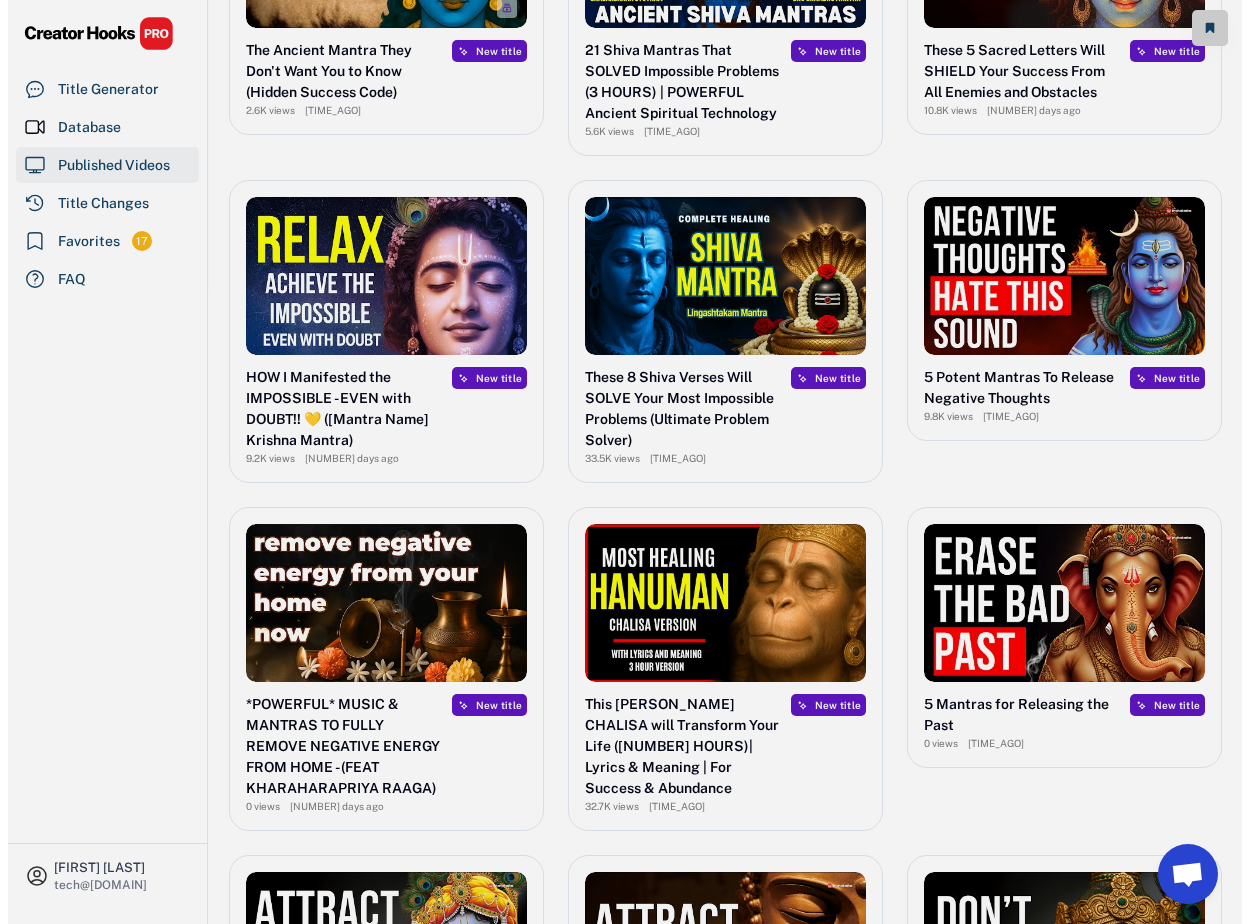scroll, scrollTop: 636, scrollLeft: 0, axis: vertical 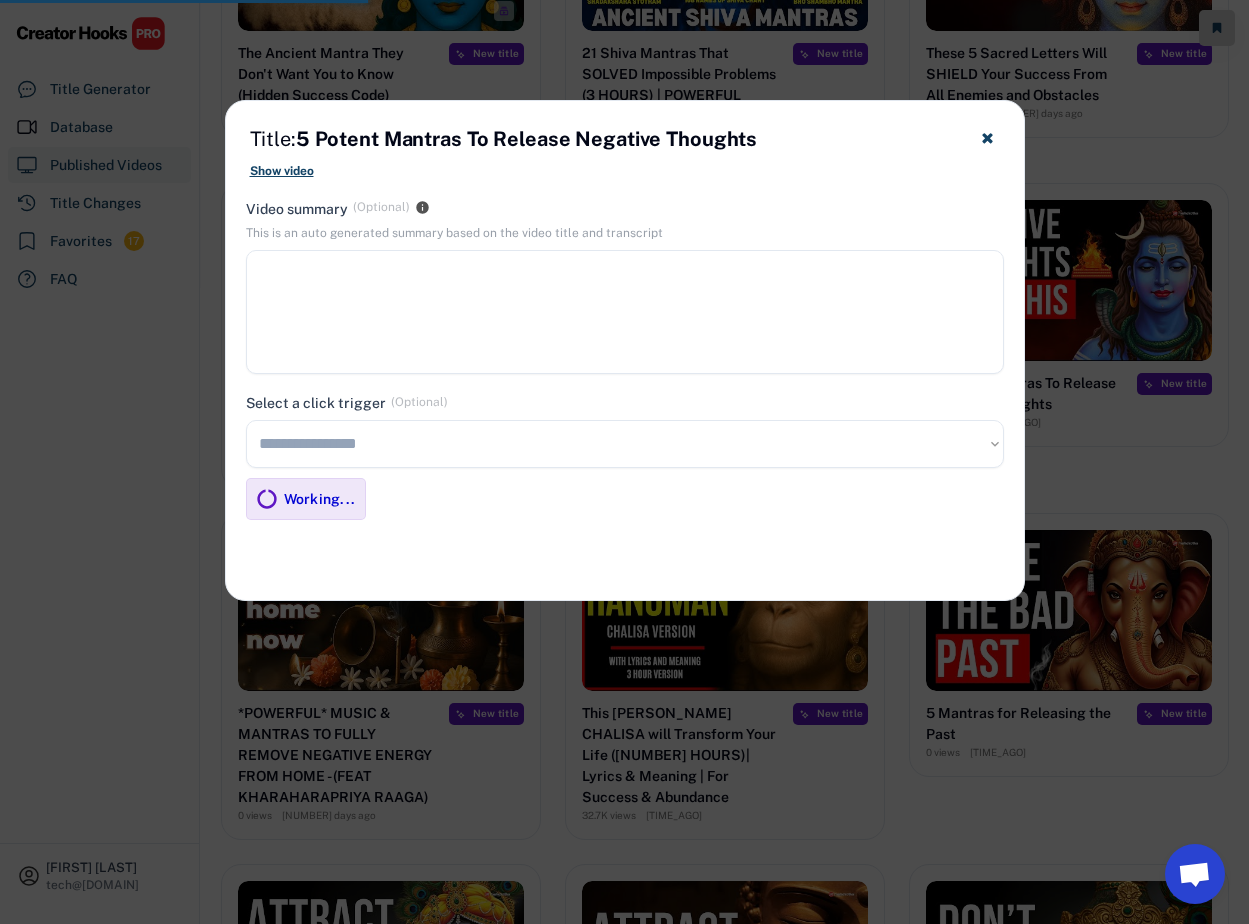 type on "**********" 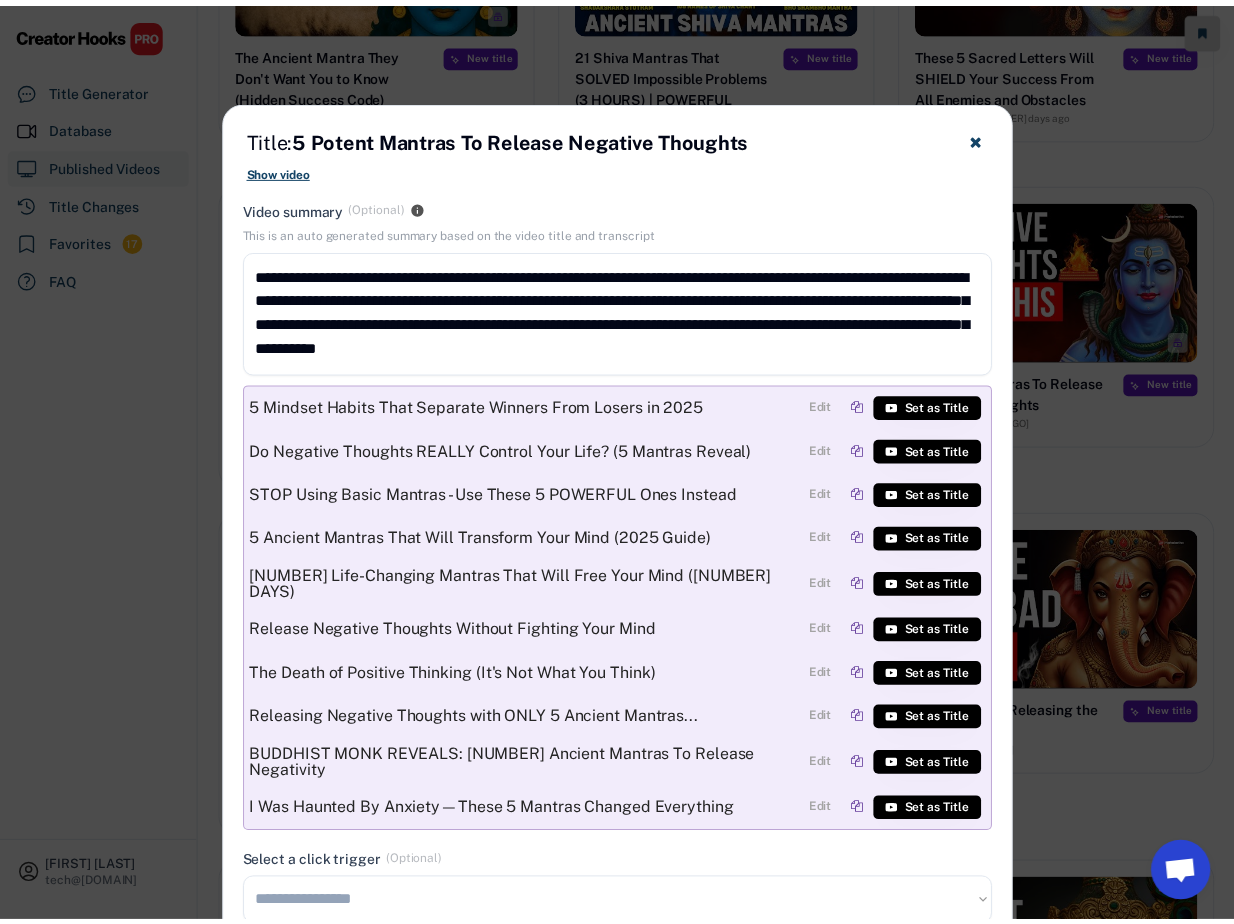 scroll, scrollTop: 633, scrollLeft: 0, axis: vertical 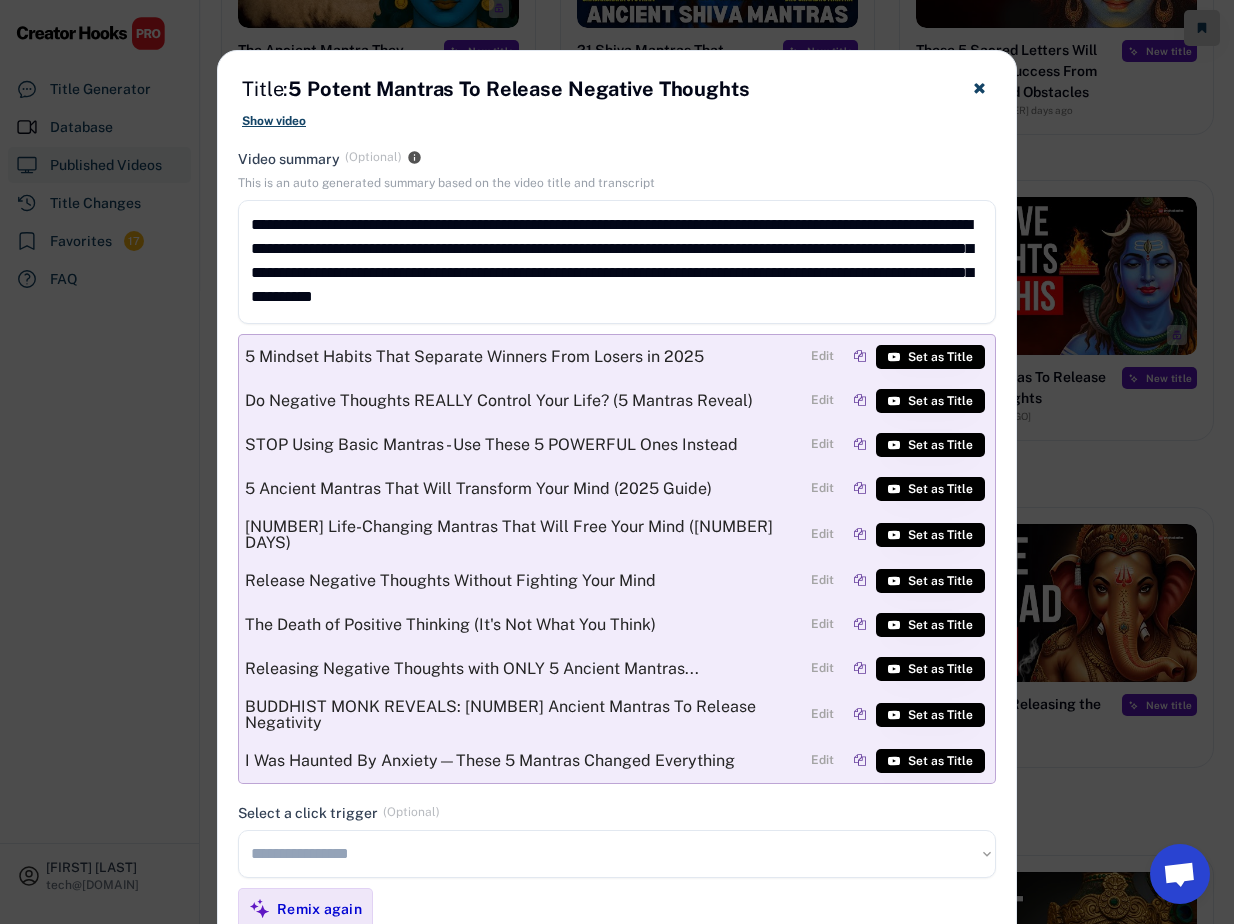 click on "**********" at bounding box center (617, 854) 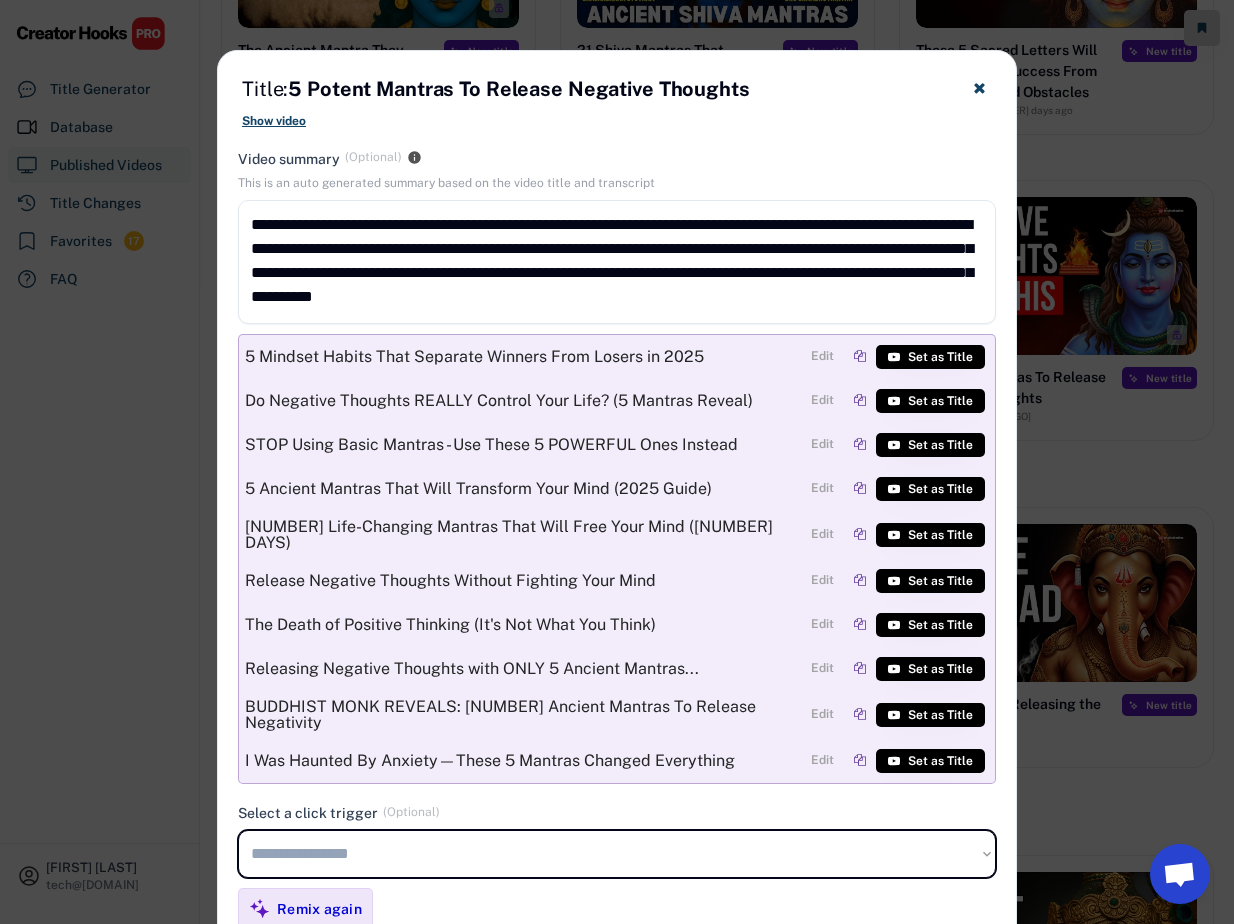 scroll, scrollTop: 881, scrollLeft: 0, axis: vertical 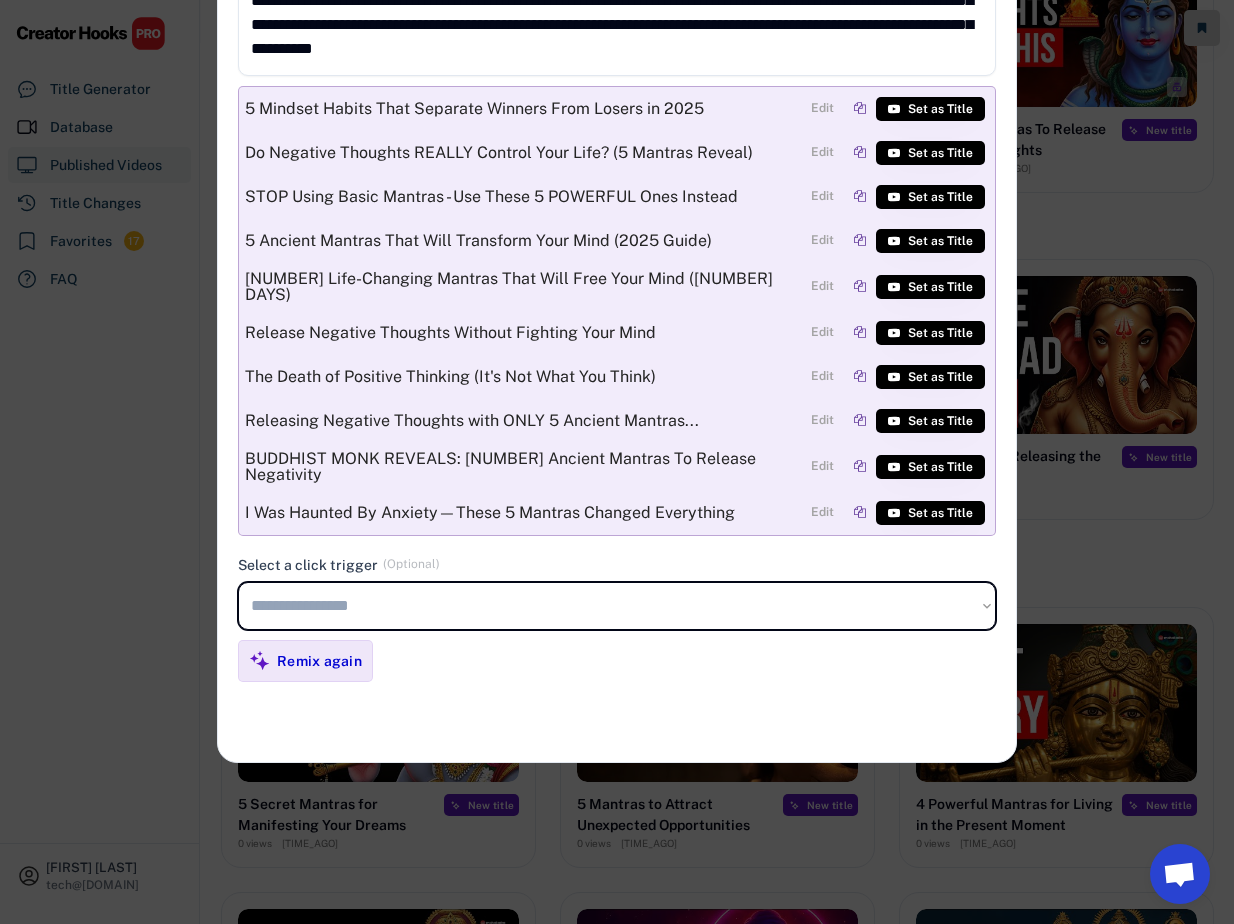 click on "**********" at bounding box center (617, 606) 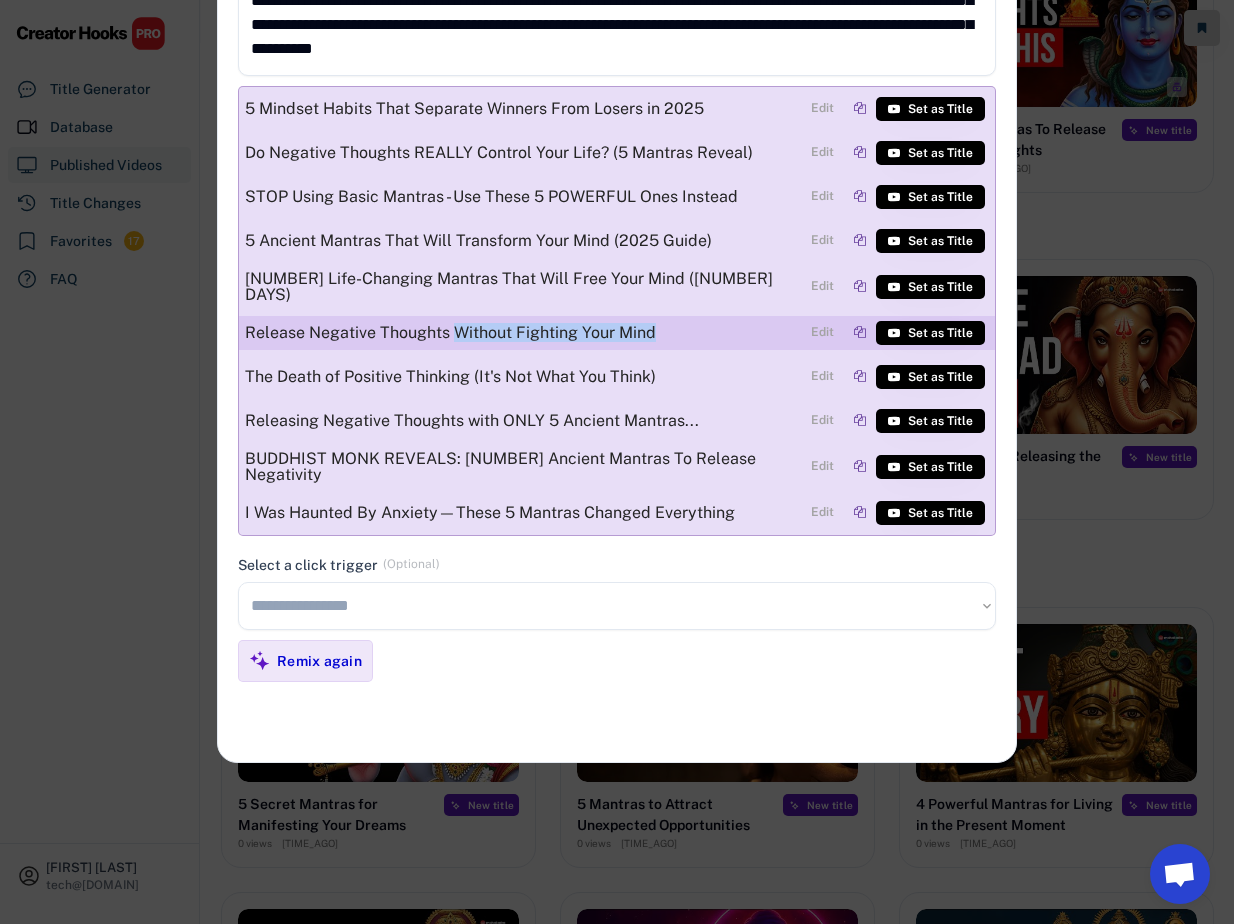 drag, startPoint x: 509, startPoint y: 335, endPoint x: 685, endPoint y: 341, distance: 176.10225 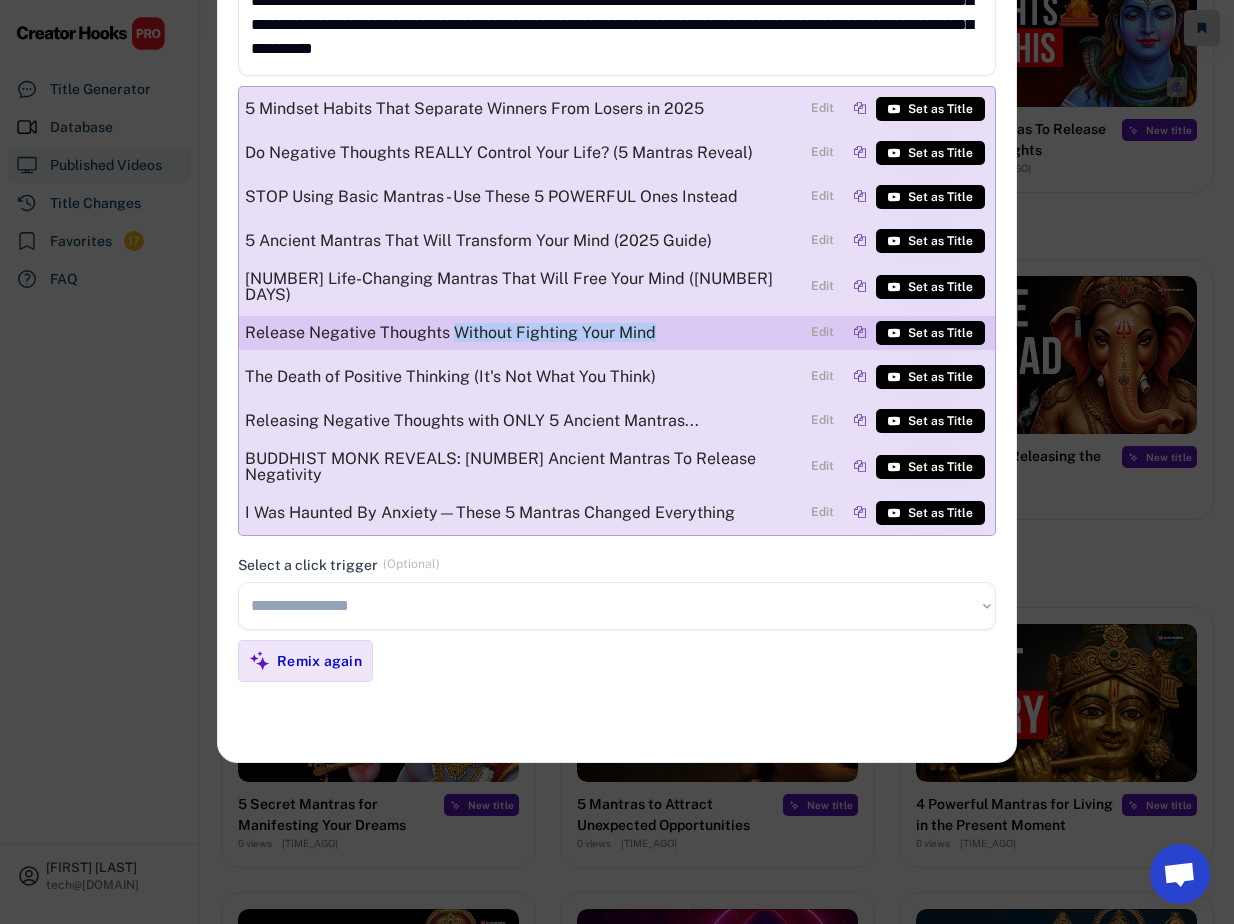 copy on "Without Fighting Your Mind" 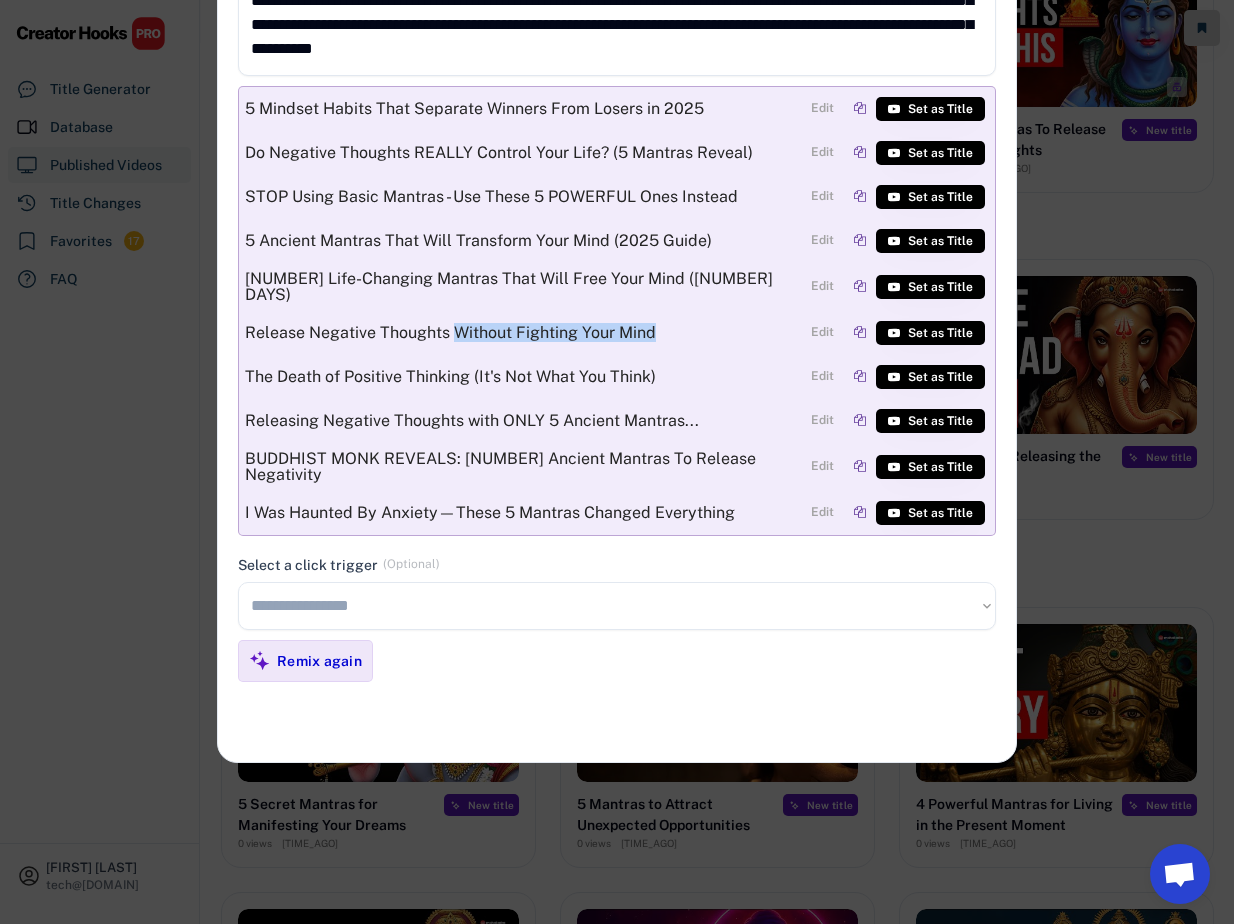 click on "**********" at bounding box center [617, 606] 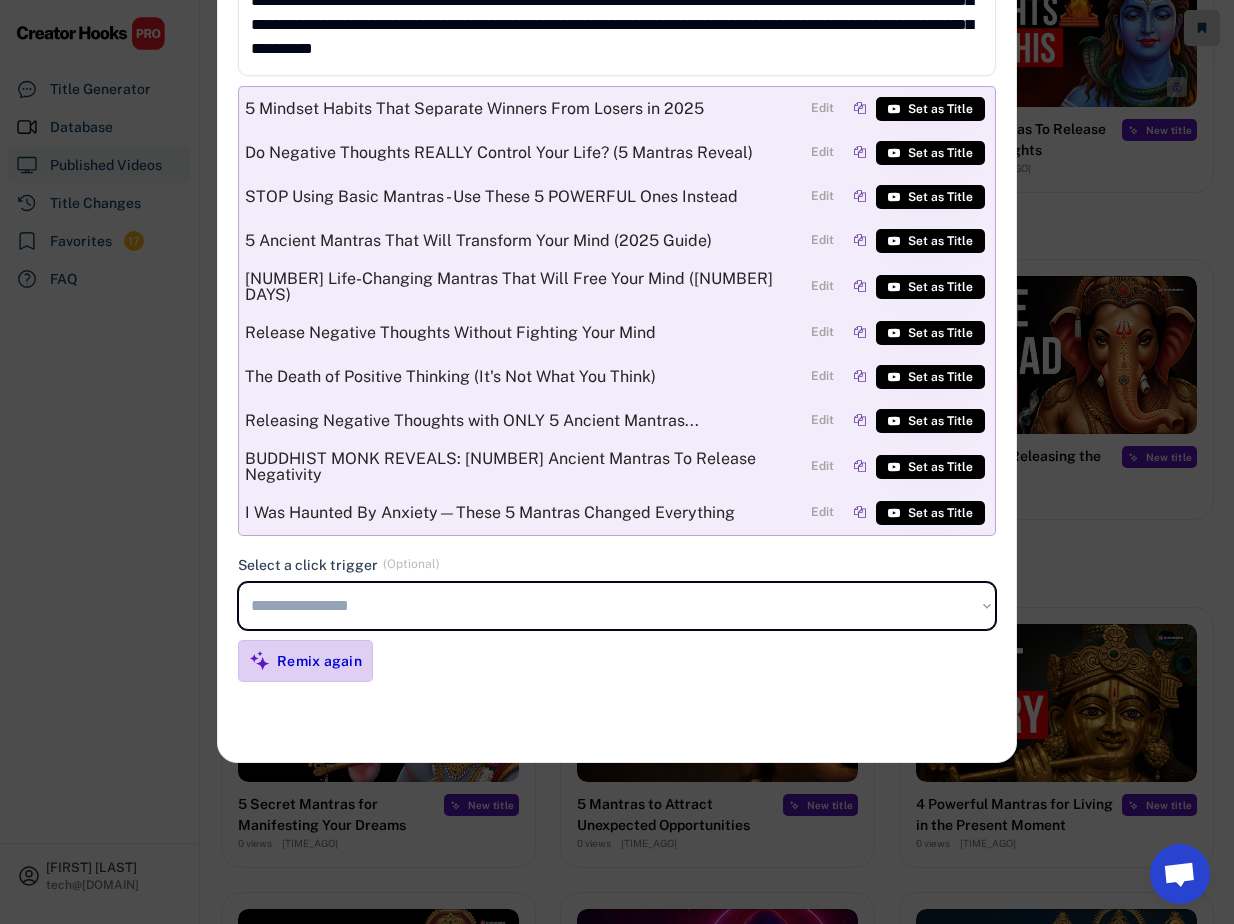 click on "Remix again" at bounding box center [319, 661] 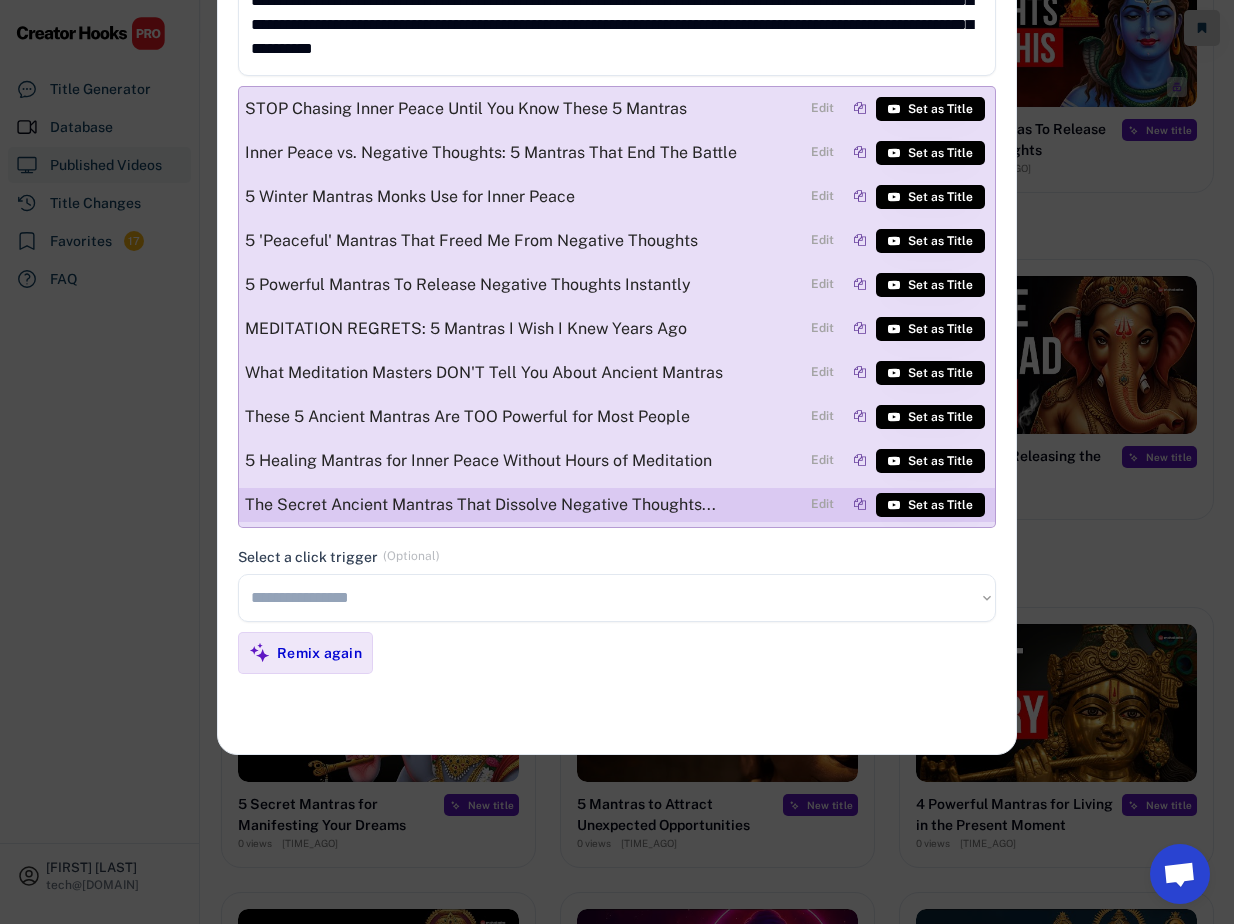 click at bounding box center (860, 504) 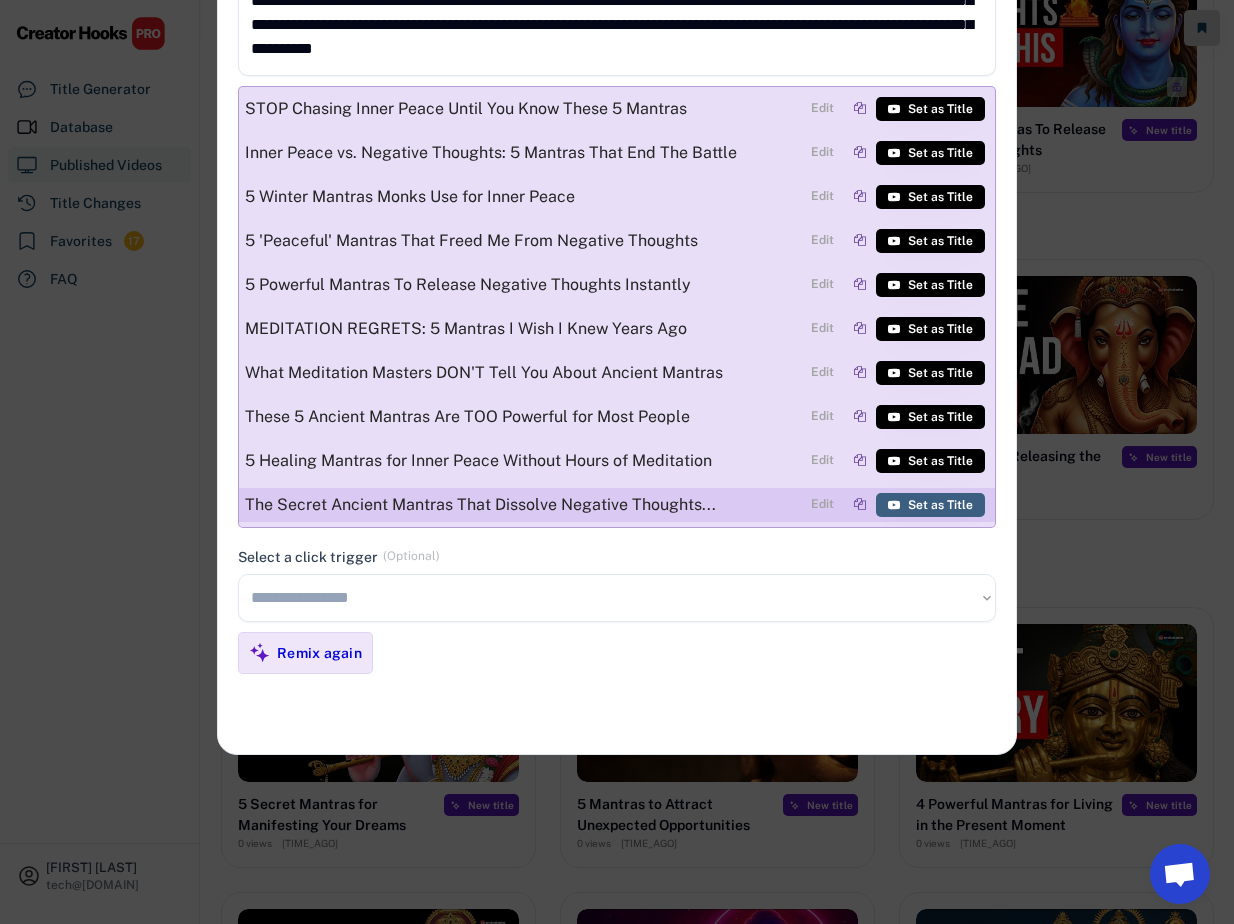 click on "Set as Title" at bounding box center [940, 505] 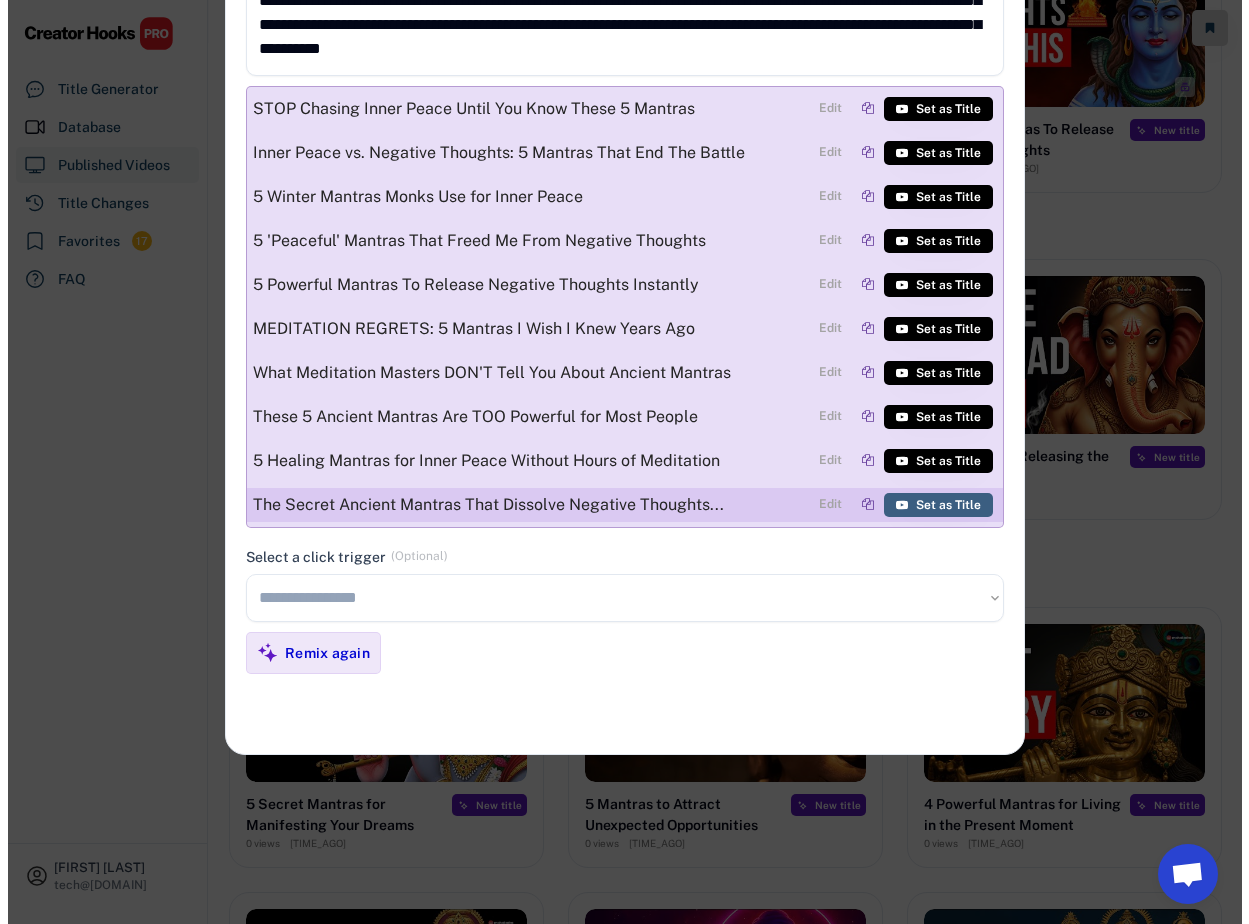 scroll, scrollTop: 887, scrollLeft: 0, axis: vertical 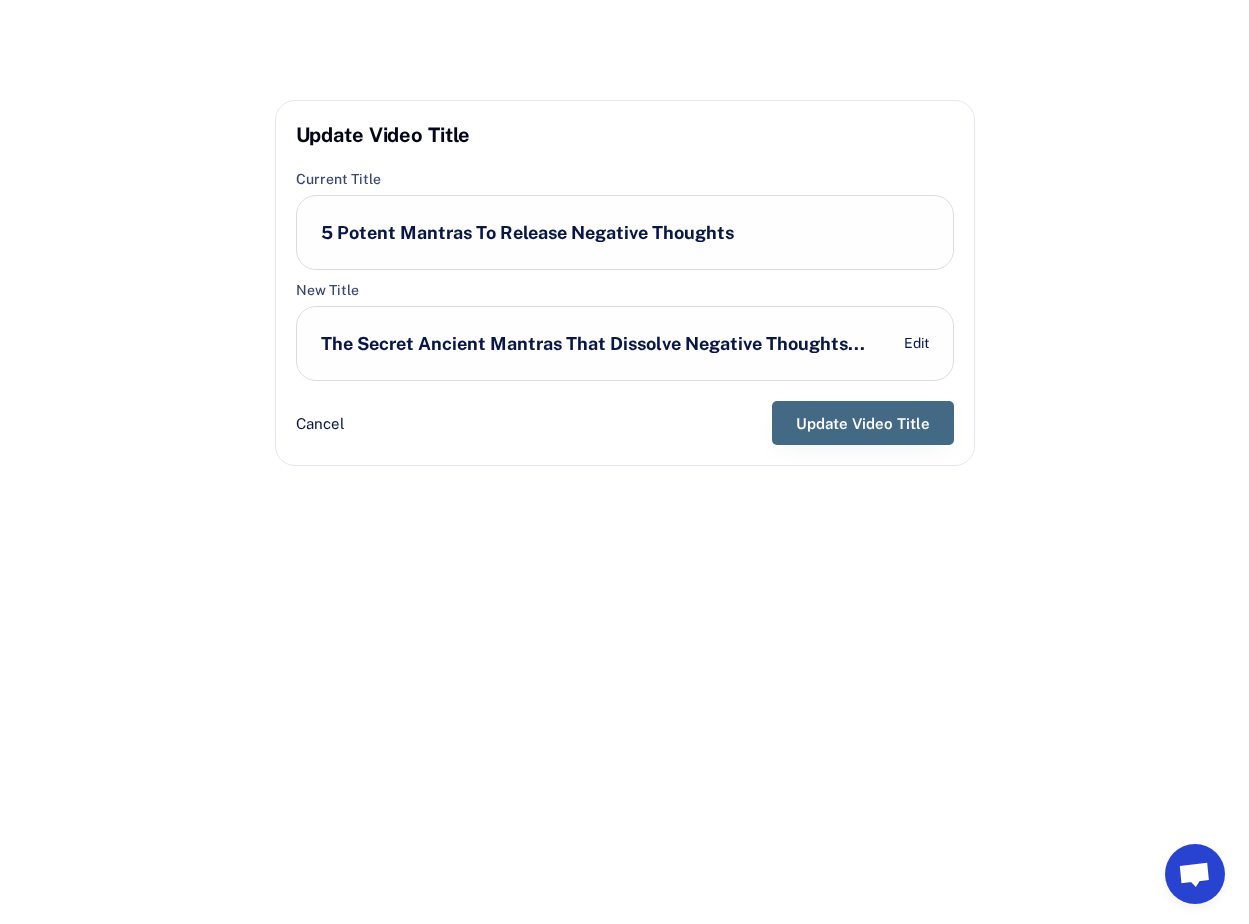 click on "Update Video Title" at bounding box center (863, 423) 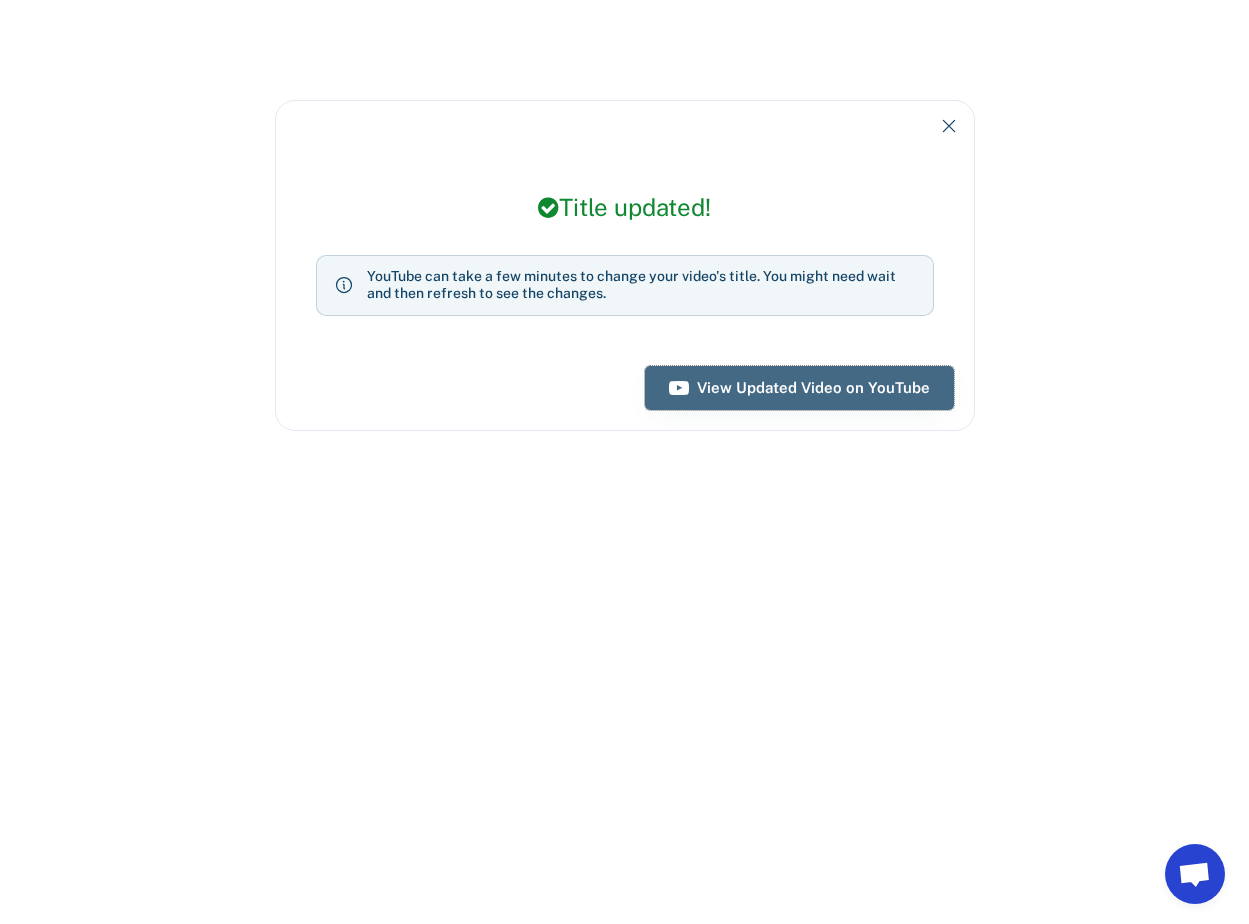 click on "View Updated Video on YouTube" at bounding box center [813, 387] 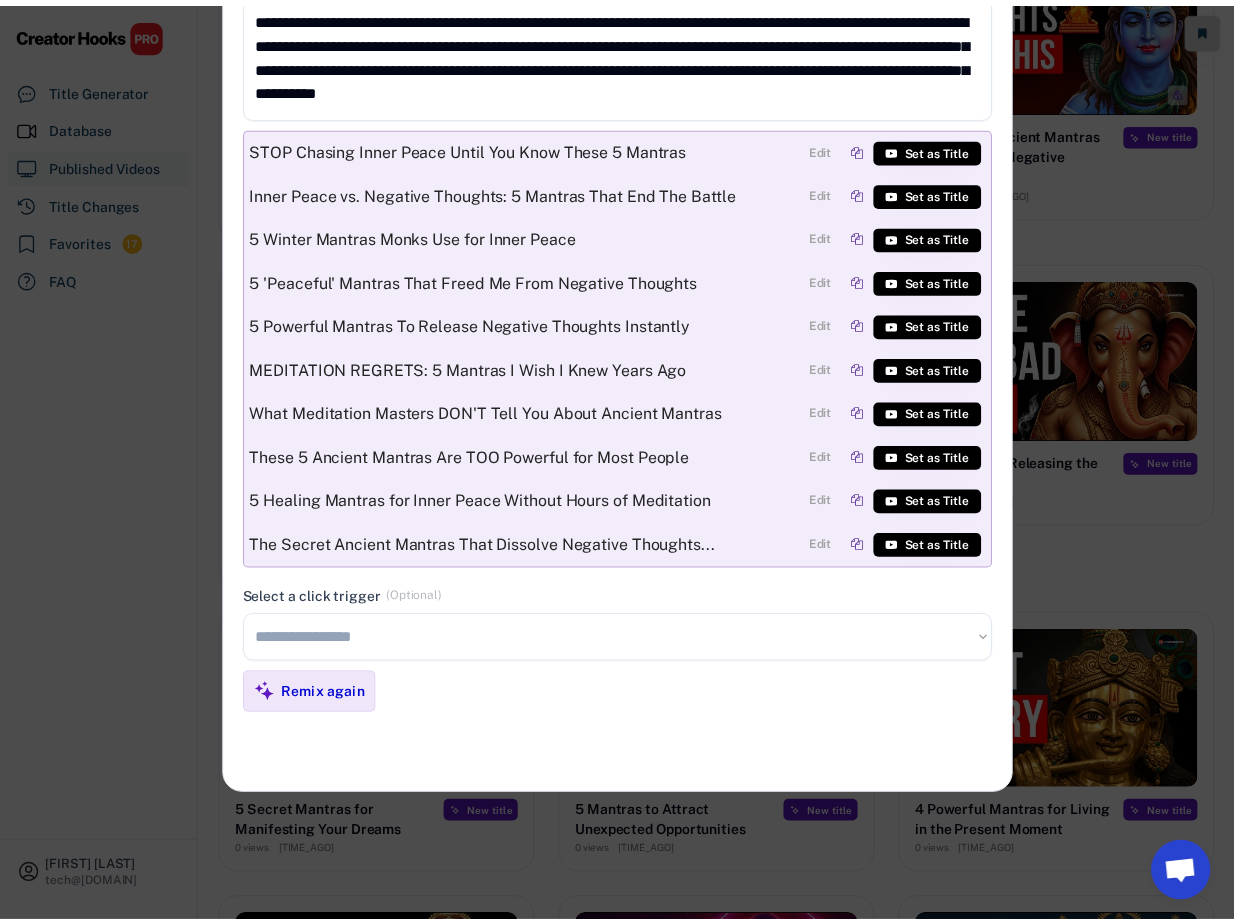 scroll, scrollTop: 881, scrollLeft: 0, axis: vertical 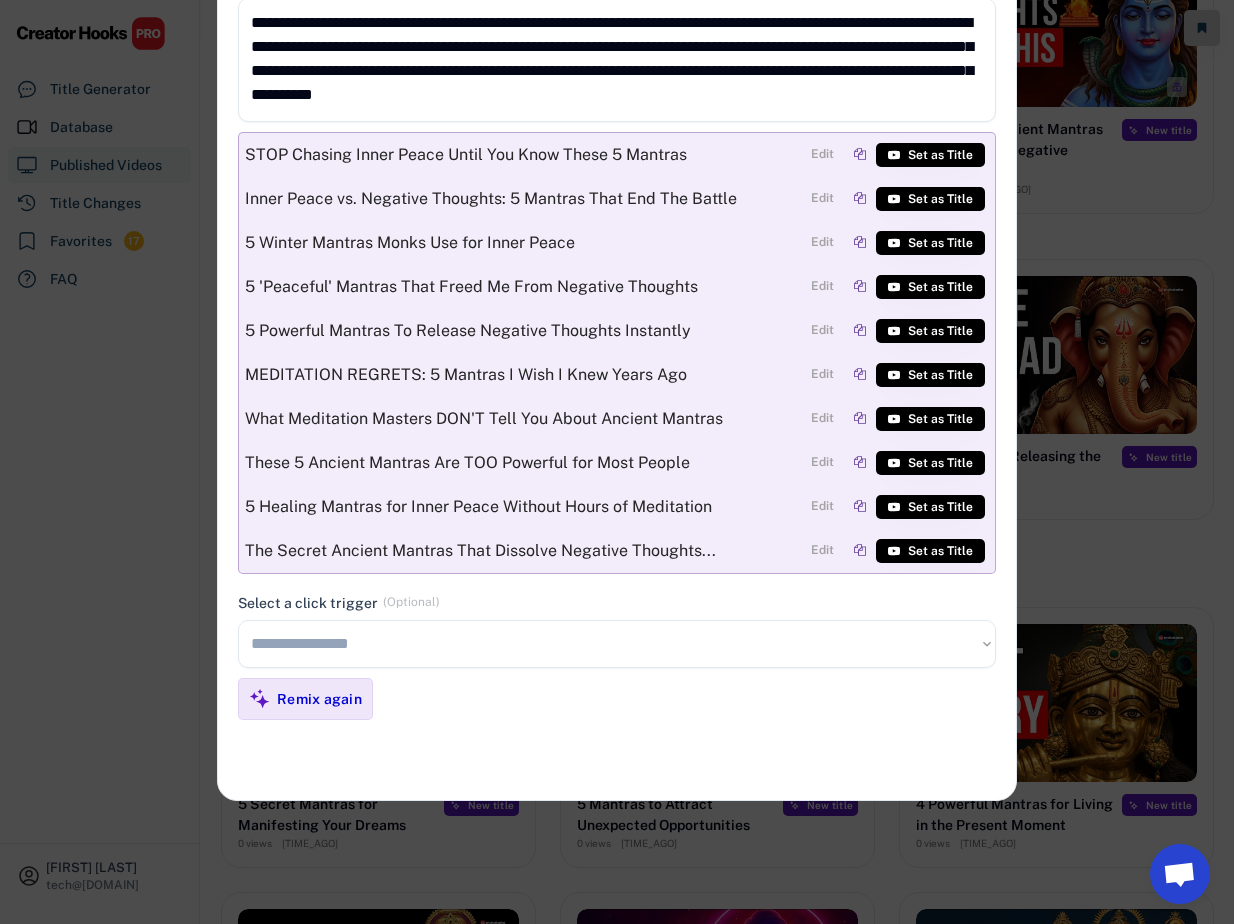 click at bounding box center [617, 462] 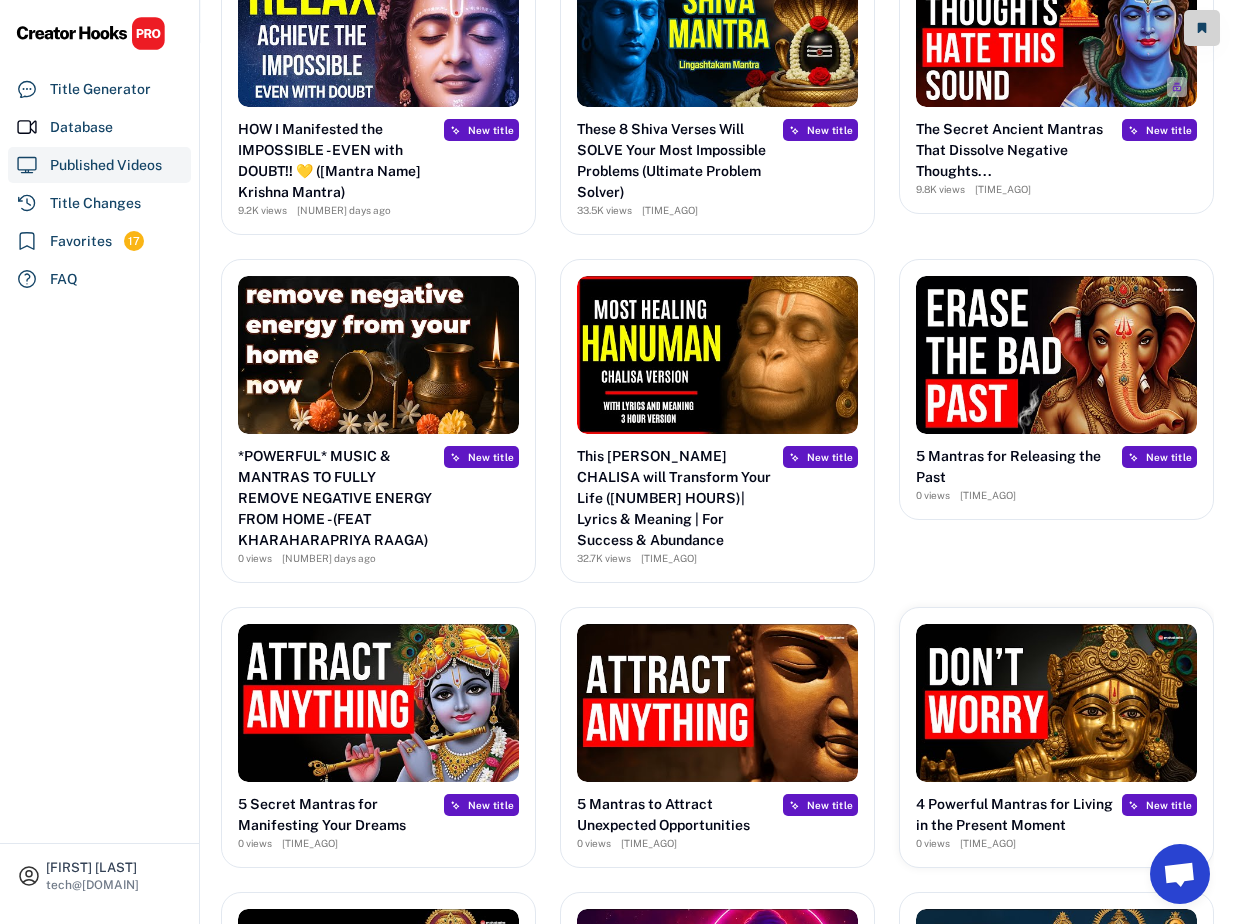 scroll, scrollTop: 1229, scrollLeft: 0, axis: vertical 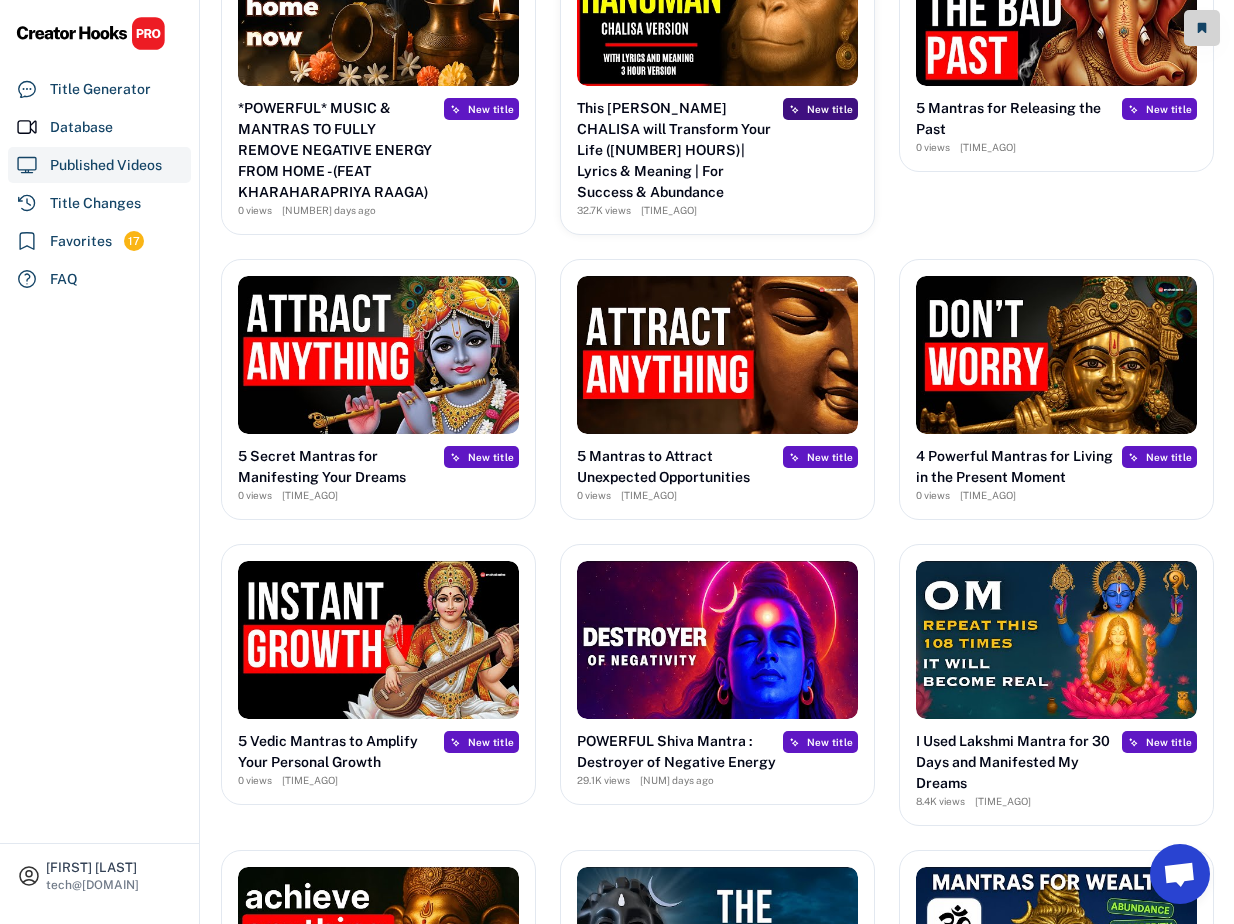 click on "New title" at bounding box center [830, 109] 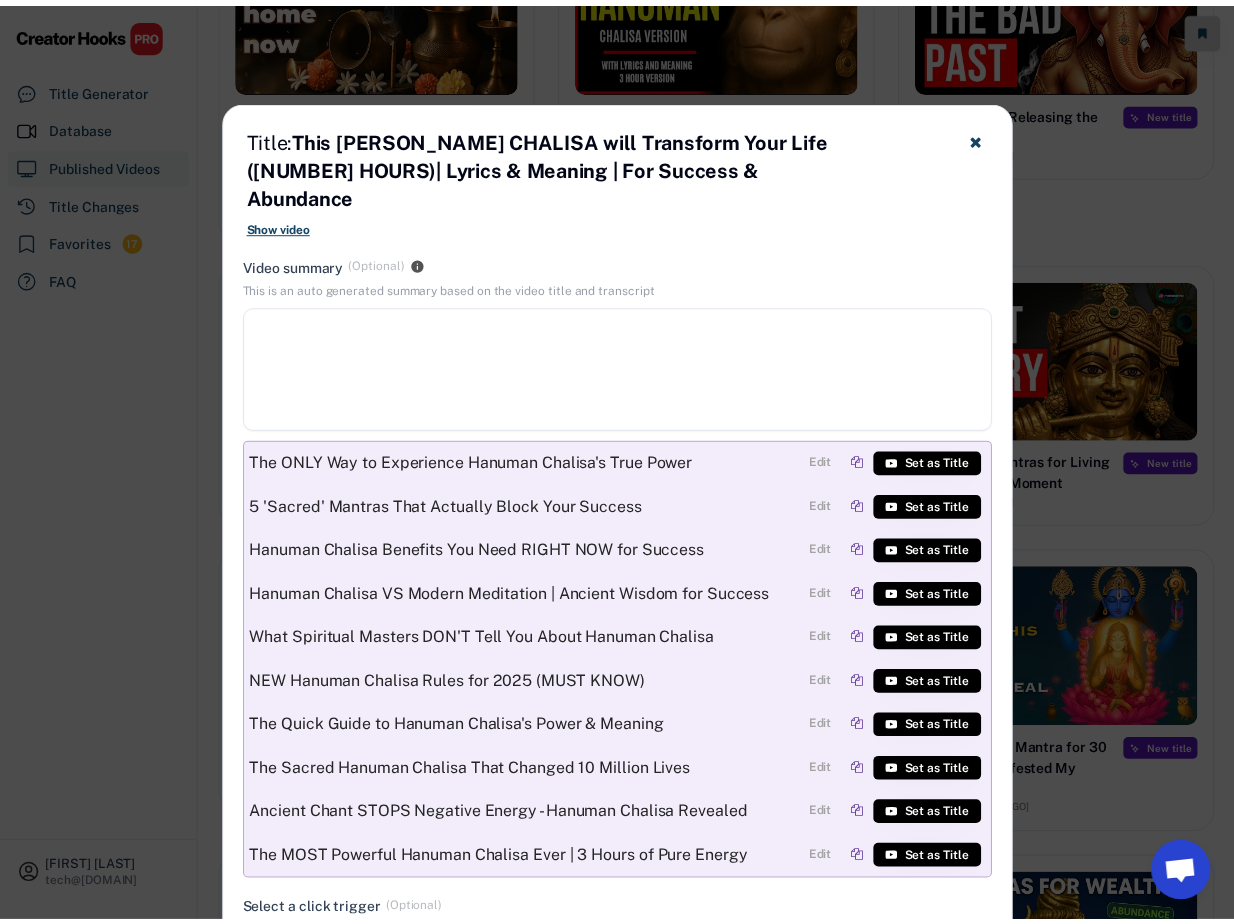 scroll, scrollTop: 1229, scrollLeft: 0, axis: vertical 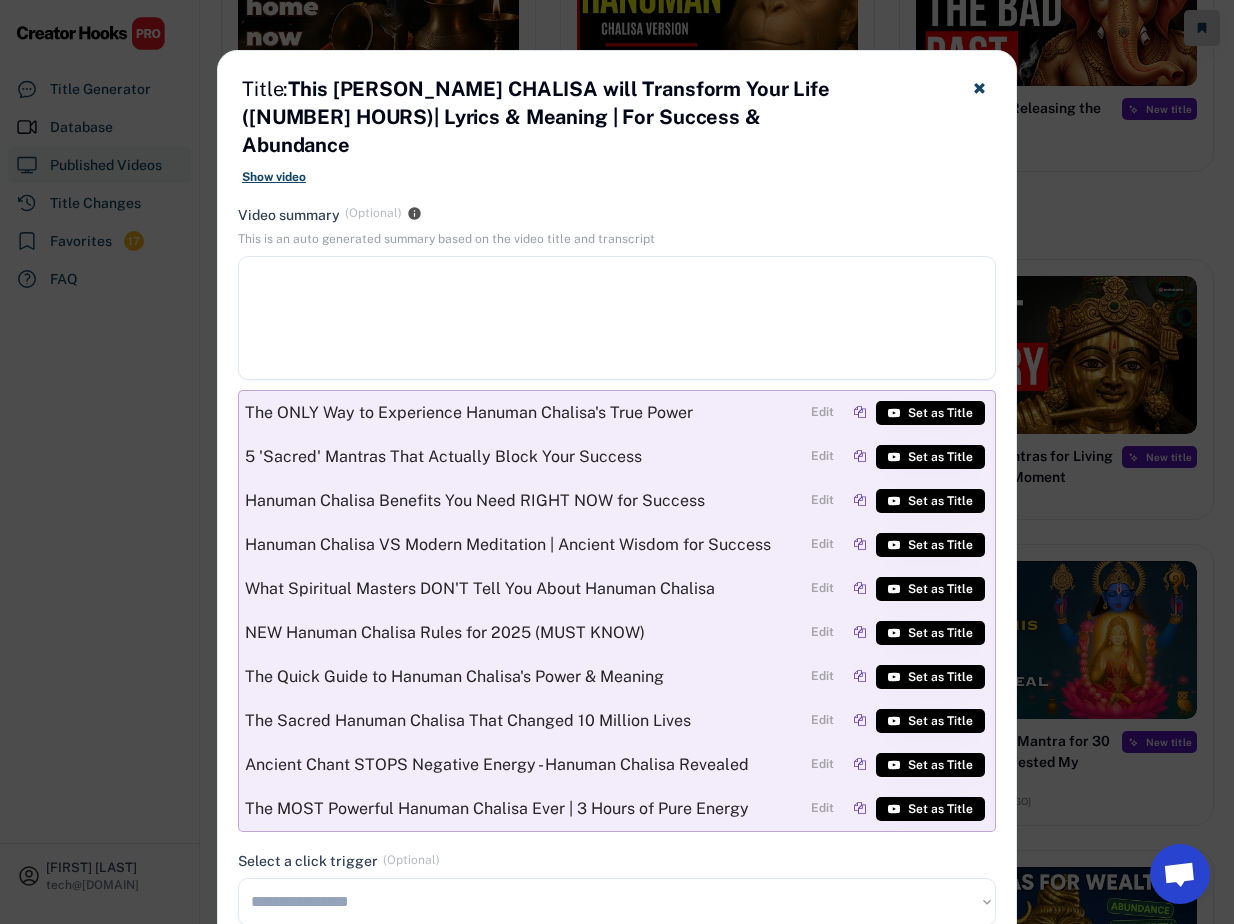 click at bounding box center (617, 462) 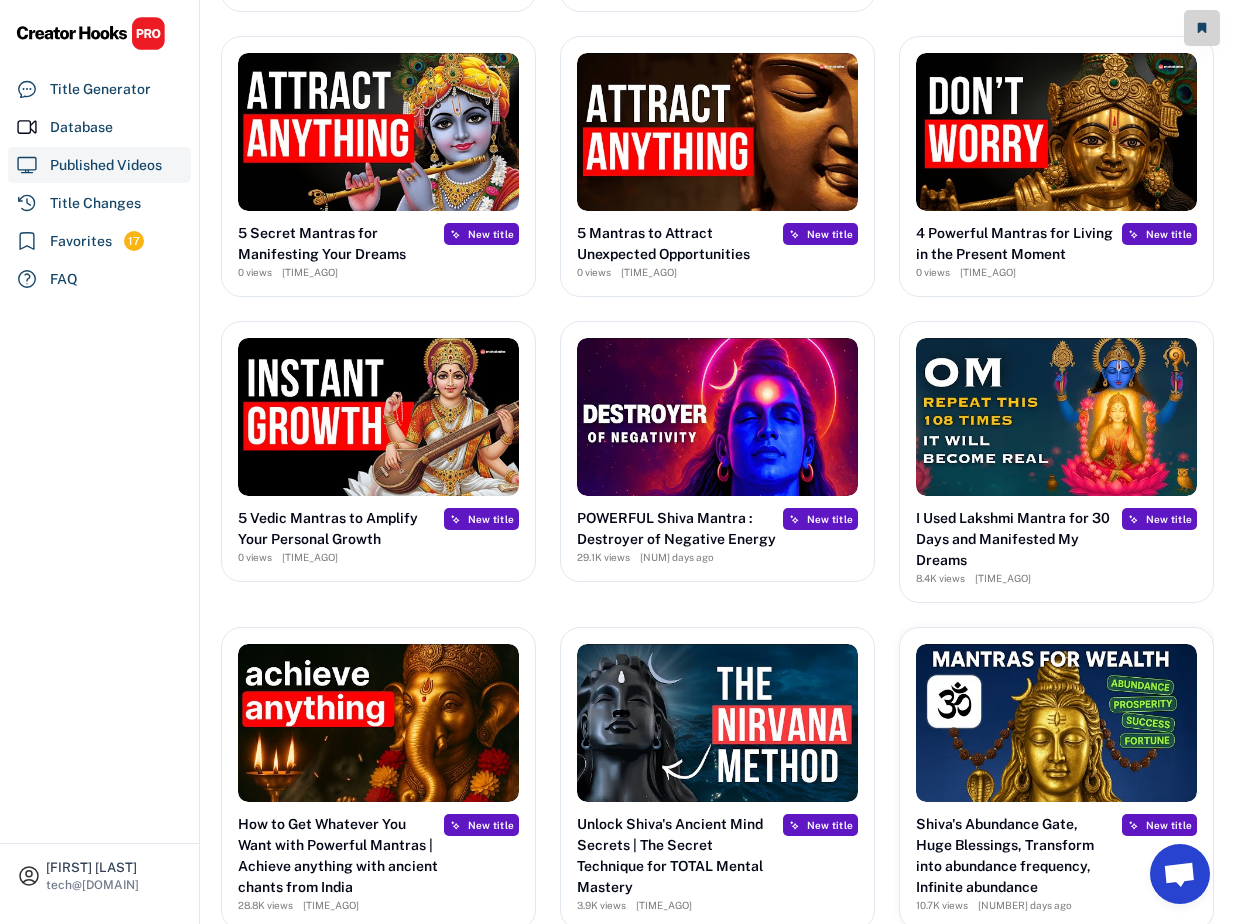 scroll, scrollTop: 1744, scrollLeft: 0, axis: vertical 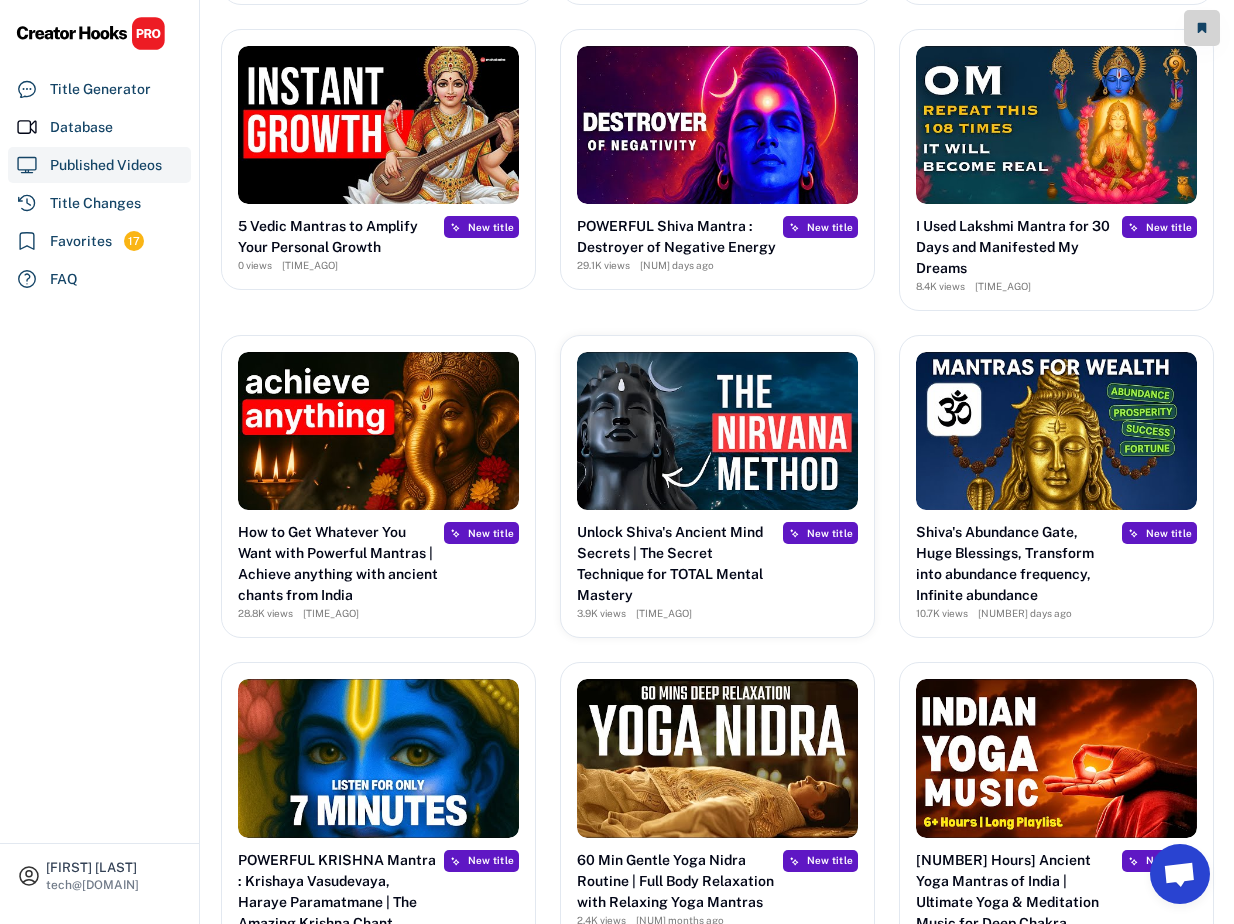 drag, startPoint x: 721, startPoint y: 589, endPoint x: 812, endPoint y: 548, distance: 99.80982 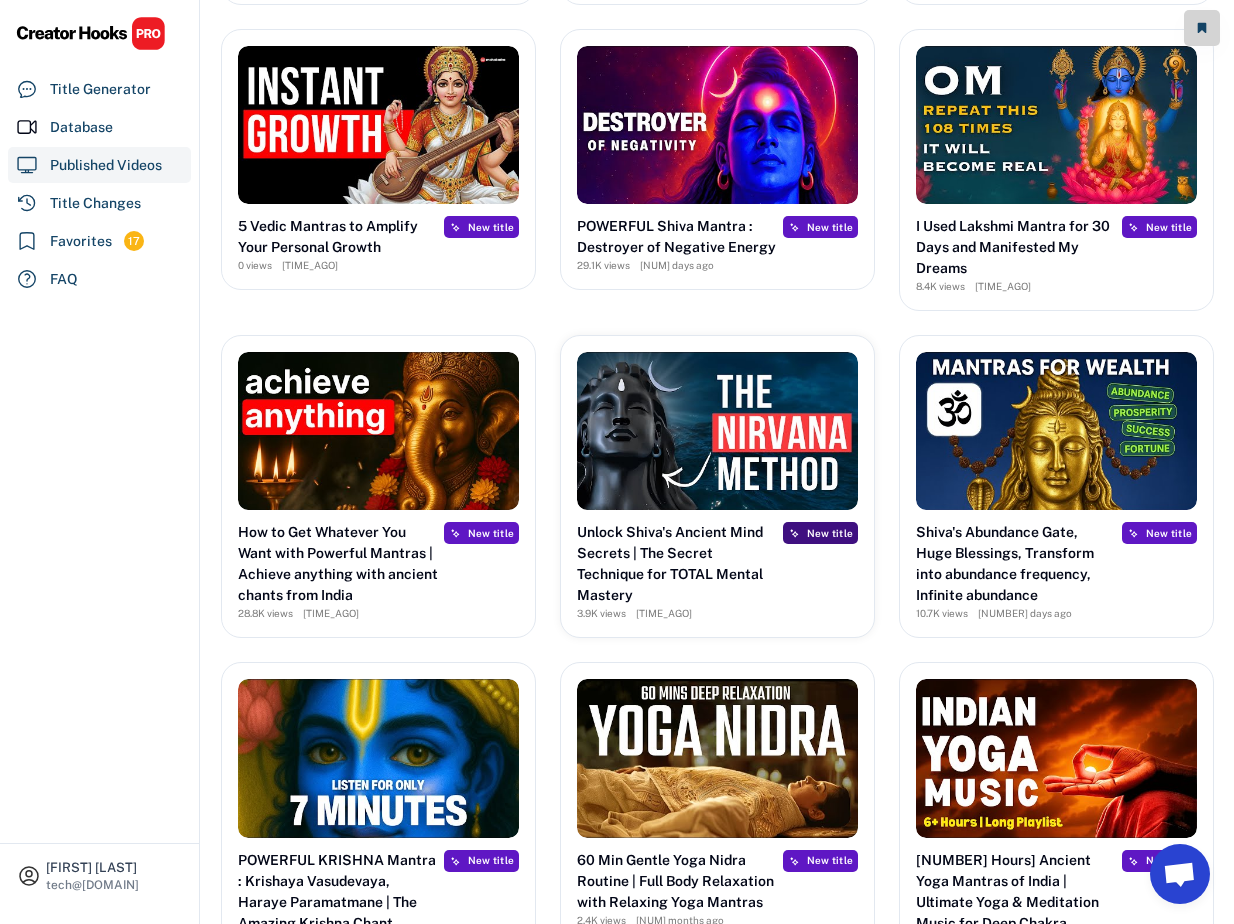 click on "New title" at bounding box center [830, 533] 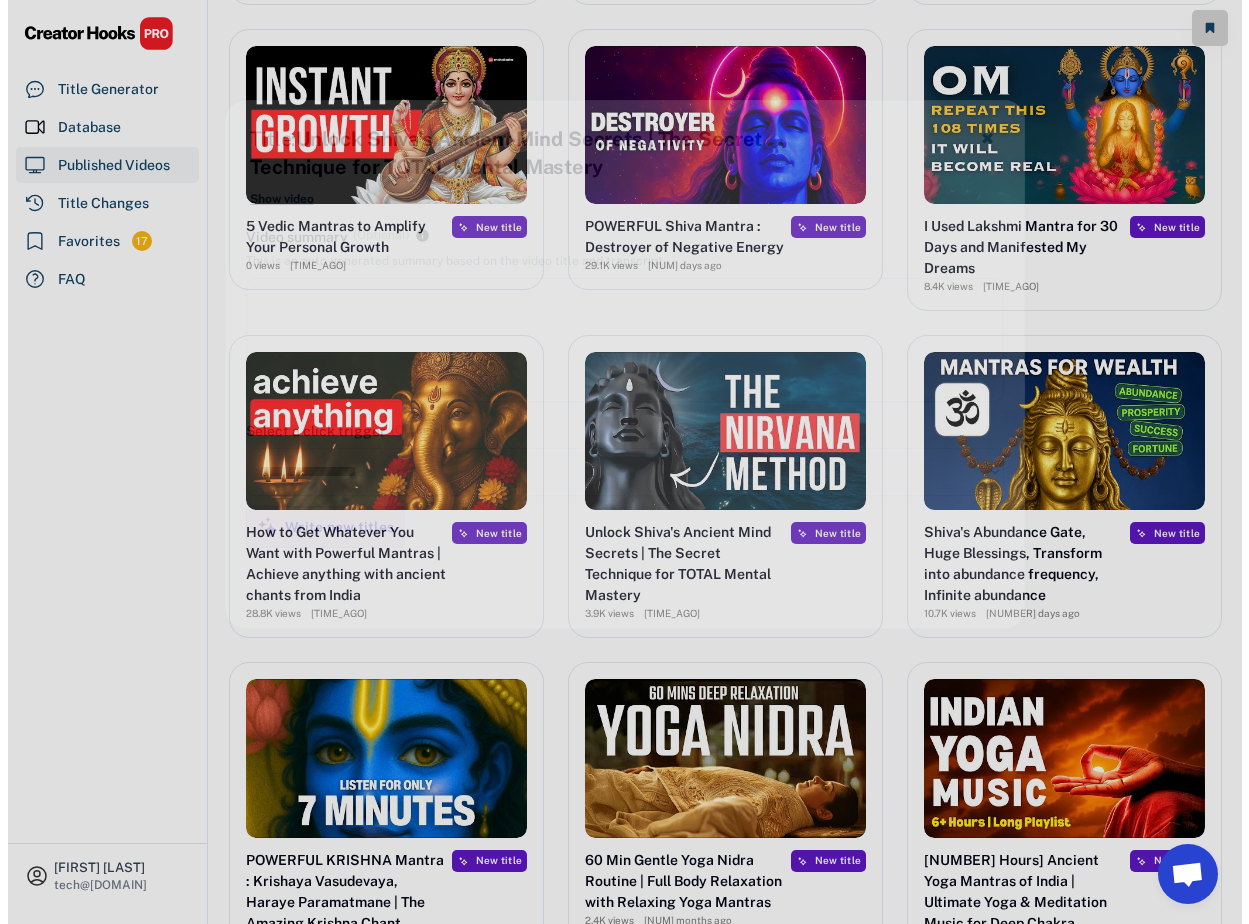 scroll, scrollTop: 1755, scrollLeft: 0, axis: vertical 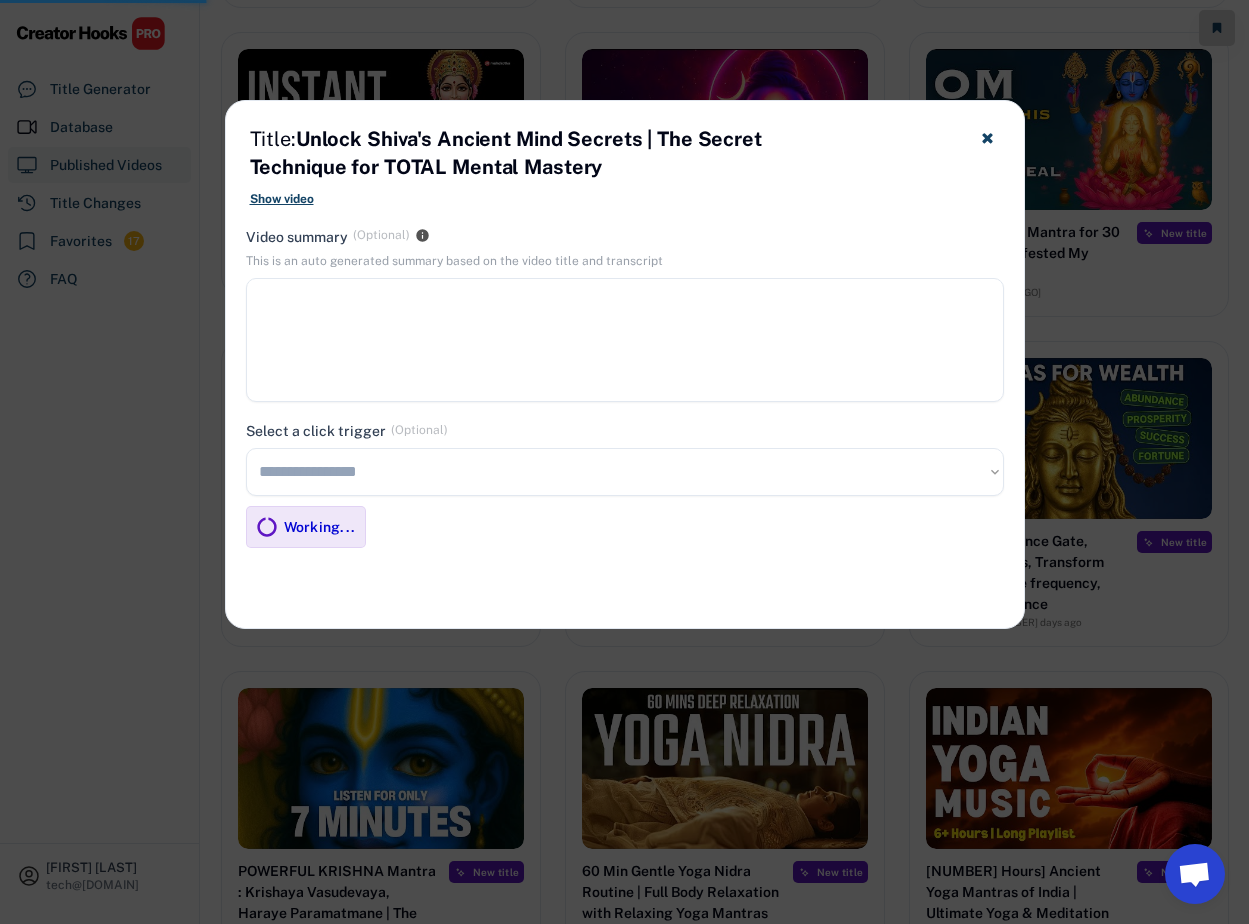 type on "**********" 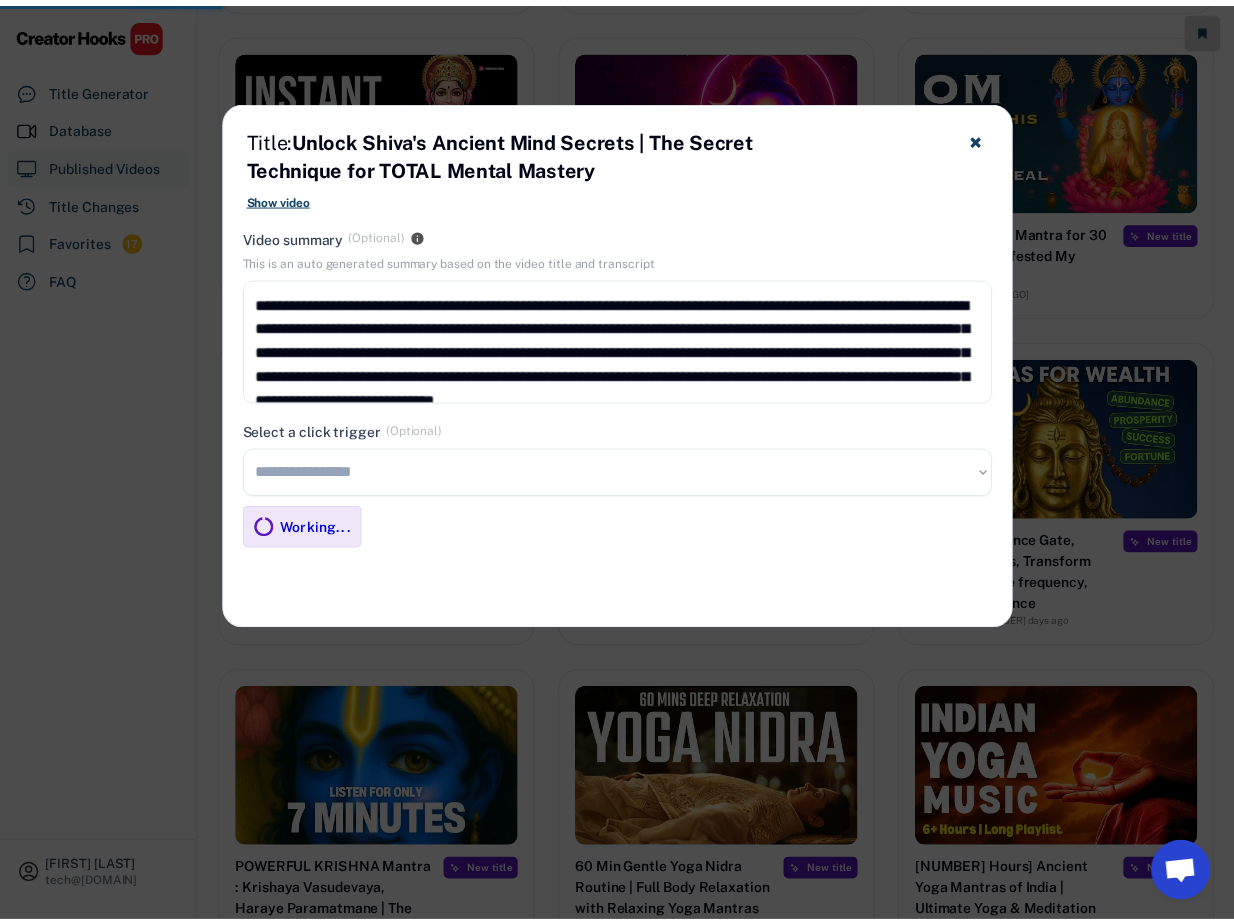 scroll, scrollTop: 1744, scrollLeft: 0, axis: vertical 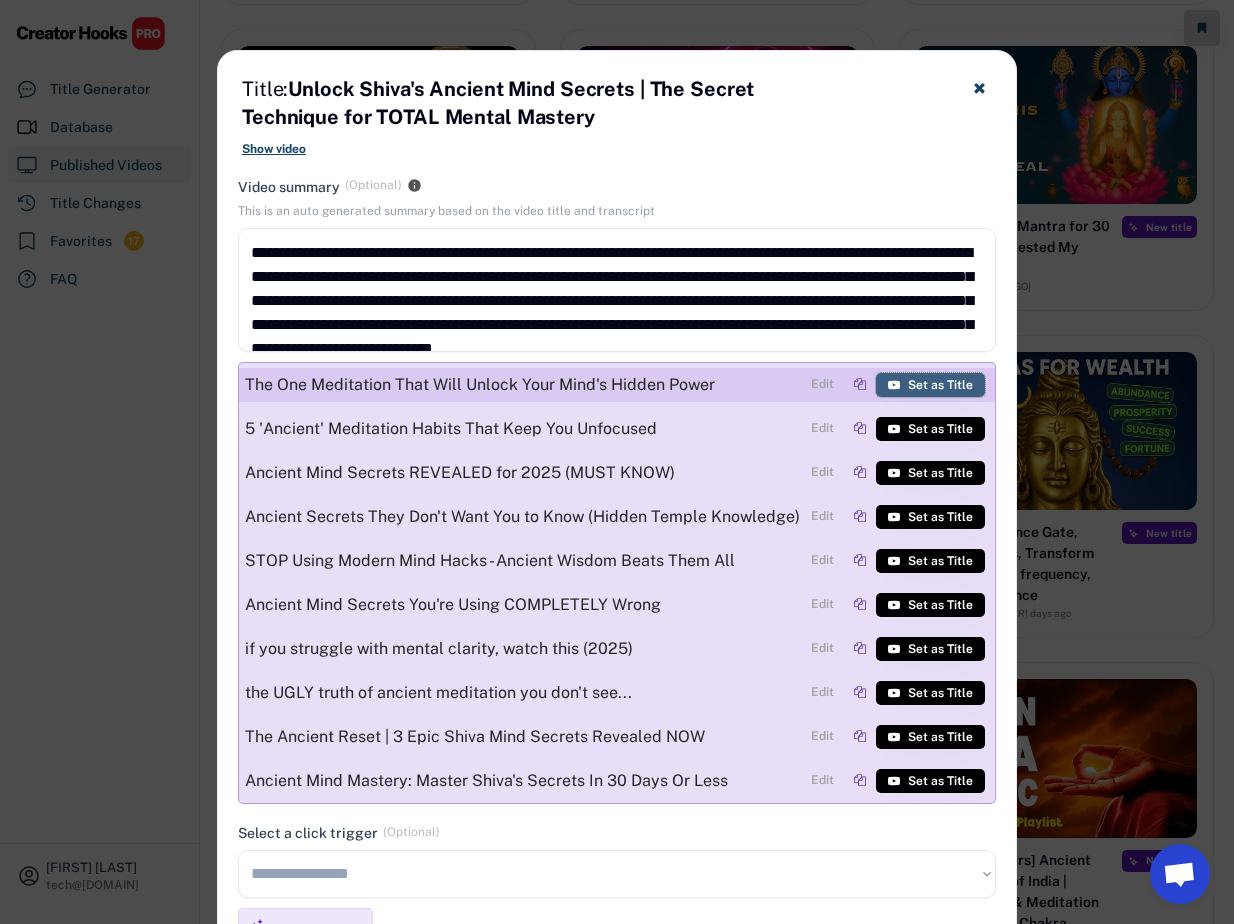 click on "Set as Title" at bounding box center (940, 385) 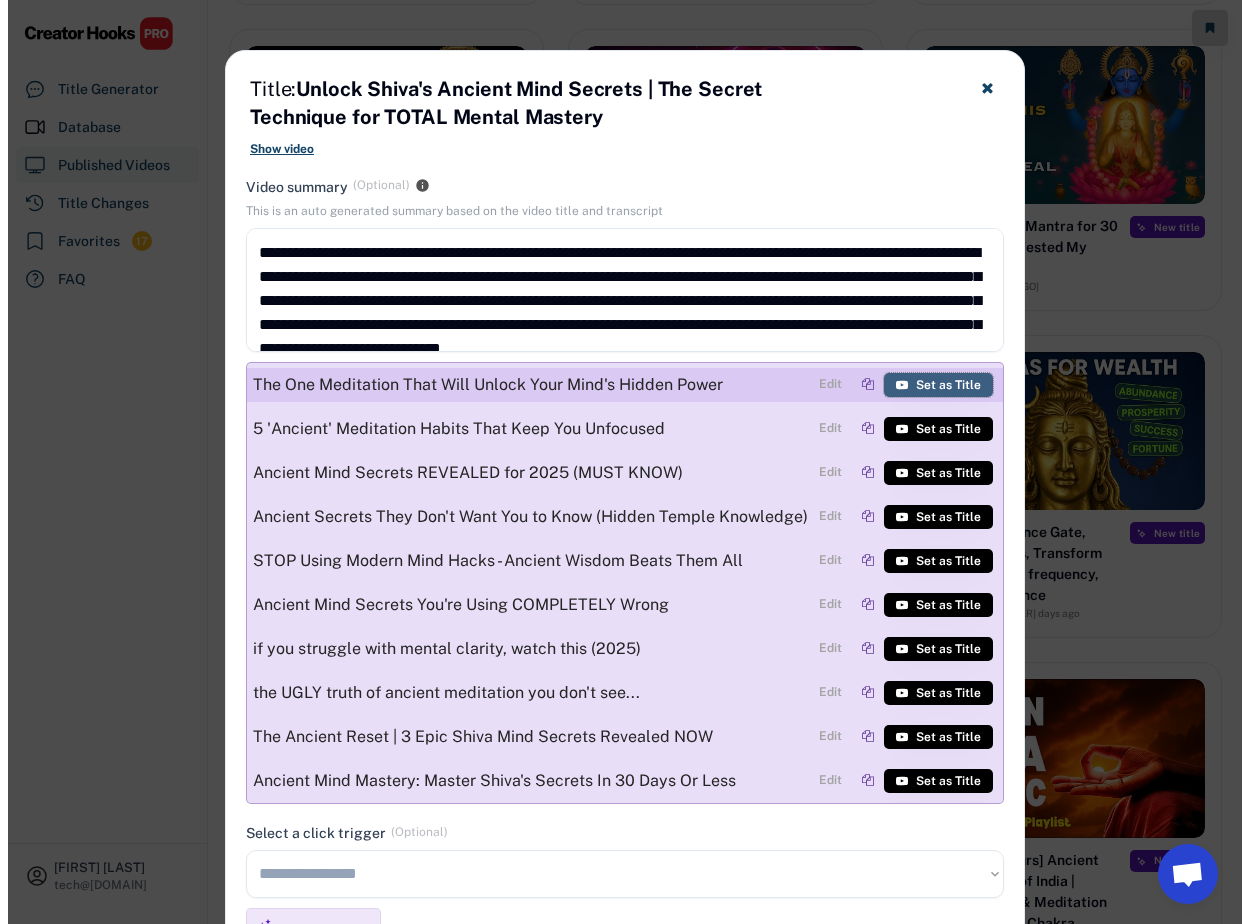scroll, scrollTop: 1755, scrollLeft: 0, axis: vertical 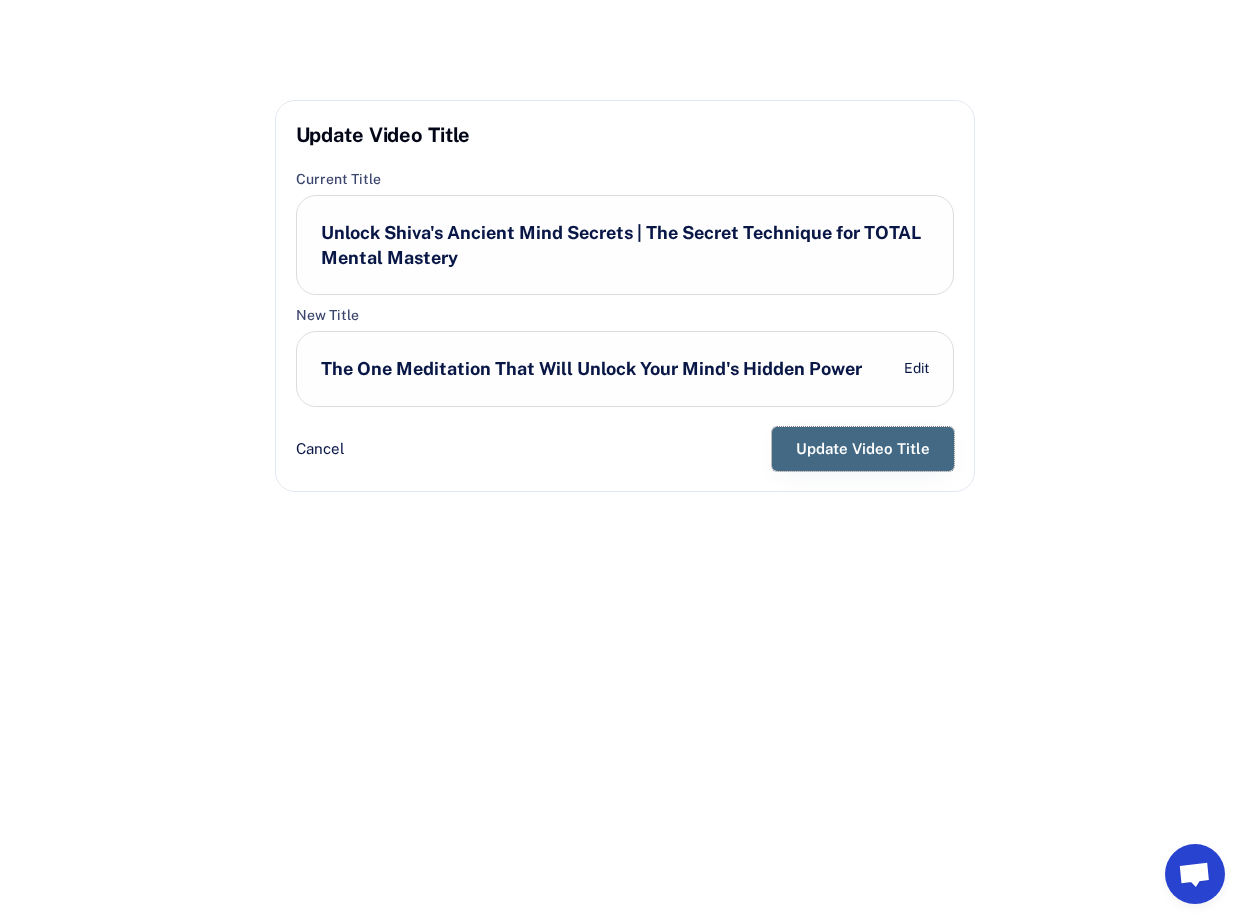 click on "Update Video Title" at bounding box center [863, 449] 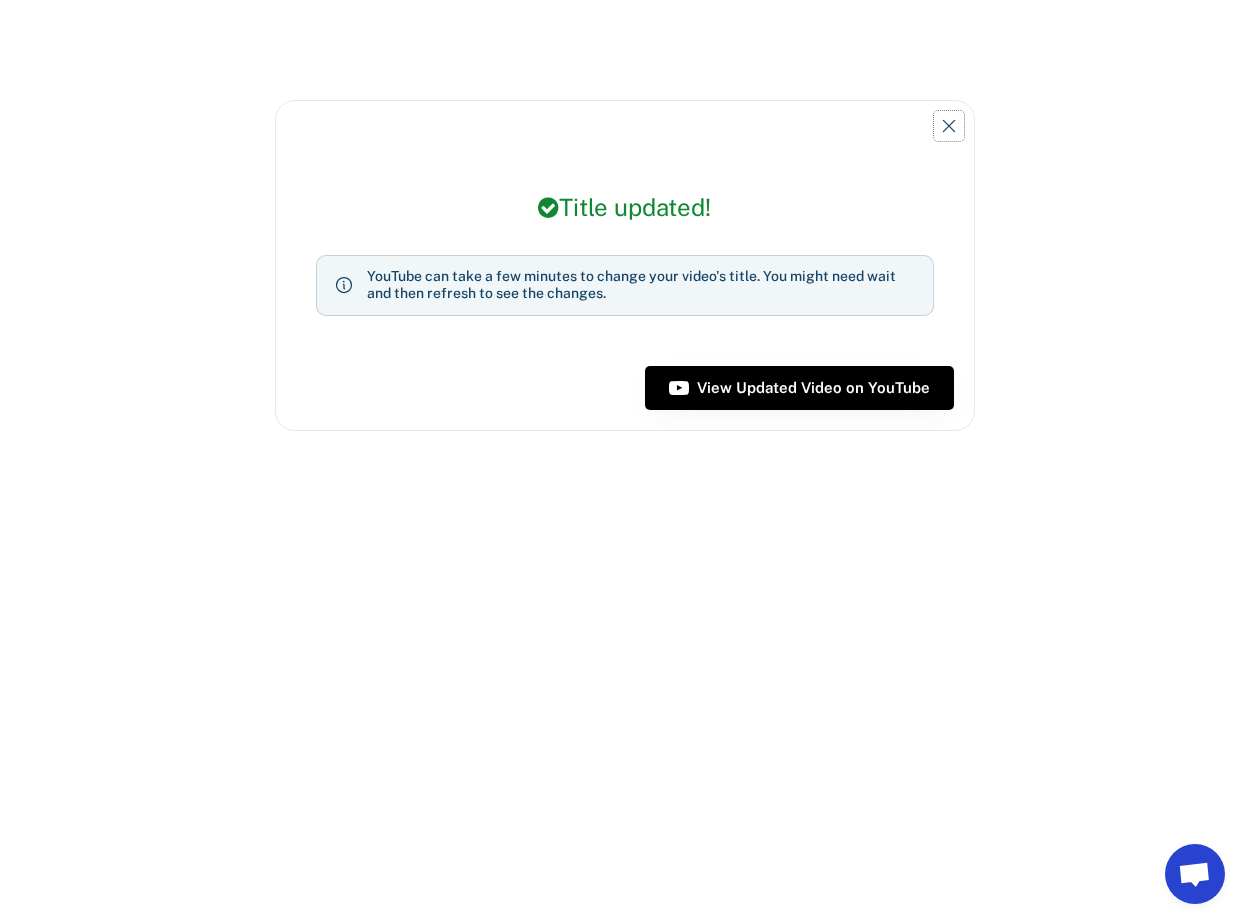 click at bounding box center [949, 126] 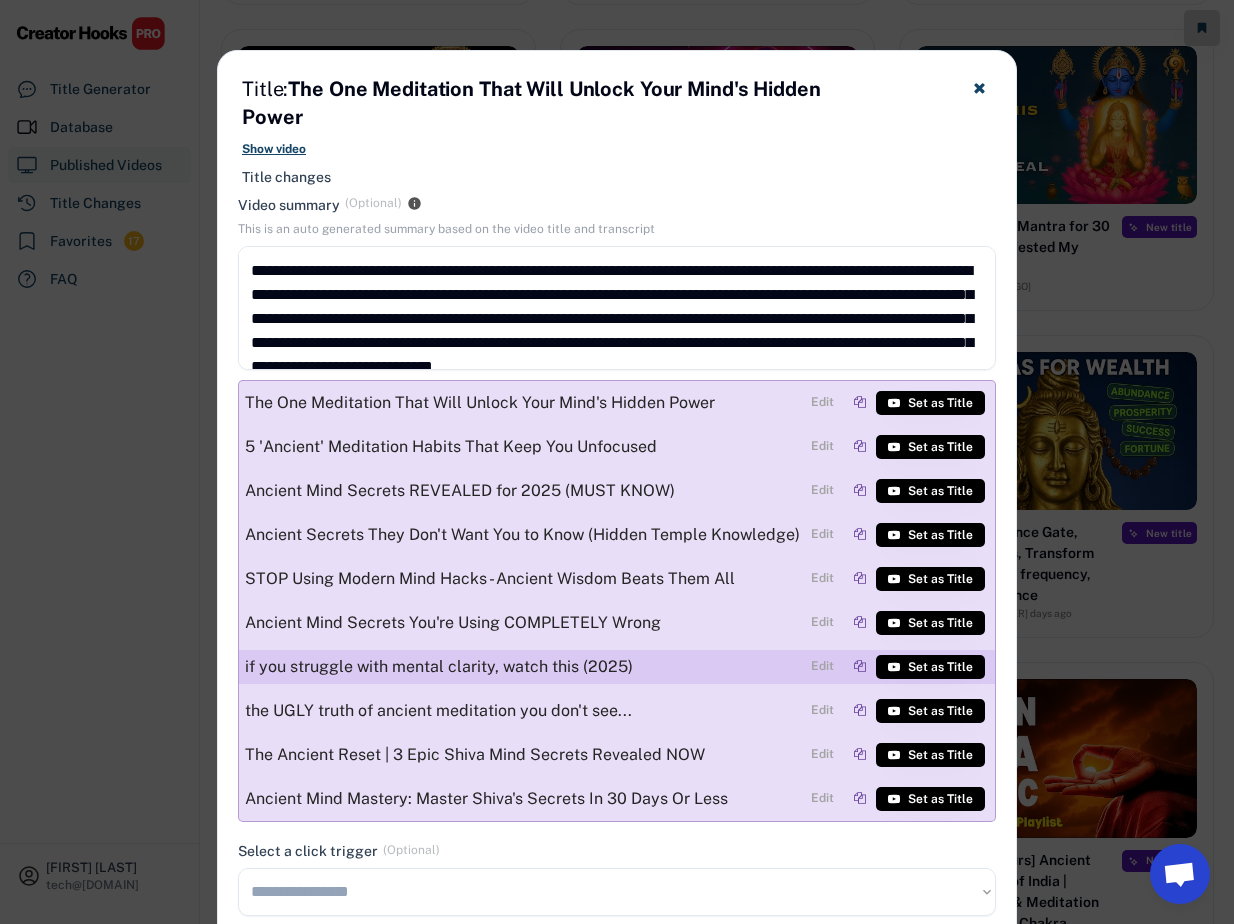 scroll, scrollTop: 1931, scrollLeft: 0, axis: vertical 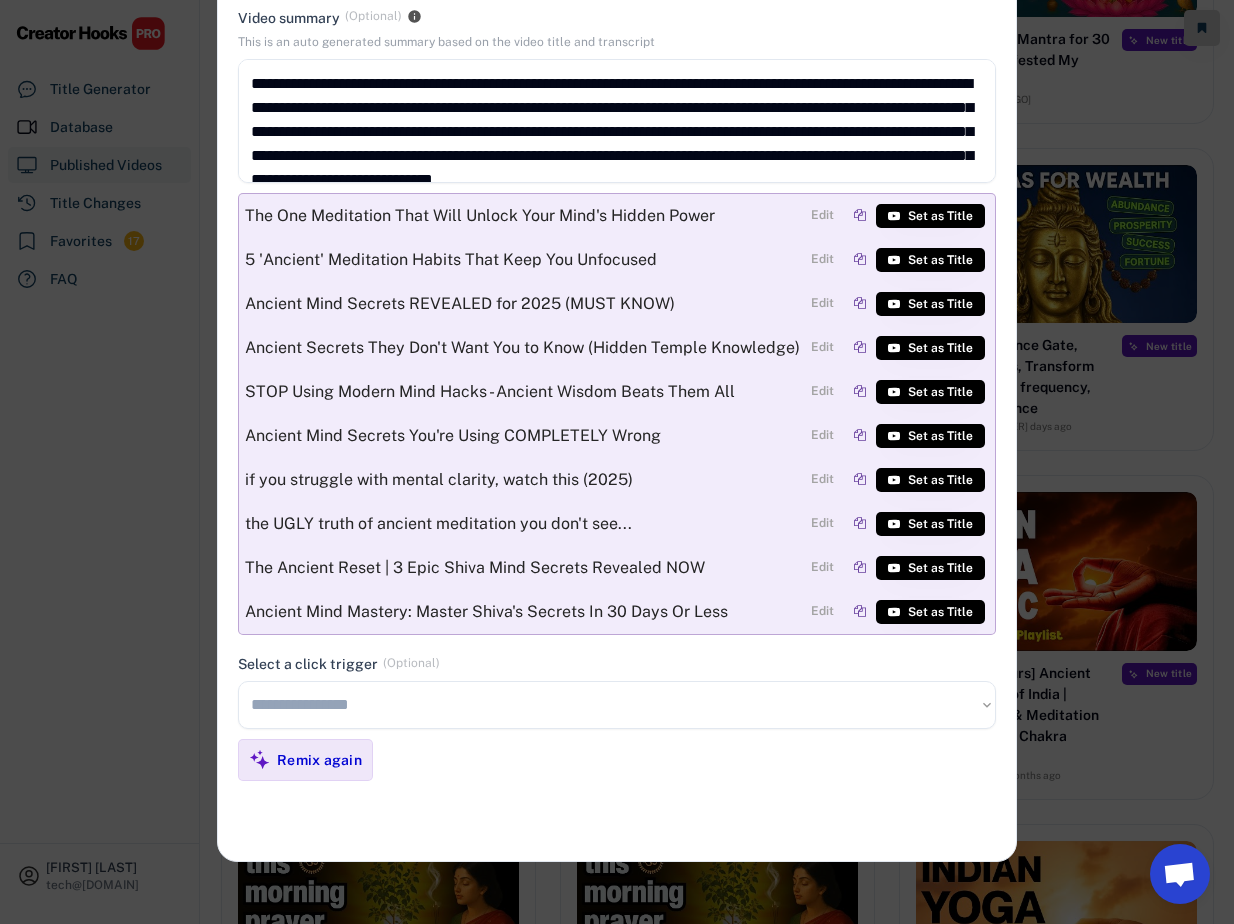 click at bounding box center [617, 462] 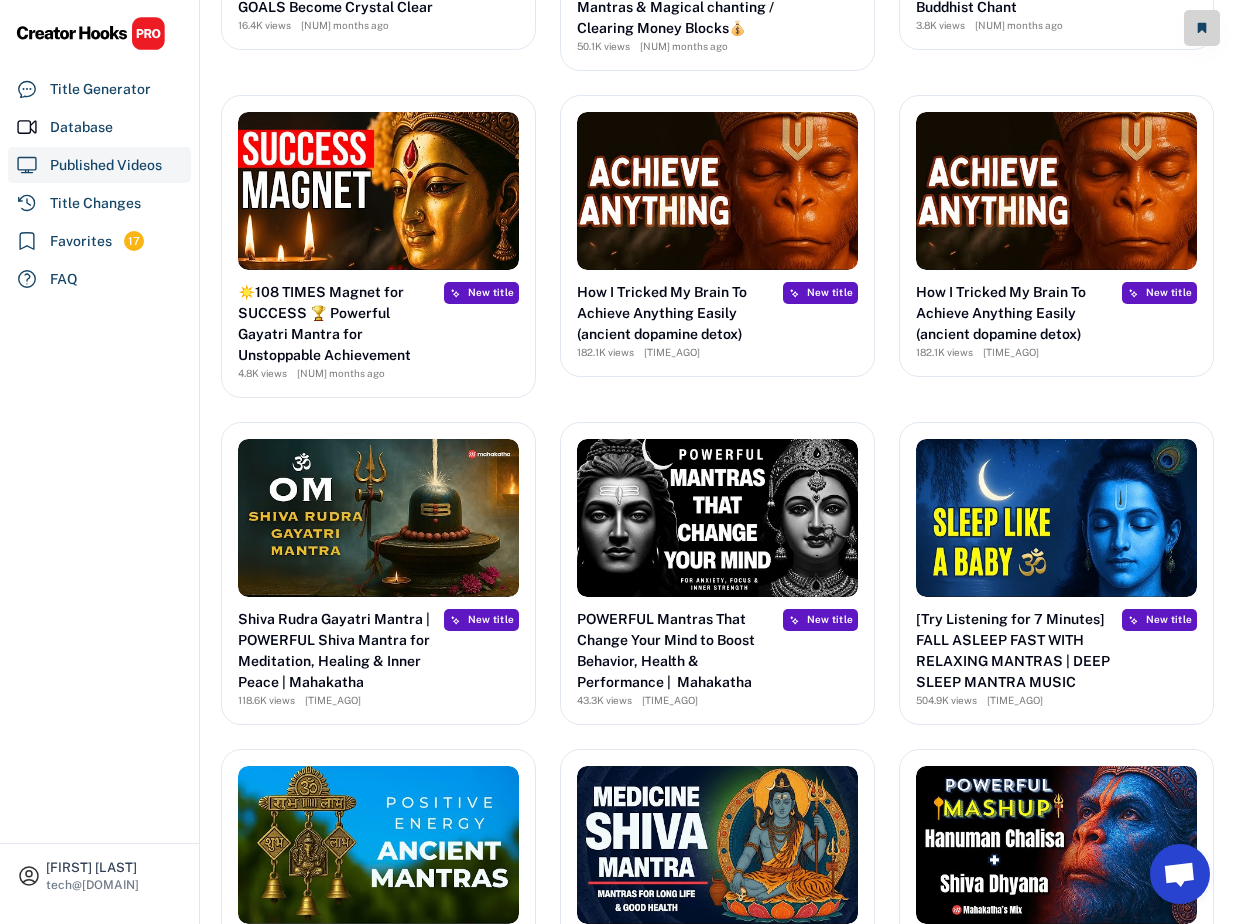 scroll, scrollTop: 3410, scrollLeft: 0, axis: vertical 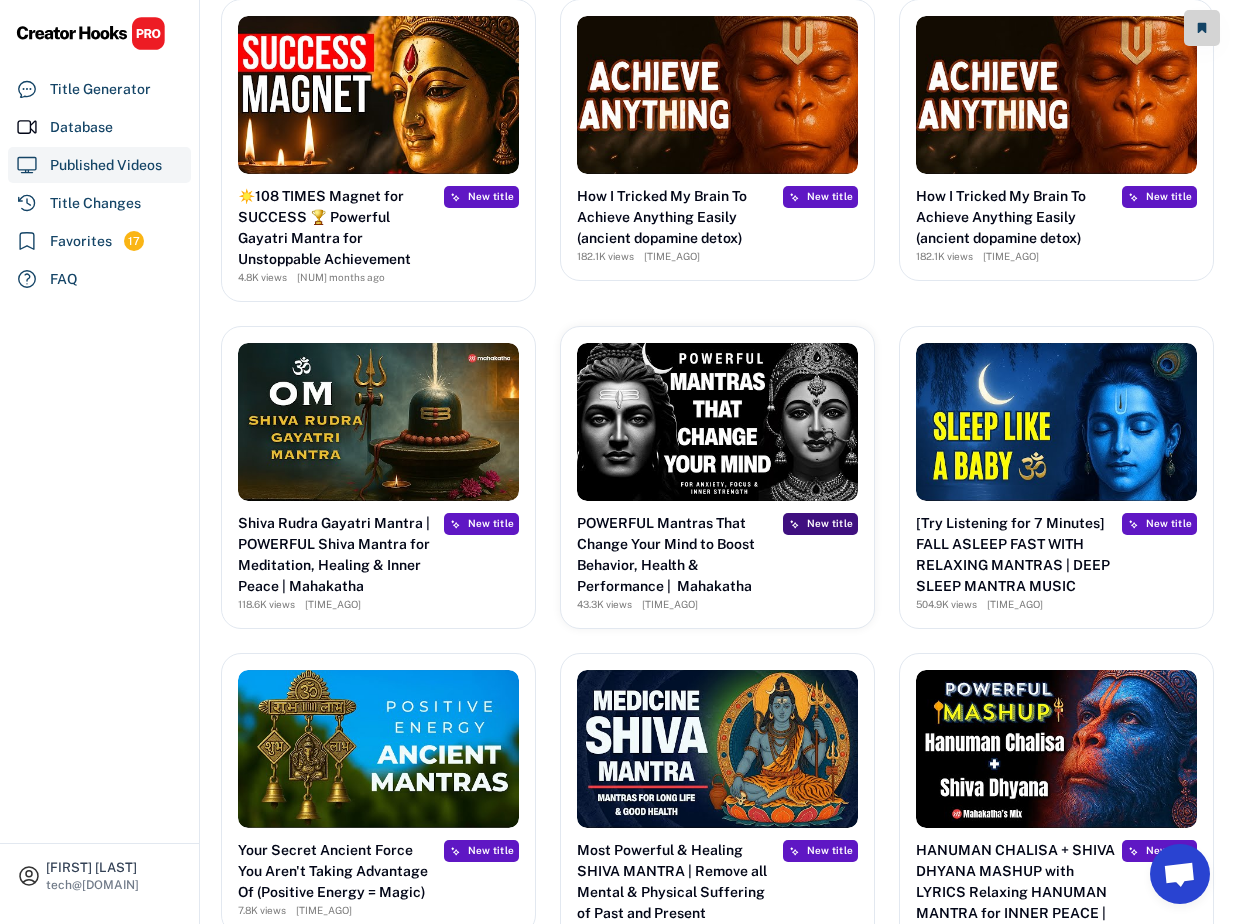click on "New title" at bounding box center (820, 524) 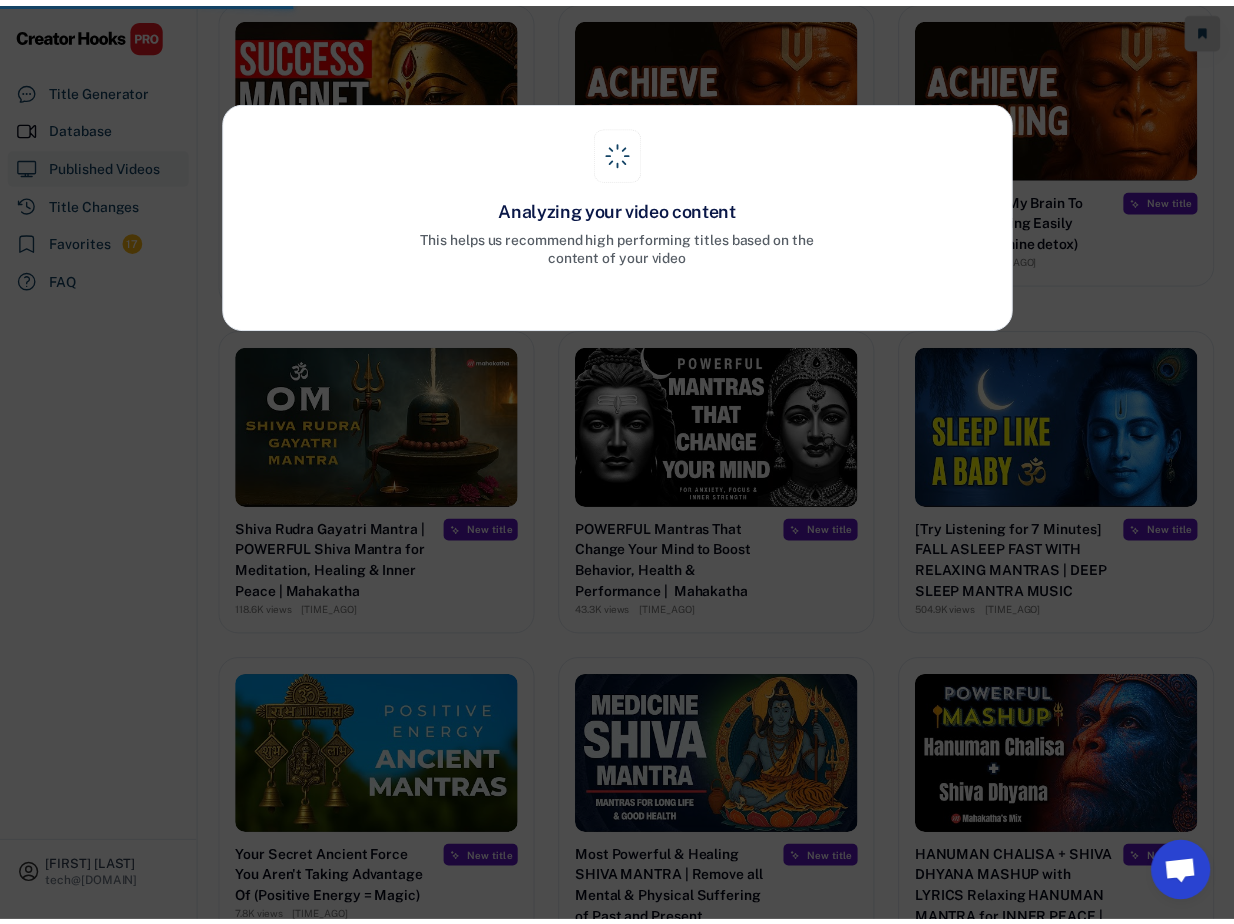 scroll, scrollTop: 3410, scrollLeft: 0, axis: vertical 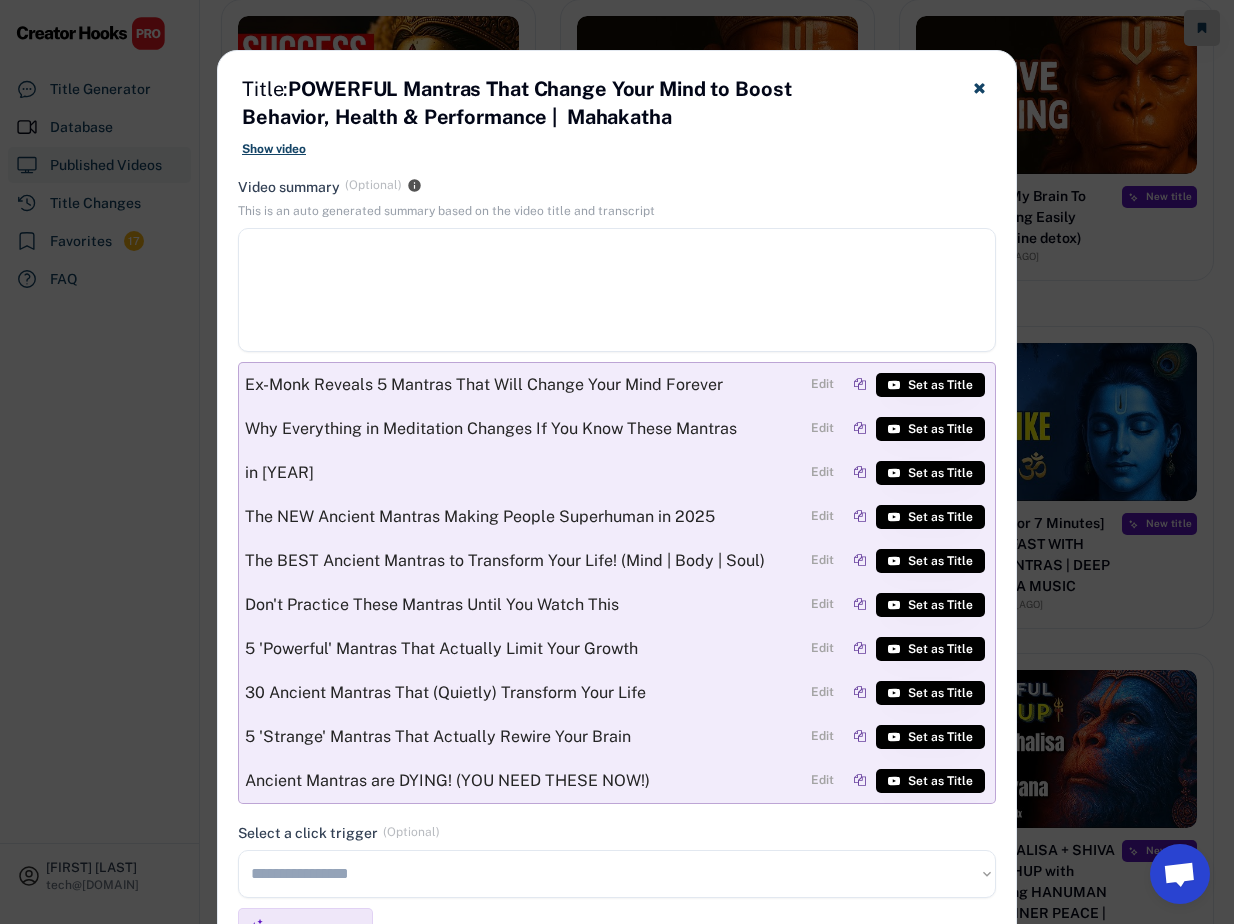 type on "**********" 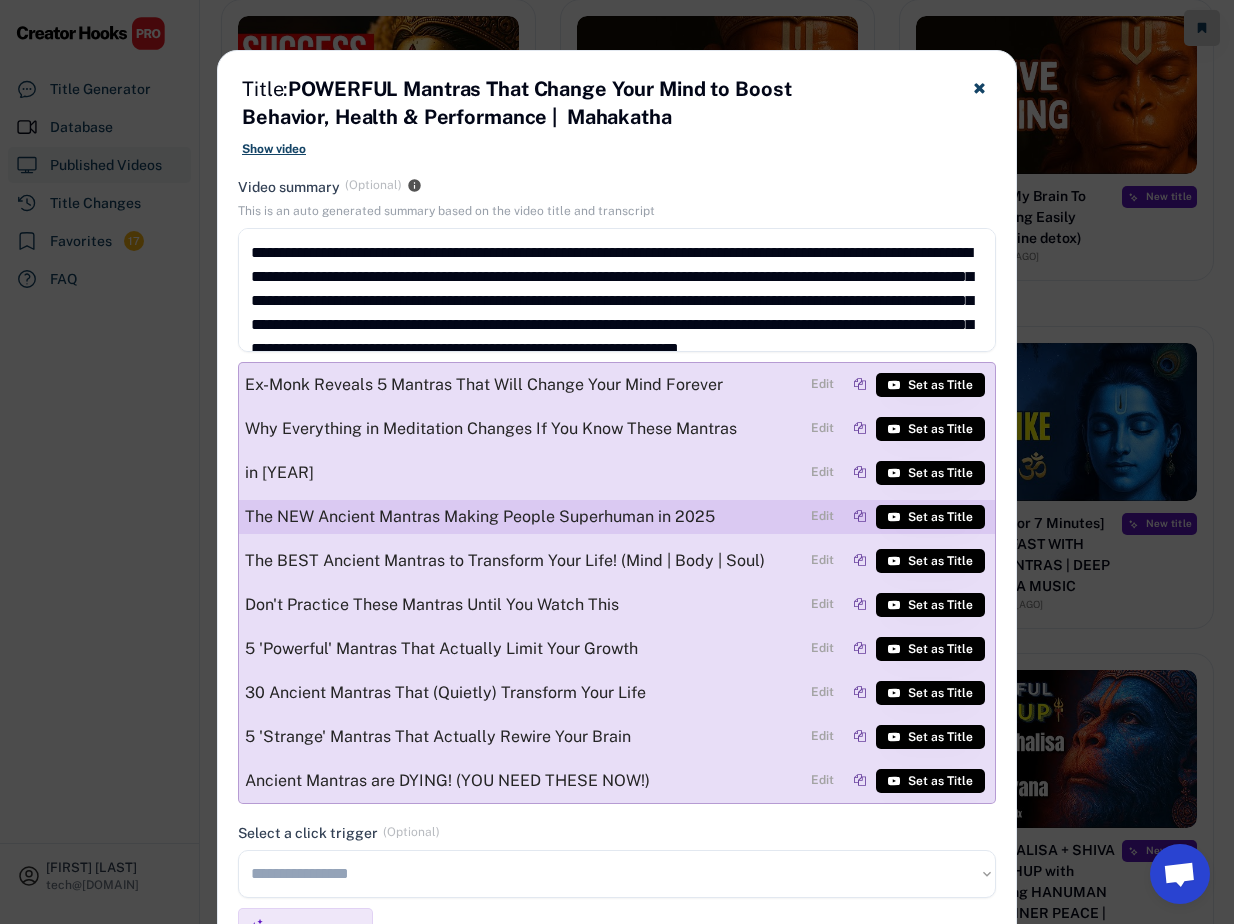 scroll, scrollTop: 3454, scrollLeft: 0, axis: vertical 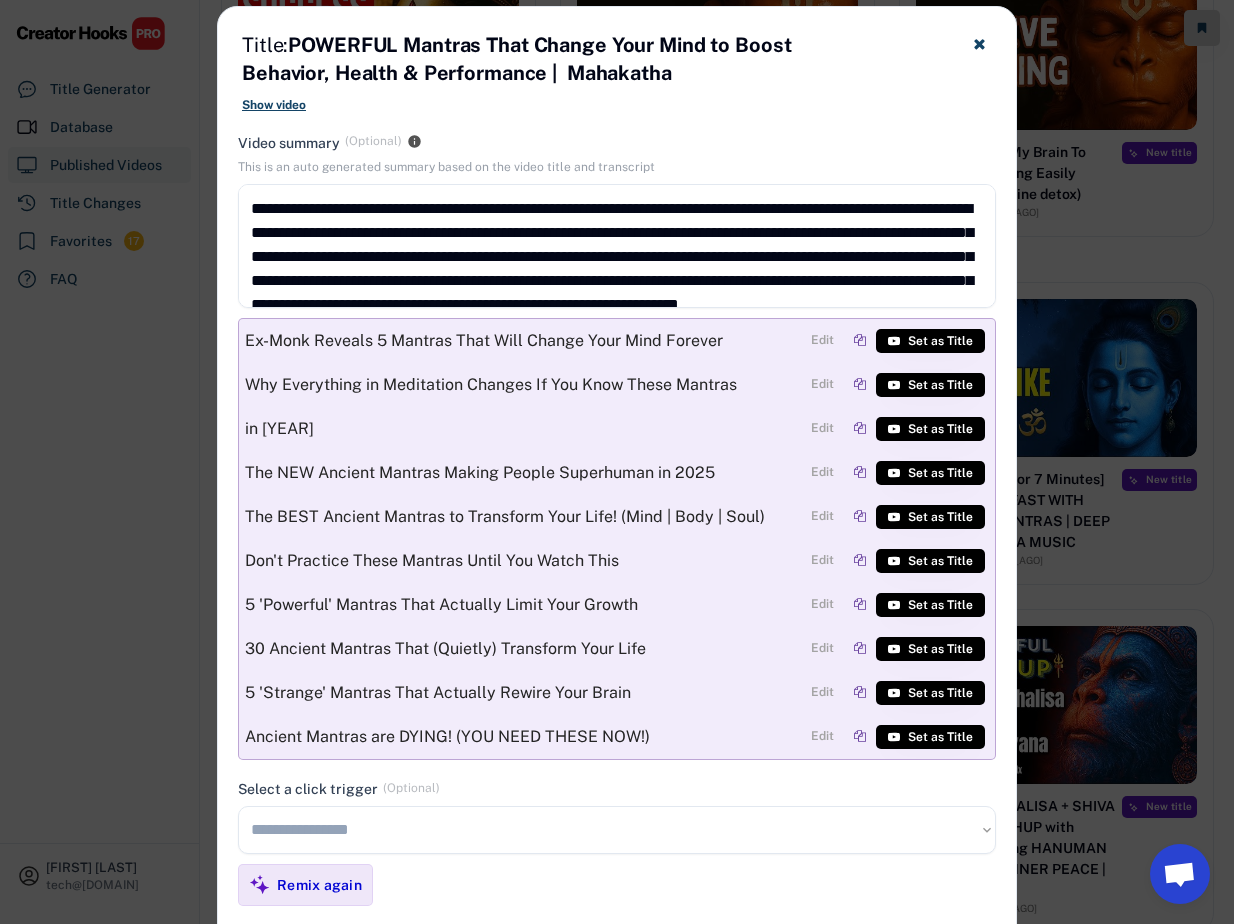 click on "**********" at bounding box center [617, 830] 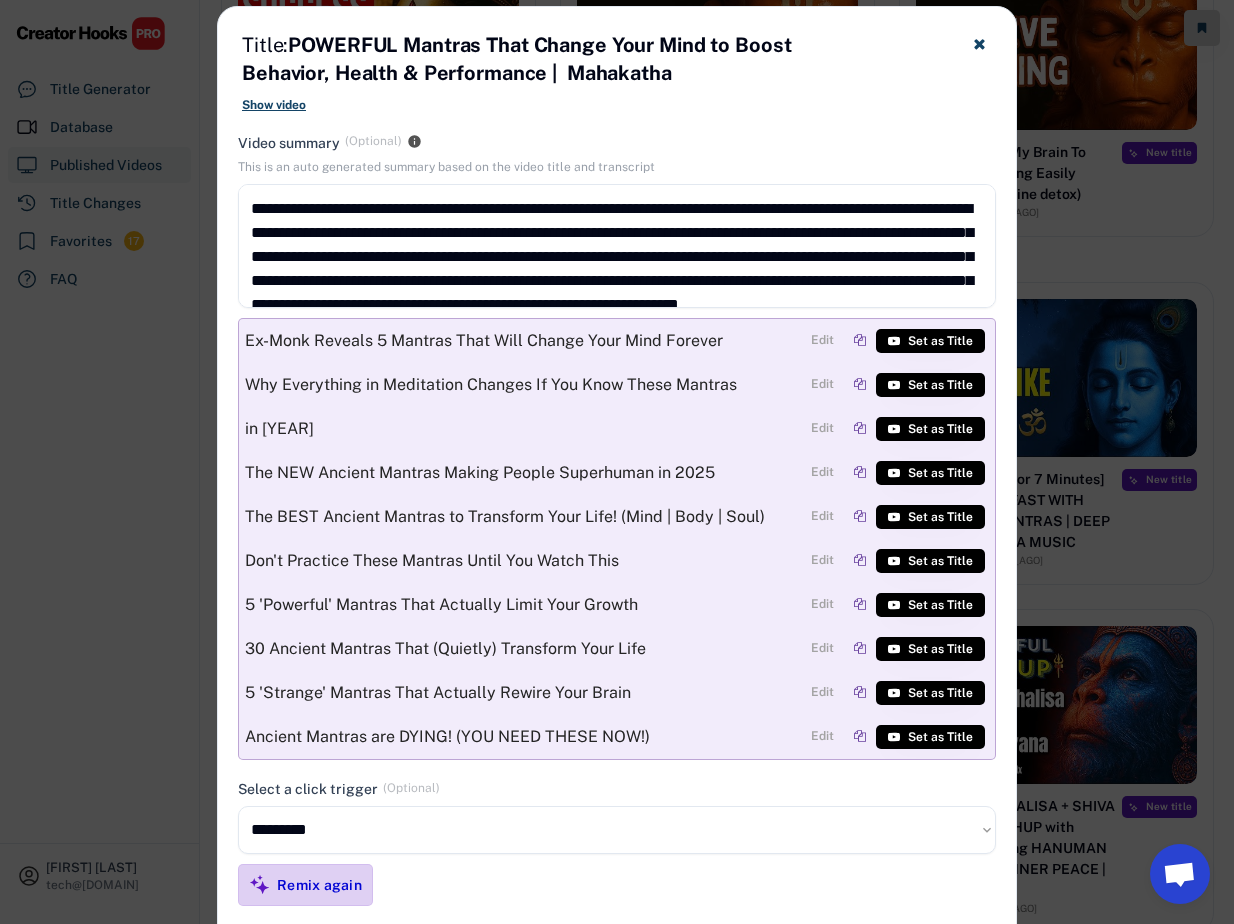 click on "Remix again" at bounding box center (319, 885) 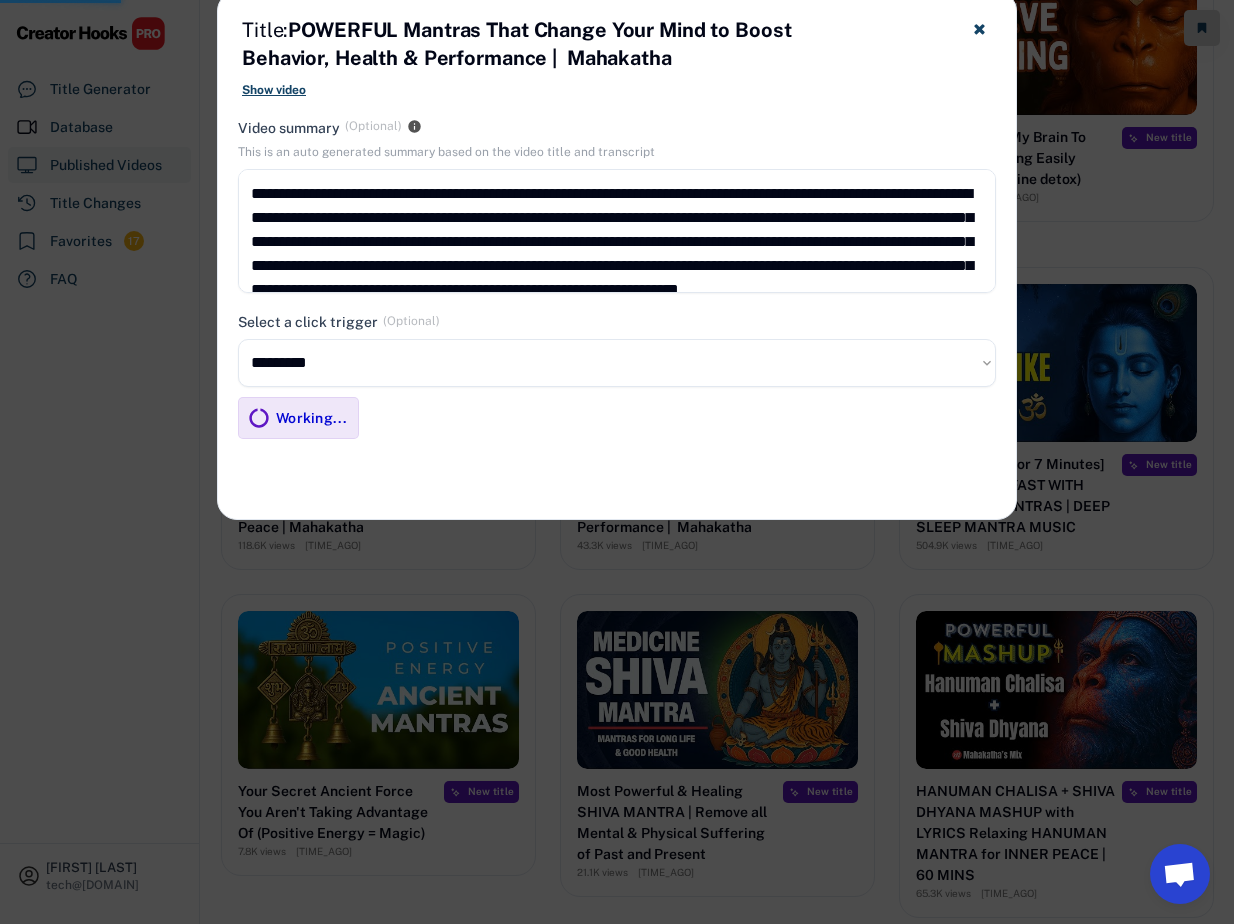 scroll, scrollTop: 3366, scrollLeft: 0, axis: vertical 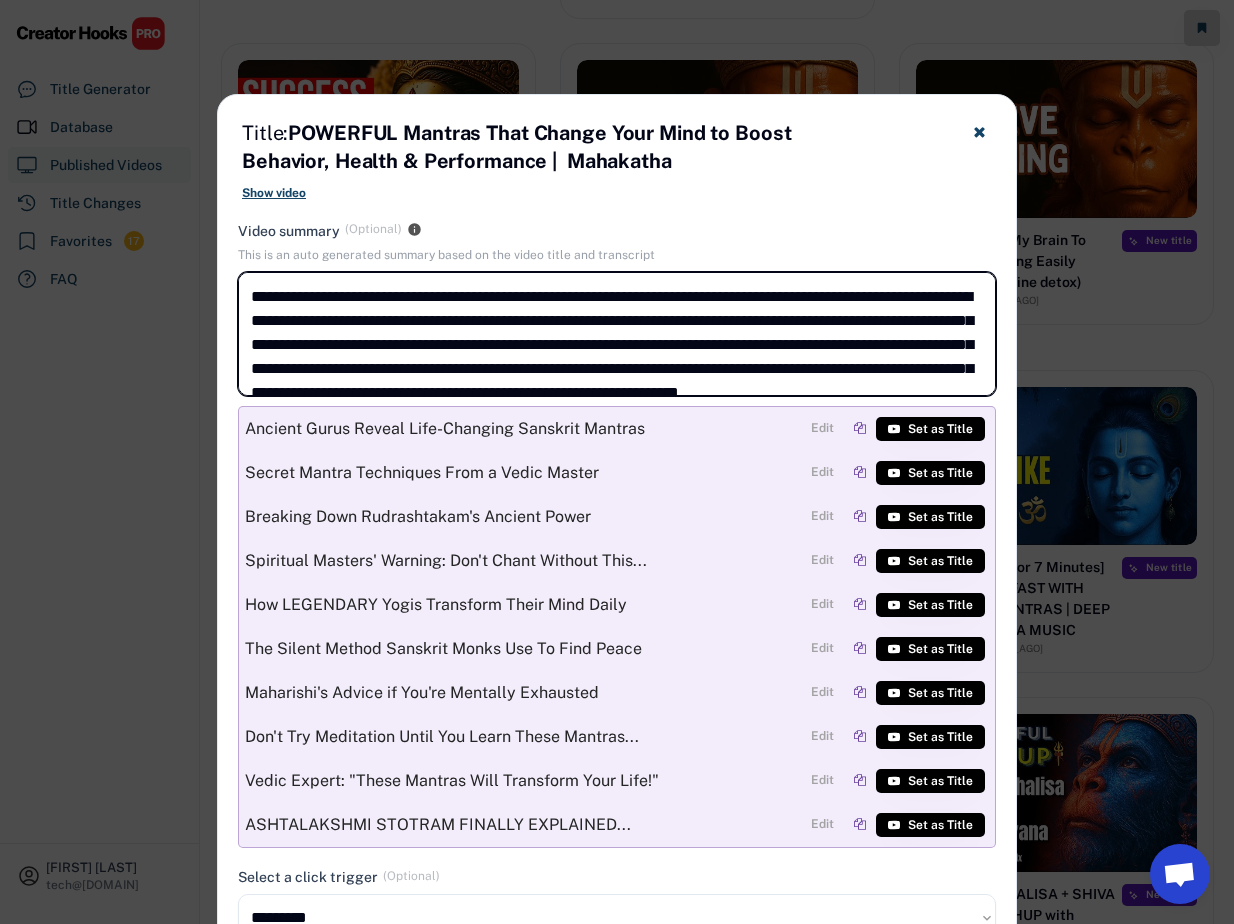 click on "**********" at bounding box center [617, 334] 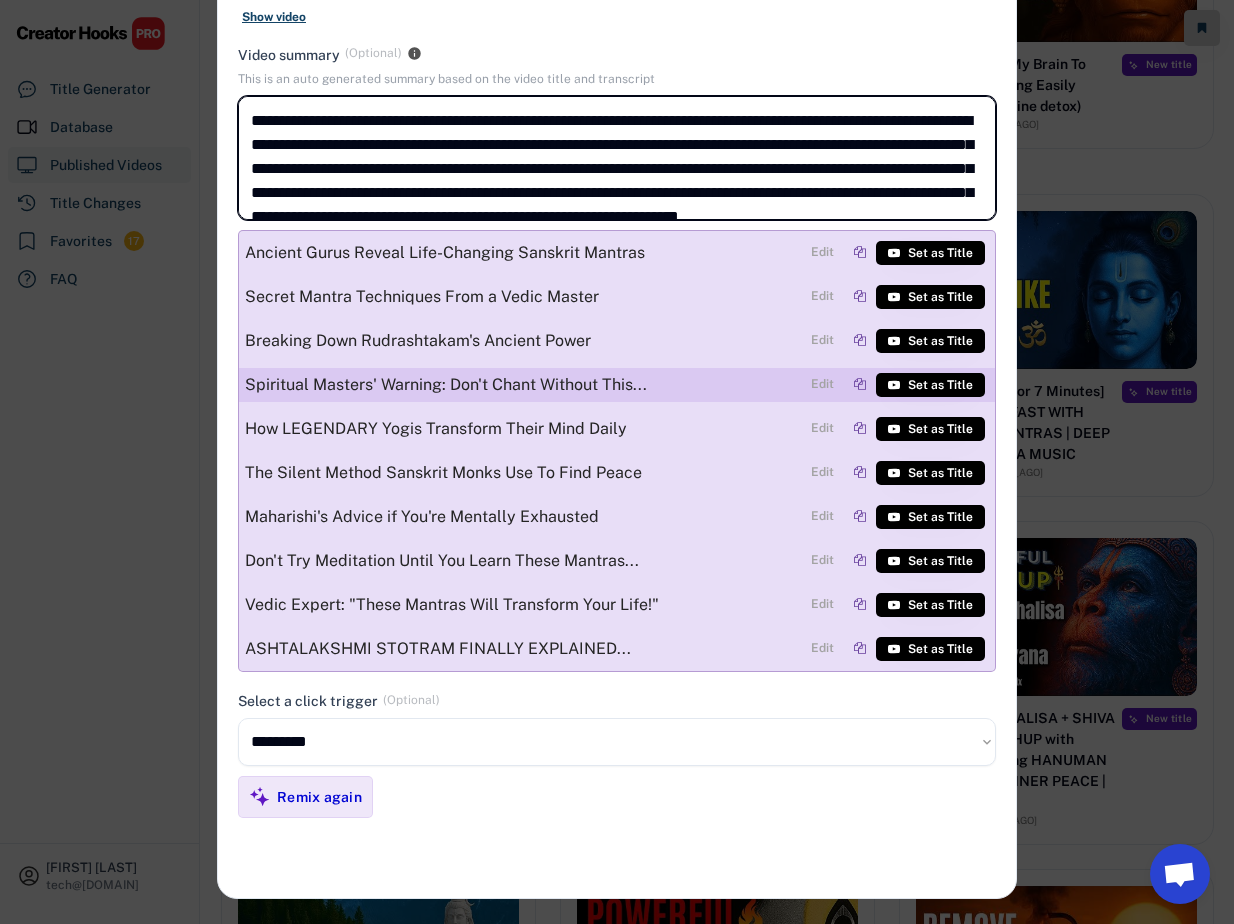 scroll, scrollTop: 3645, scrollLeft: 0, axis: vertical 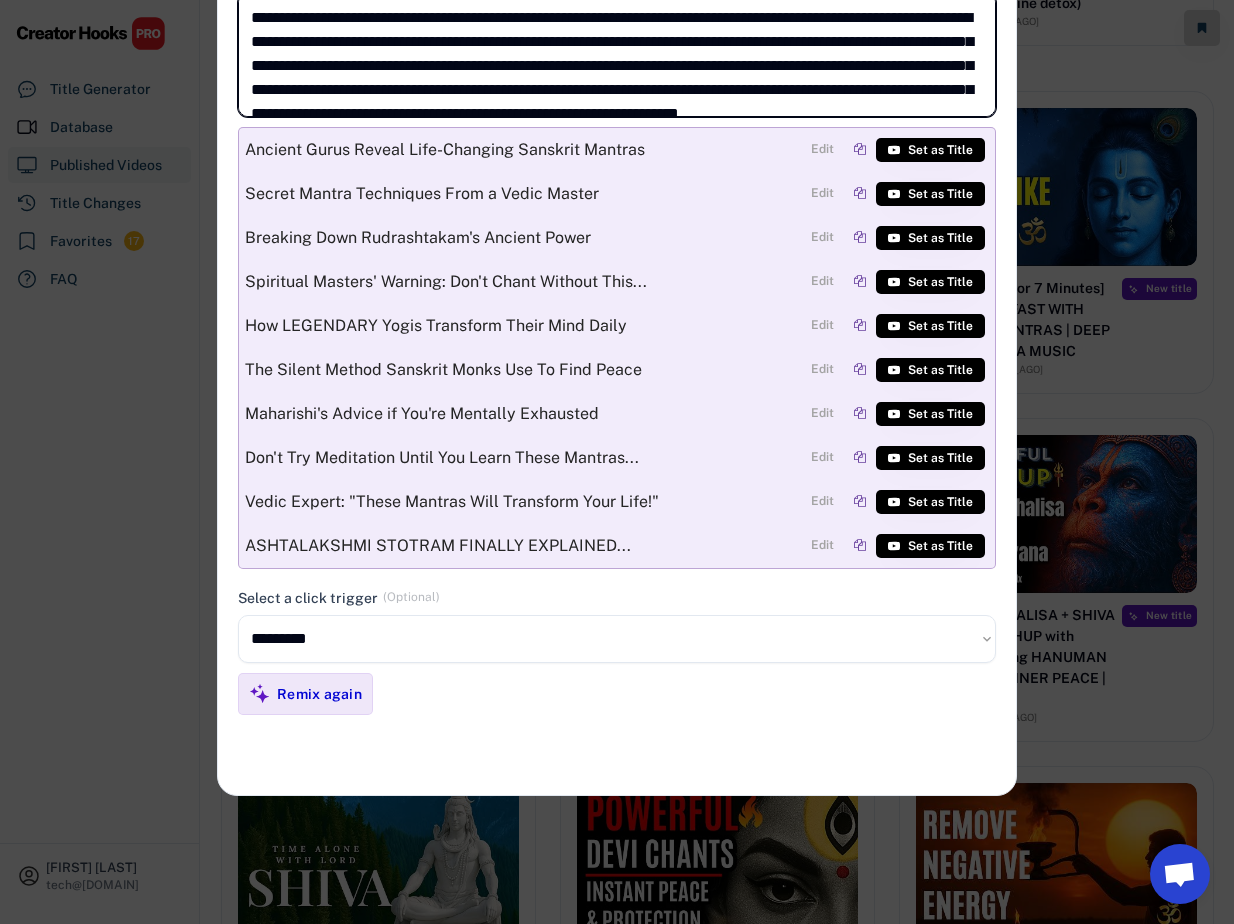 click at bounding box center [617, 462] 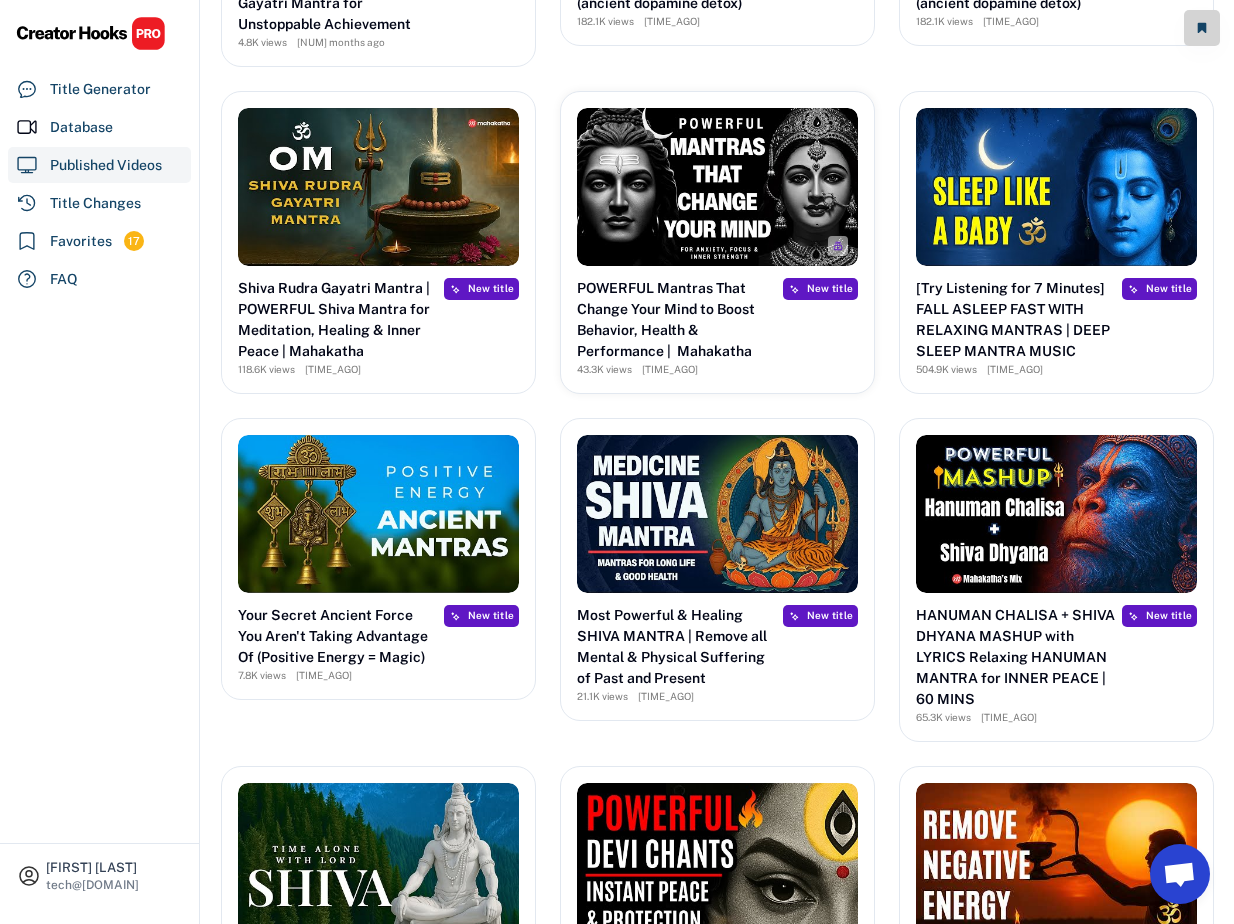 scroll, scrollTop: 3357, scrollLeft: 0, axis: vertical 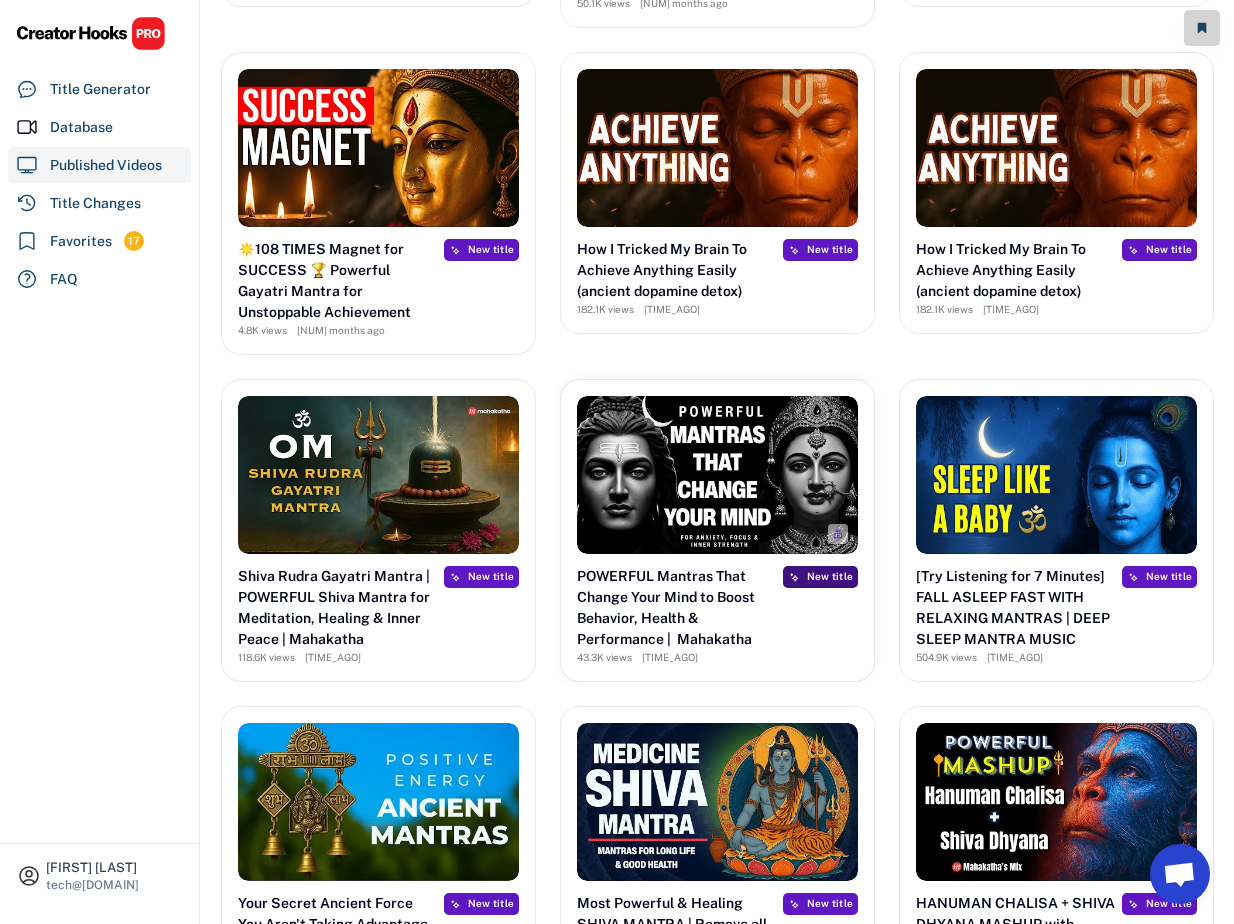 click on "New title" at bounding box center (830, 576) 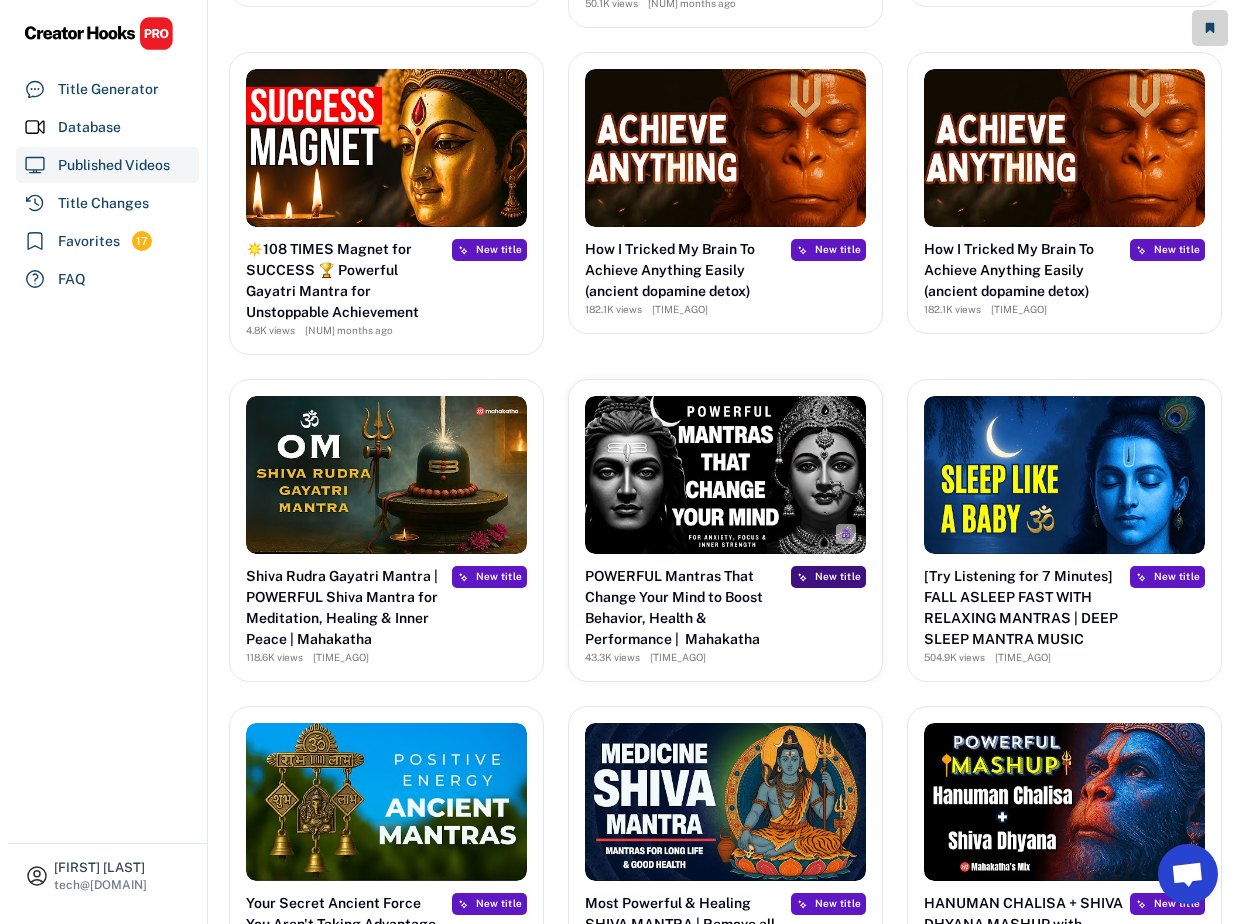scroll, scrollTop: 3382, scrollLeft: 0, axis: vertical 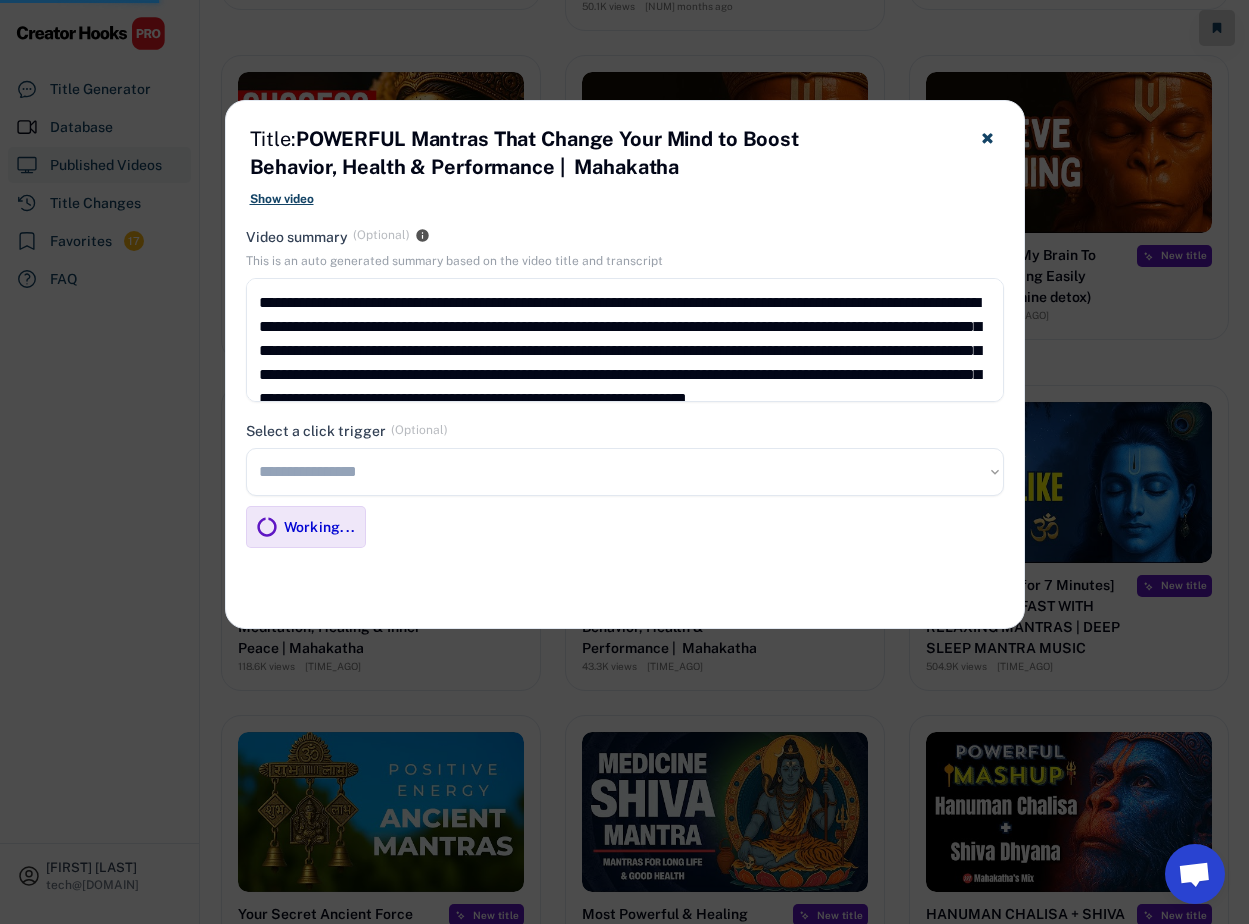 click on "**********" at bounding box center (625, 472) 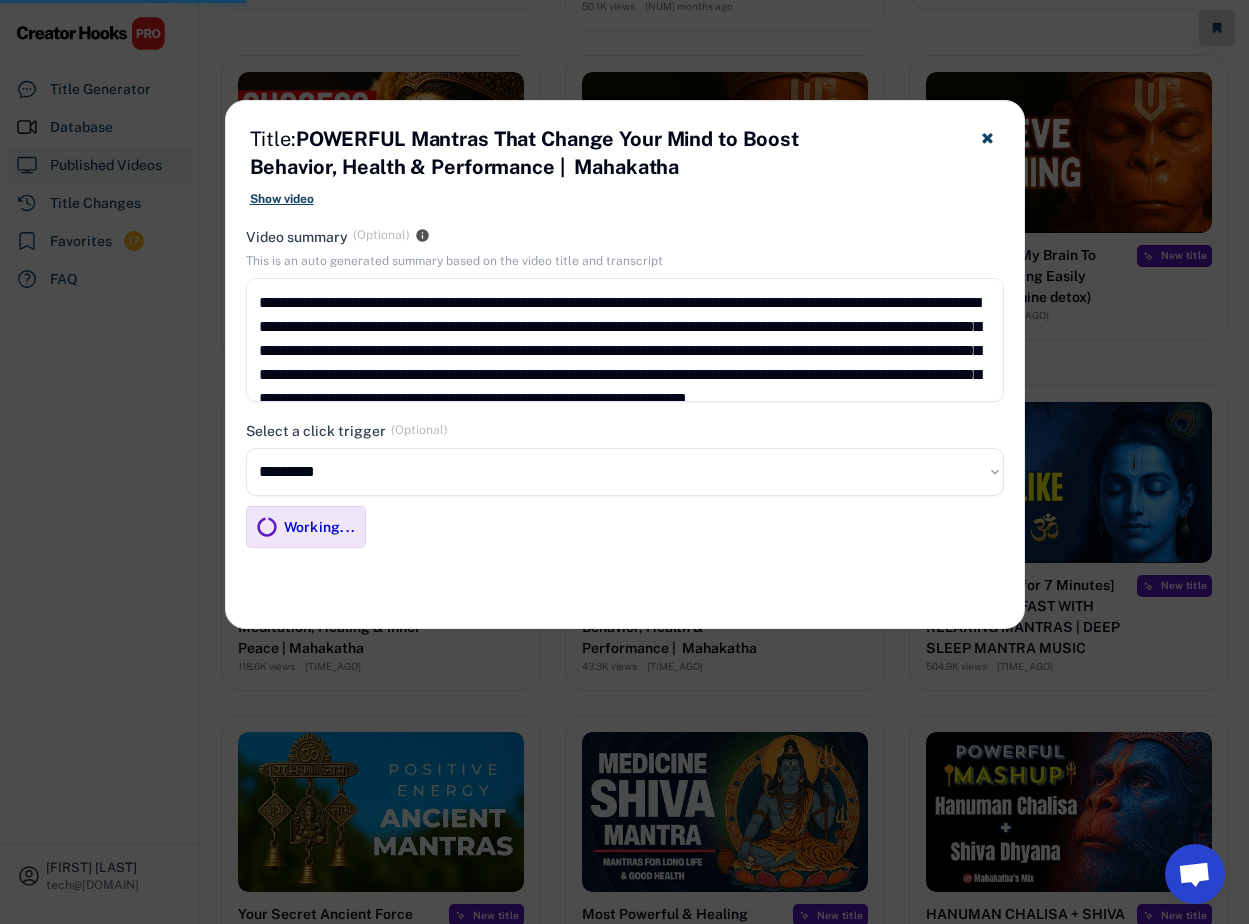 click on "**********" at bounding box center [625, 472] 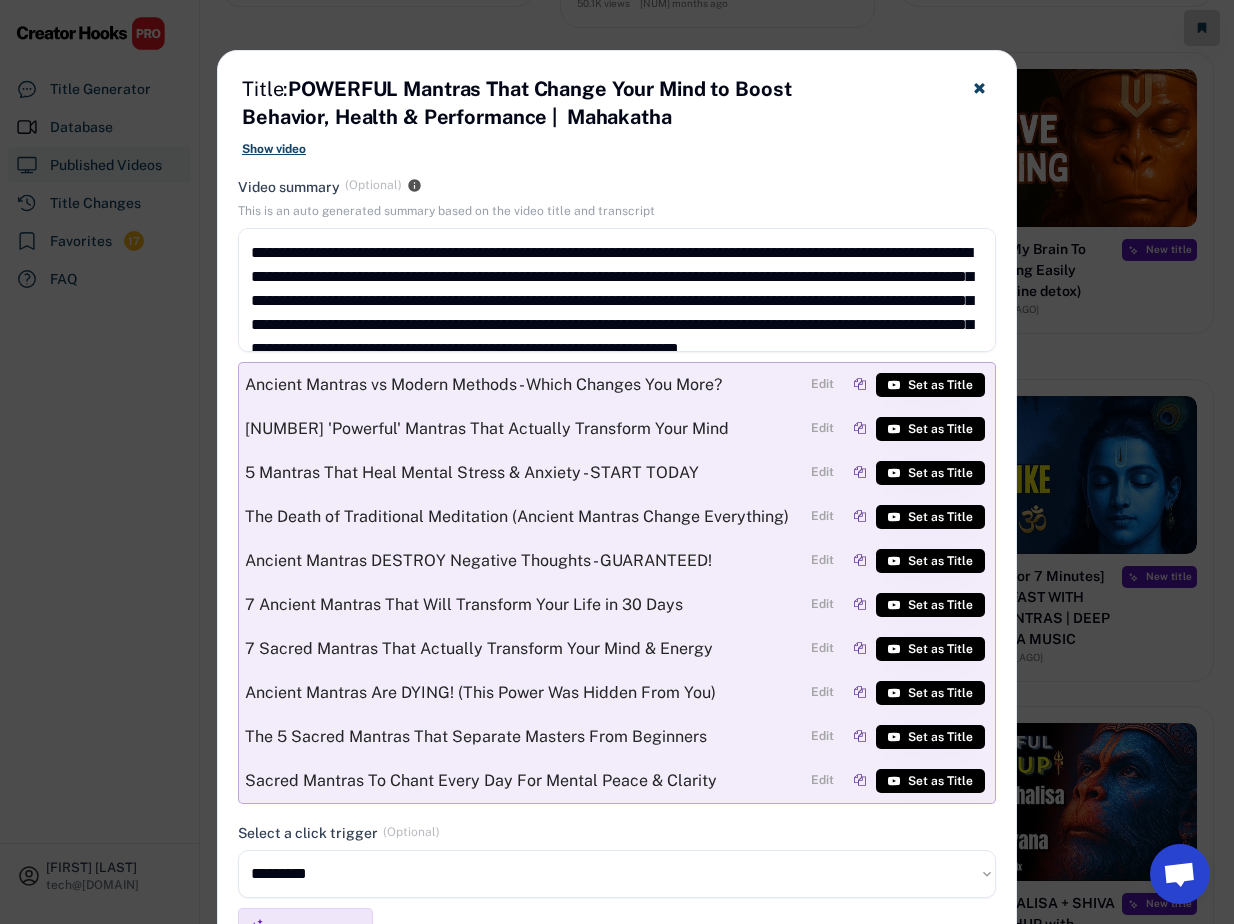 scroll, scrollTop: 3575, scrollLeft: 0, axis: vertical 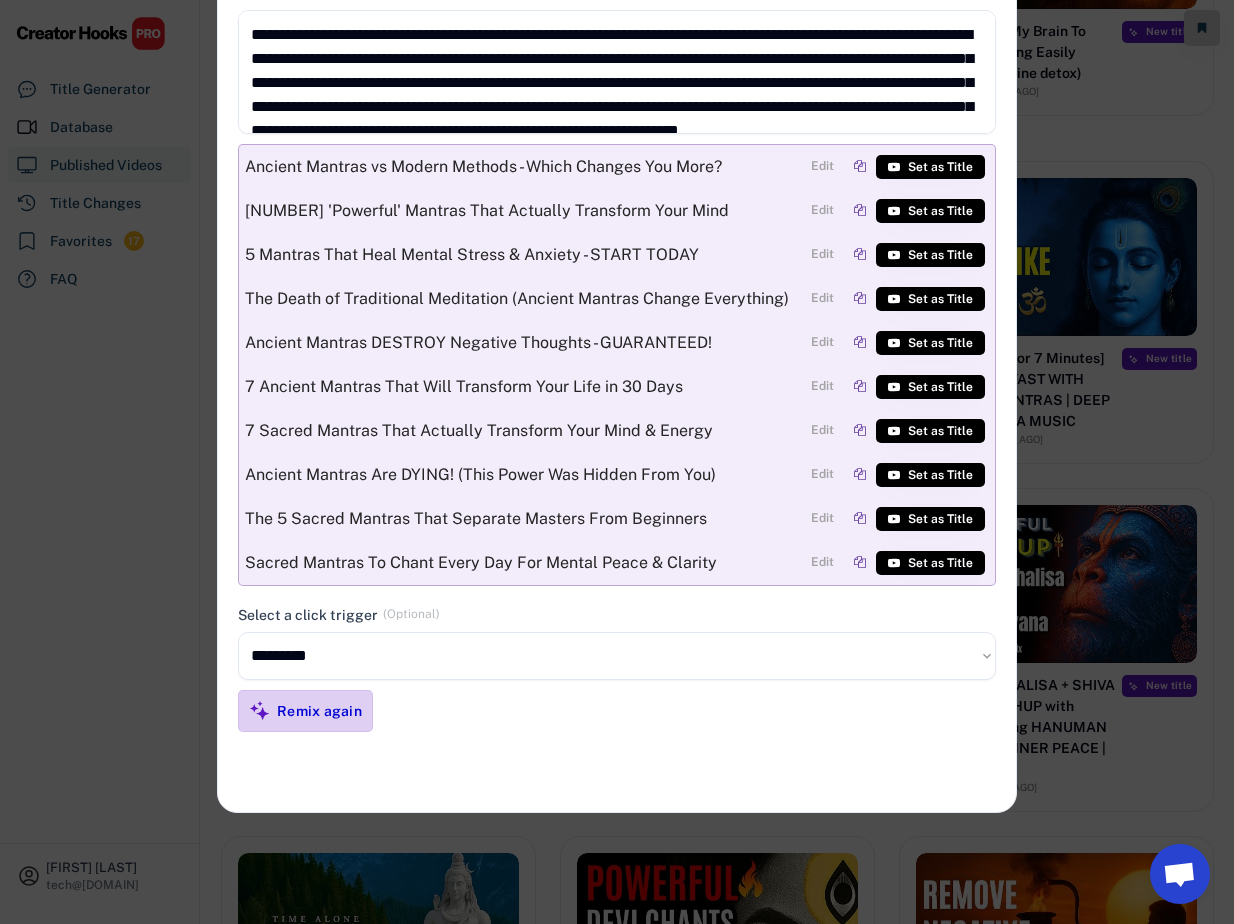 click on "Remix again" at bounding box center (319, 711) 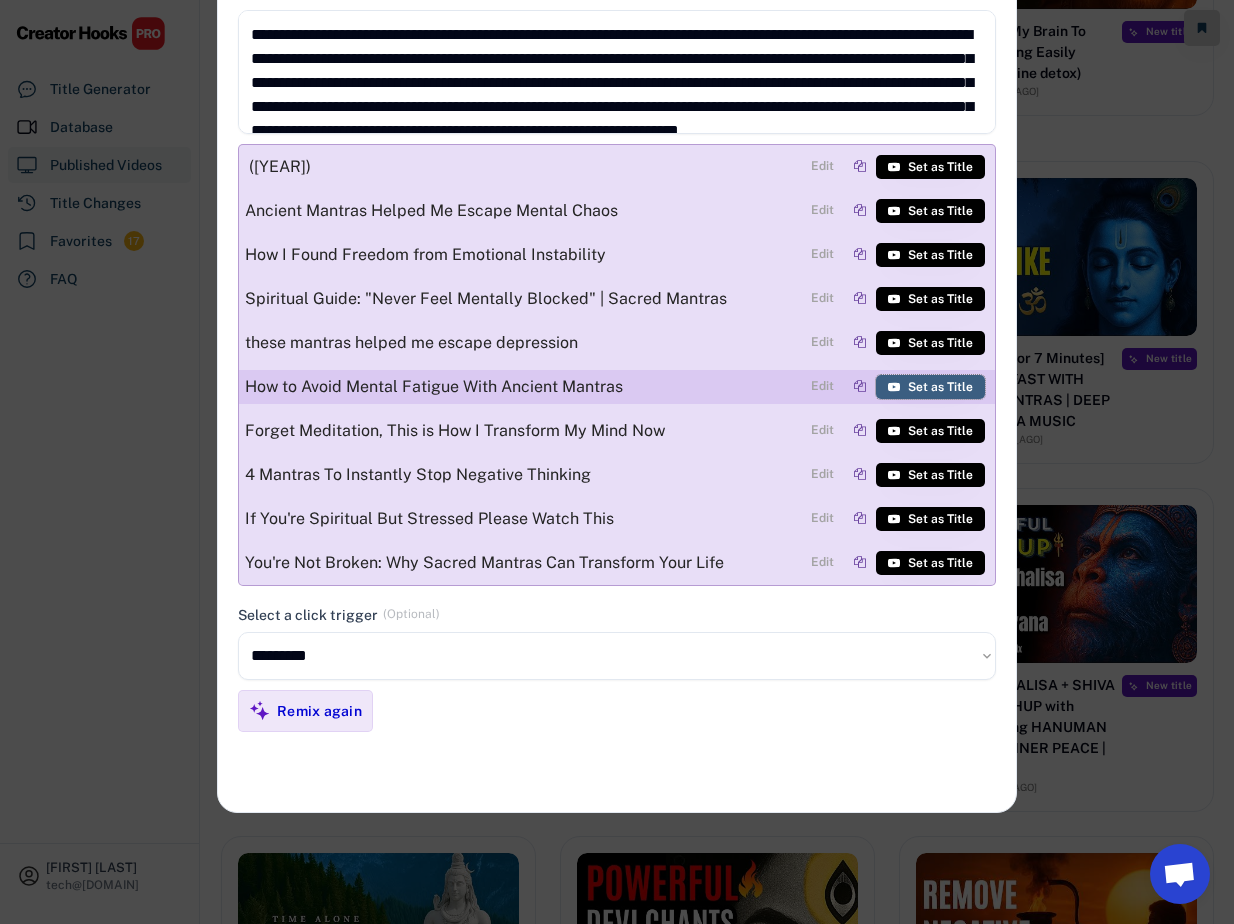 click on "Set as Title" at bounding box center (940, 387) 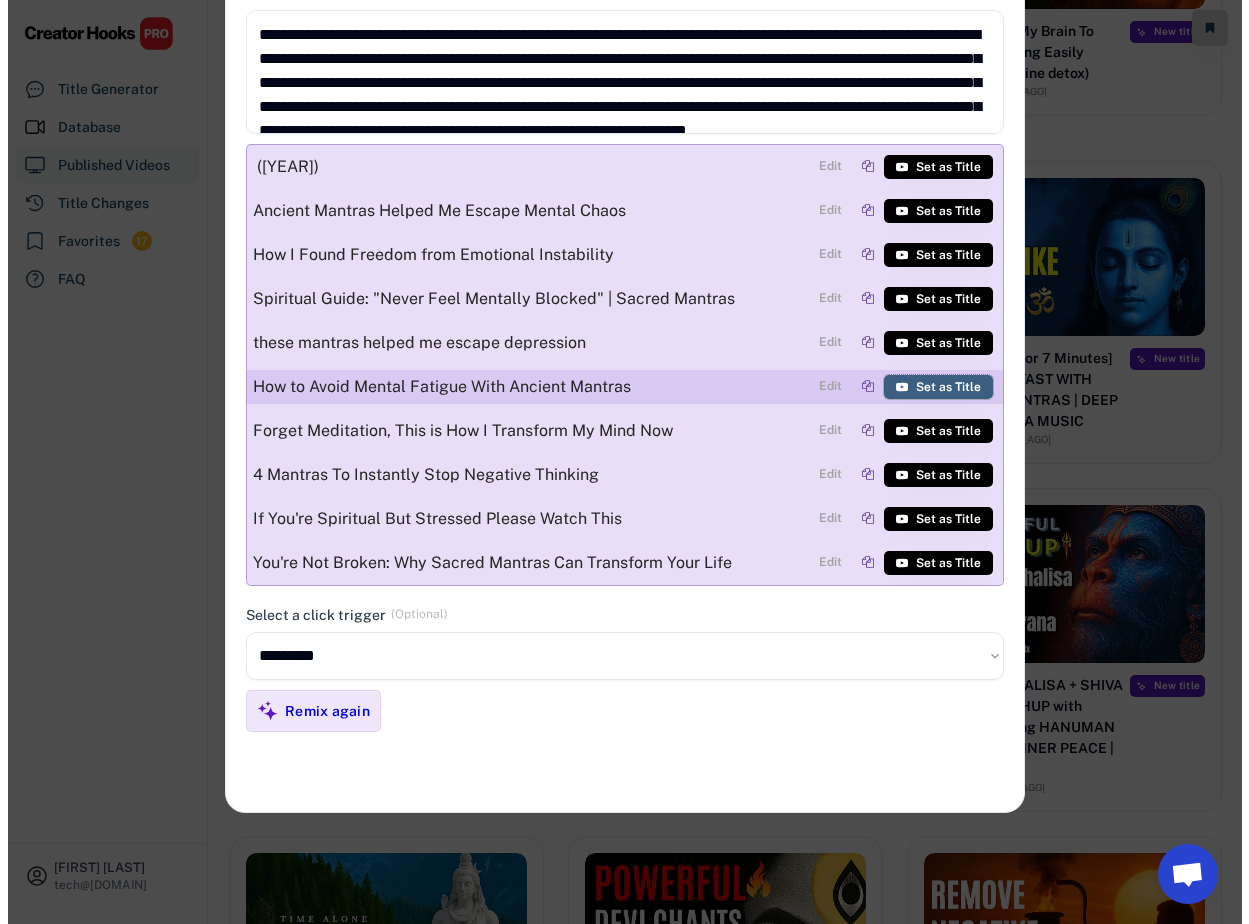 scroll, scrollTop: 3606, scrollLeft: 0, axis: vertical 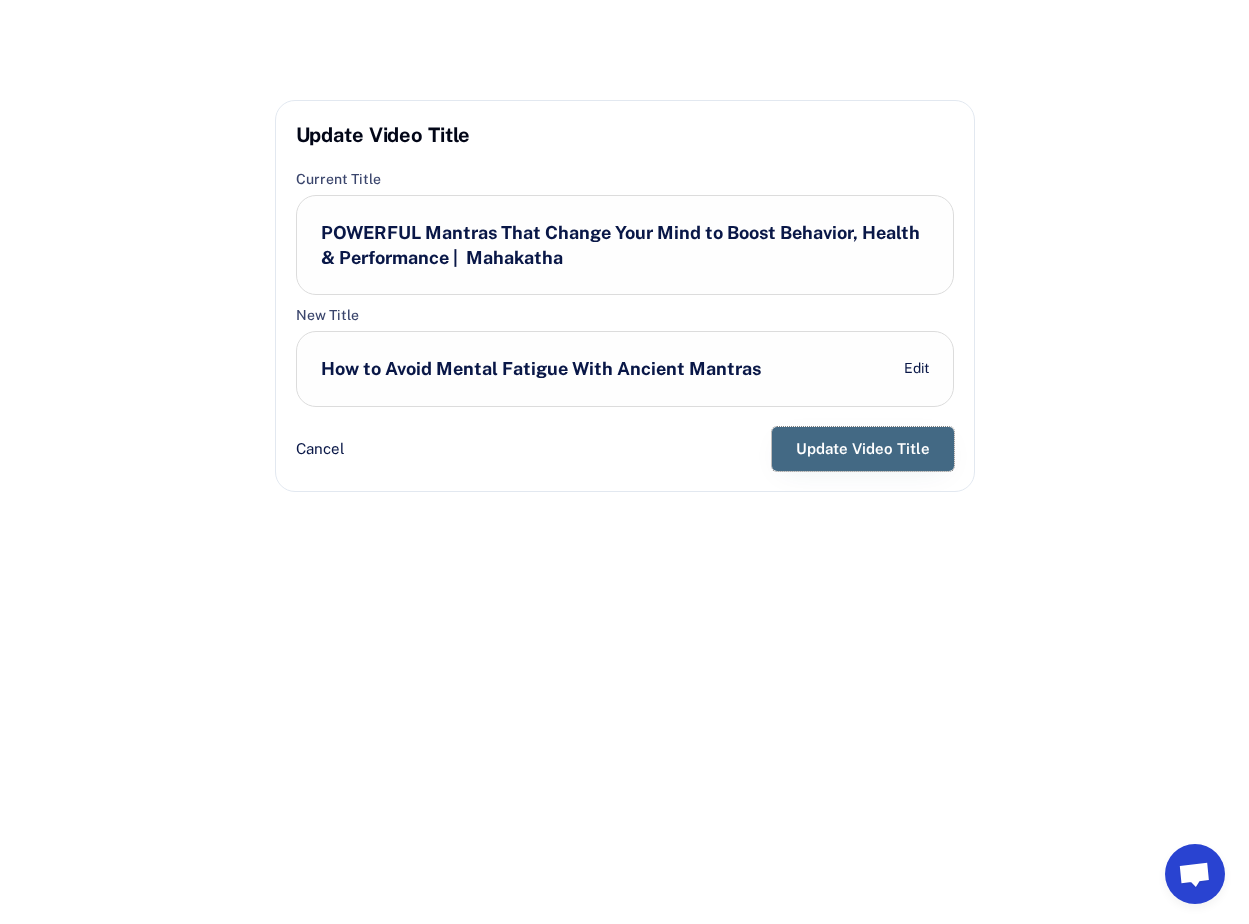 click on "Update Video Title" at bounding box center (863, 449) 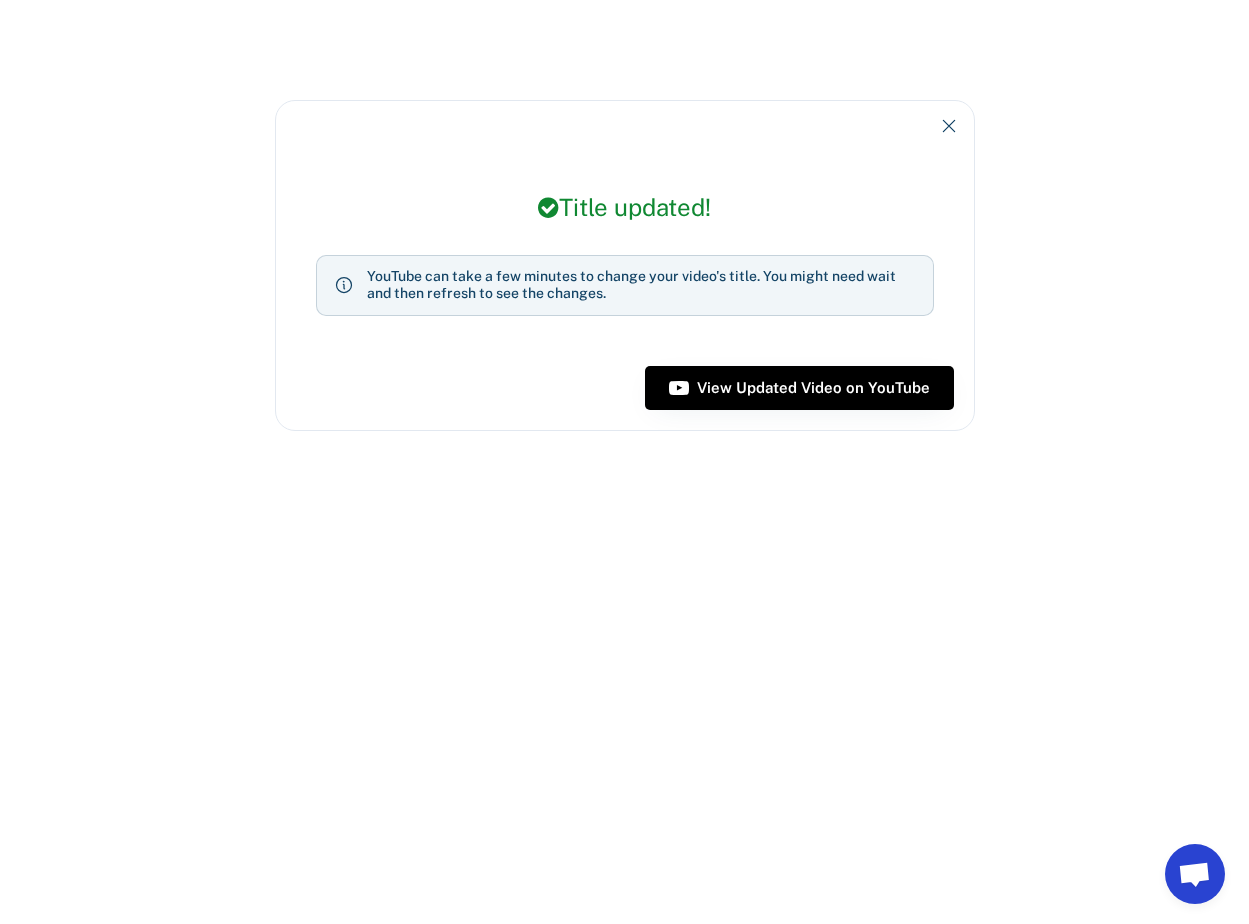 click 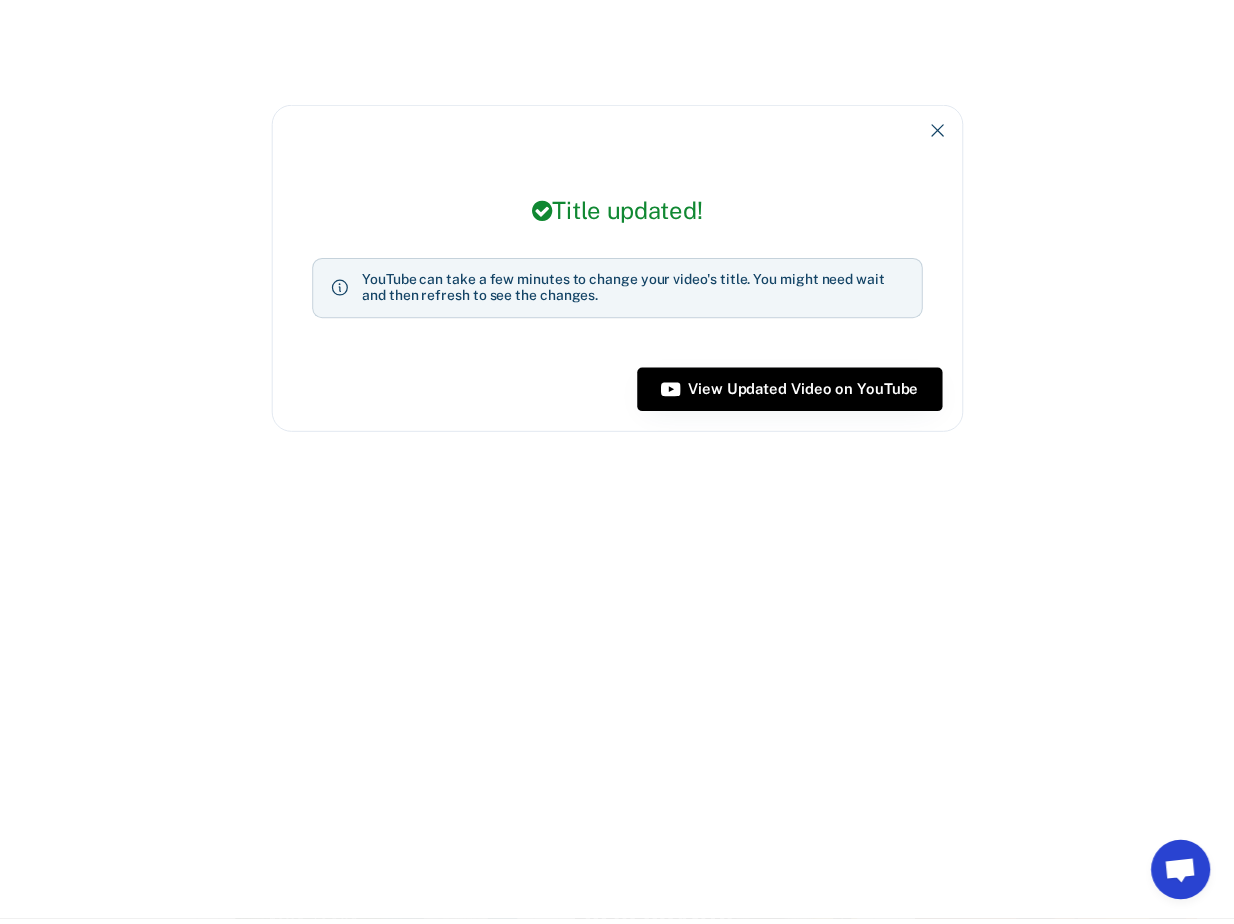 scroll, scrollTop: 3575, scrollLeft: 0, axis: vertical 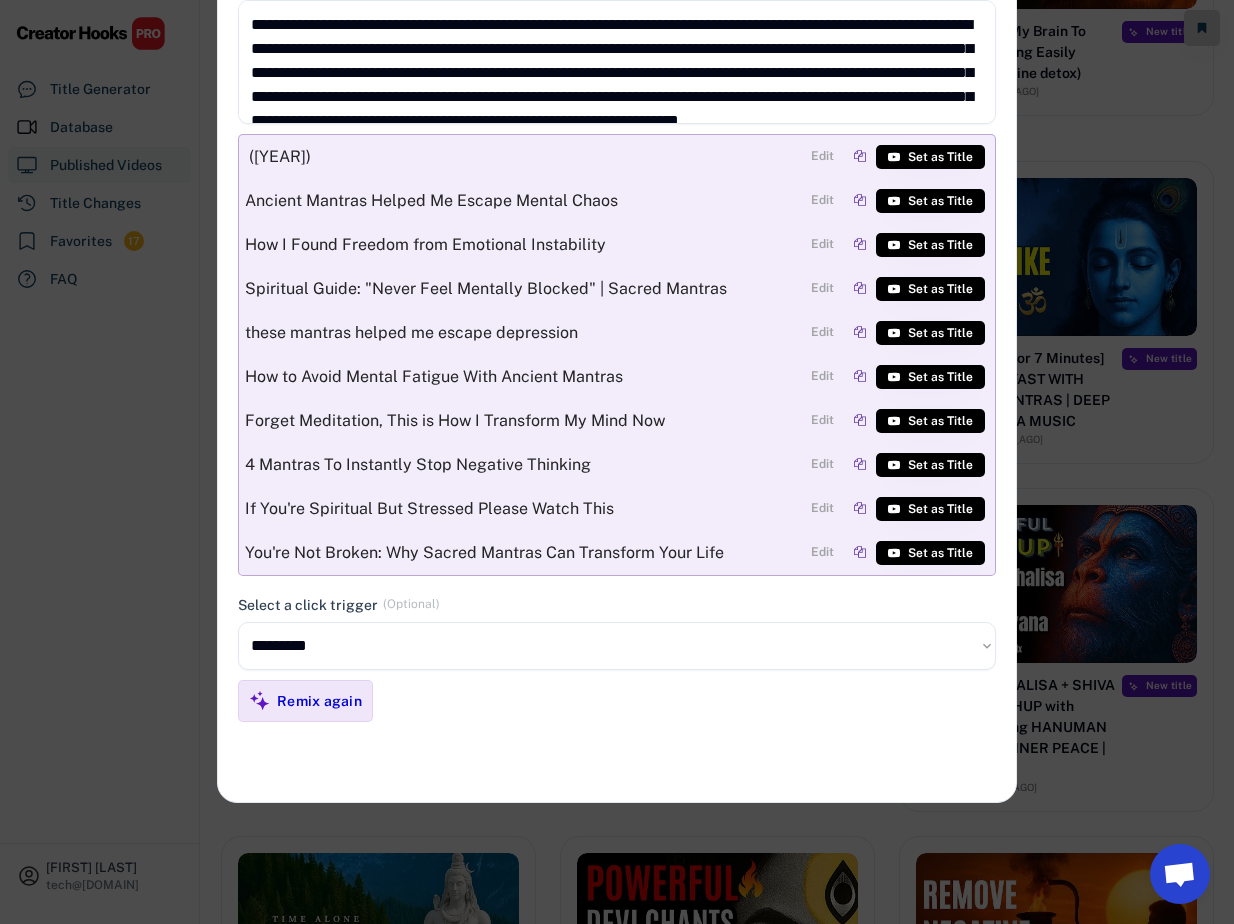click at bounding box center [617, 462] 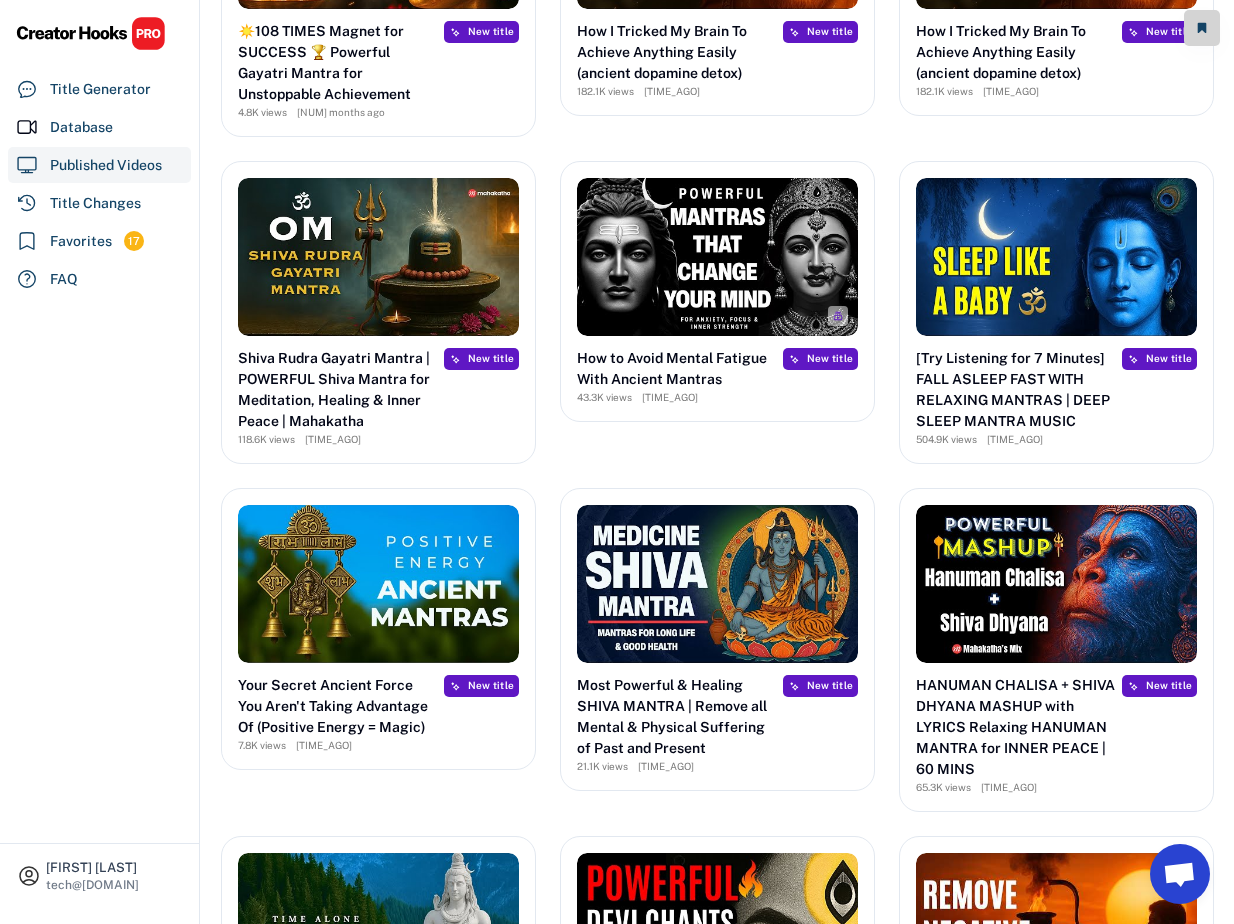 scroll, scrollTop: 4102, scrollLeft: 0, axis: vertical 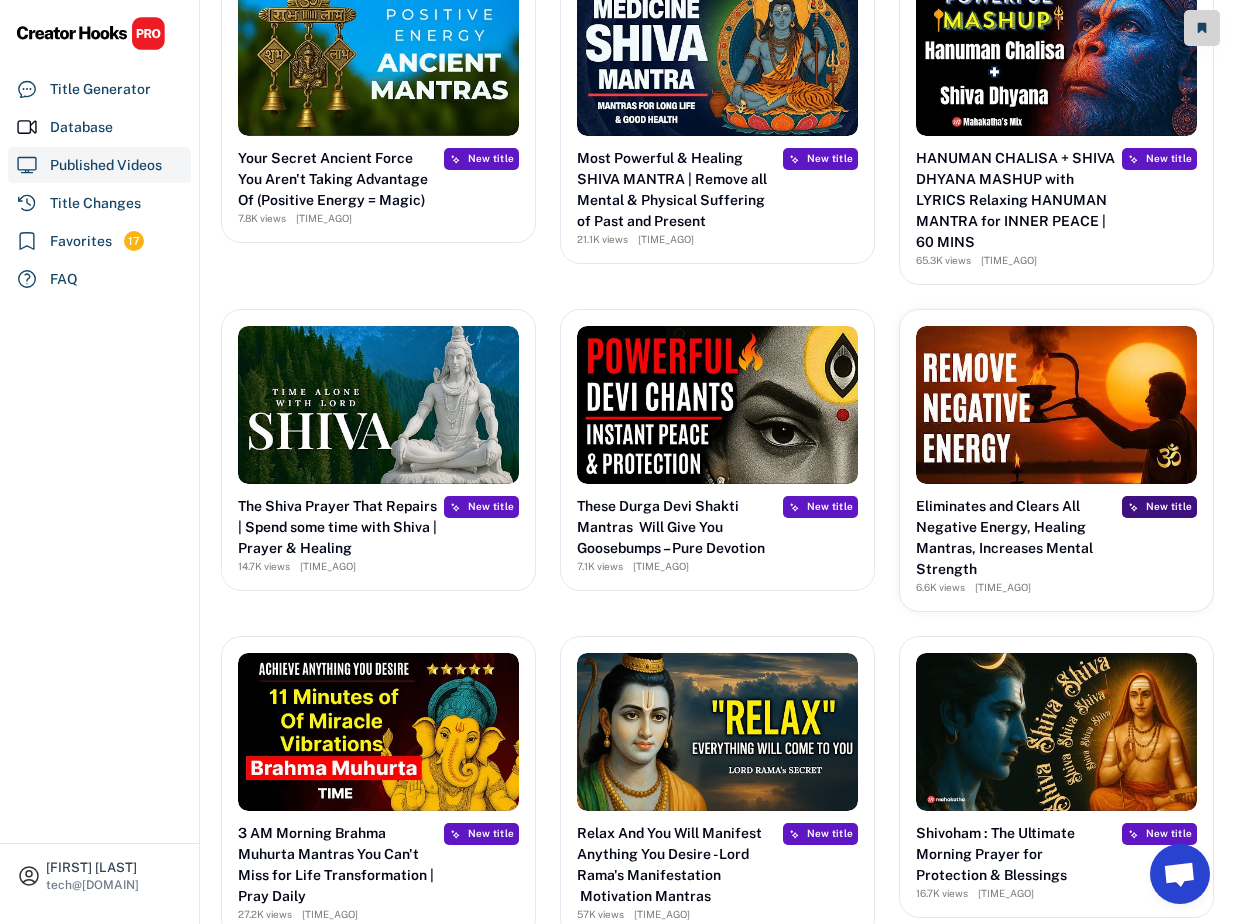 click on "New title" at bounding box center (1169, 506) 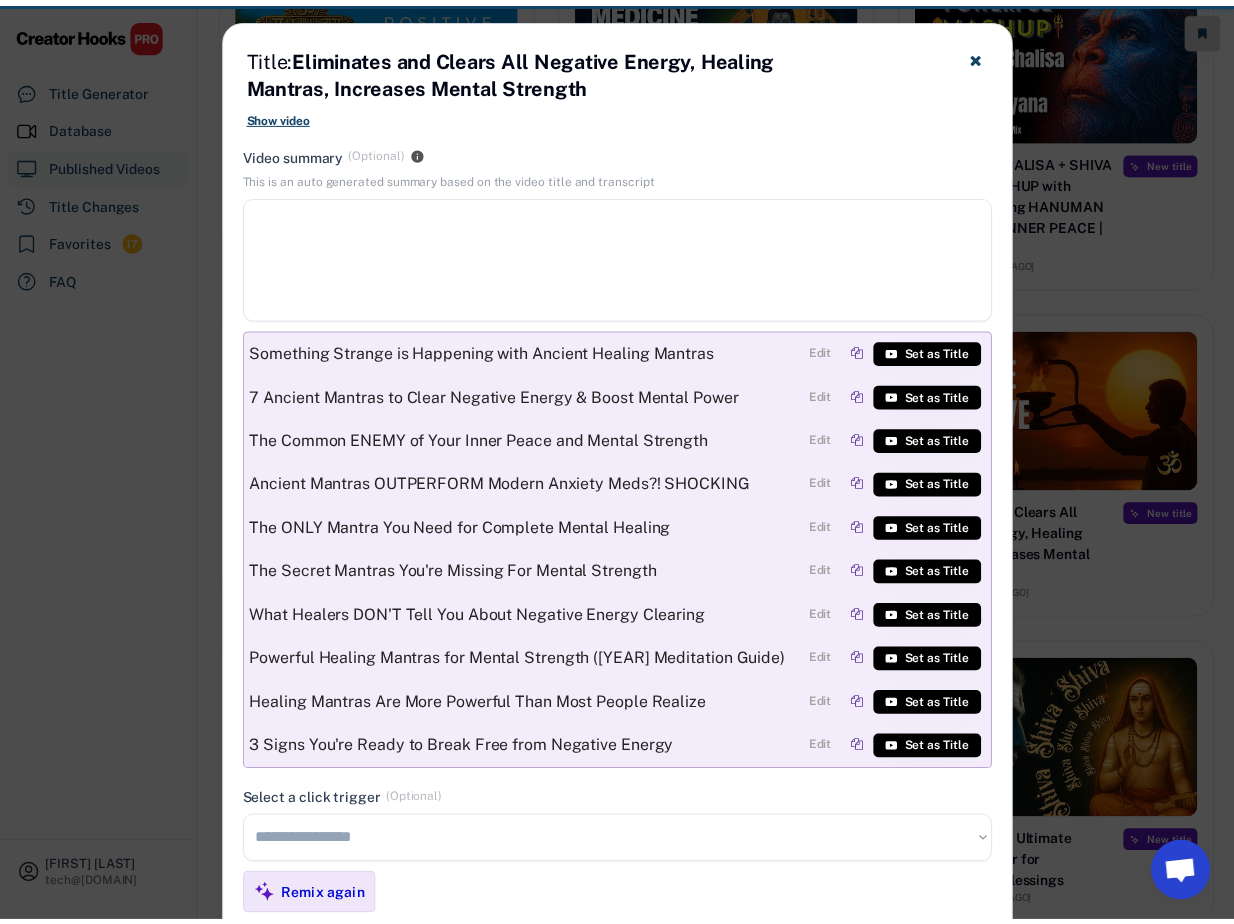 scroll, scrollTop: 4102, scrollLeft: 0, axis: vertical 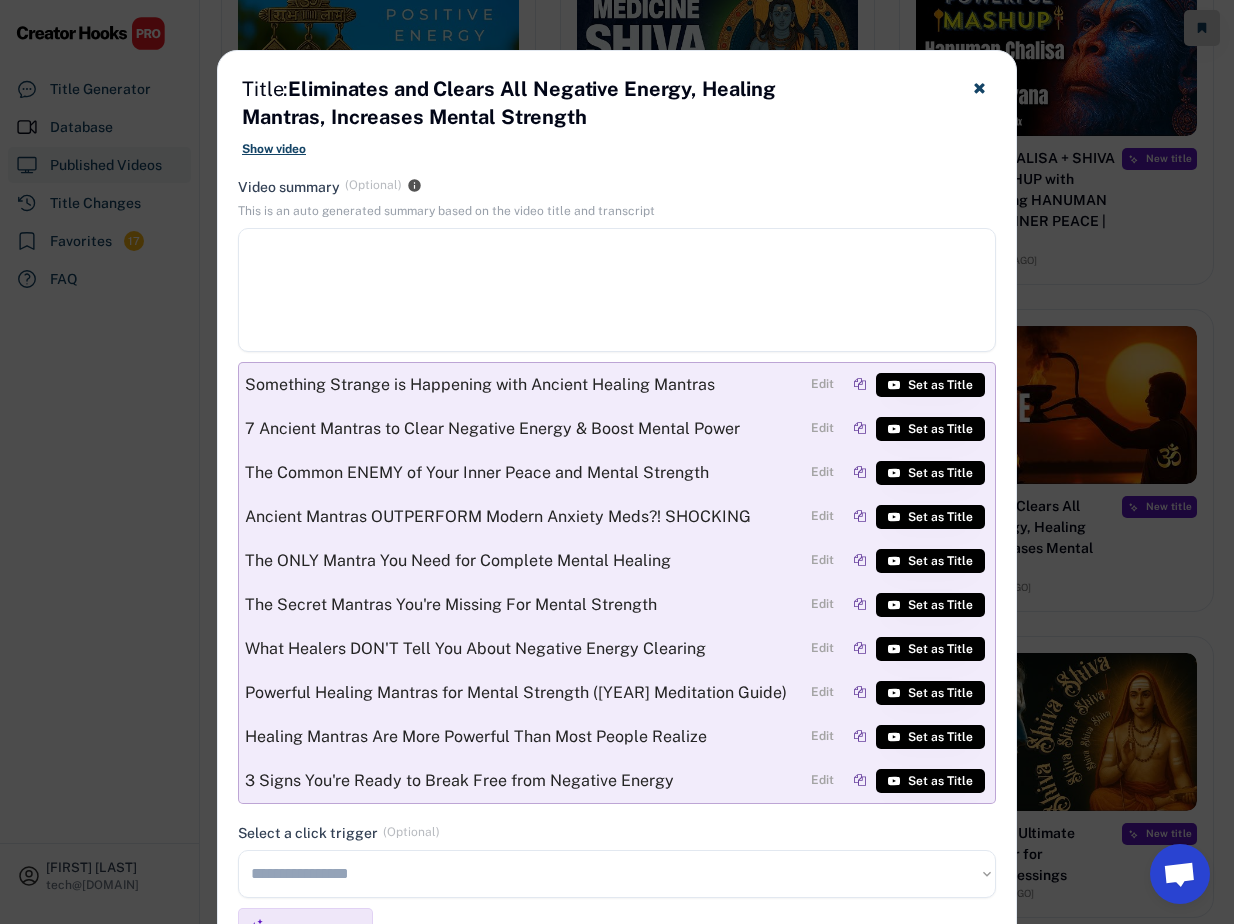 type on "**********" 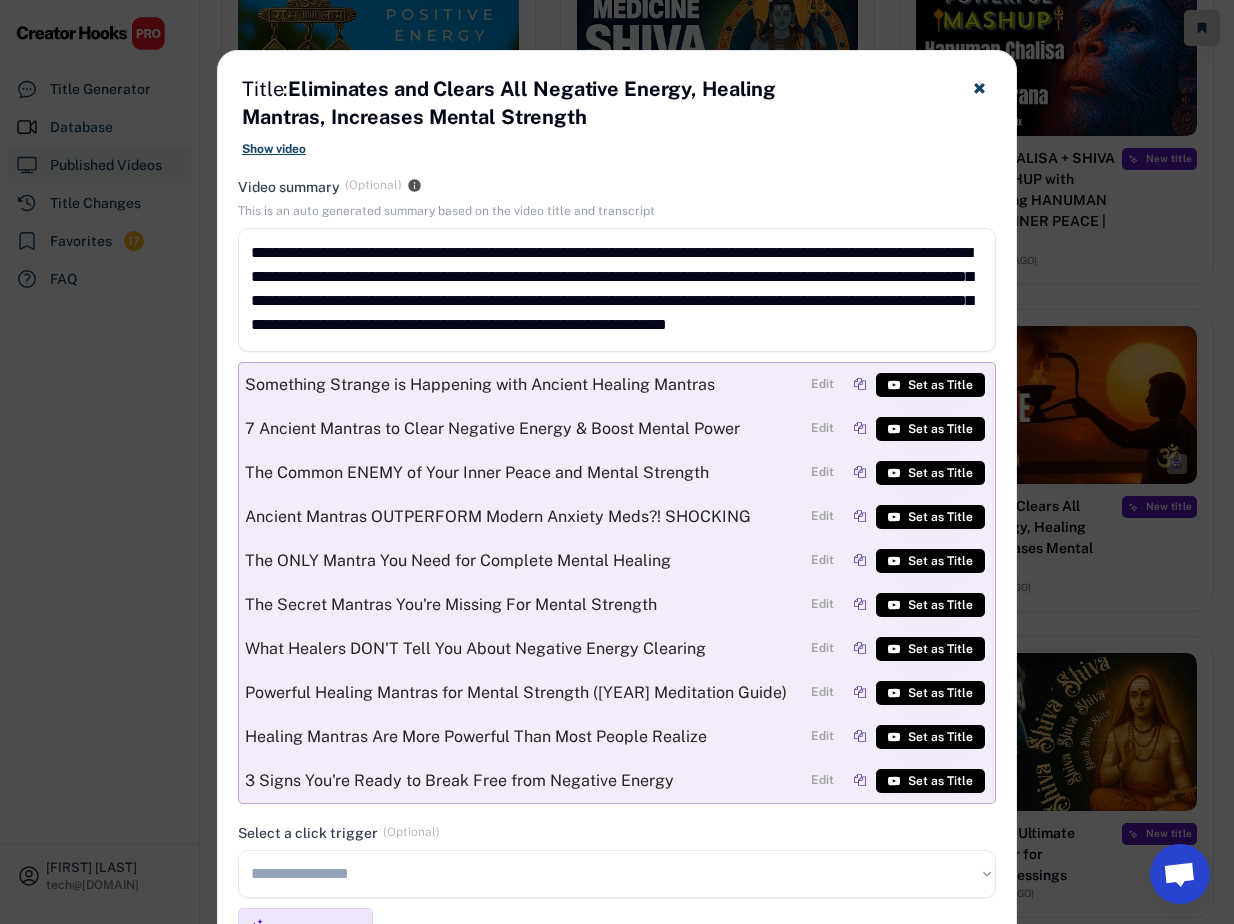 click on "**********" at bounding box center [617, 874] 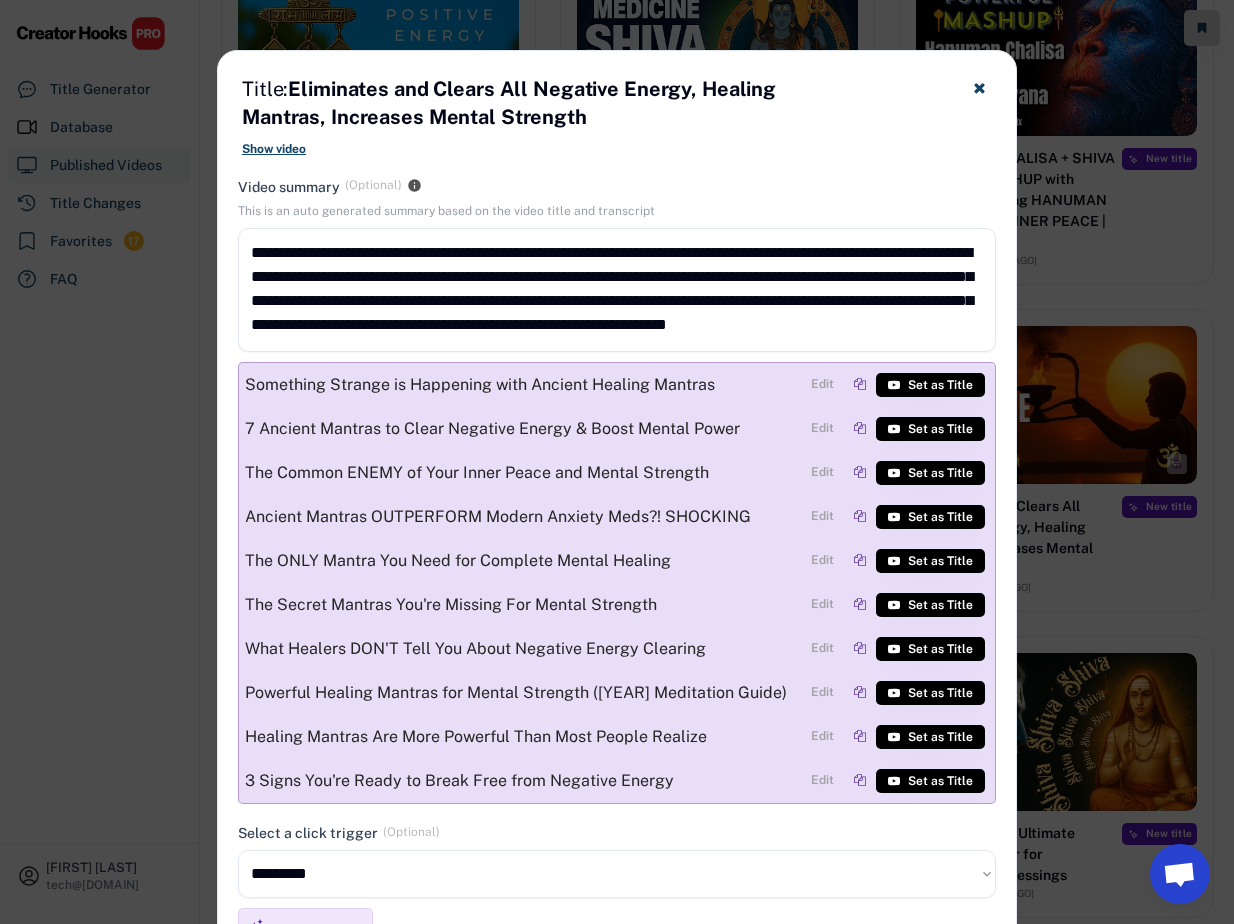 scroll, scrollTop: 4337, scrollLeft: 0, axis: vertical 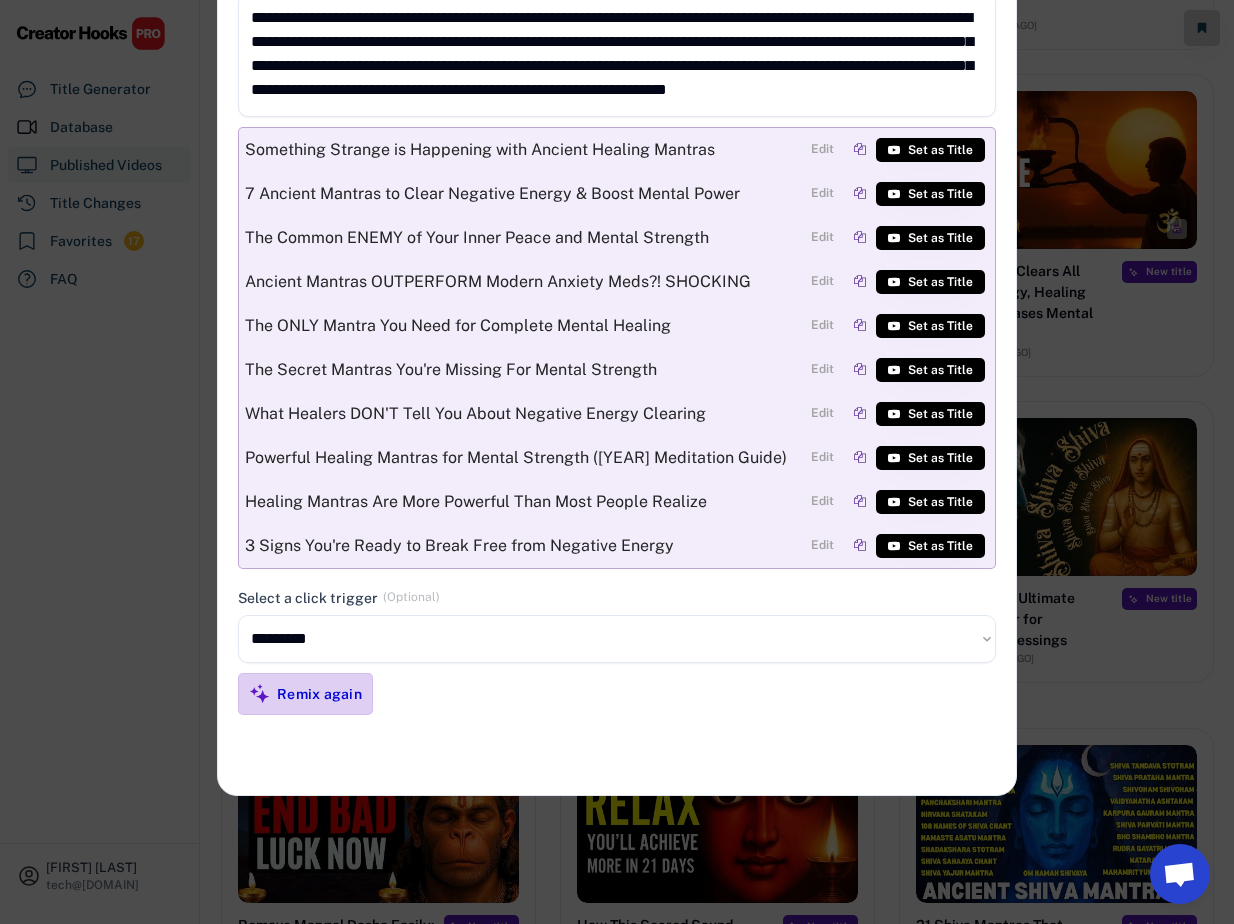 click on "Remix again" at bounding box center (319, 694) 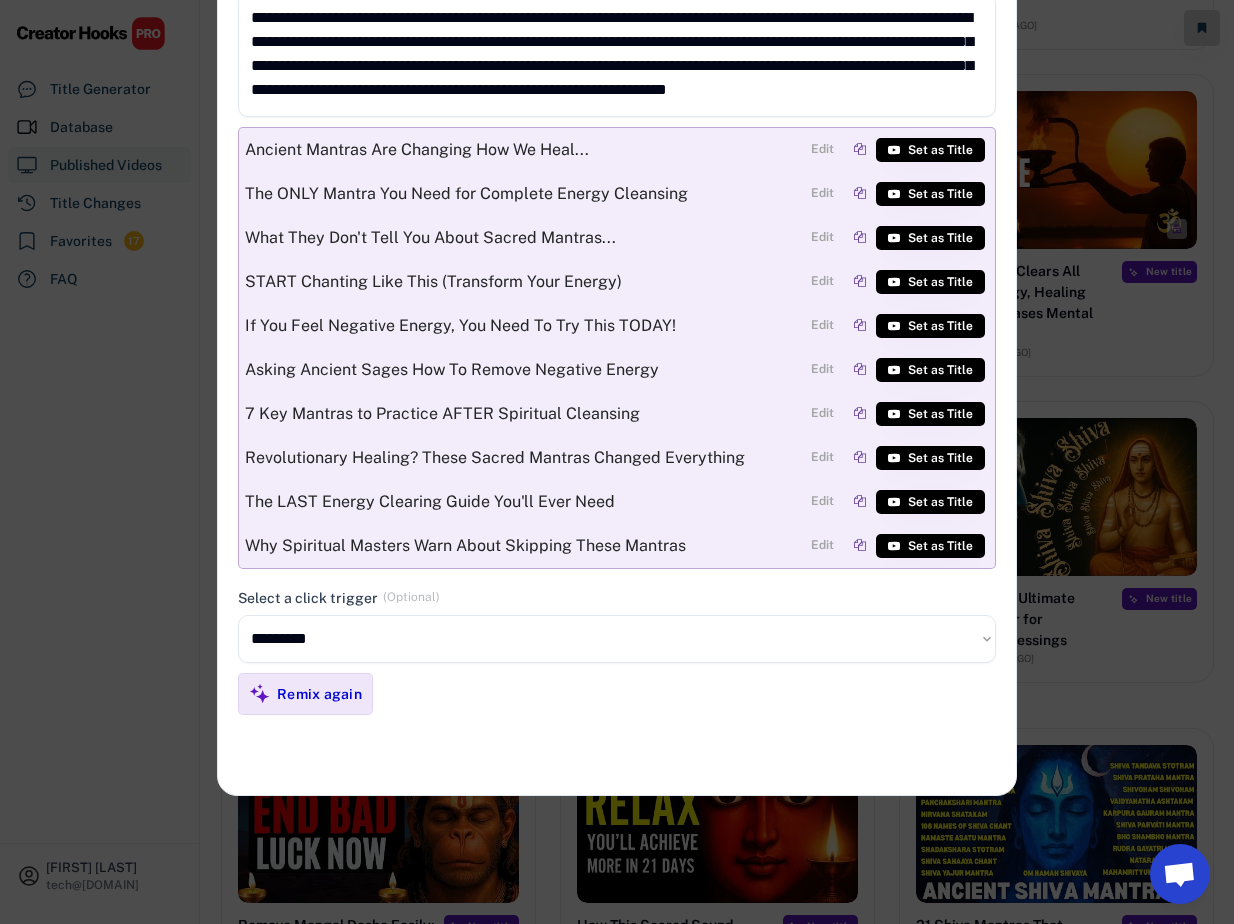 click on "**********" at bounding box center [617, 639] 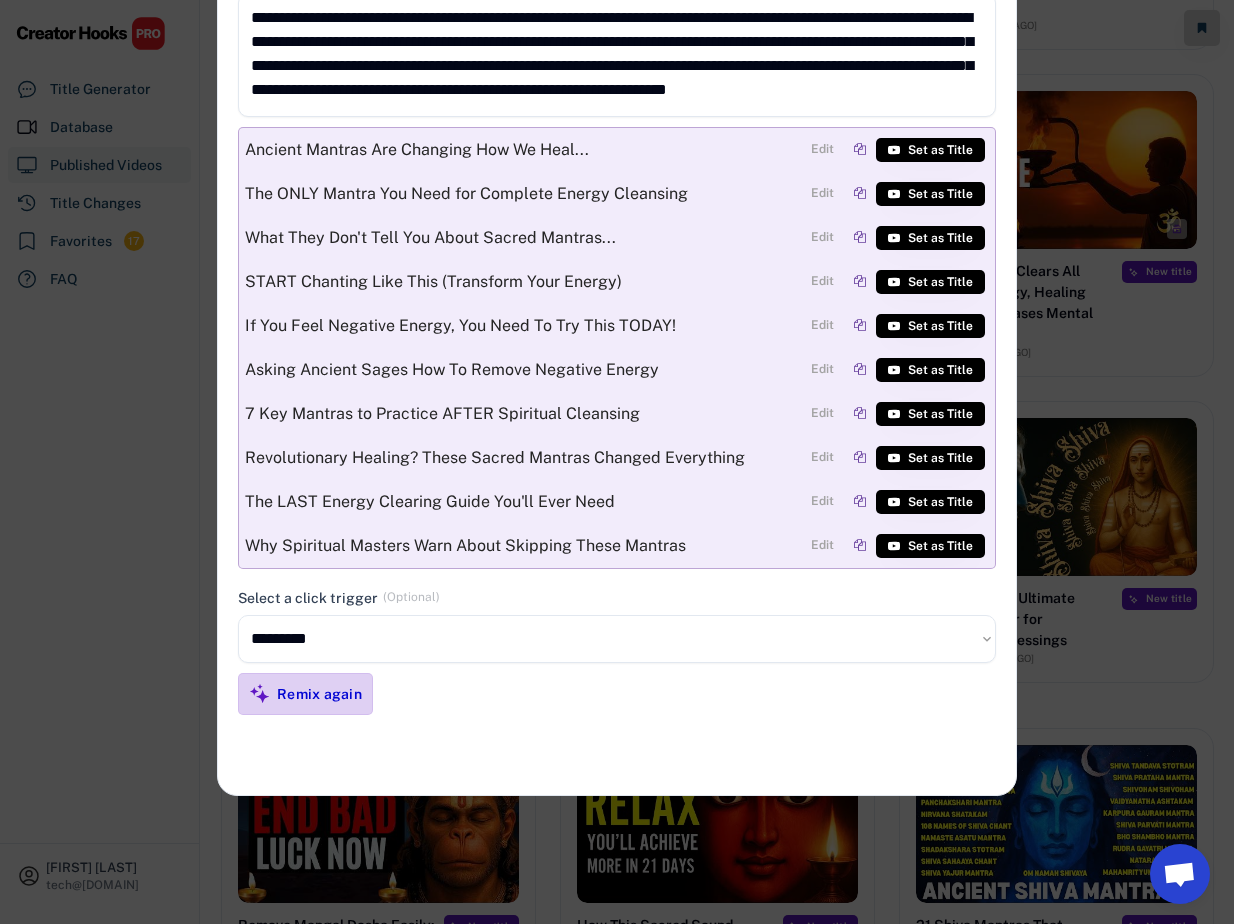 click on "Remix again" at bounding box center (319, 694) 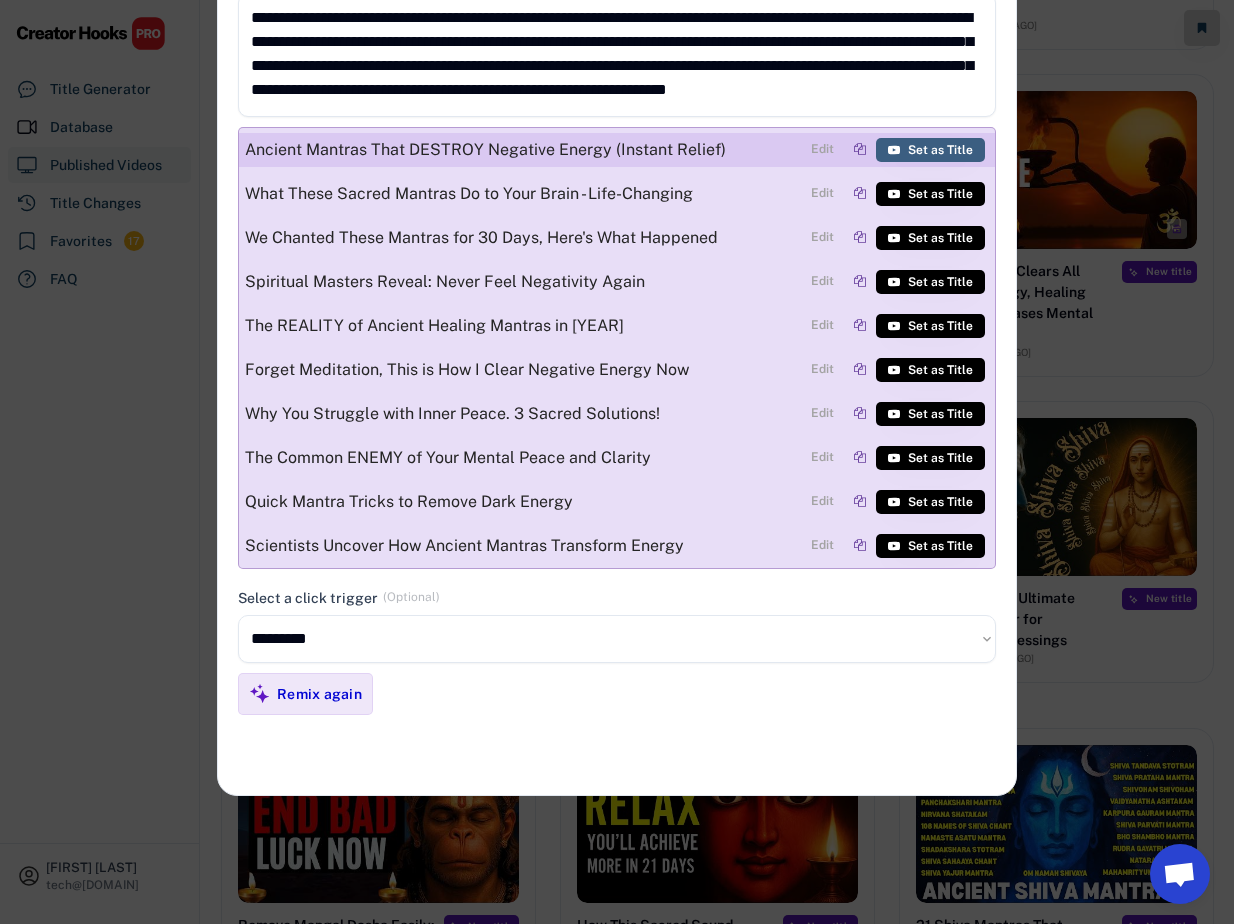 click on "Set as Title" at bounding box center (940, 150) 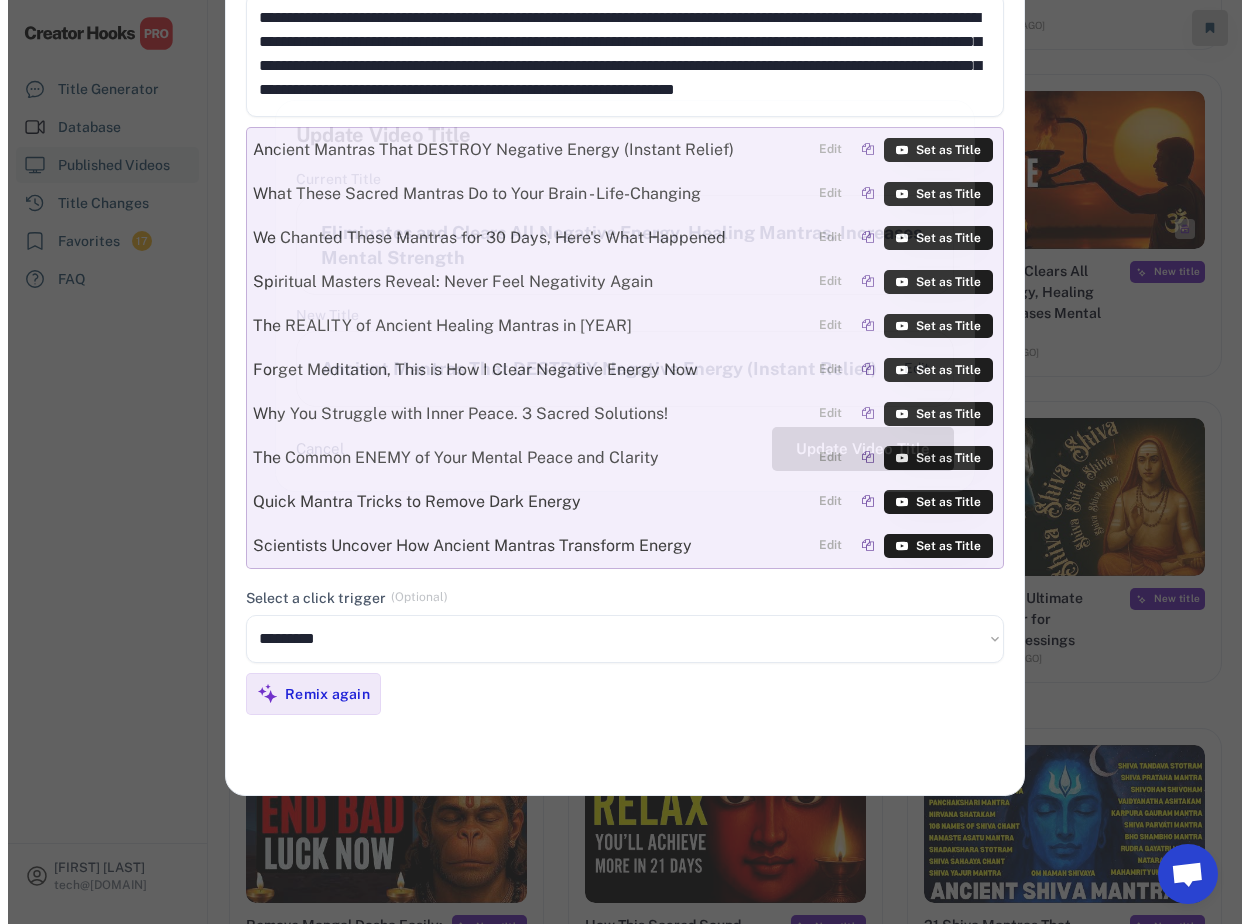 scroll, scrollTop: 4370, scrollLeft: 0, axis: vertical 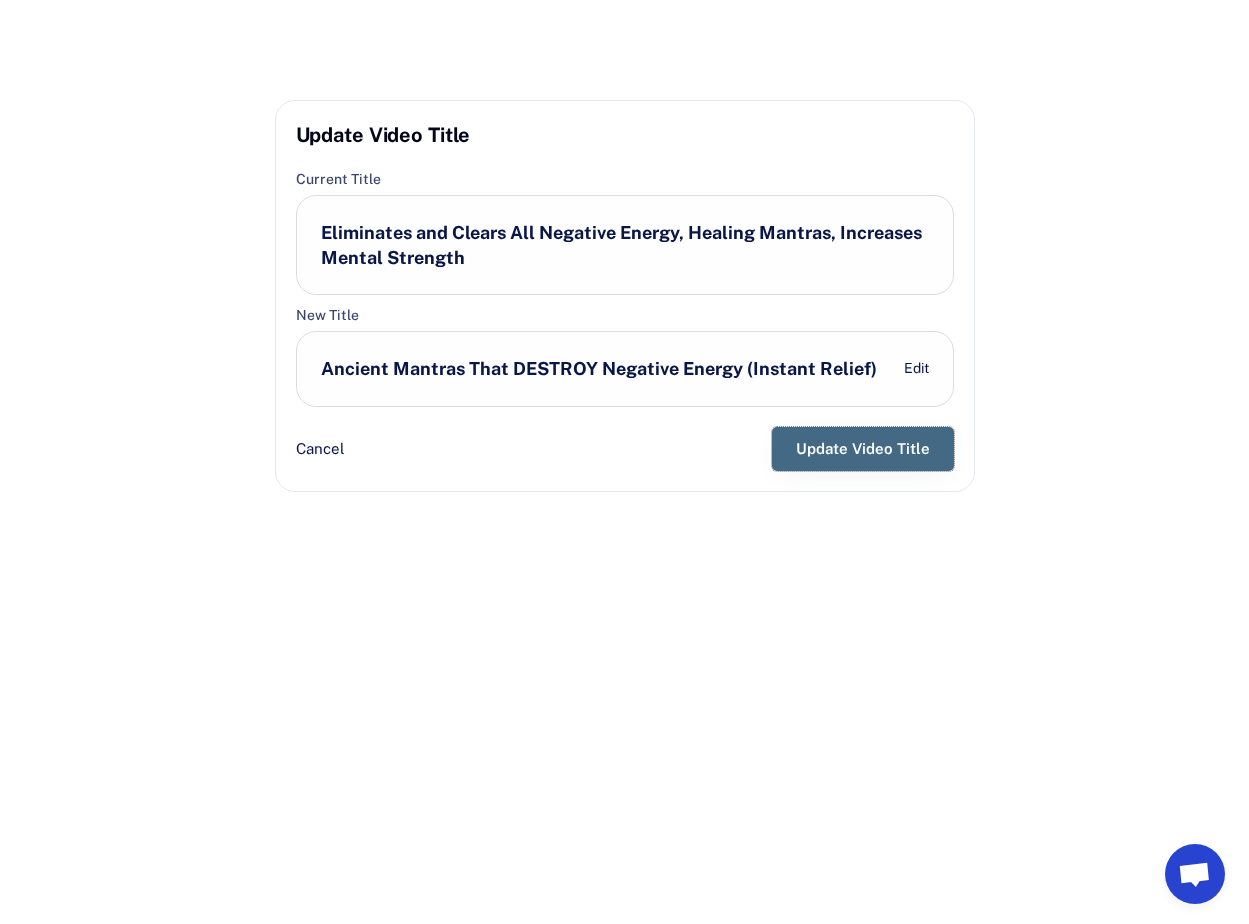 click on "Update Video Title" at bounding box center (863, 449) 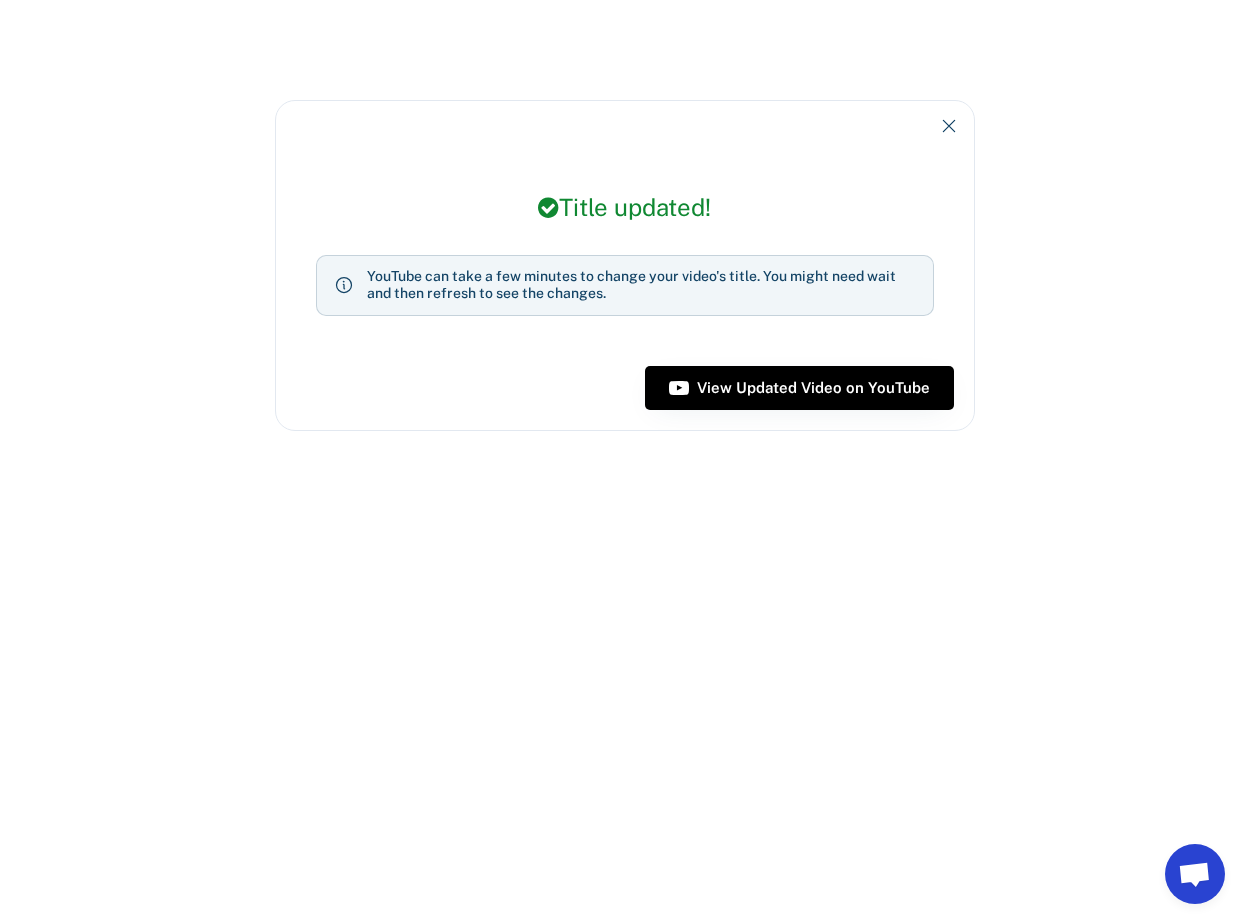 click 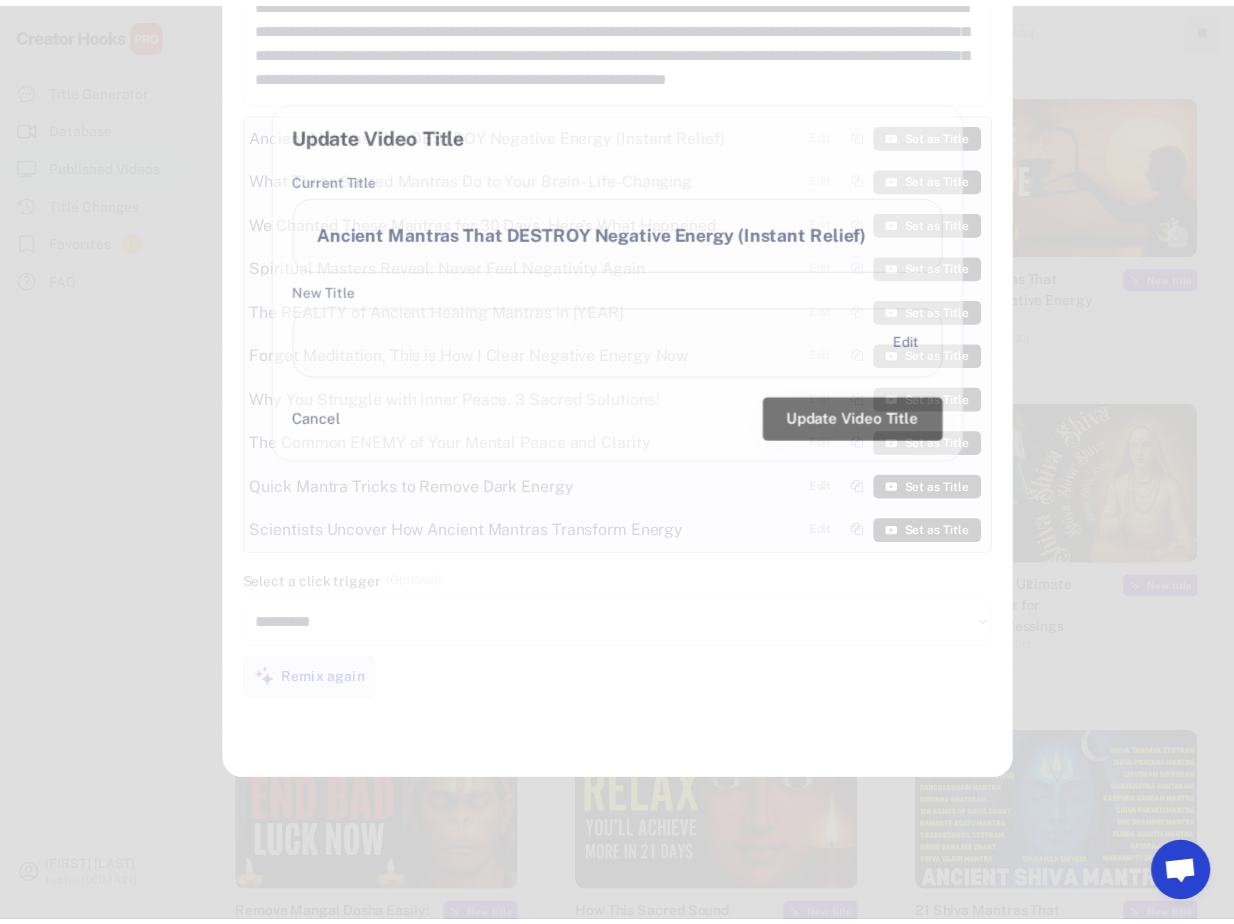 scroll, scrollTop: 4337, scrollLeft: 0, axis: vertical 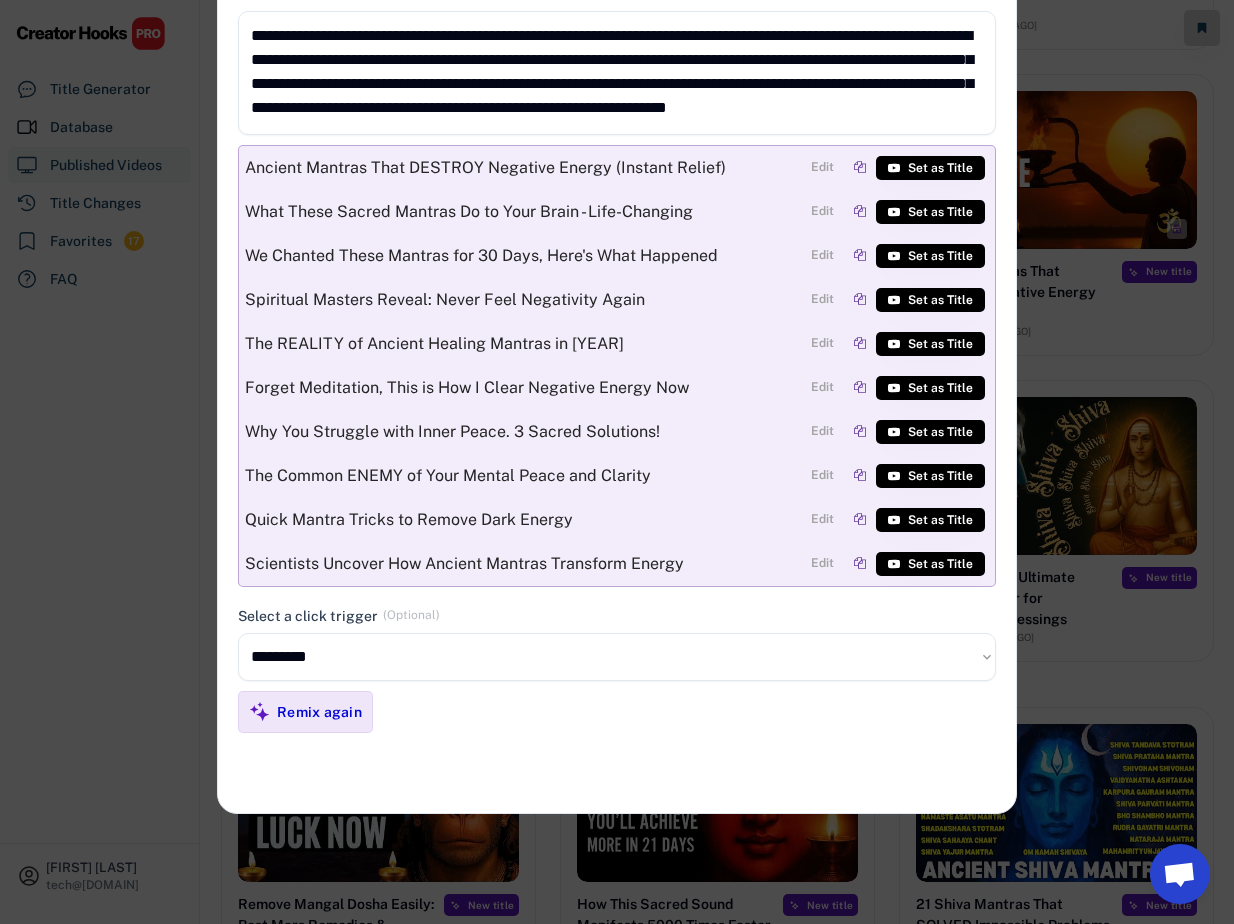 click at bounding box center [617, 462] 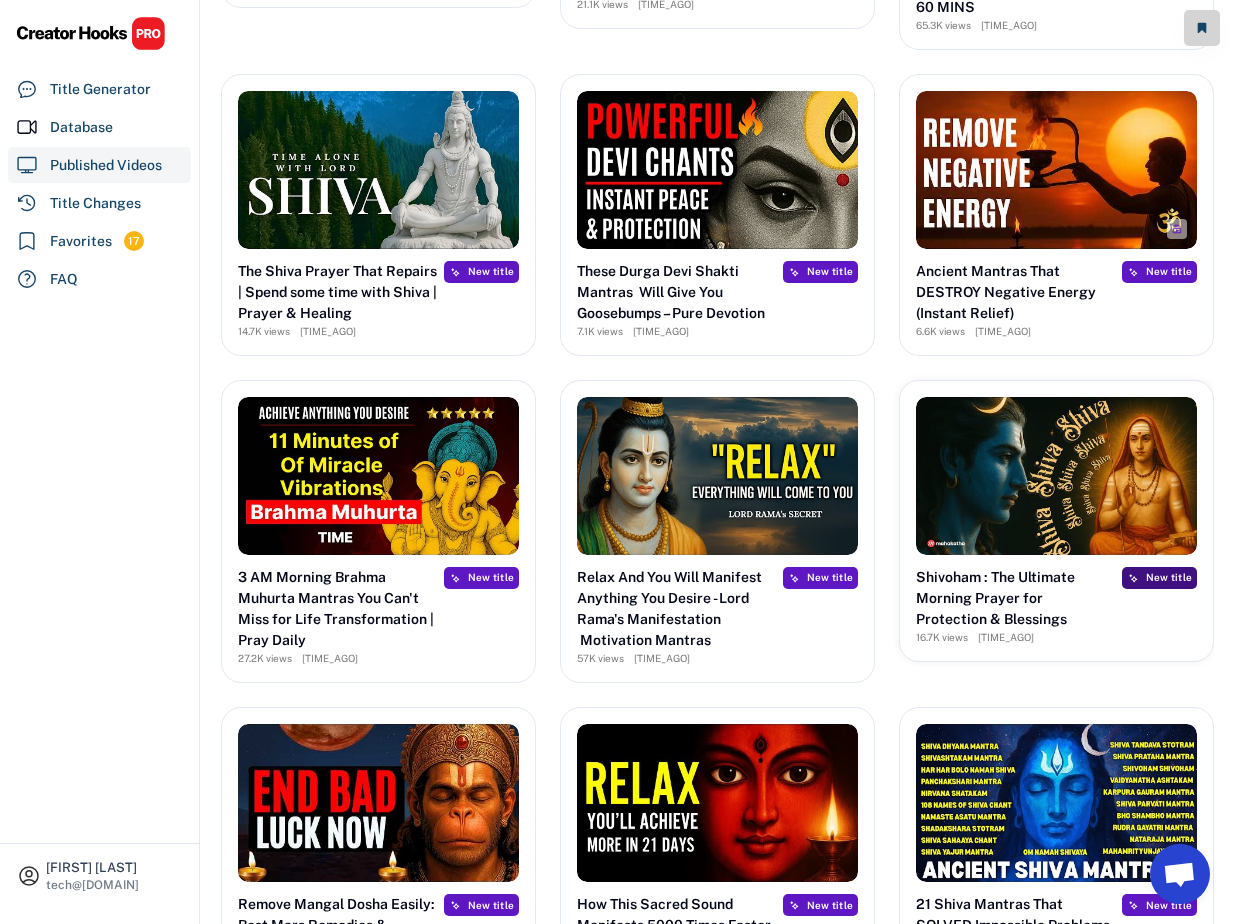 click on "New title" at bounding box center (1169, 577) 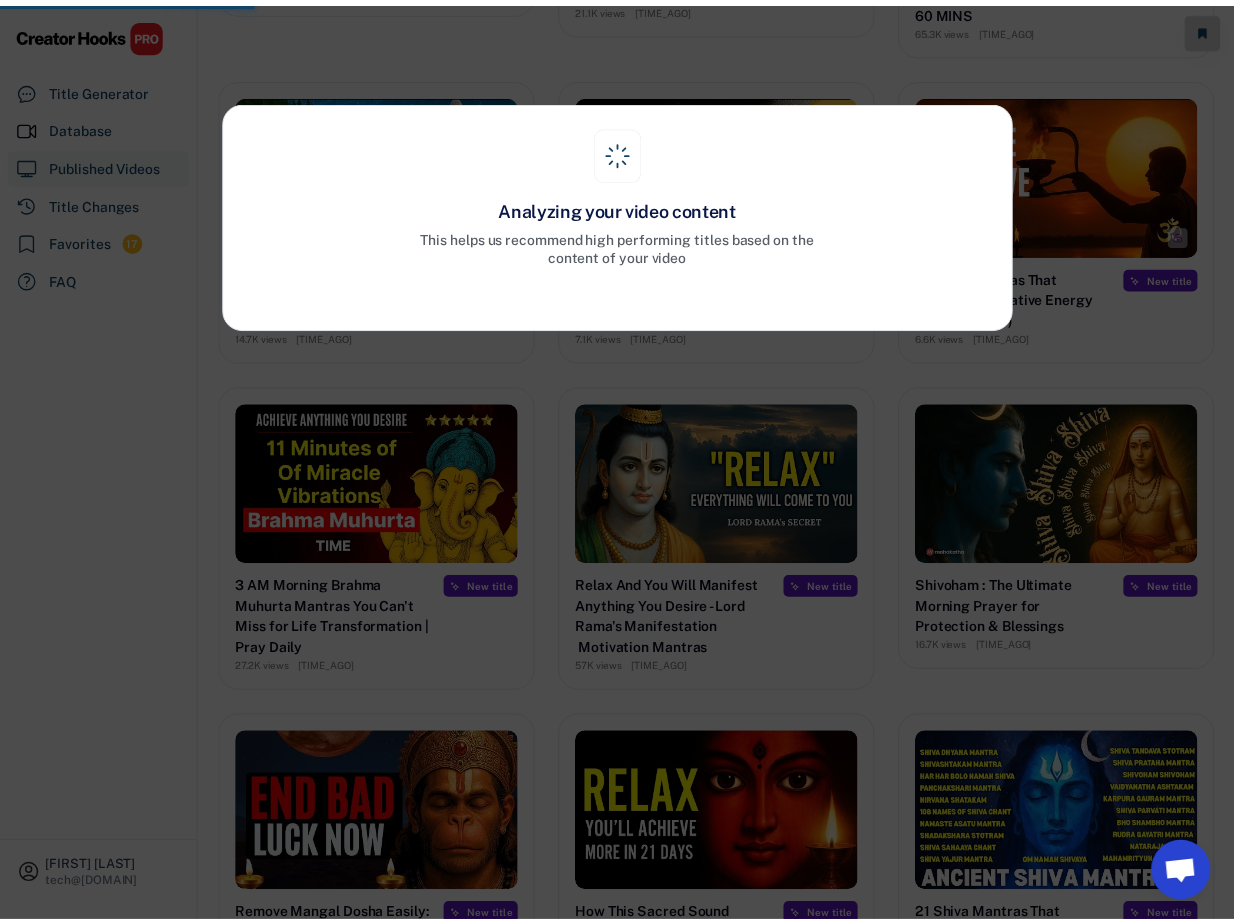 scroll, scrollTop: 4337, scrollLeft: 0, axis: vertical 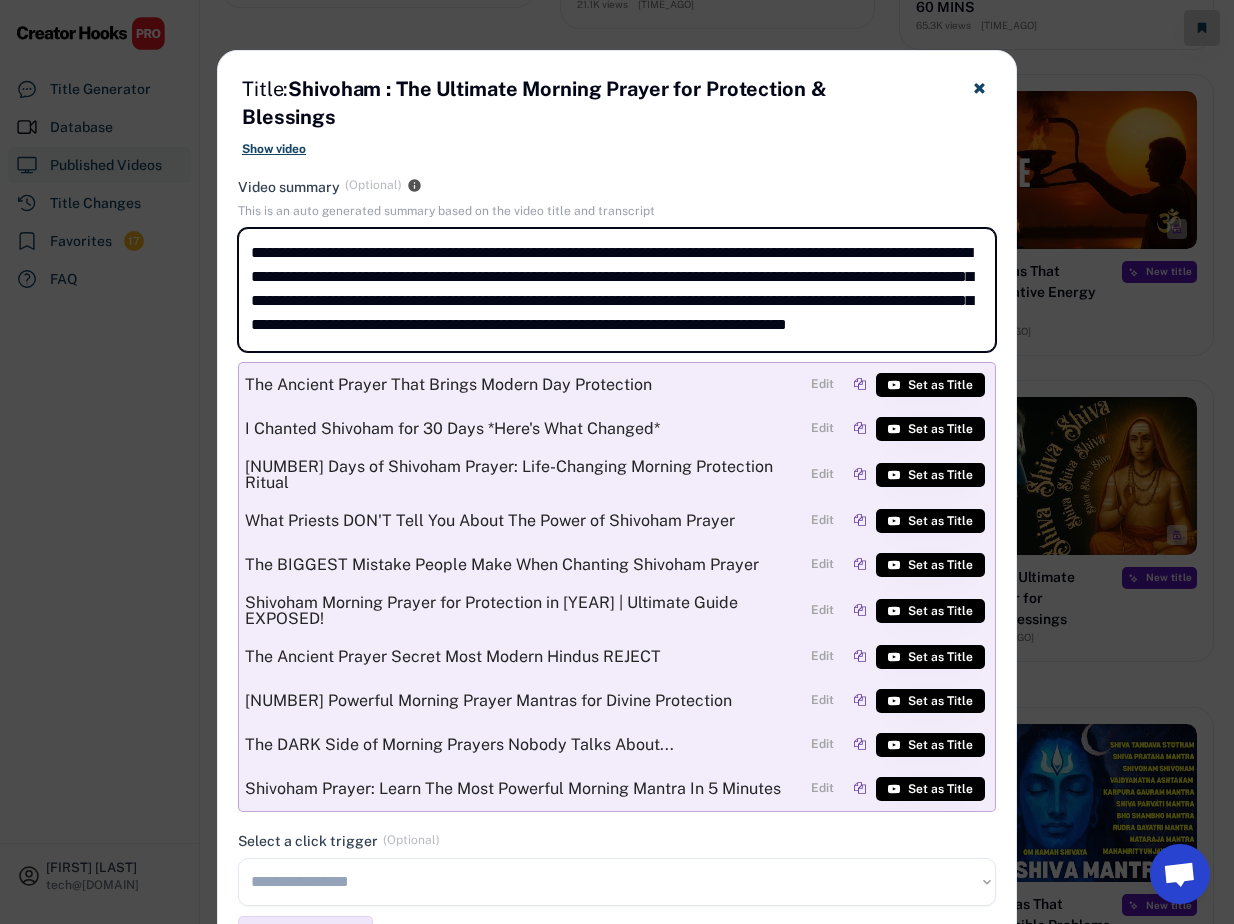 click on "**********" at bounding box center [617, 290] 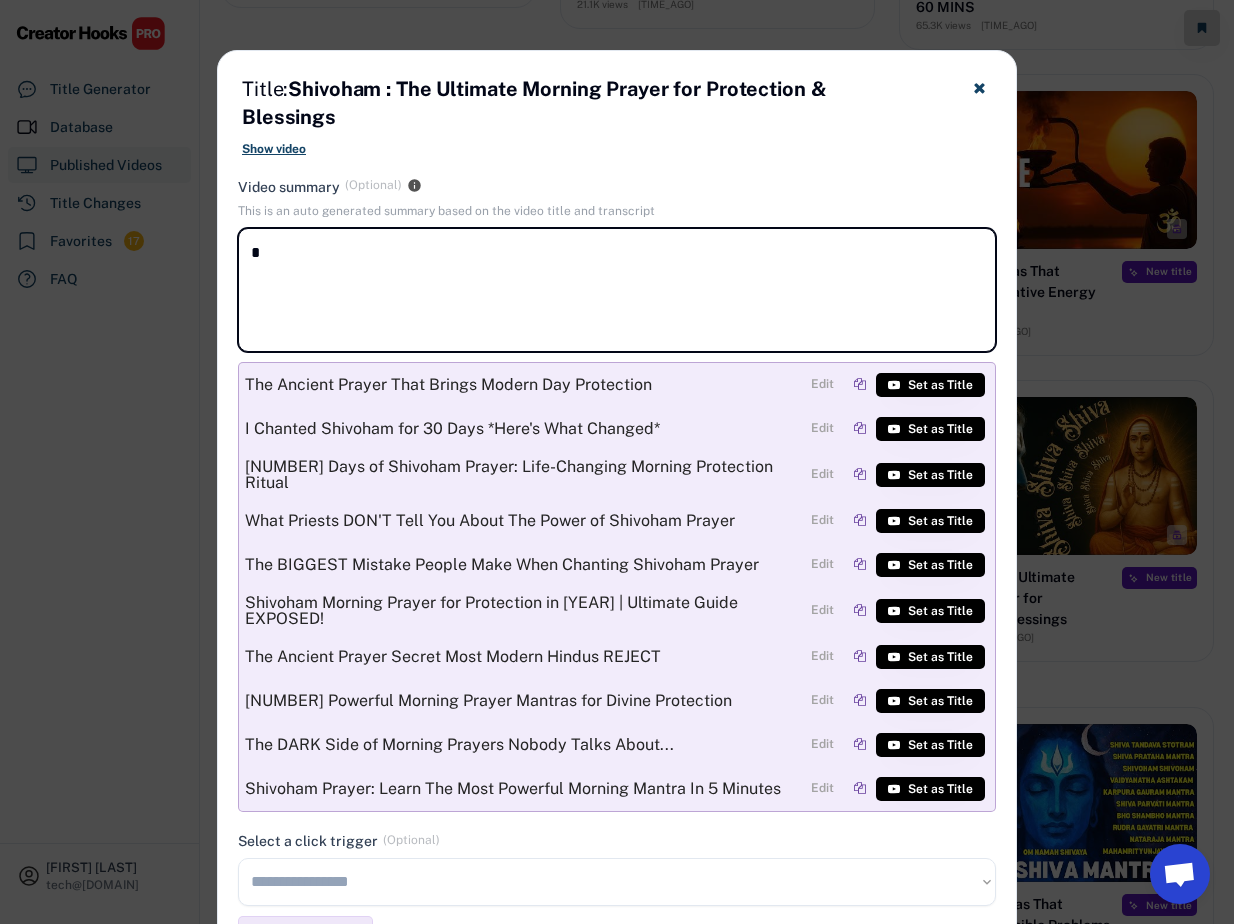 scroll, scrollTop: 0, scrollLeft: 0, axis: both 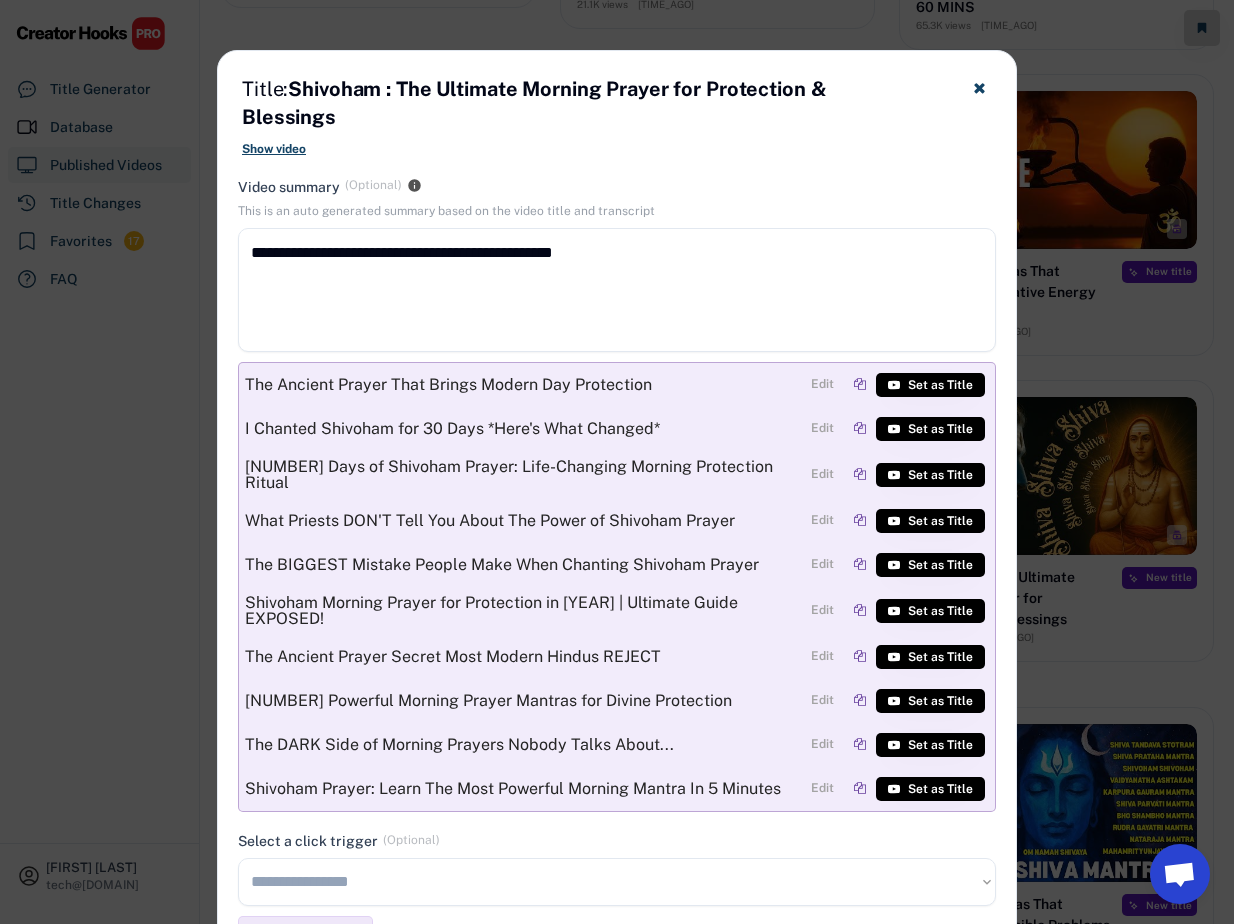 click on "**********" at bounding box center (617, 290) 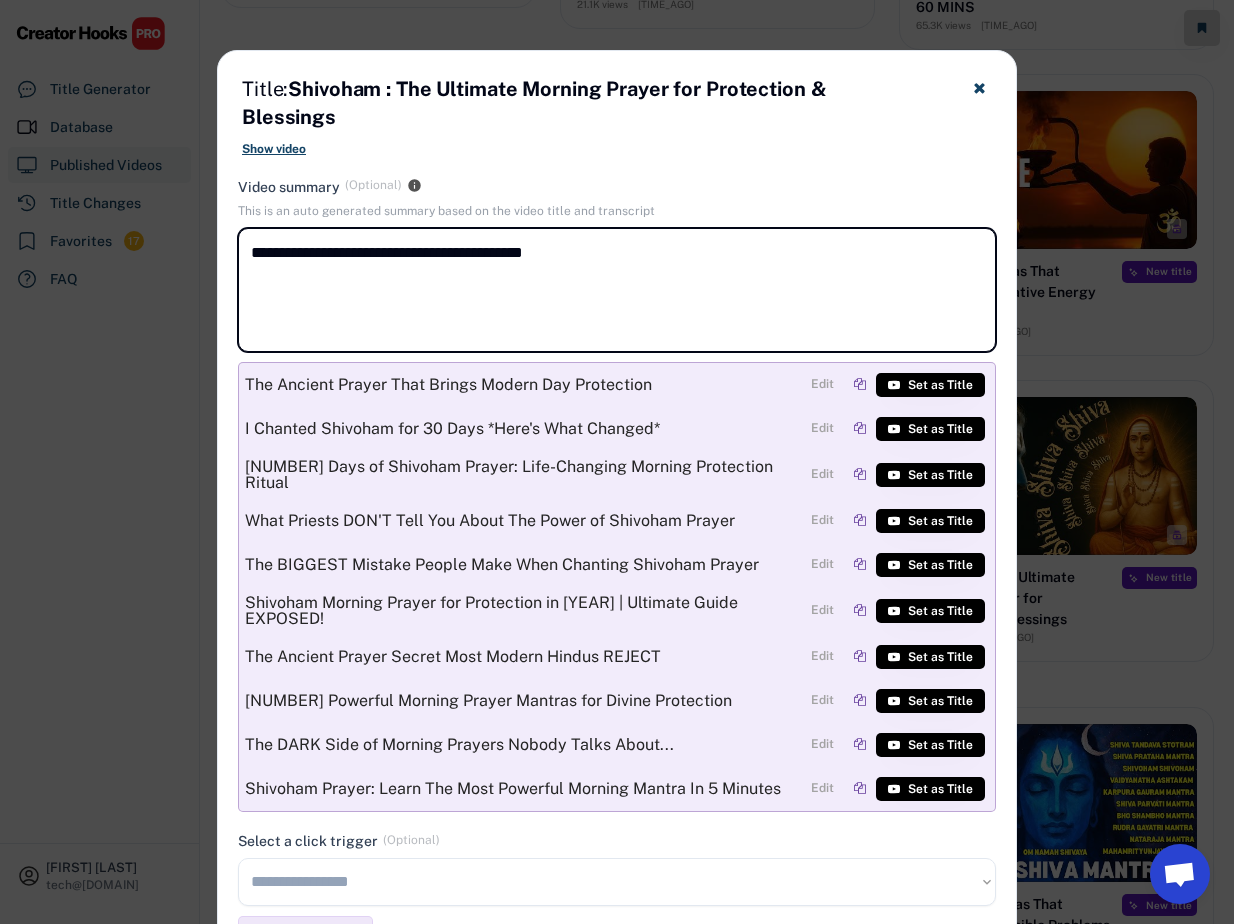 drag, startPoint x: 620, startPoint y: 251, endPoint x: 684, endPoint y: 252, distance: 64.00781 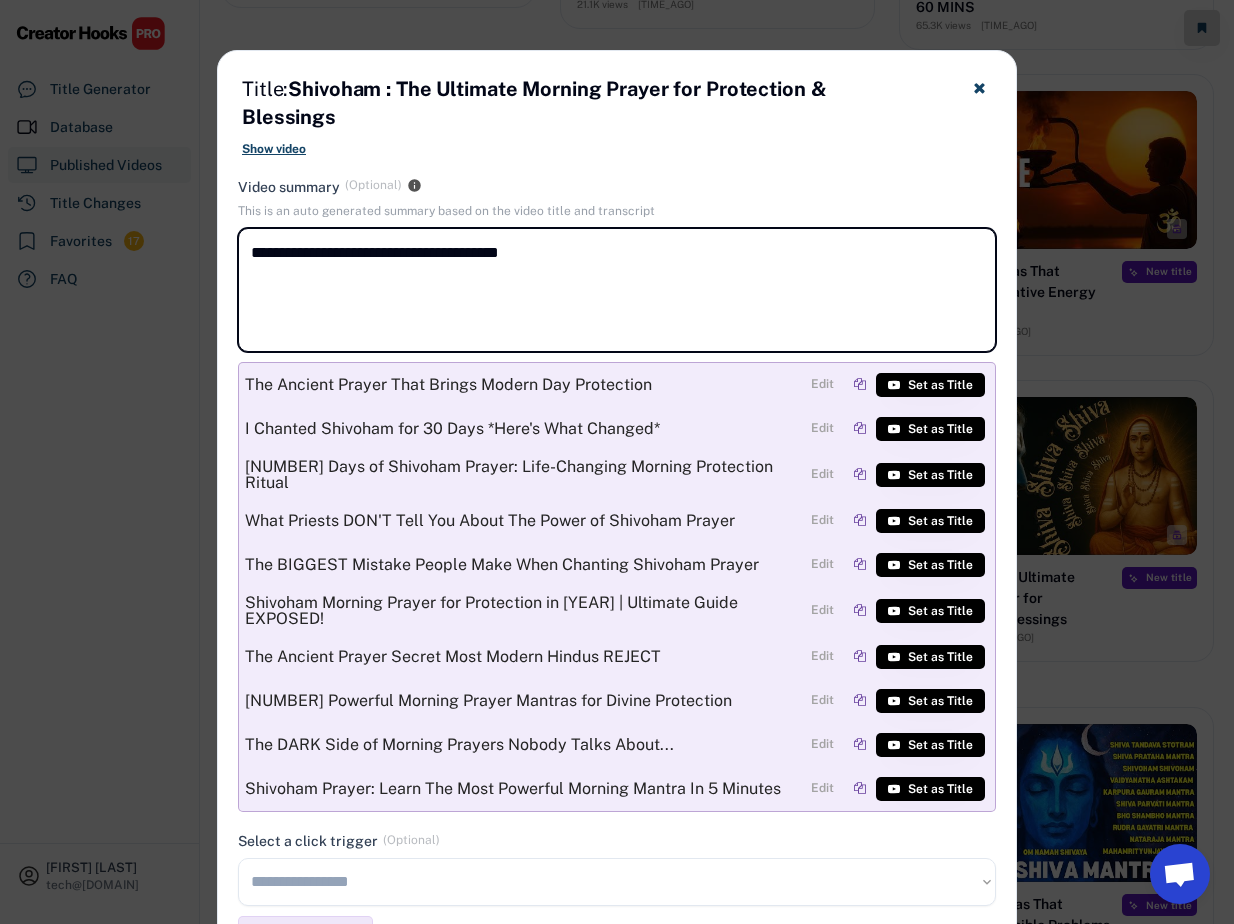 paste on "**********" 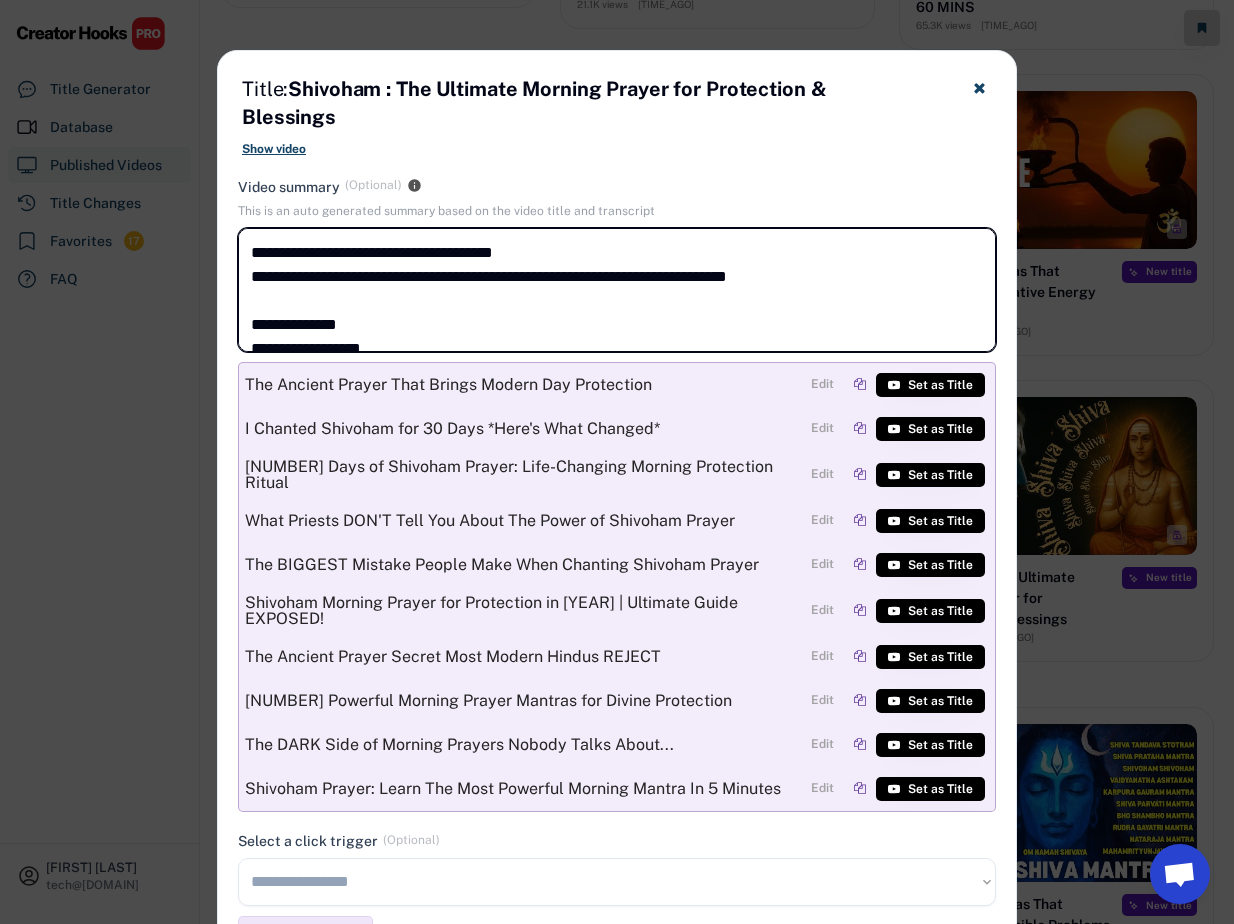 scroll, scrollTop: 439, scrollLeft: 0, axis: vertical 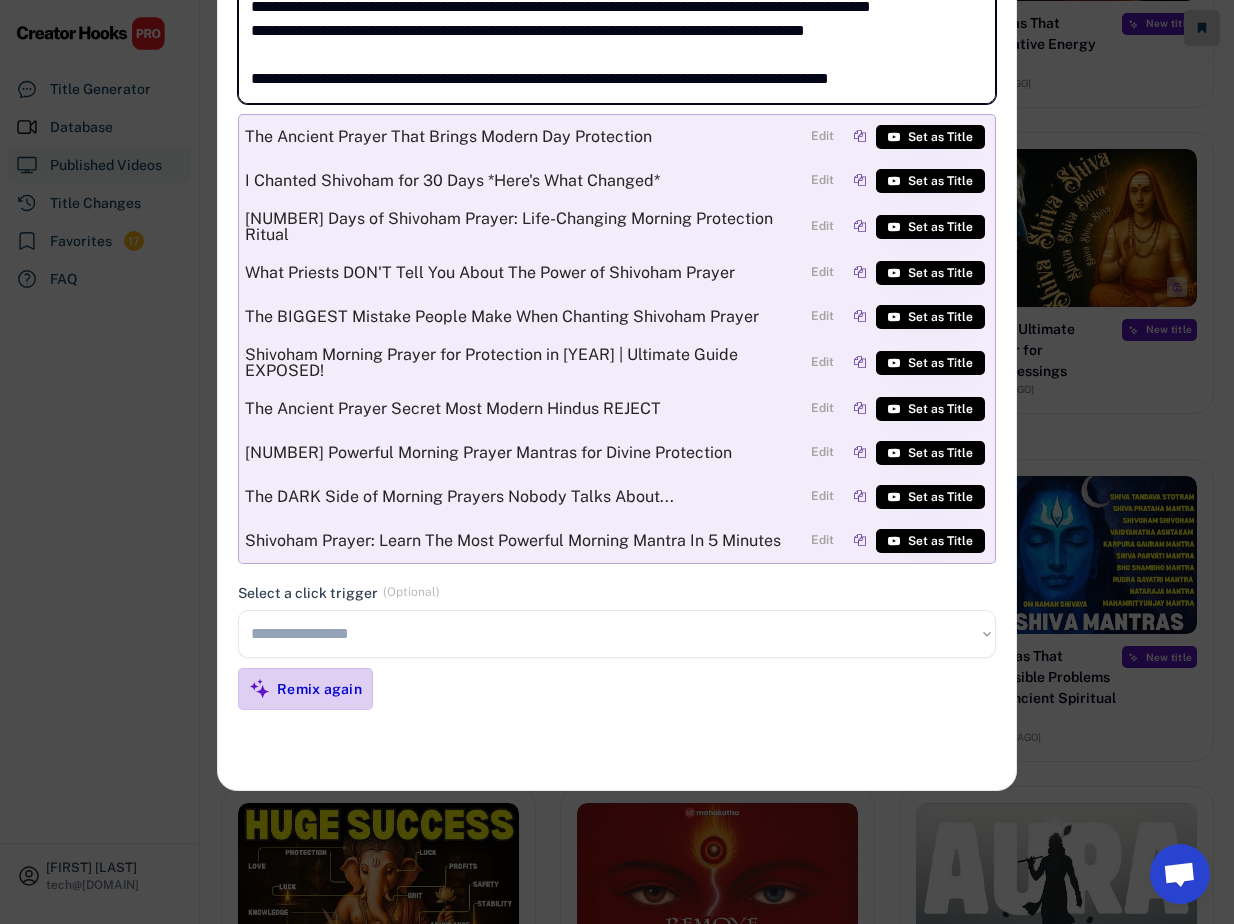 click on "Remix again" at bounding box center (319, 689) 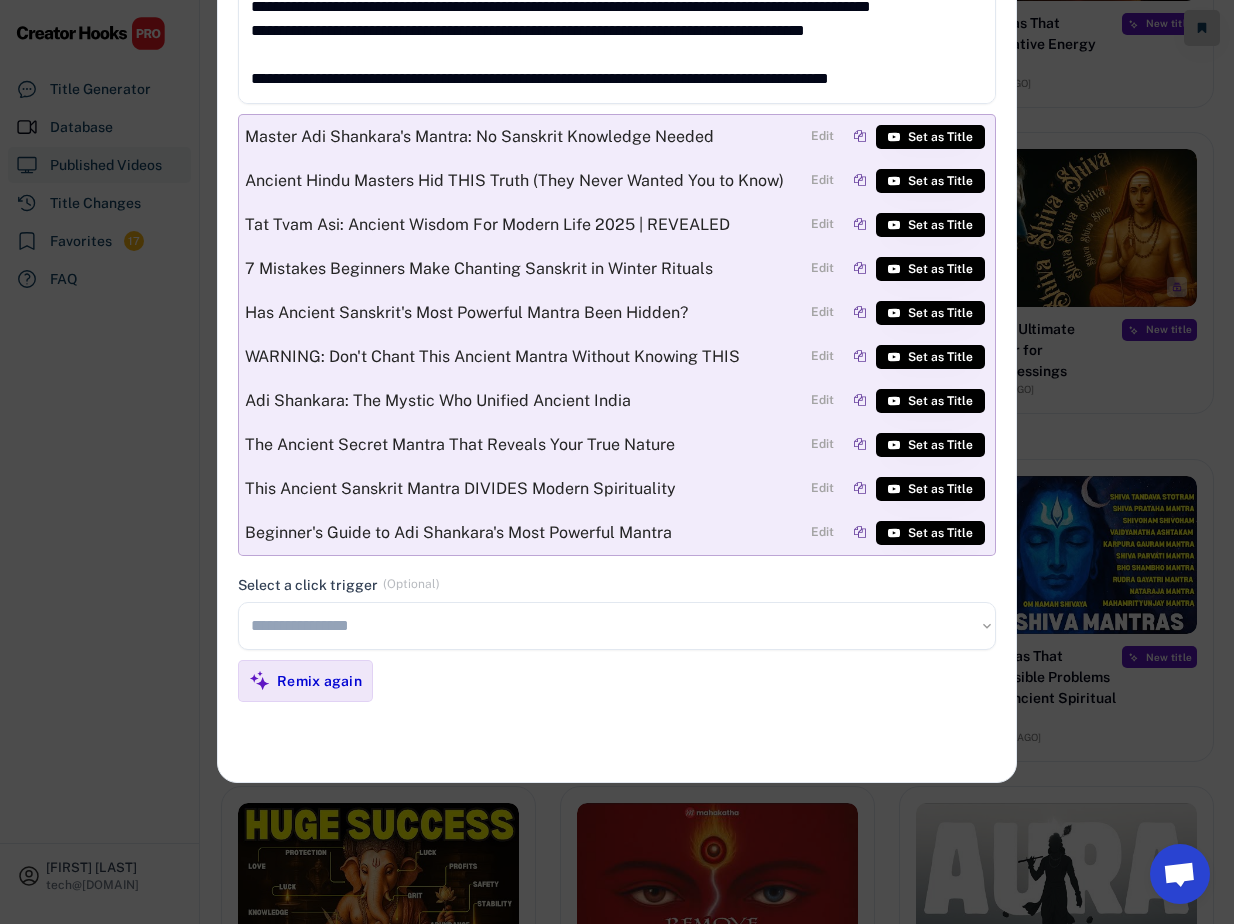 click on "**********" at bounding box center (617, 626) 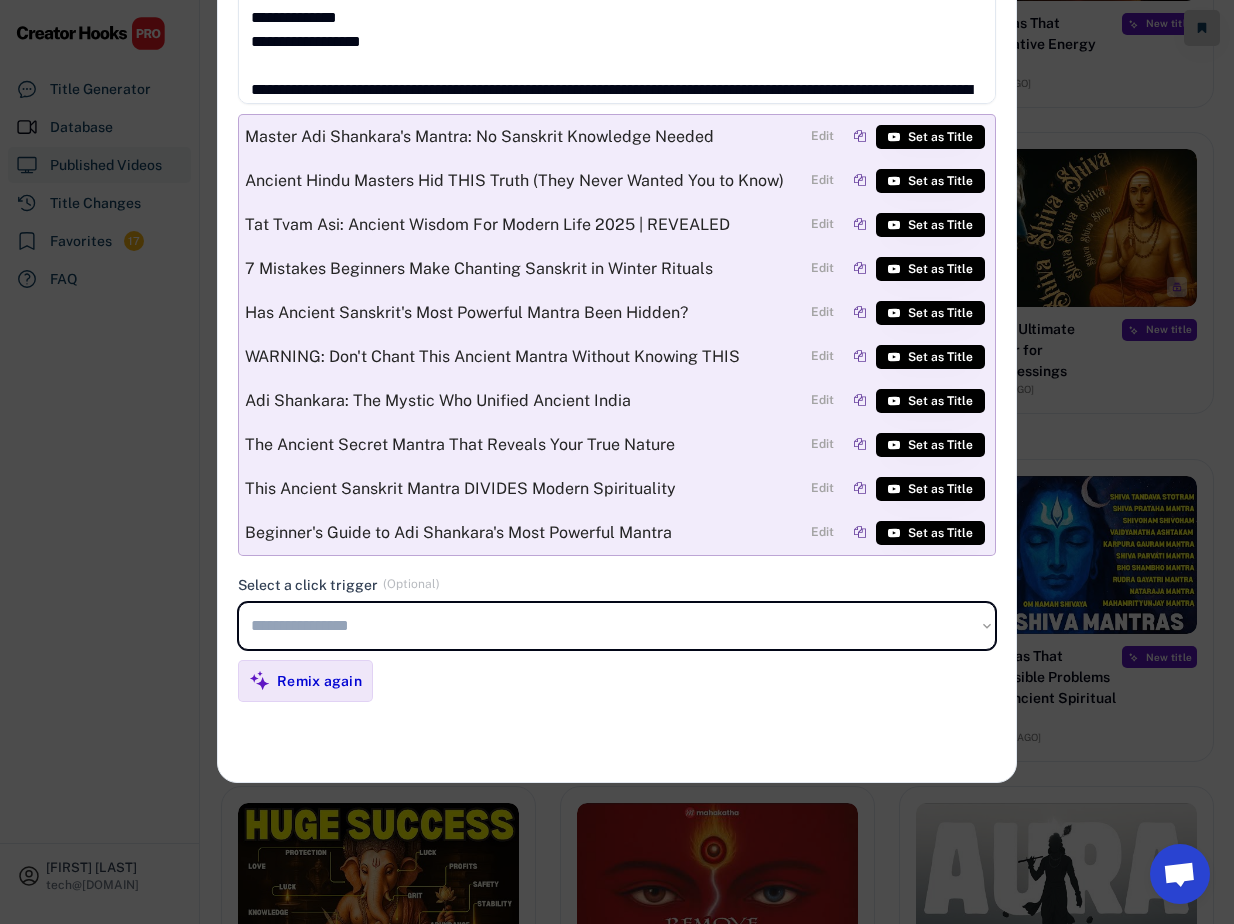 scroll, scrollTop: 0, scrollLeft: 0, axis: both 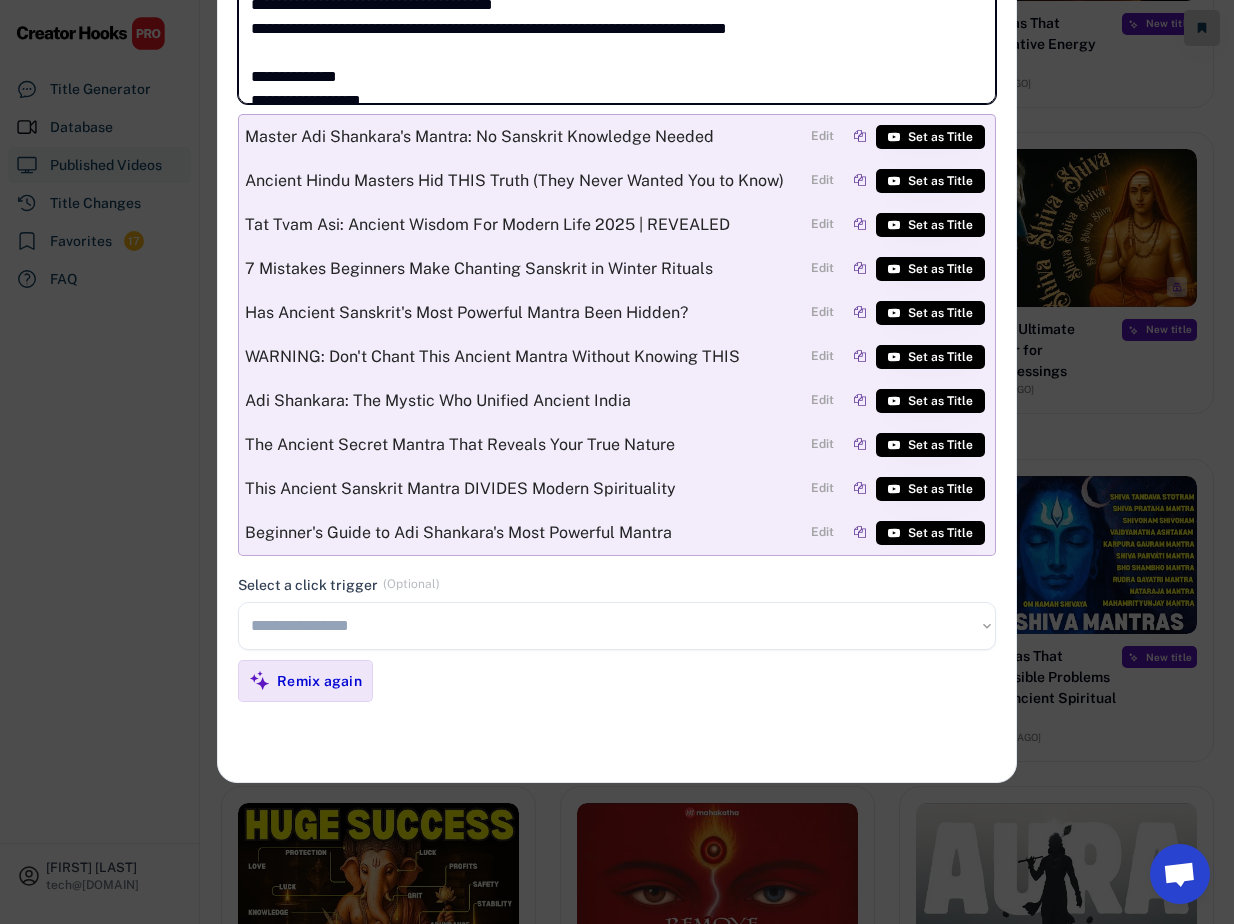 drag, startPoint x: 254, startPoint y: 74, endPoint x: 410, endPoint y: 90, distance: 156.81836 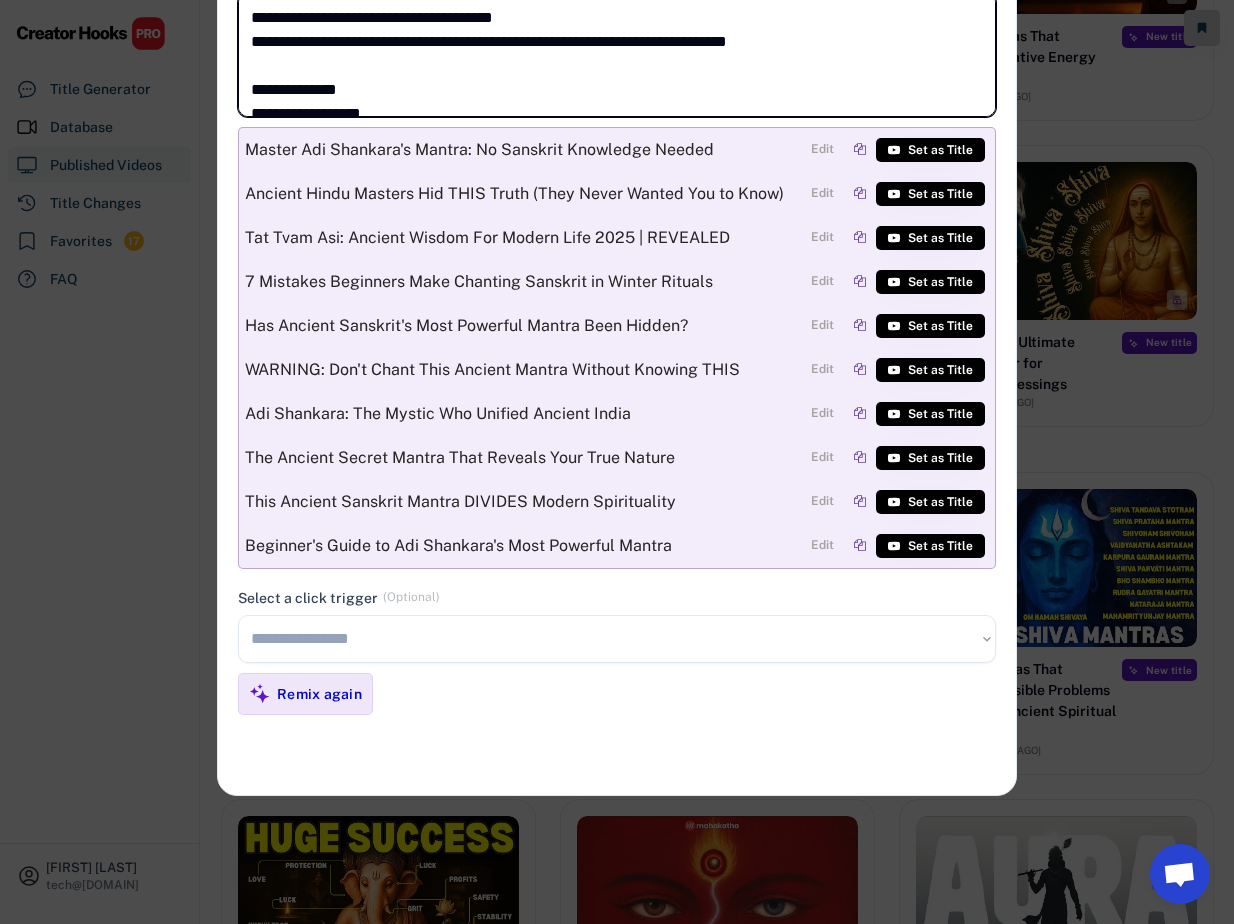 scroll, scrollTop: 4506, scrollLeft: 0, axis: vertical 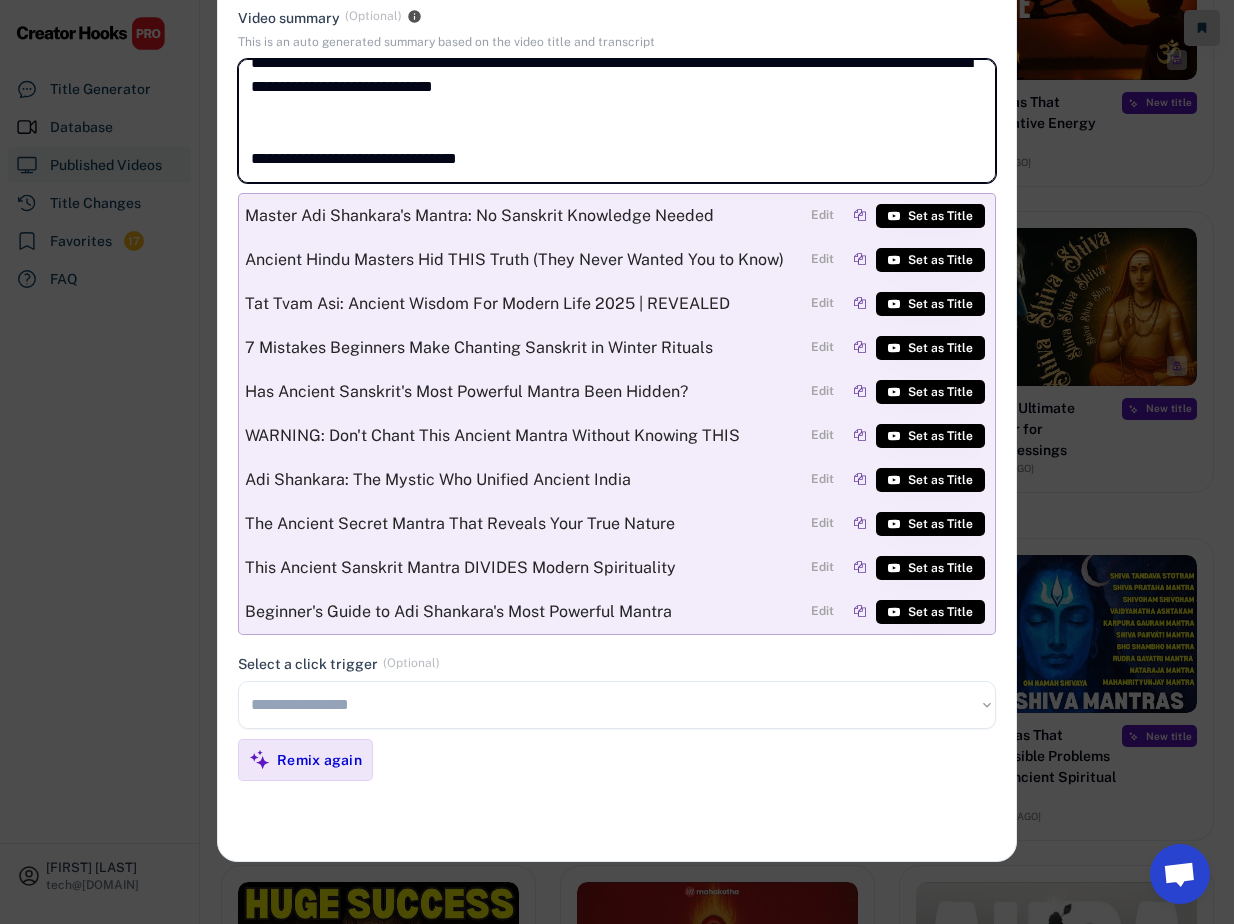 drag, startPoint x: 248, startPoint y: 107, endPoint x: 724, endPoint y: 89, distance: 476.3402 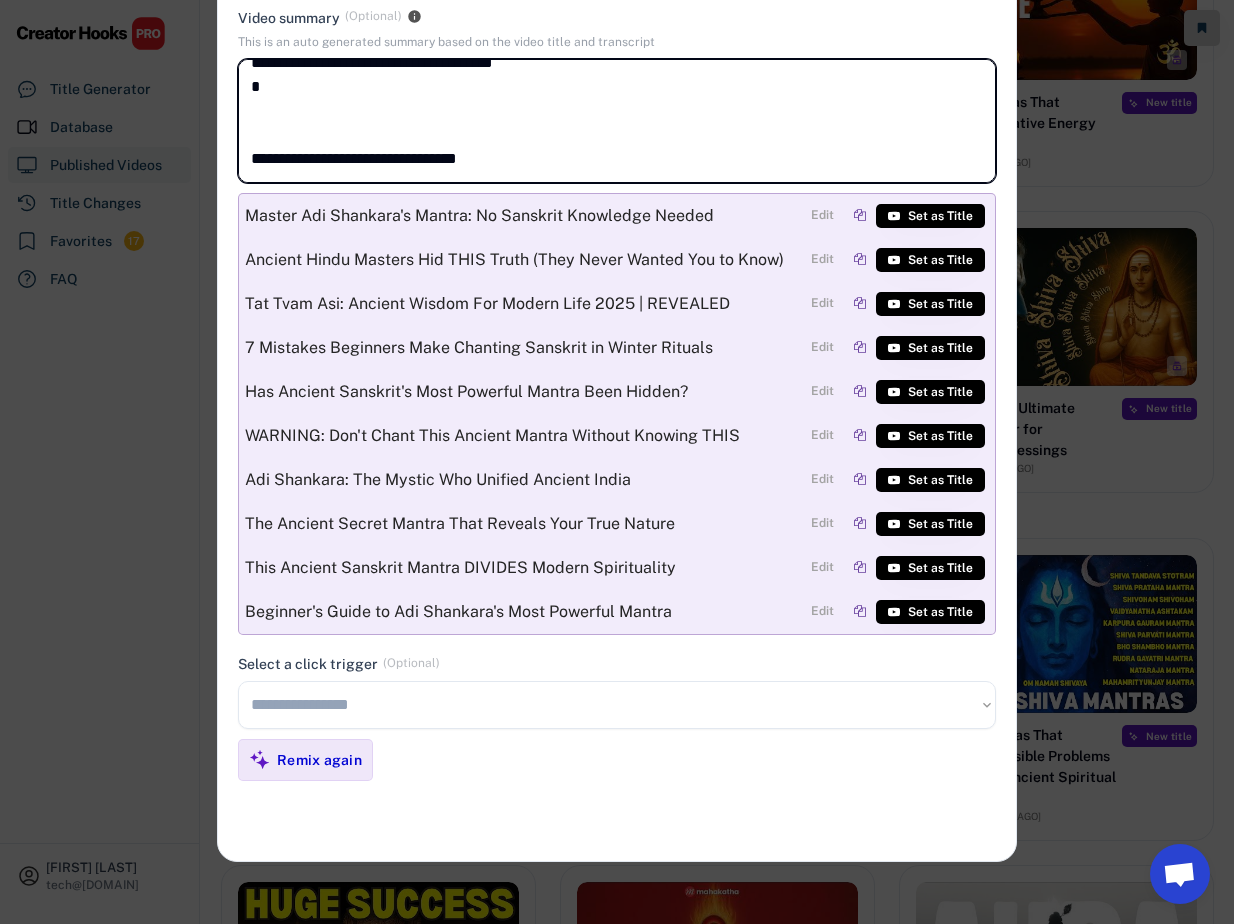 scroll, scrollTop: 0, scrollLeft: 0, axis: both 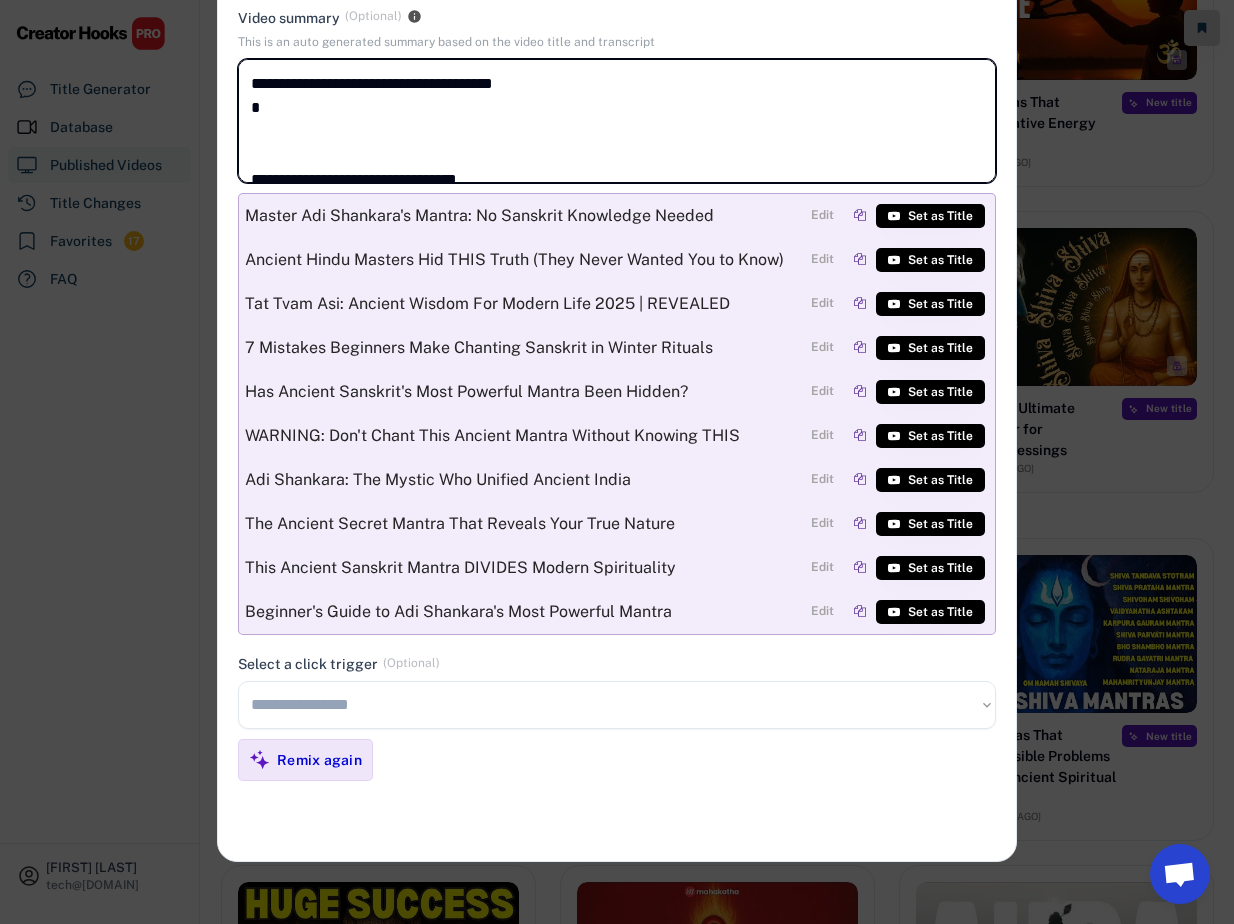 click on "**********" at bounding box center (617, 121) 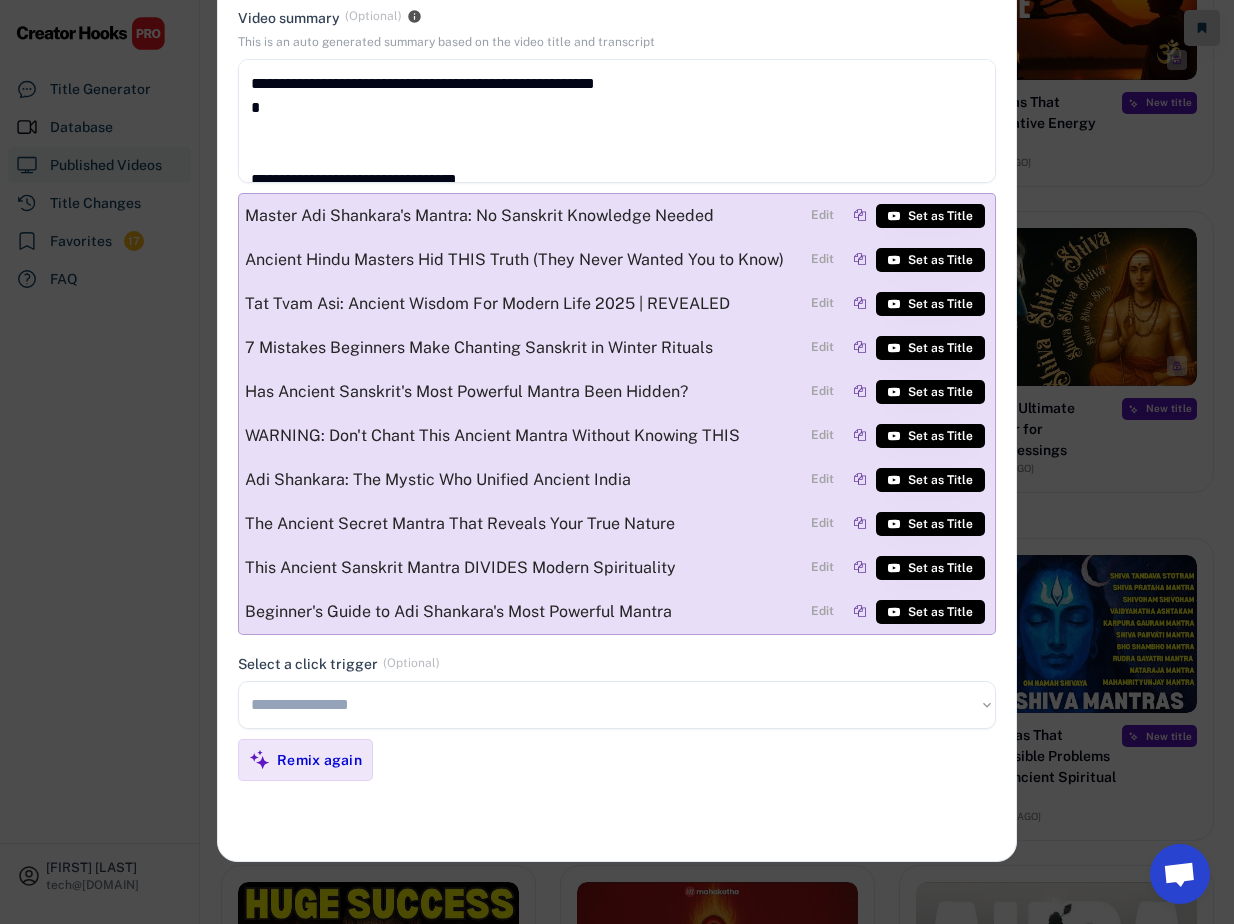 scroll, scrollTop: 4481, scrollLeft: 0, axis: vertical 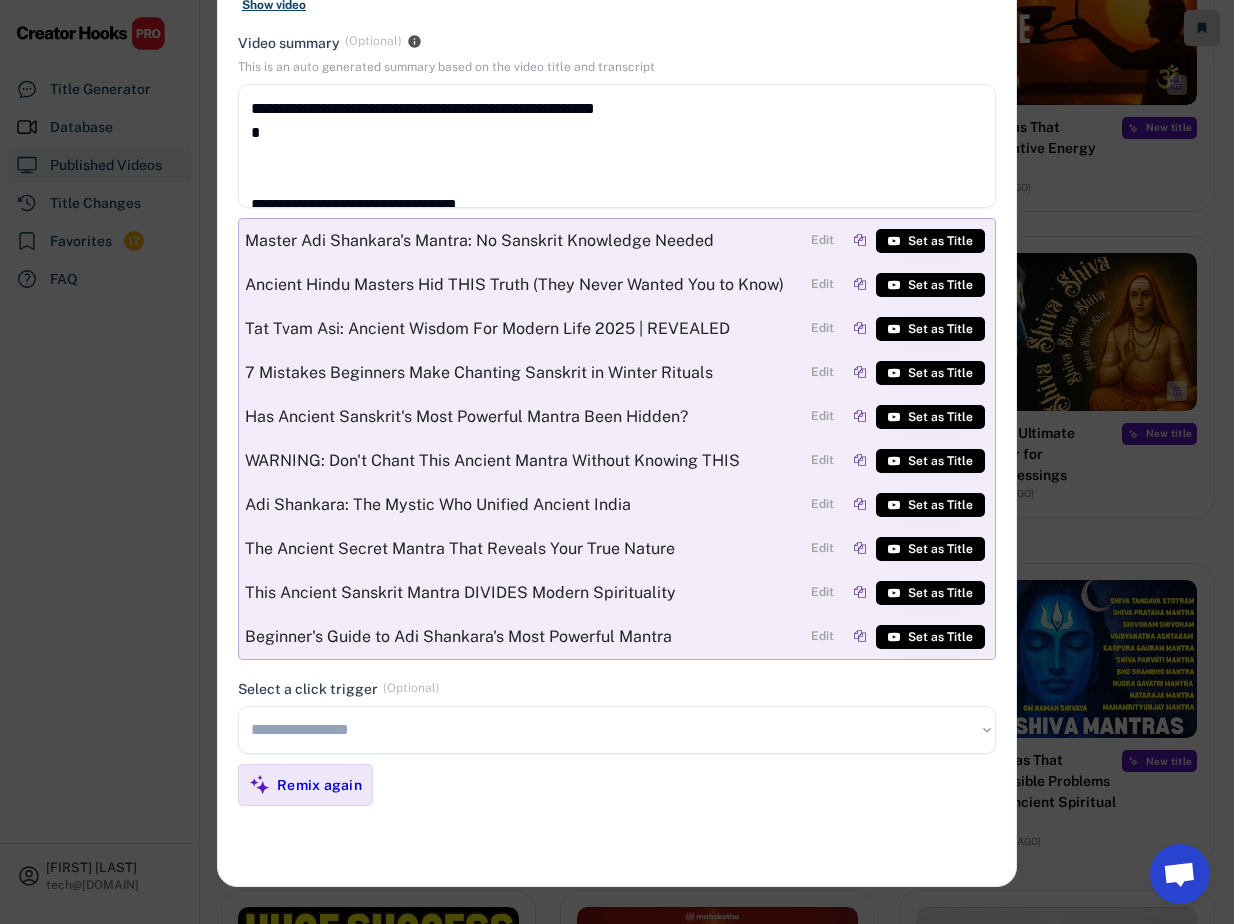 click on "**********" at bounding box center [617, 146] 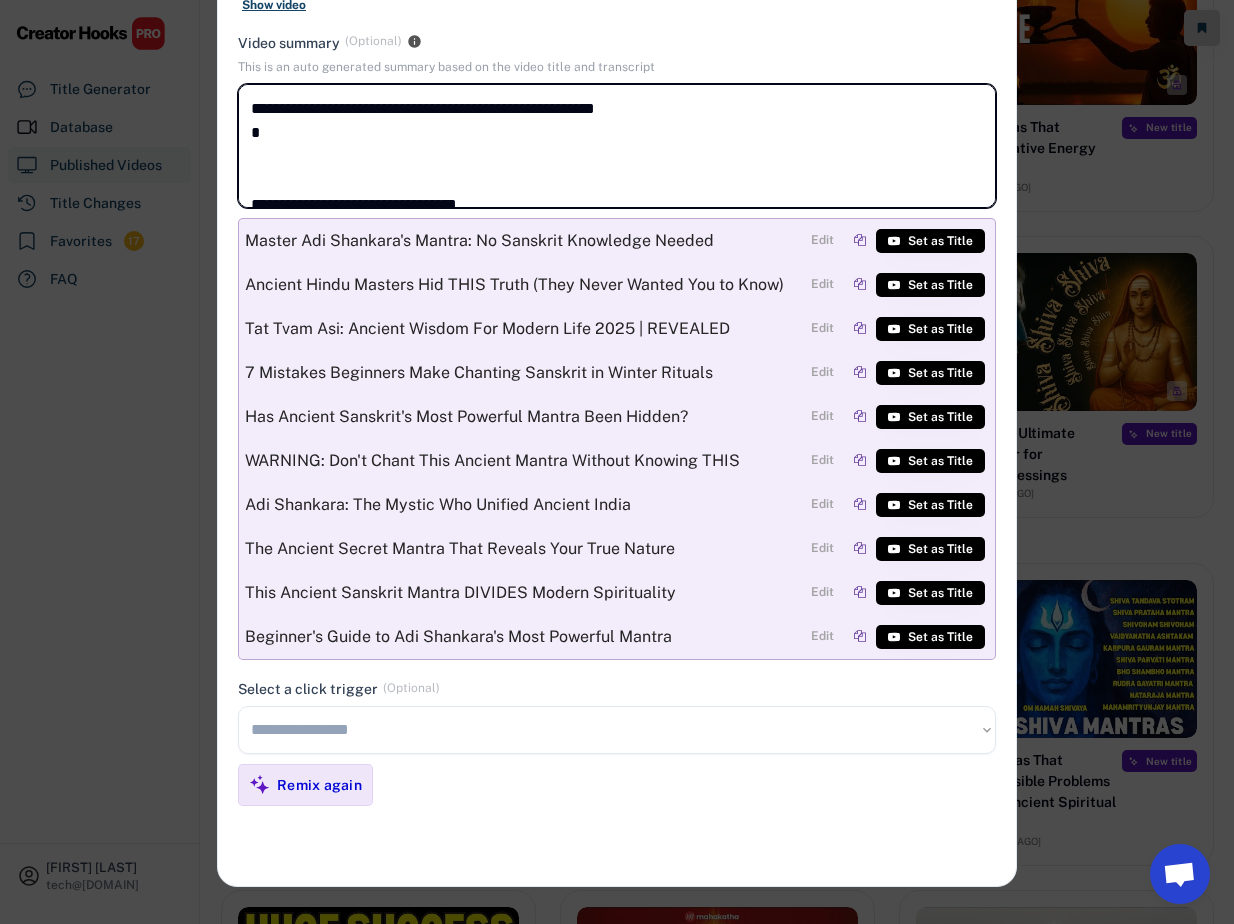 paste 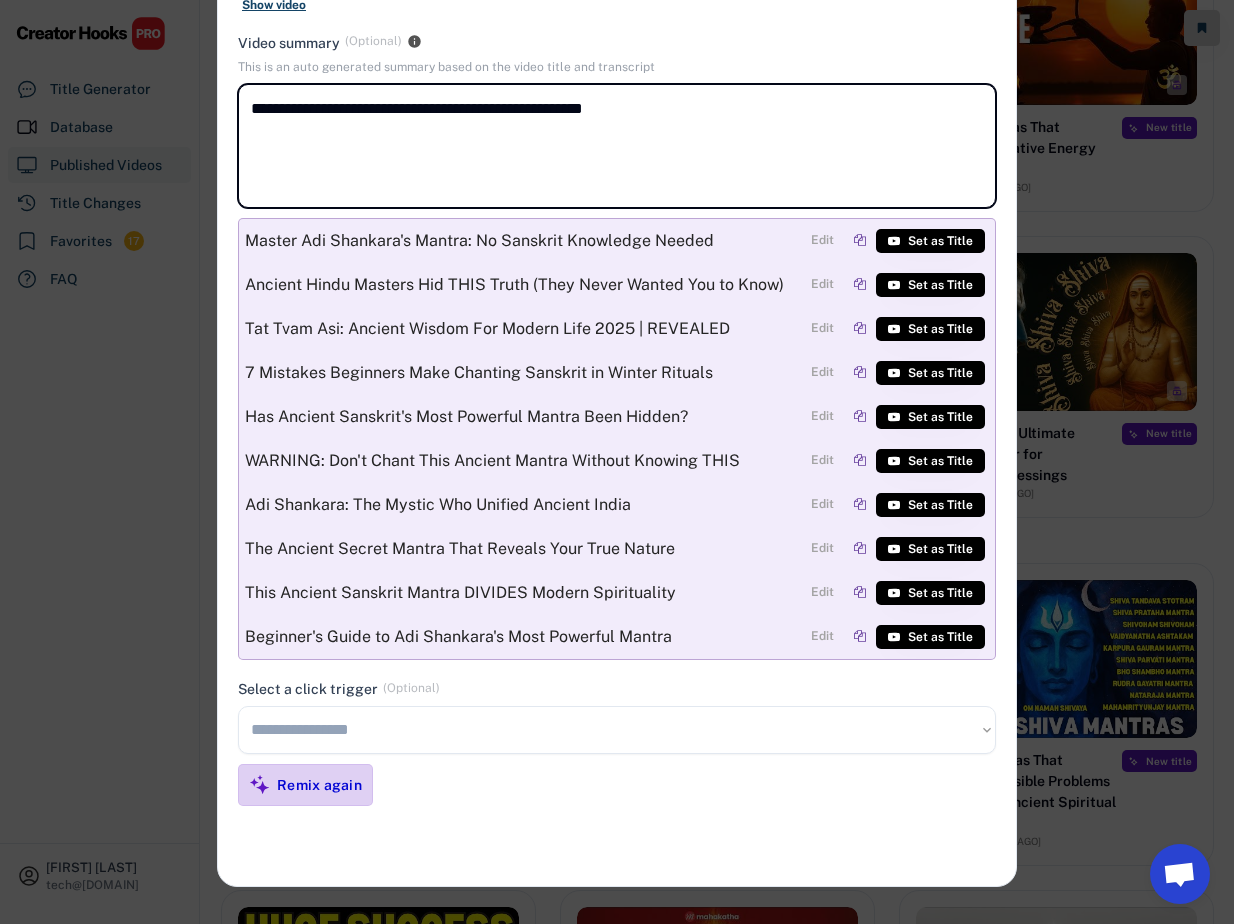 type on "**********" 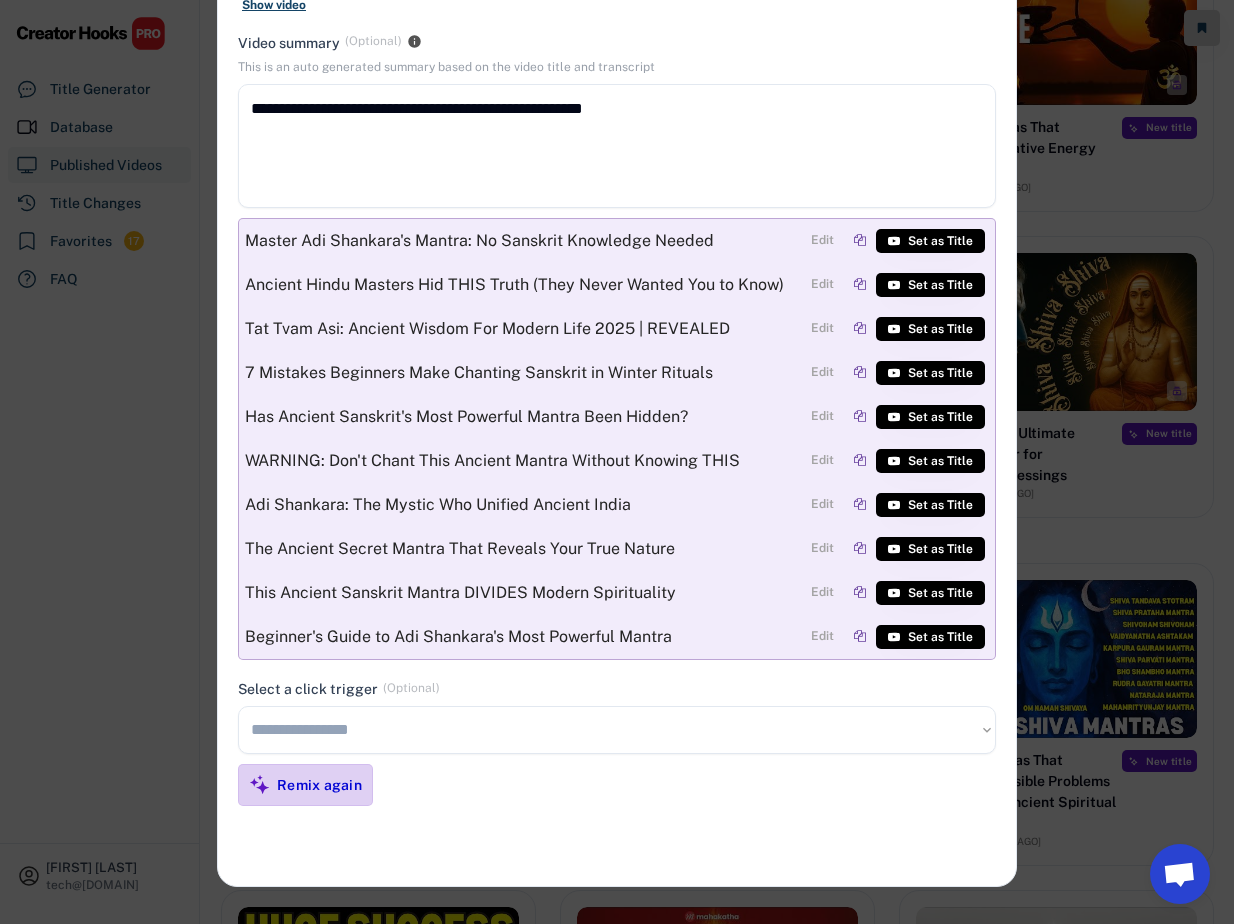 click on "Remix again" at bounding box center [319, 785] 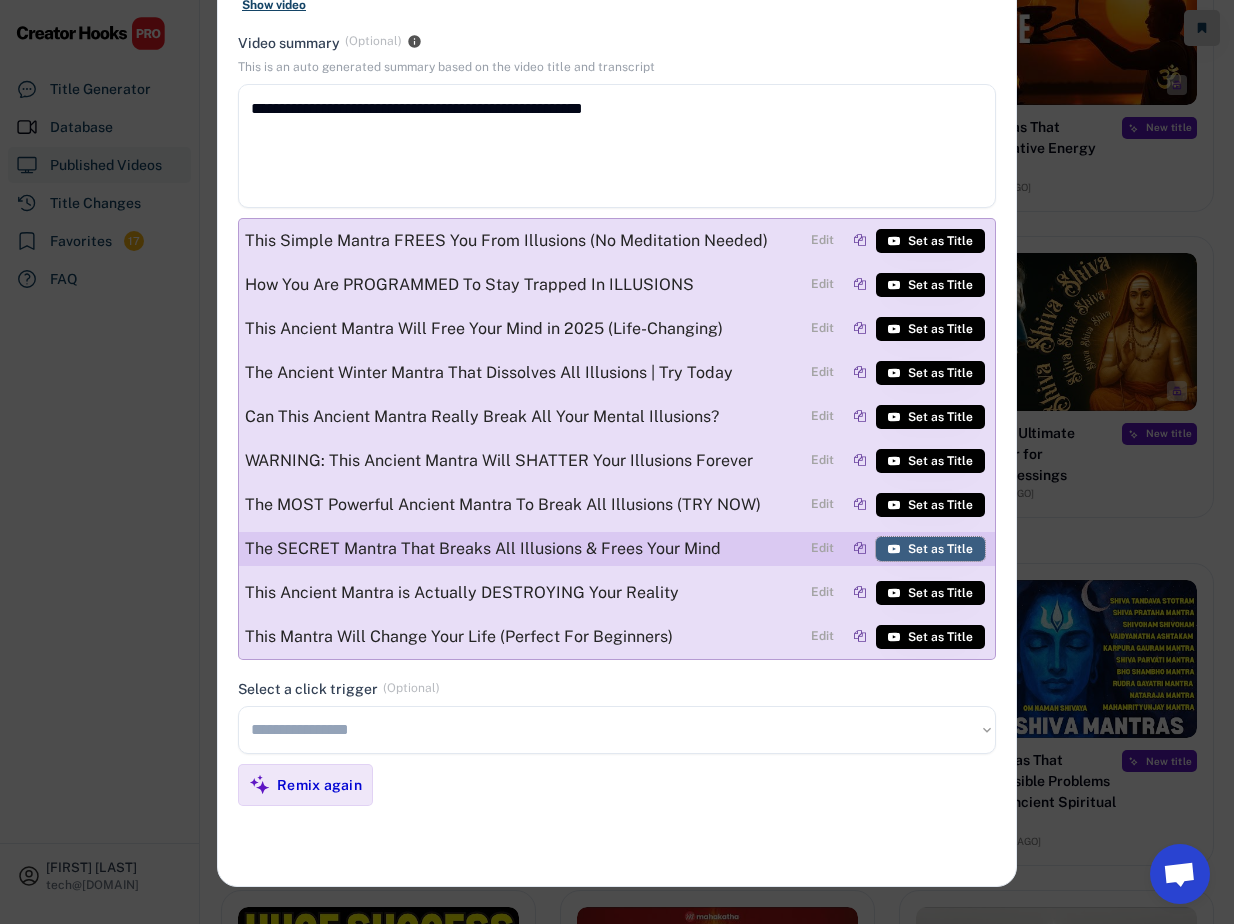 click on "Set as Title" at bounding box center (940, 549) 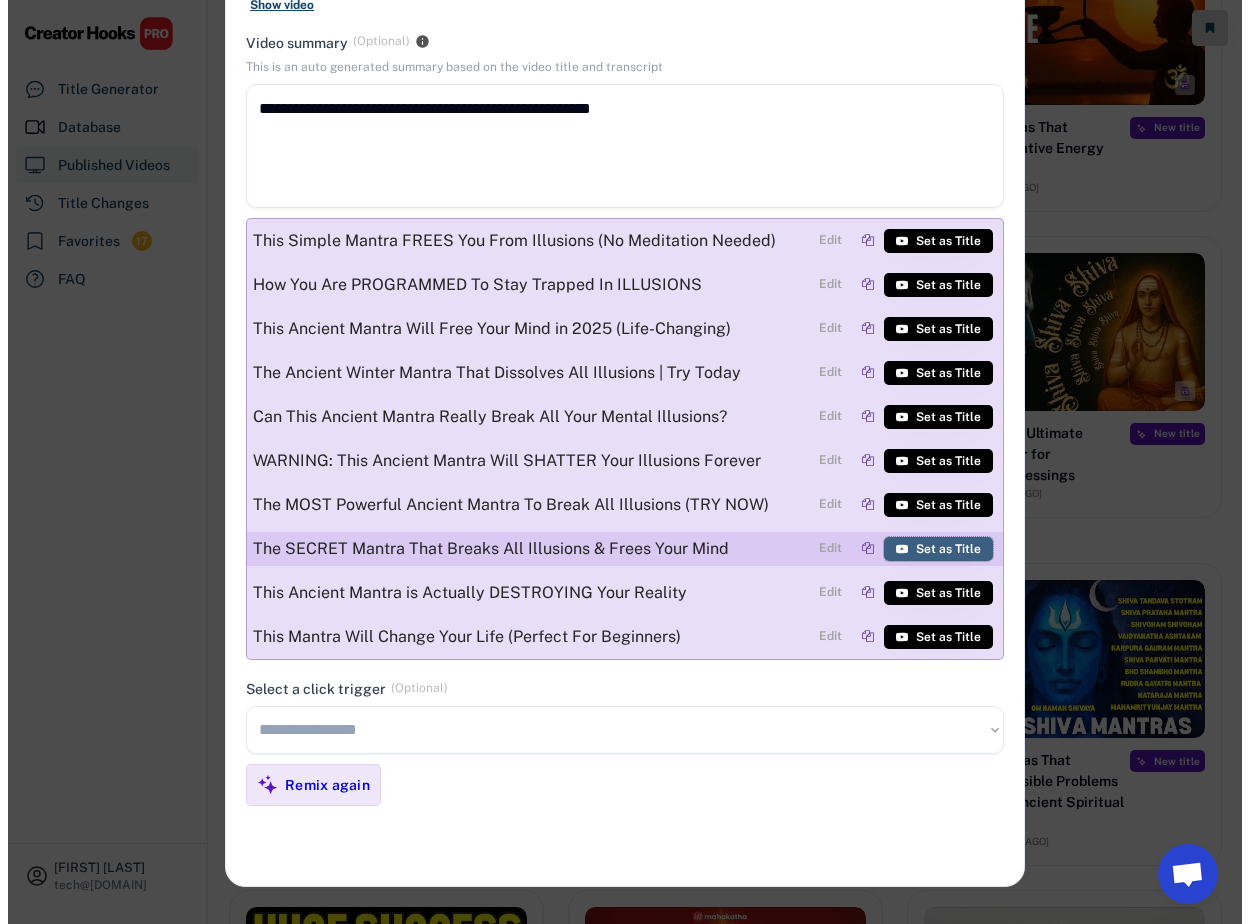 scroll, scrollTop: 4517, scrollLeft: 0, axis: vertical 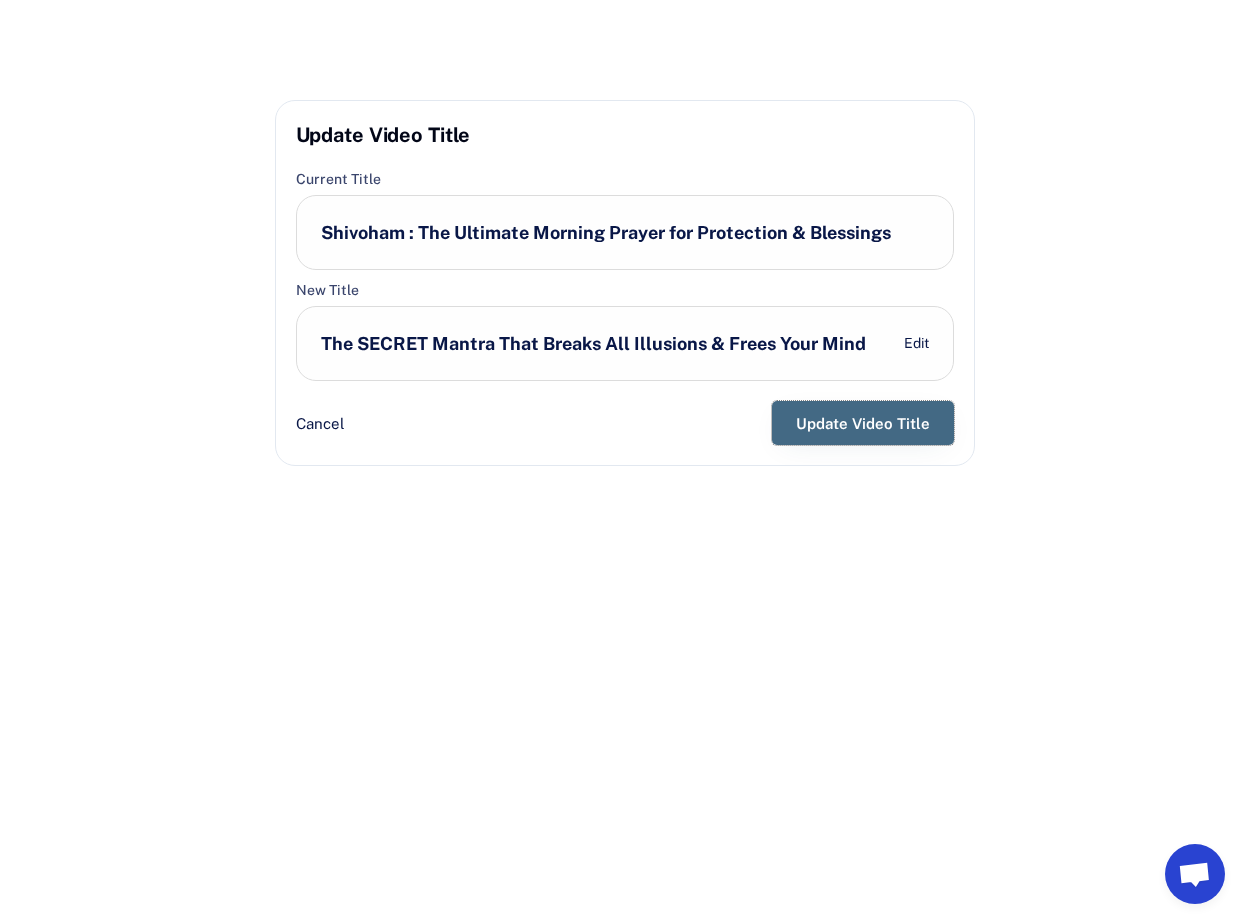 click on "Update Video Title" at bounding box center [863, 423] 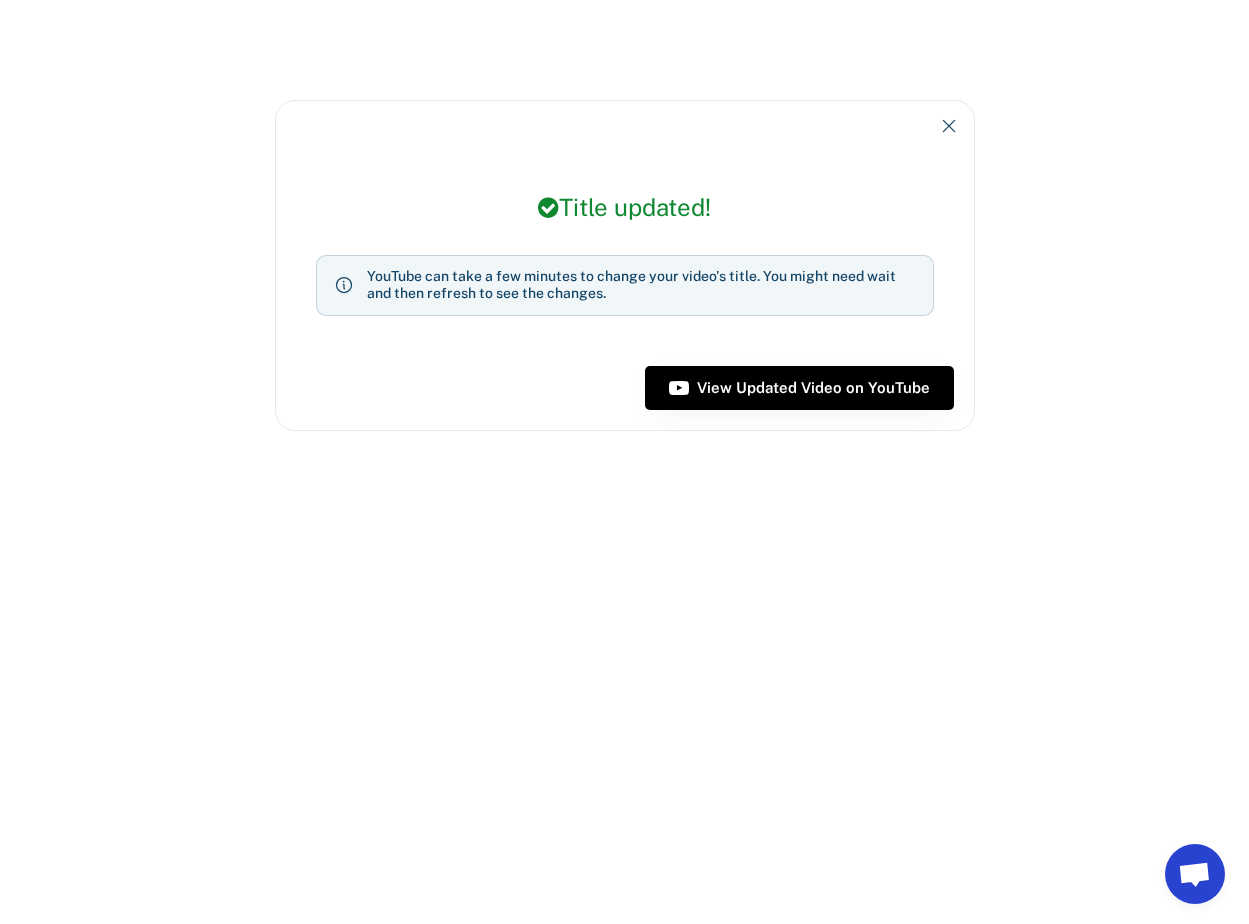 click 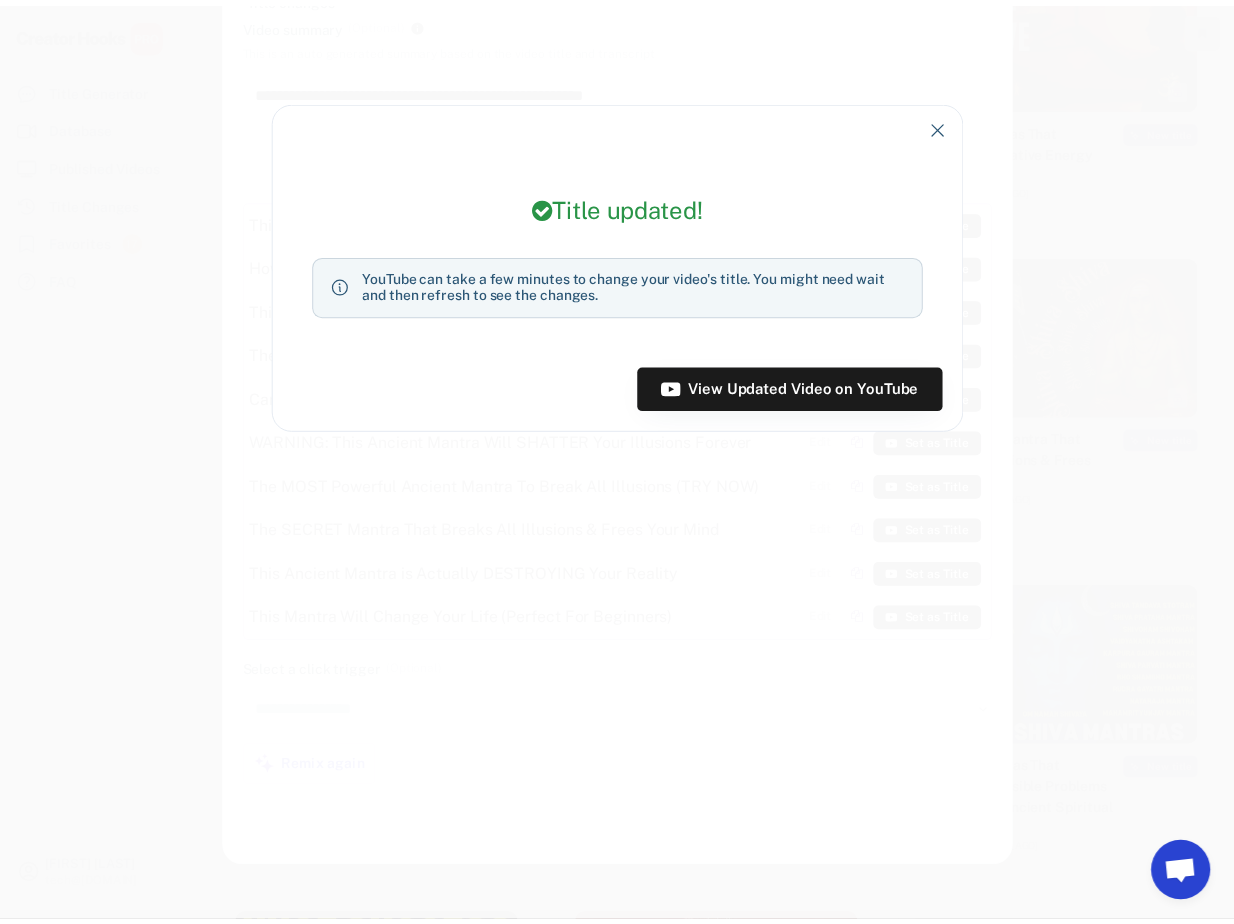 scroll, scrollTop: 4481, scrollLeft: 0, axis: vertical 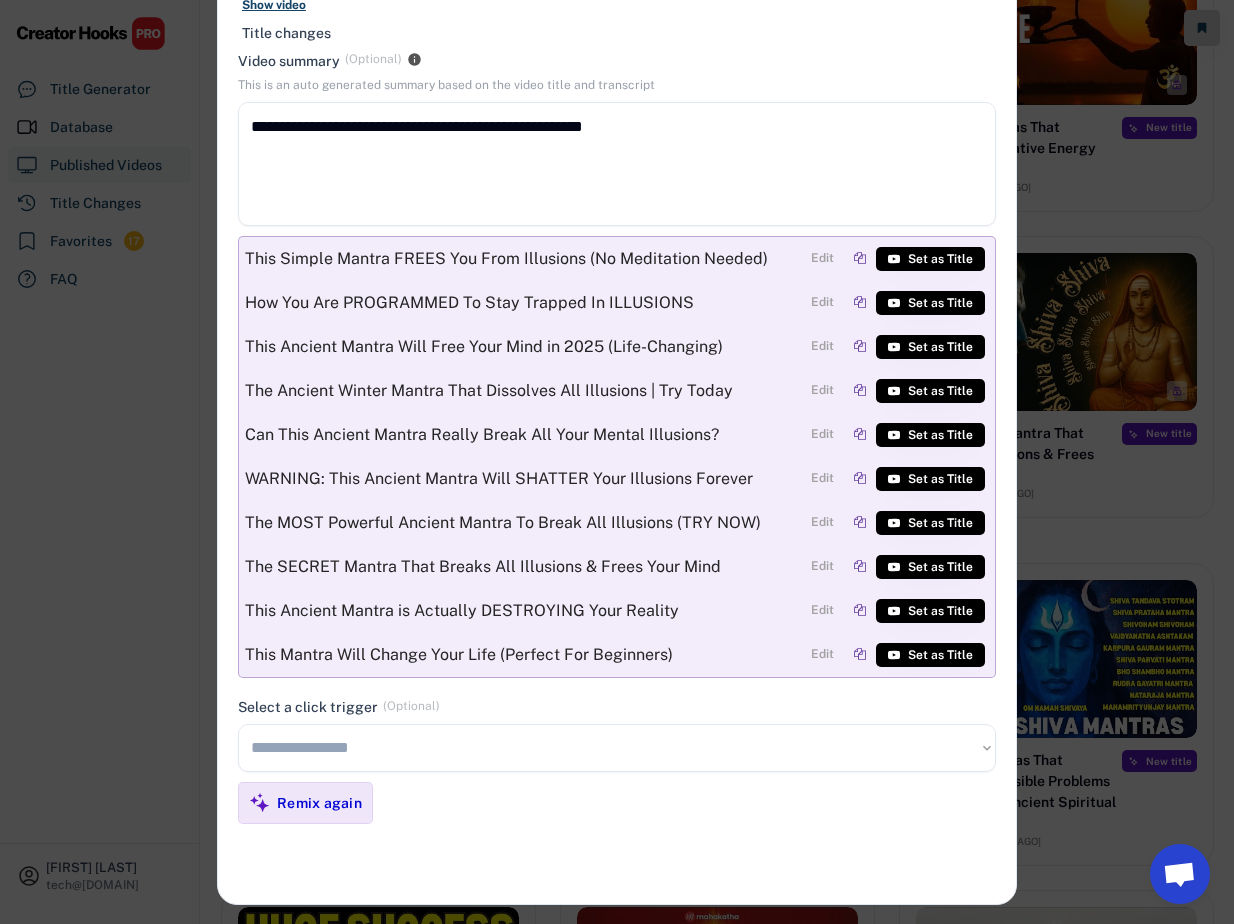 click at bounding box center [617, 462] 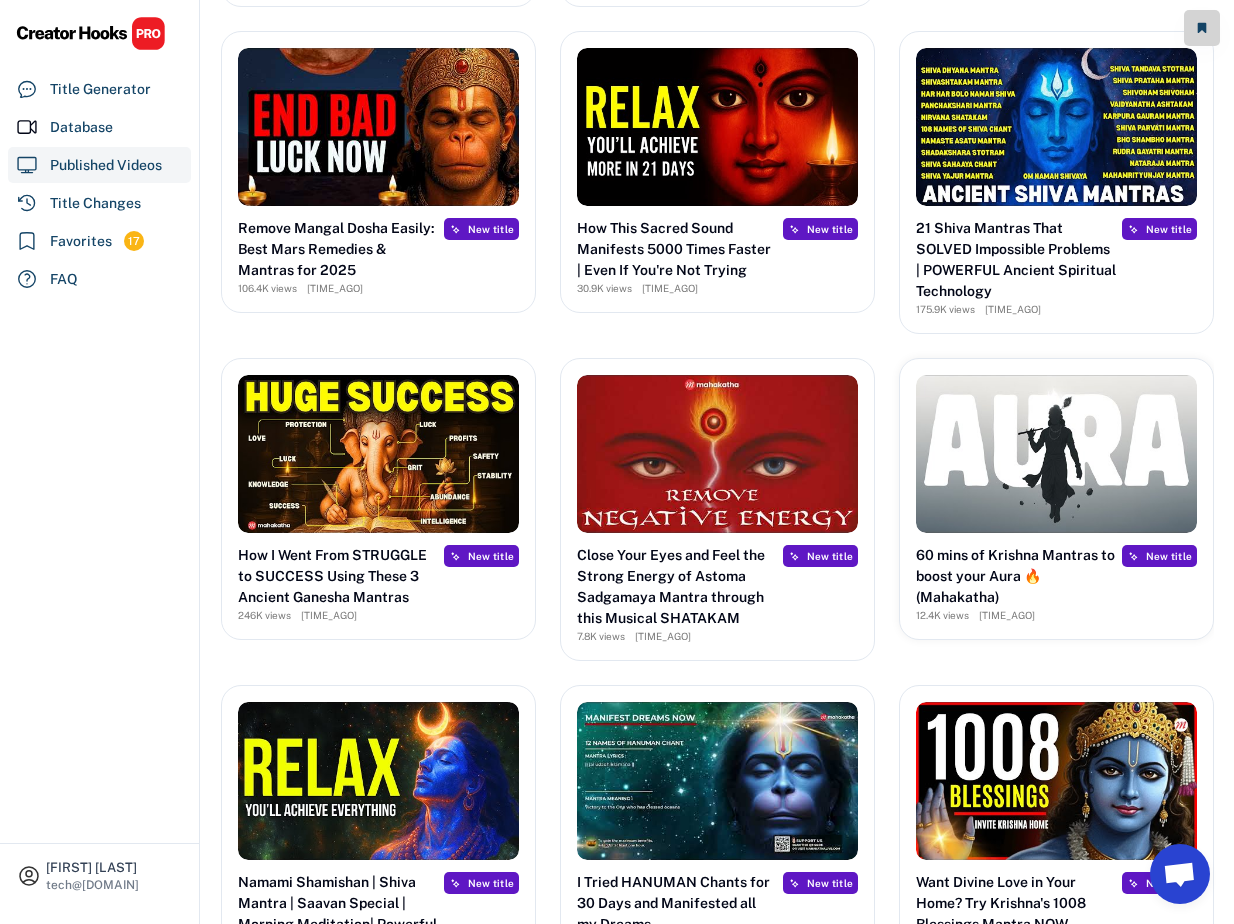 scroll, scrollTop: 5116, scrollLeft: 0, axis: vertical 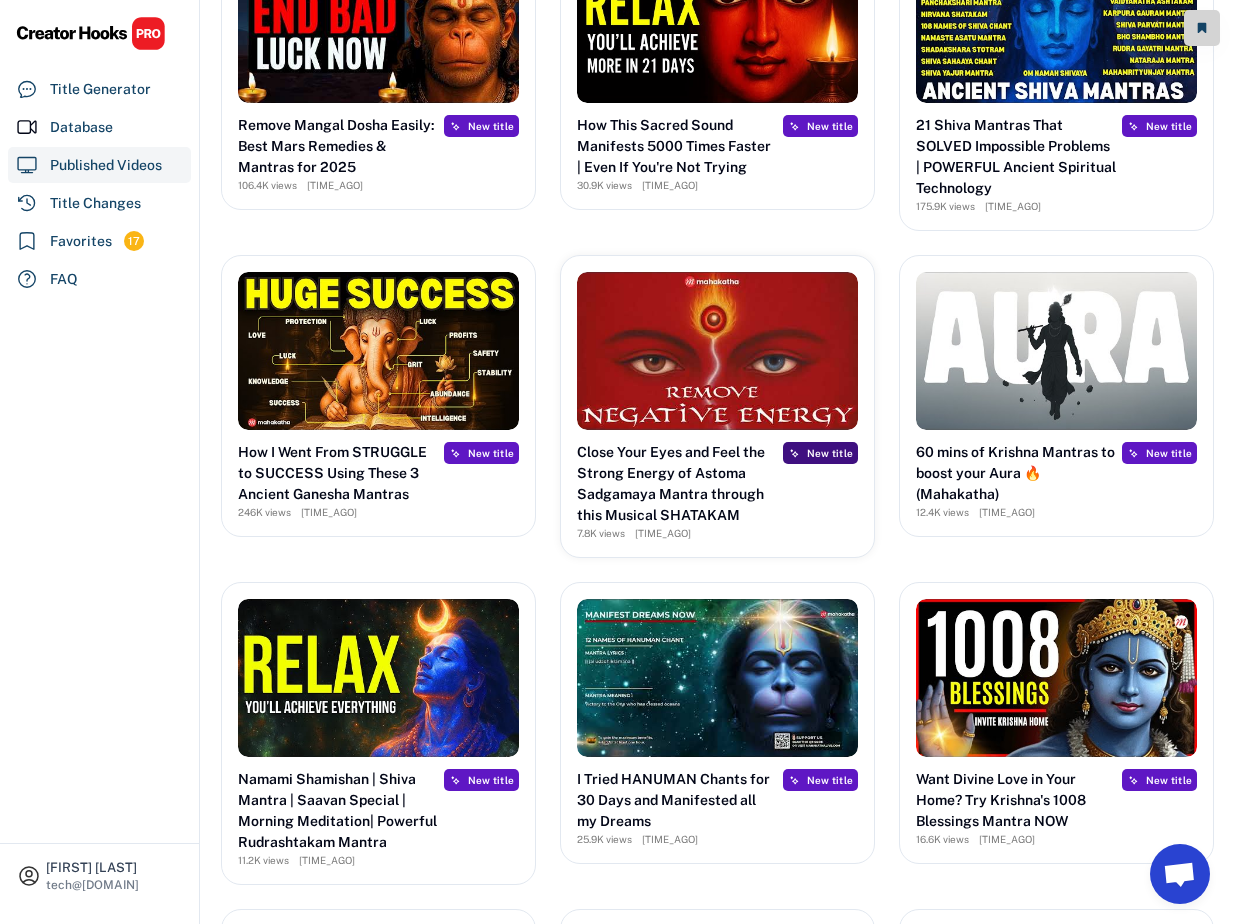 click on "New title" at bounding box center (830, 453) 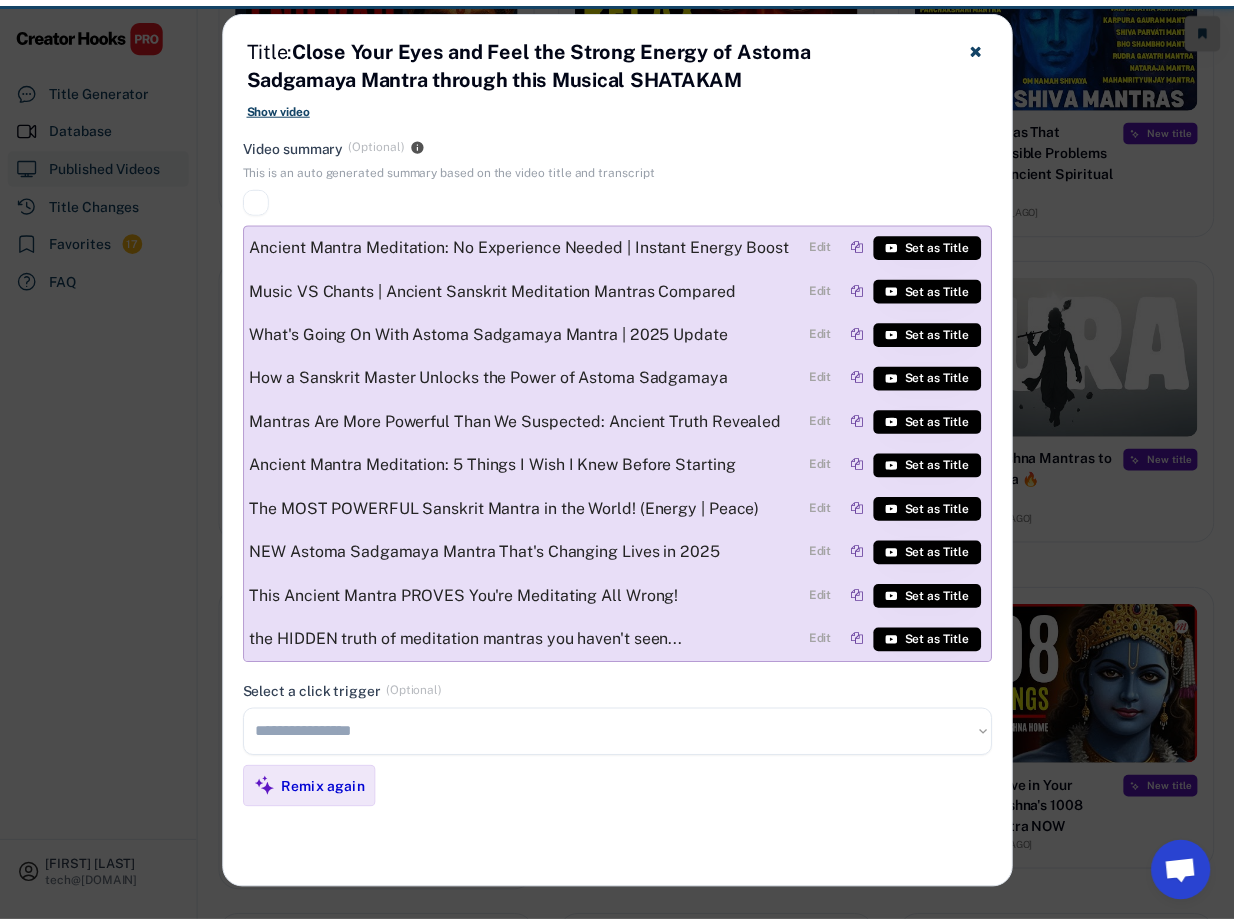 scroll, scrollTop: 5116, scrollLeft: 0, axis: vertical 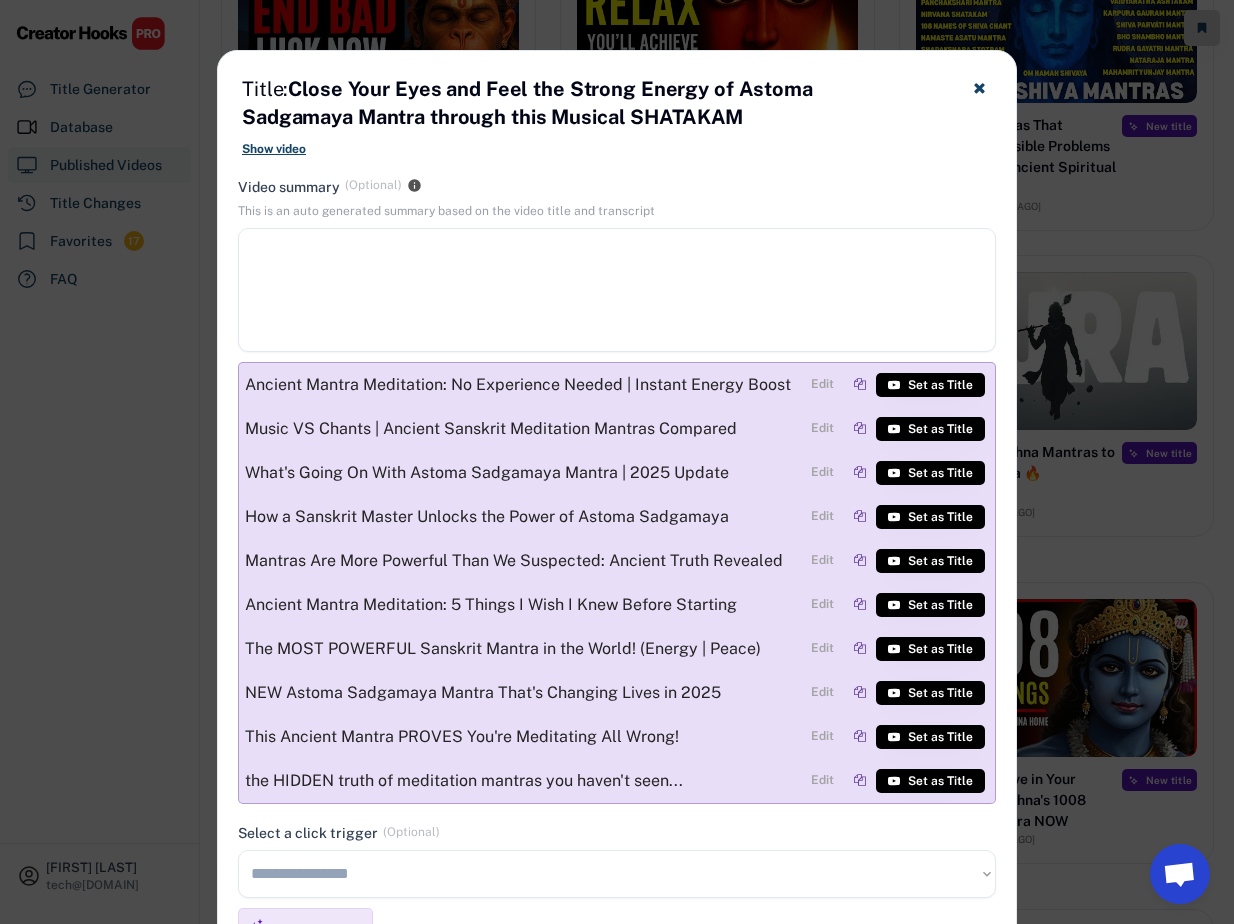 type on "**********" 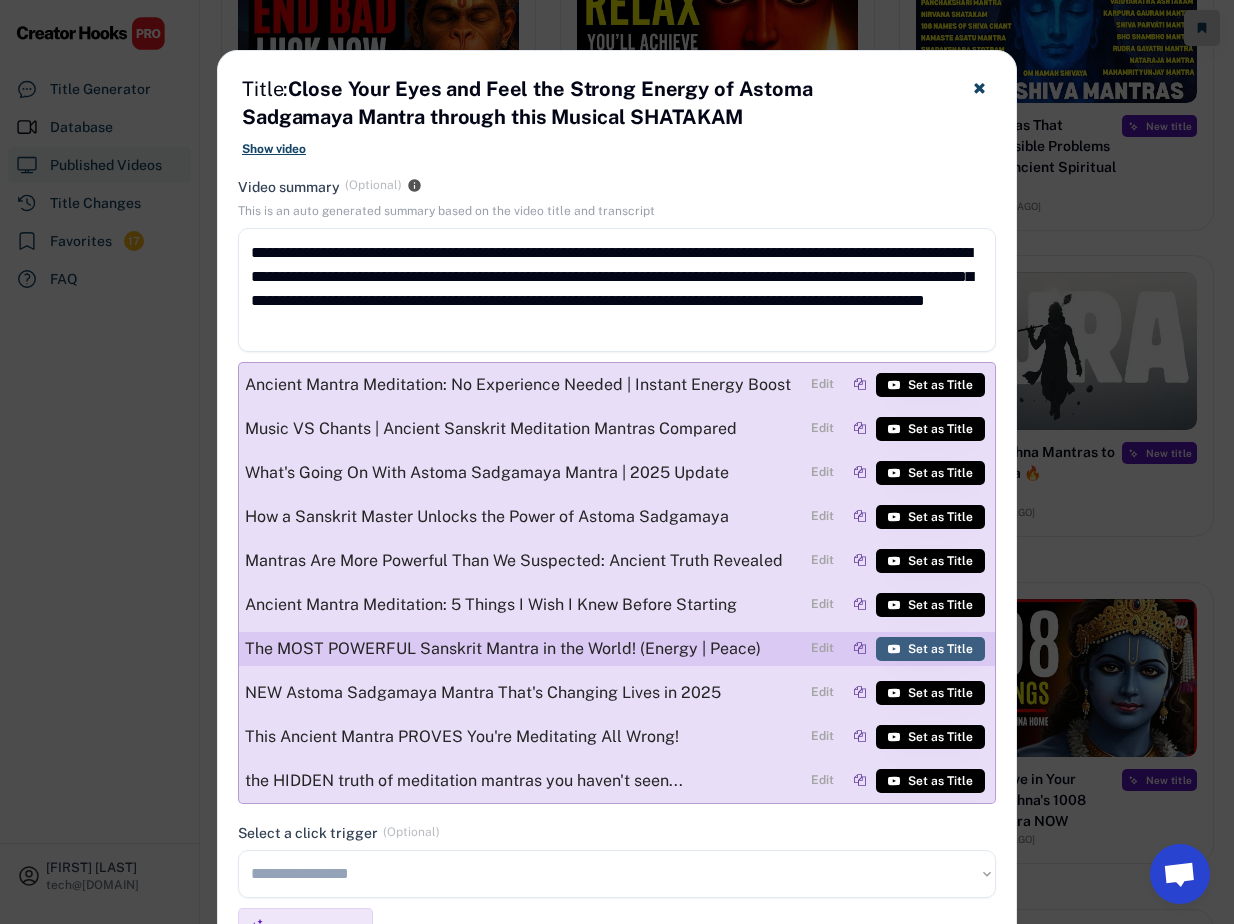 click on "Set as Title" at bounding box center (940, 649) 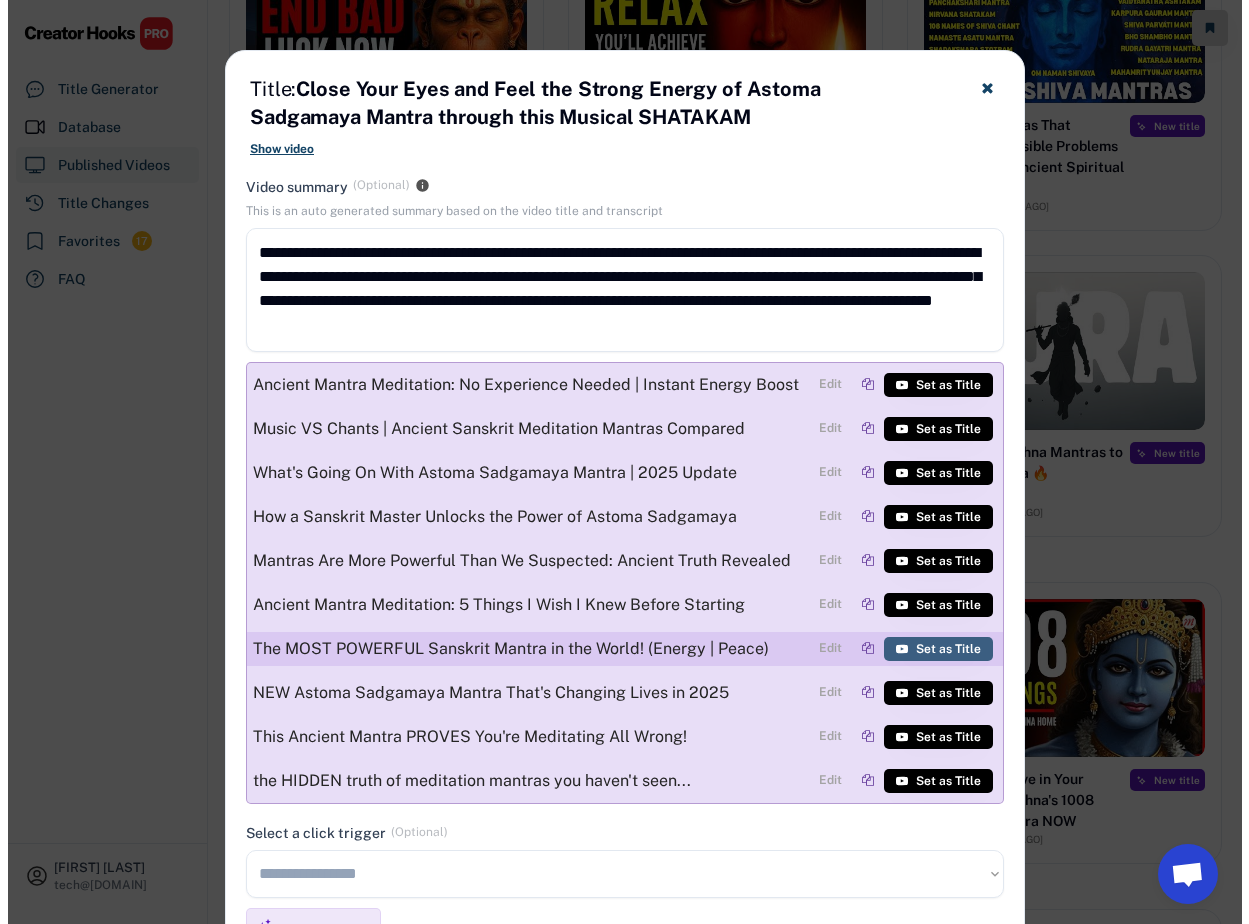 scroll, scrollTop: 5158, scrollLeft: 0, axis: vertical 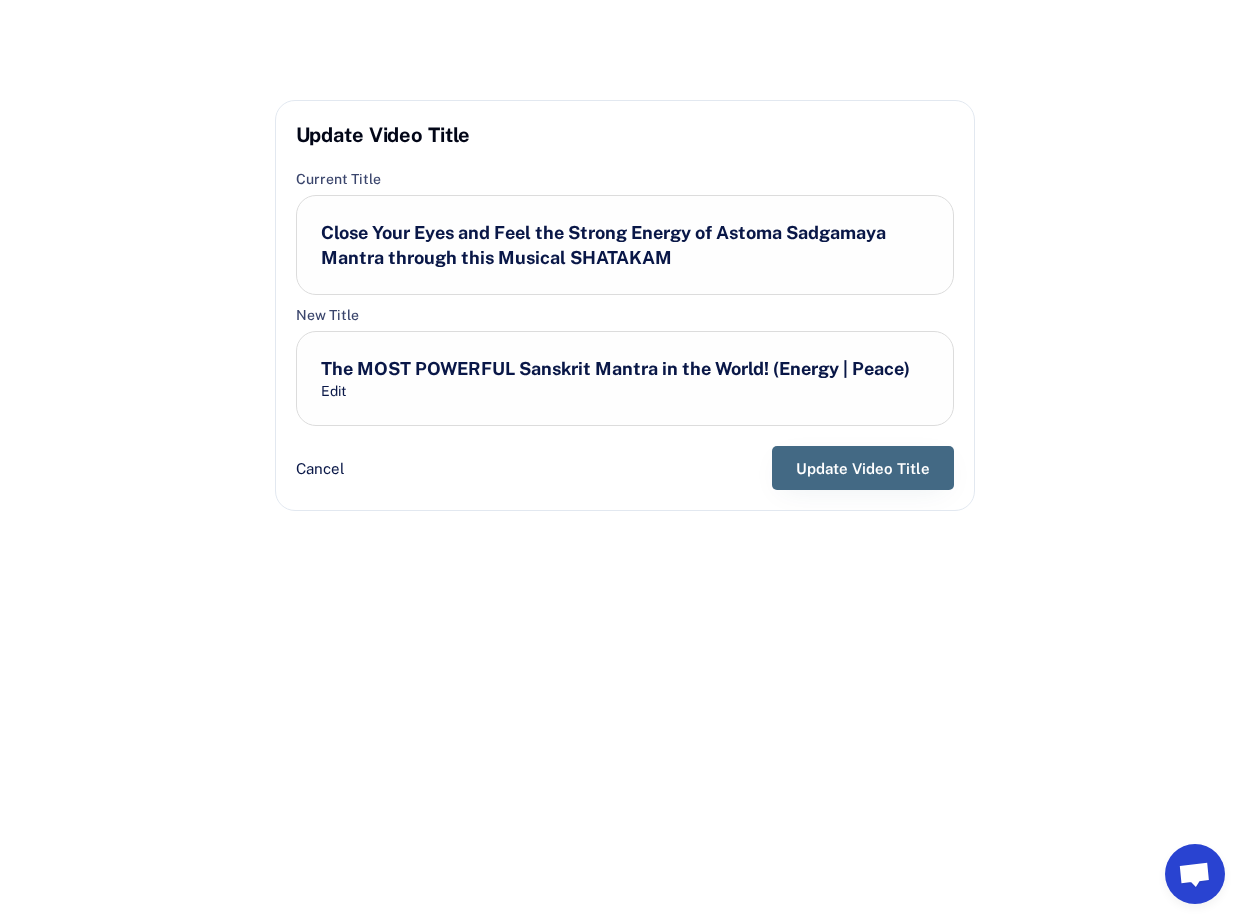 click on "Update Video Title" at bounding box center (863, 468) 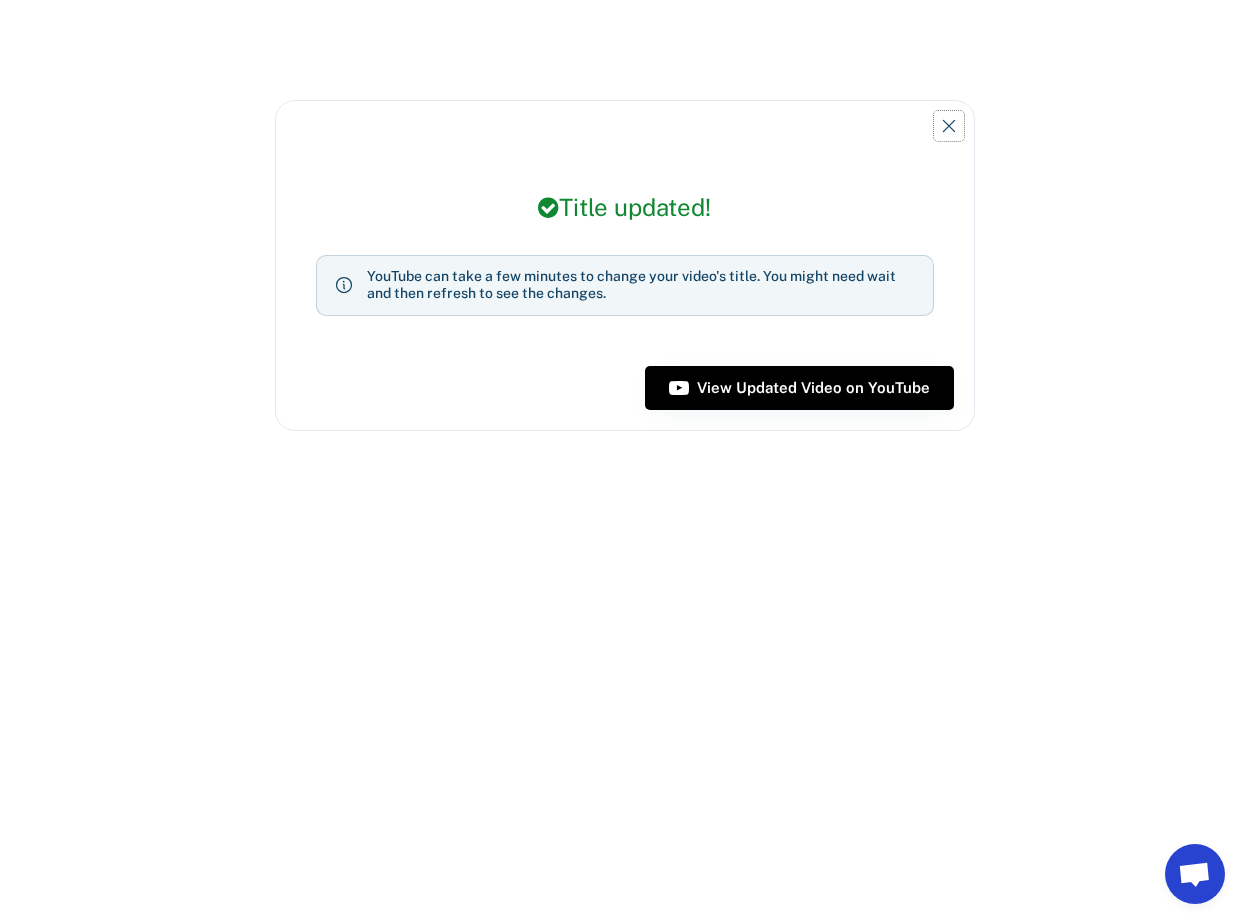 click 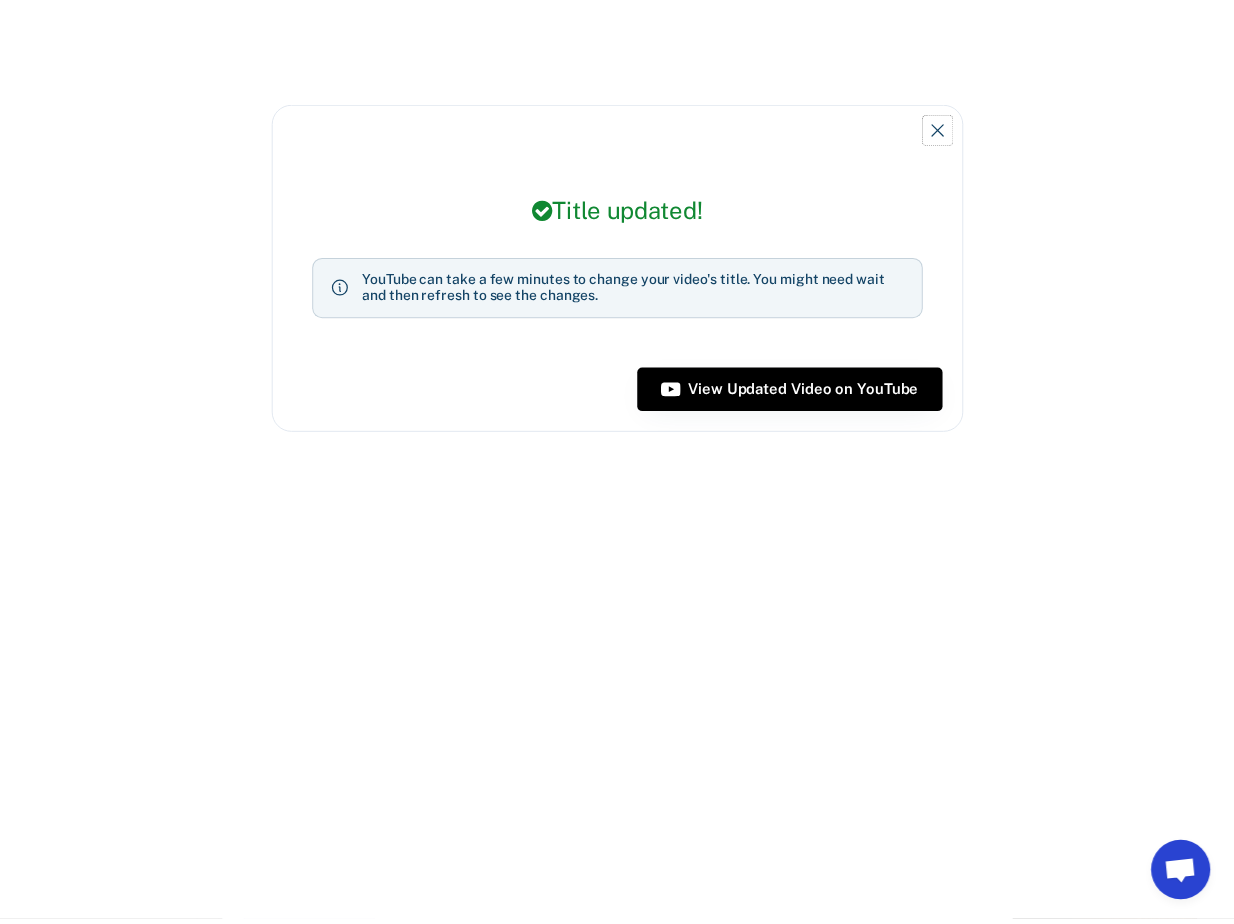 scroll, scrollTop: 5116, scrollLeft: 0, axis: vertical 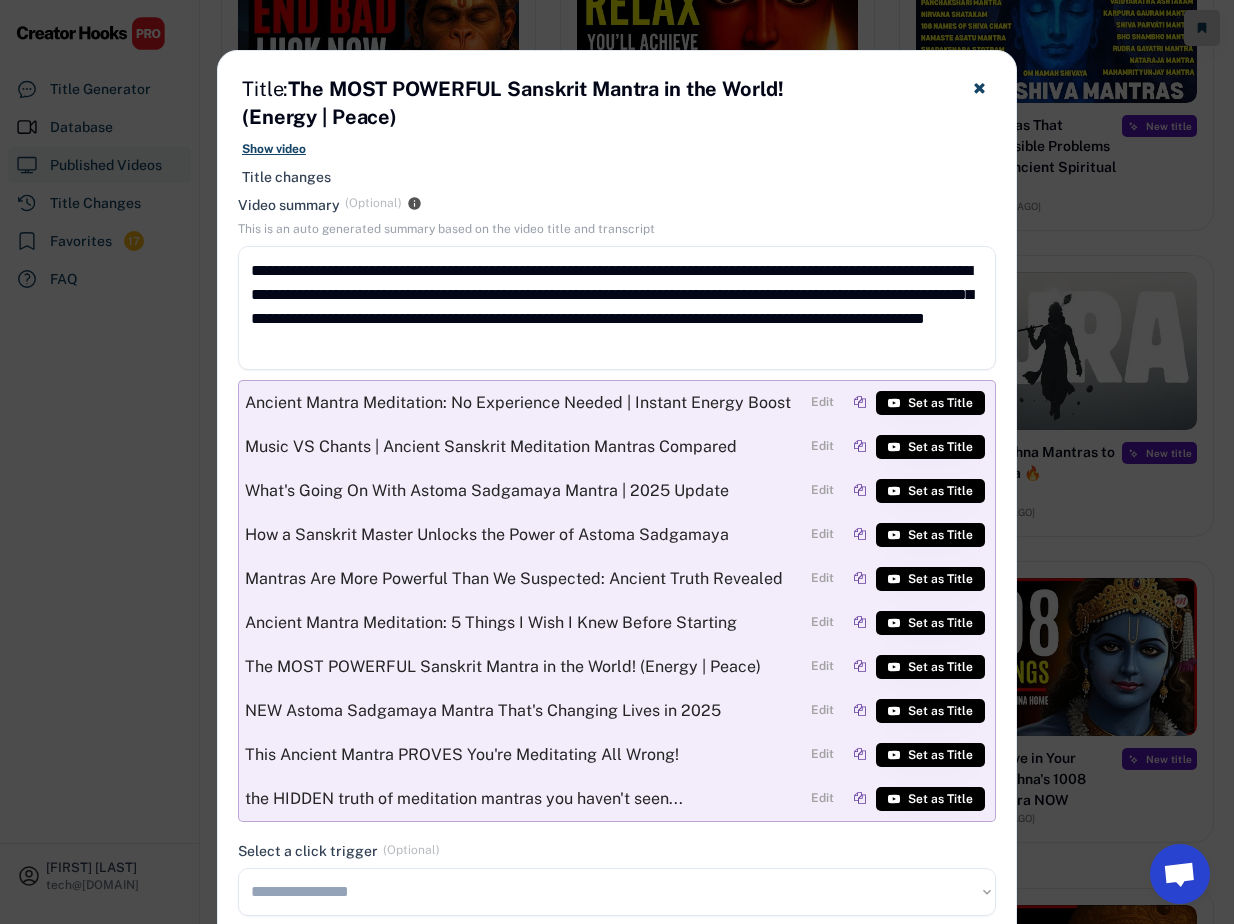 click at bounding box center [617, 462] 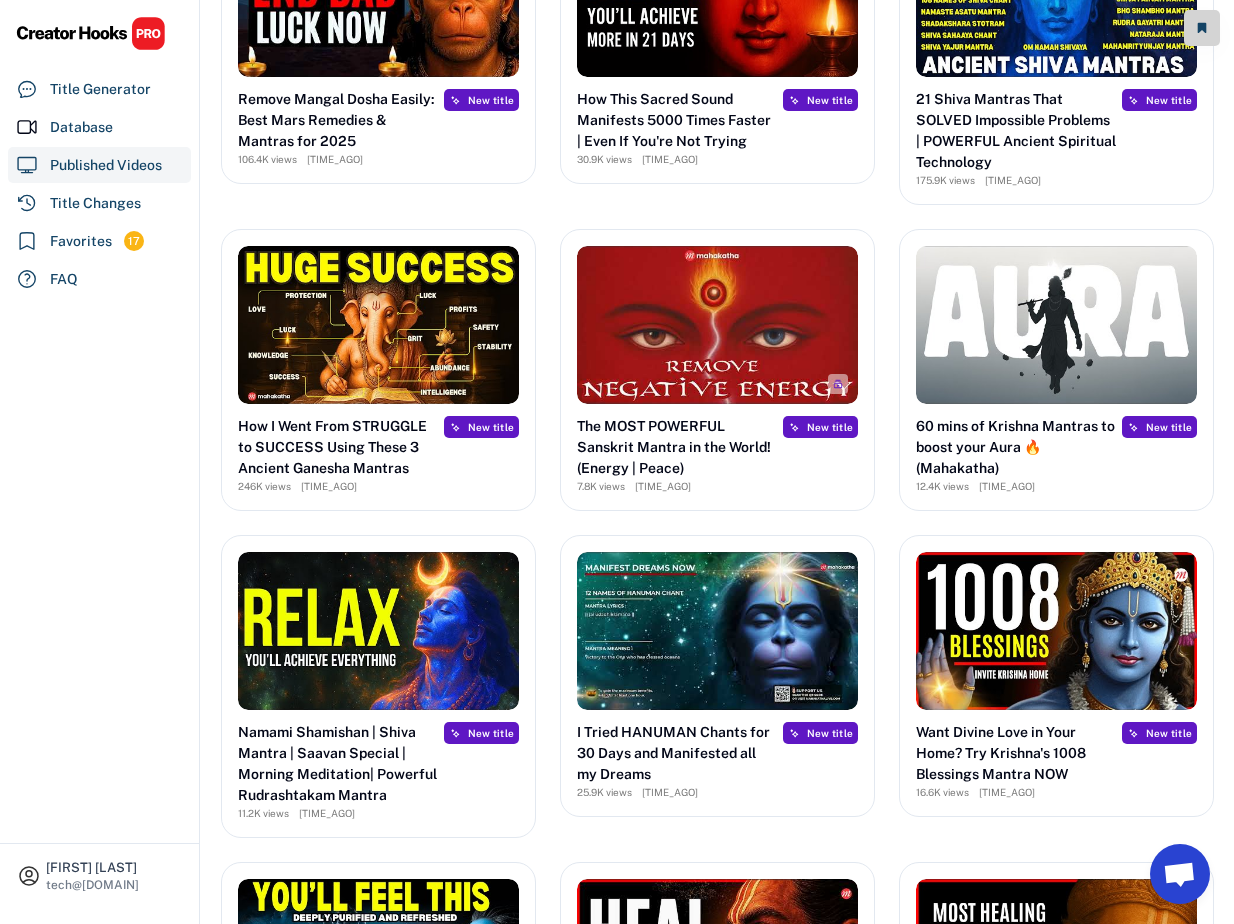 scroll, scrollTop: 5168, scrollLeft: 0, axis: vertical 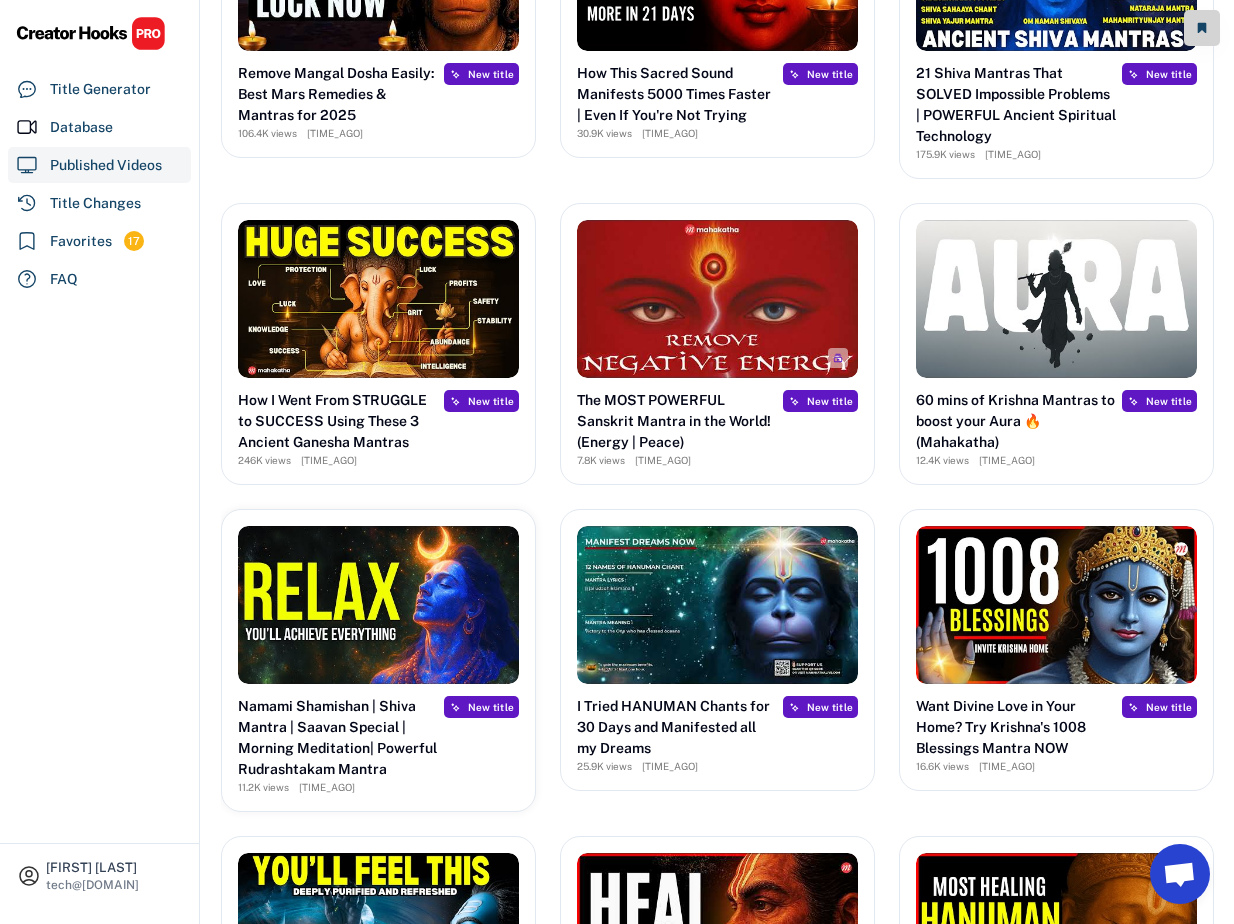 click on "New title" at bounding box center (481, 716) 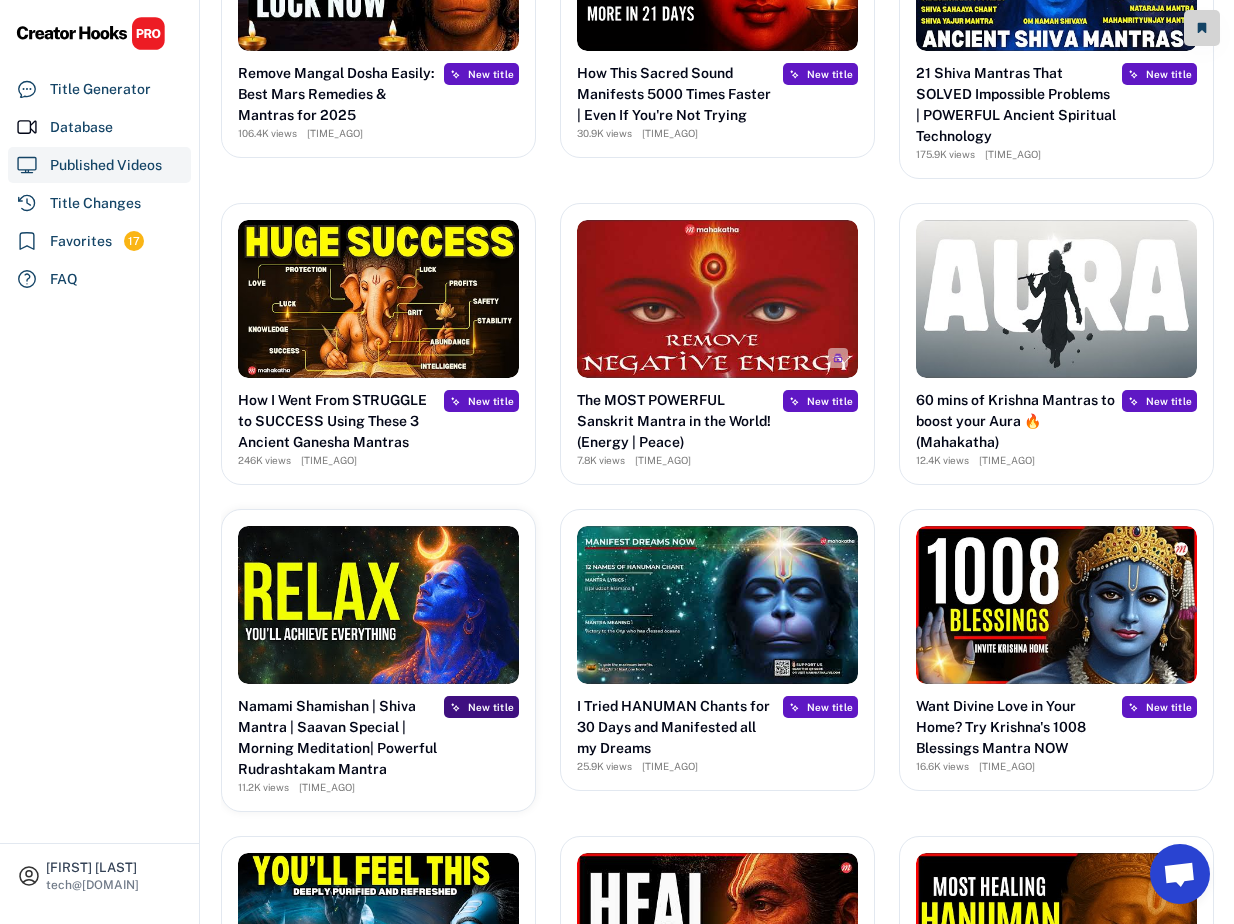 click on "New title" at bounding box center (491, 707) 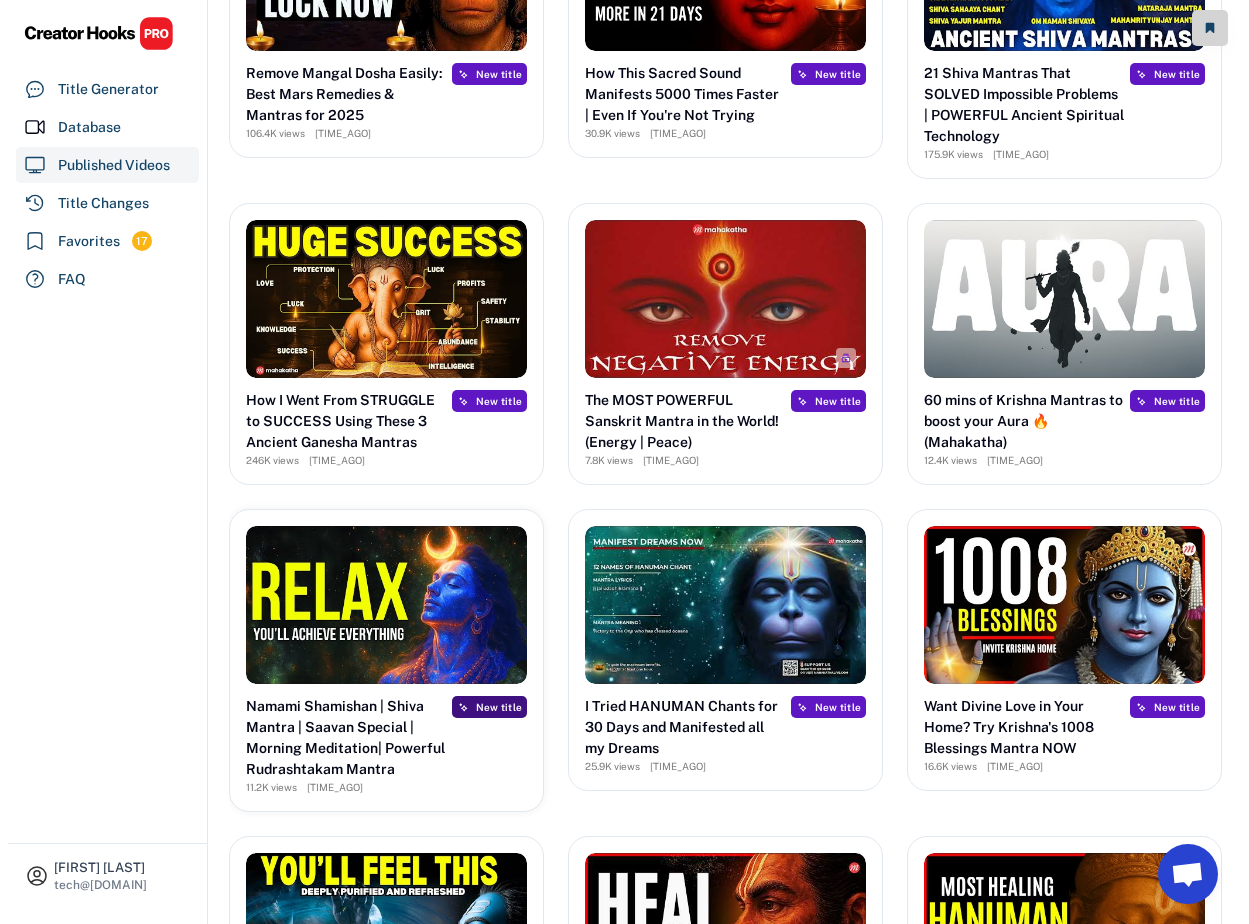 scroll, scrollTop: 5210, scrollLeft: 0, axis: vertical 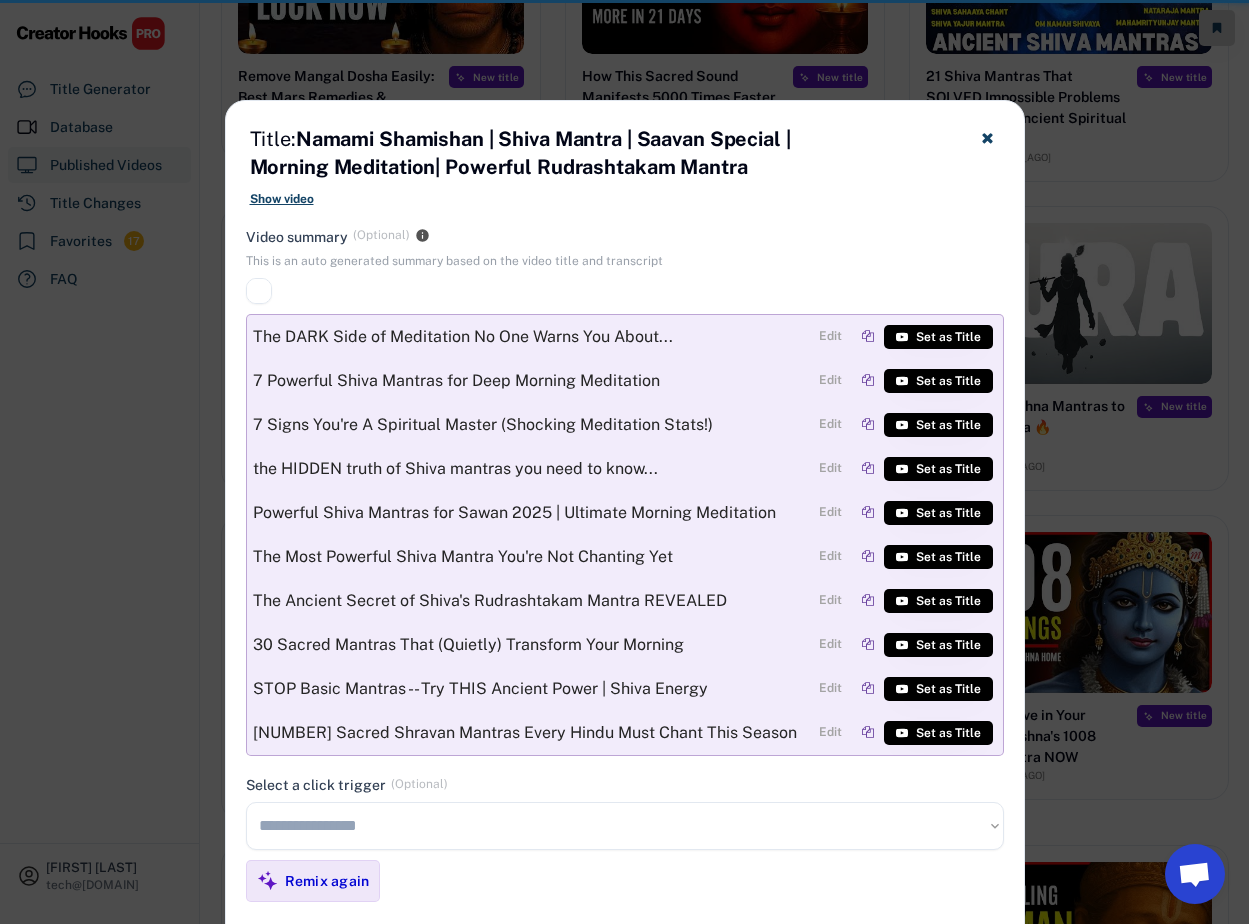 type on "**********" 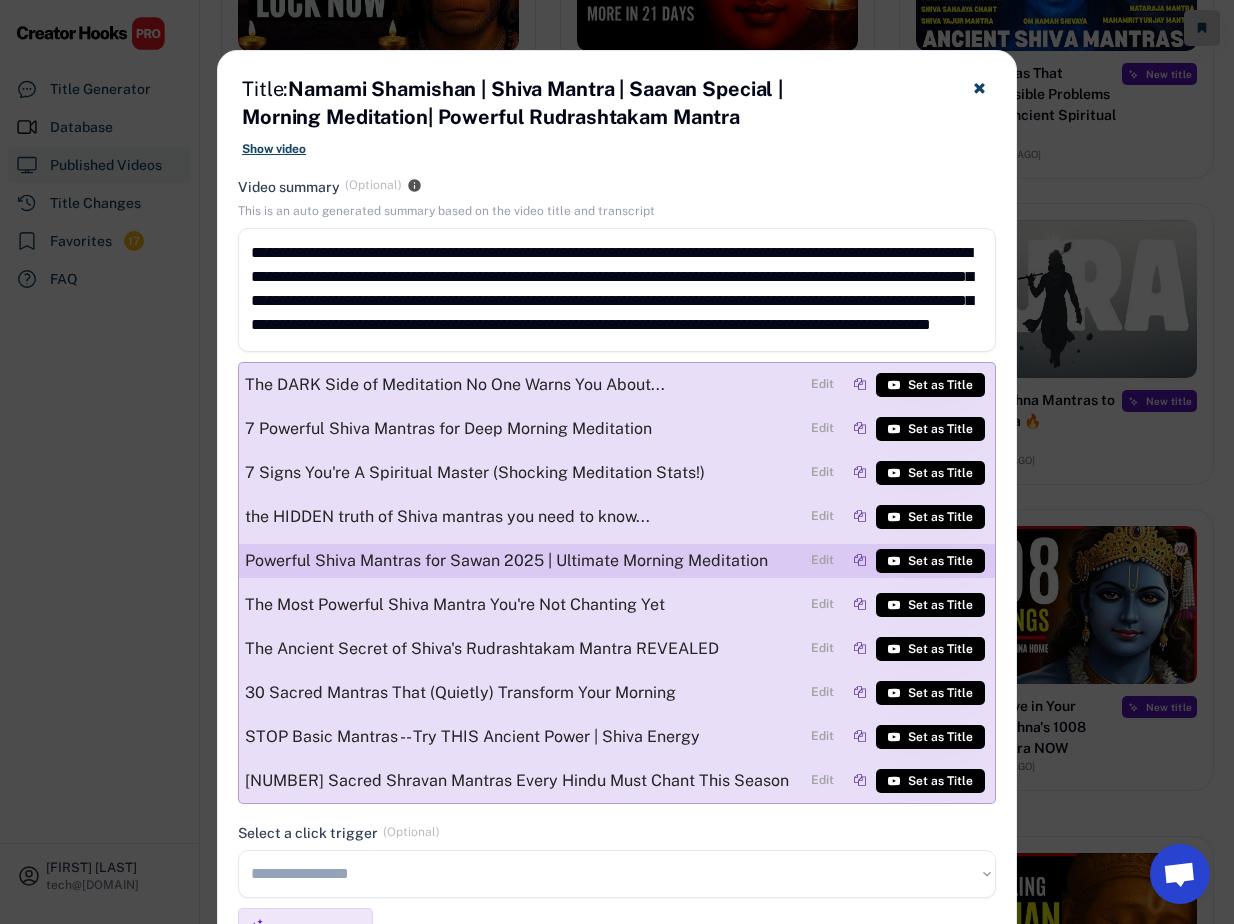 scroll, scrollTop: 5194, scrollLeft: 0, axis: vertical 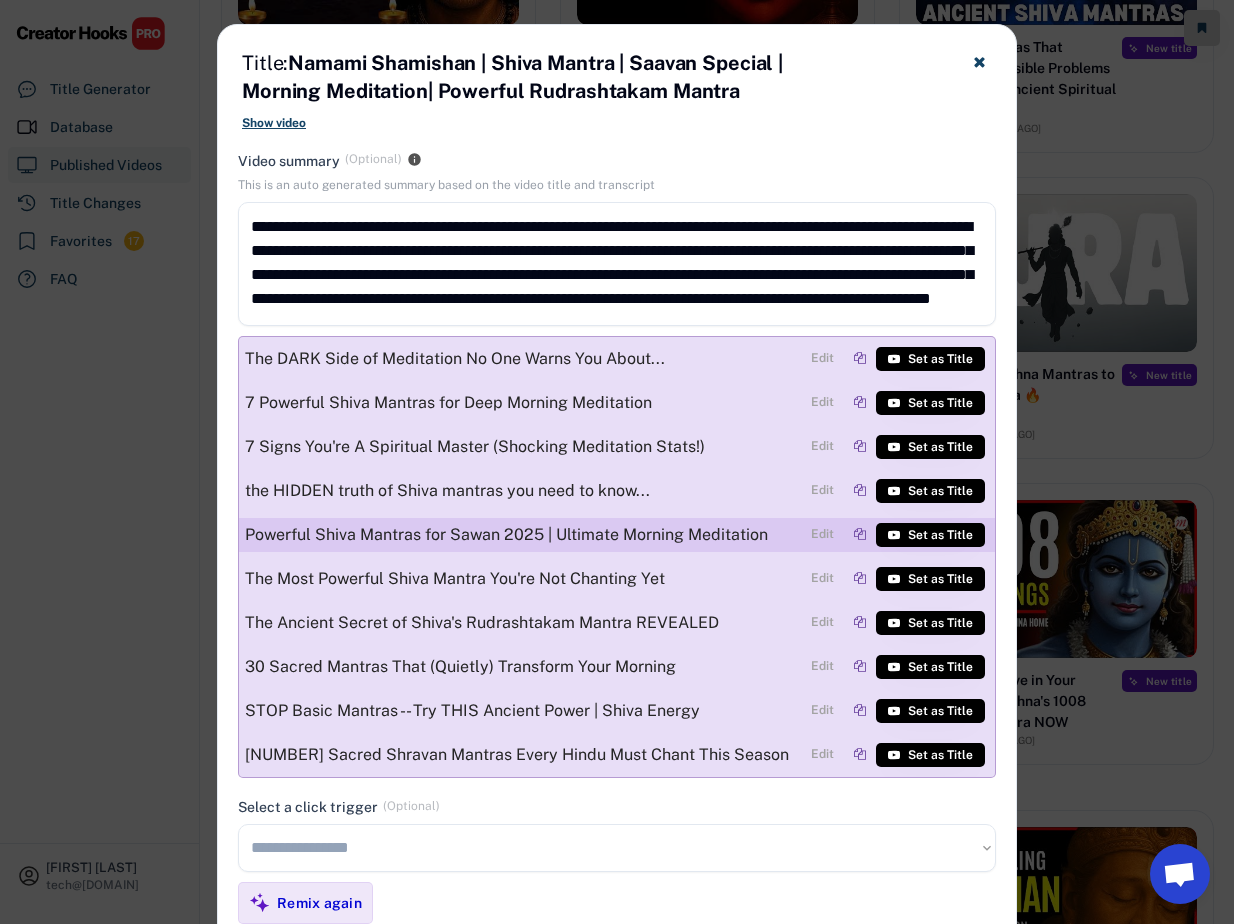 click on "Edit" at bounding box center (822, 535) 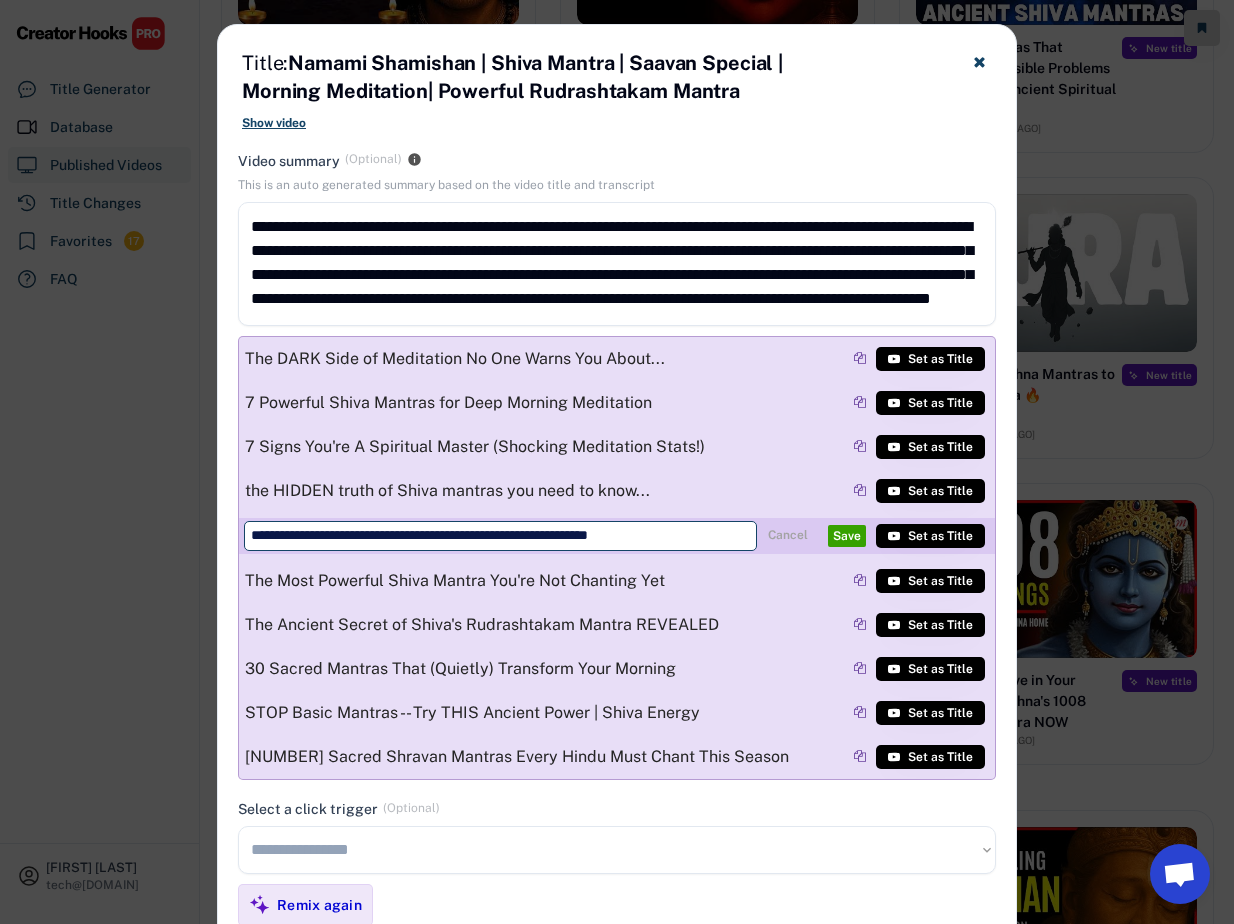 click at bounding box center (500, 536) 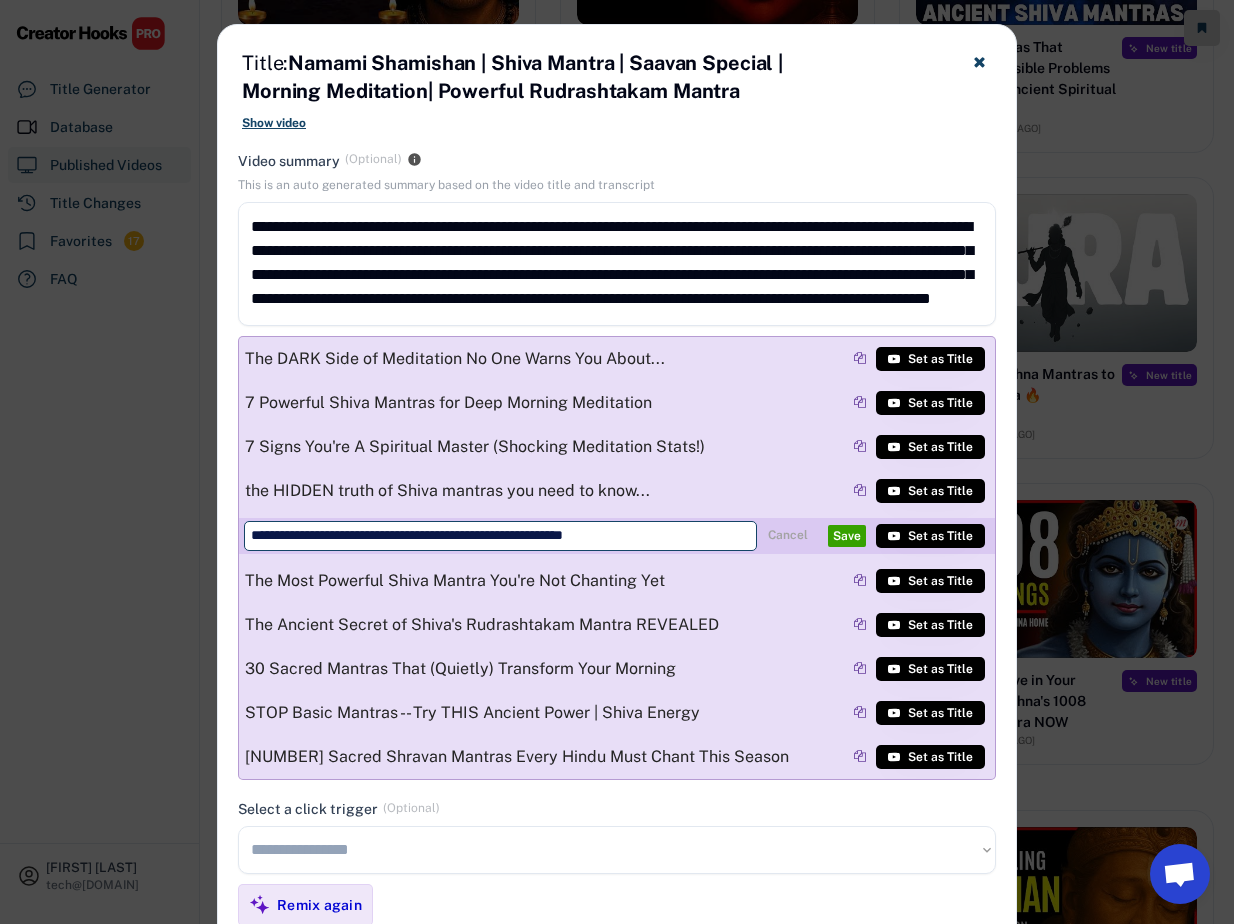click at bounding box center (500, 536) 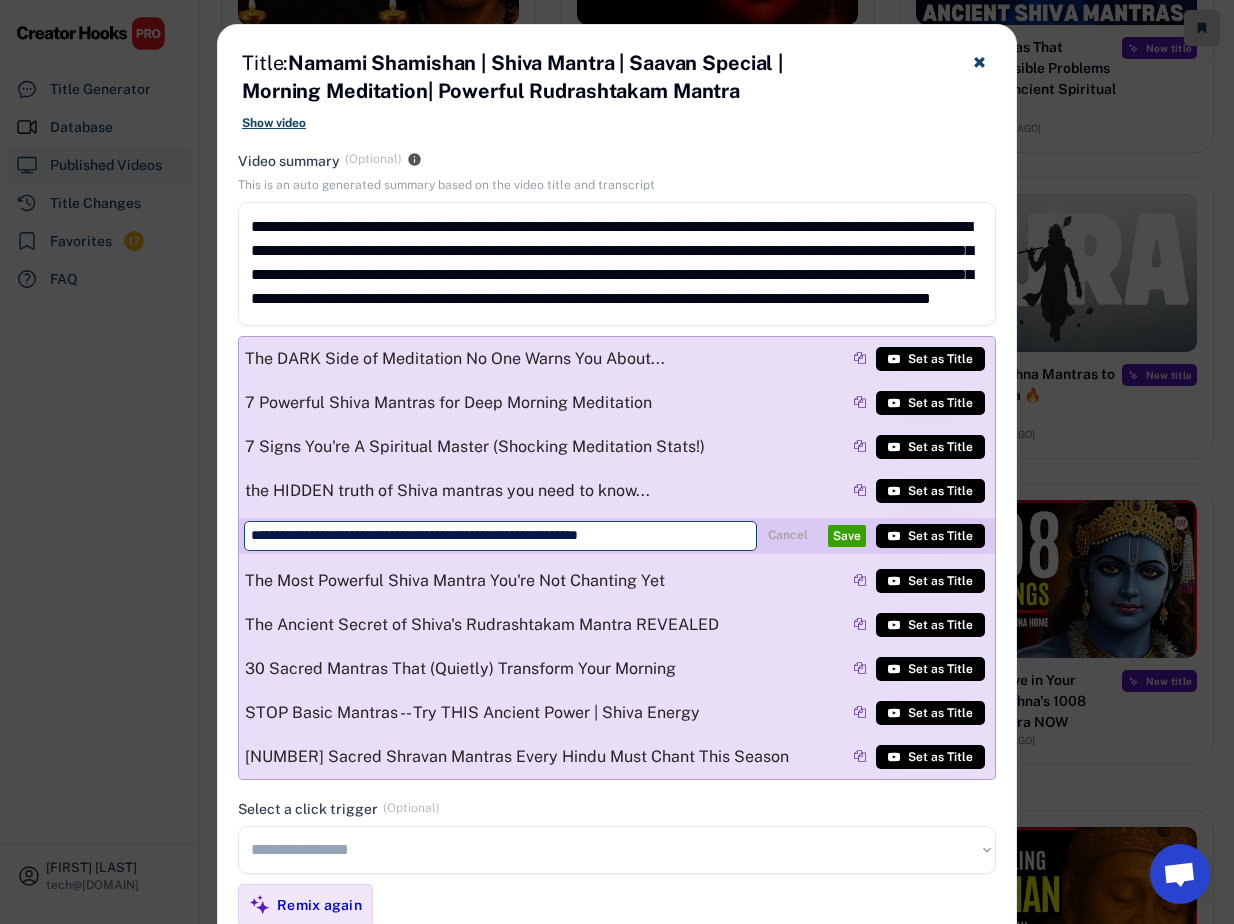 paste on "**********" 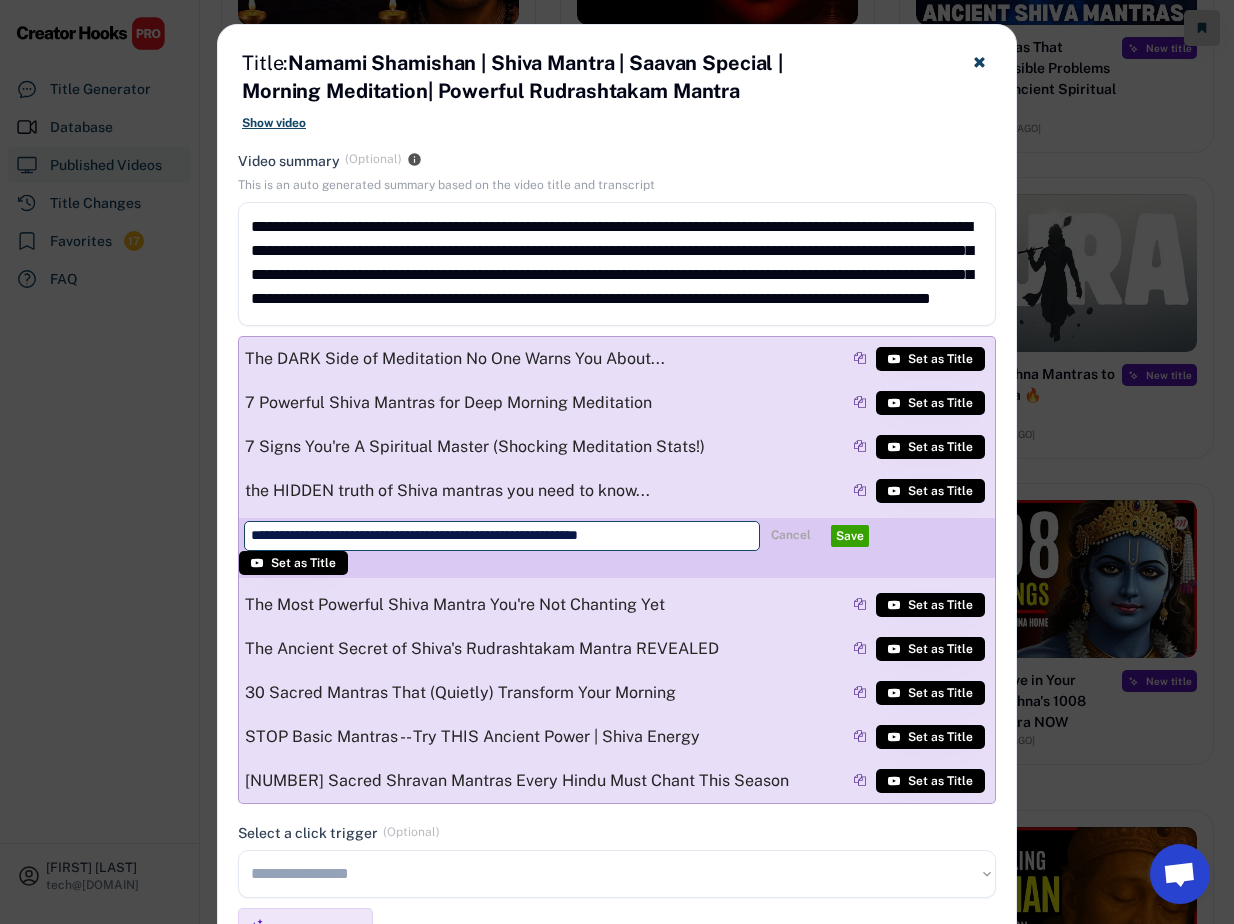 scroll, scrollTop: 0, scrollLeft: 0, axis: both 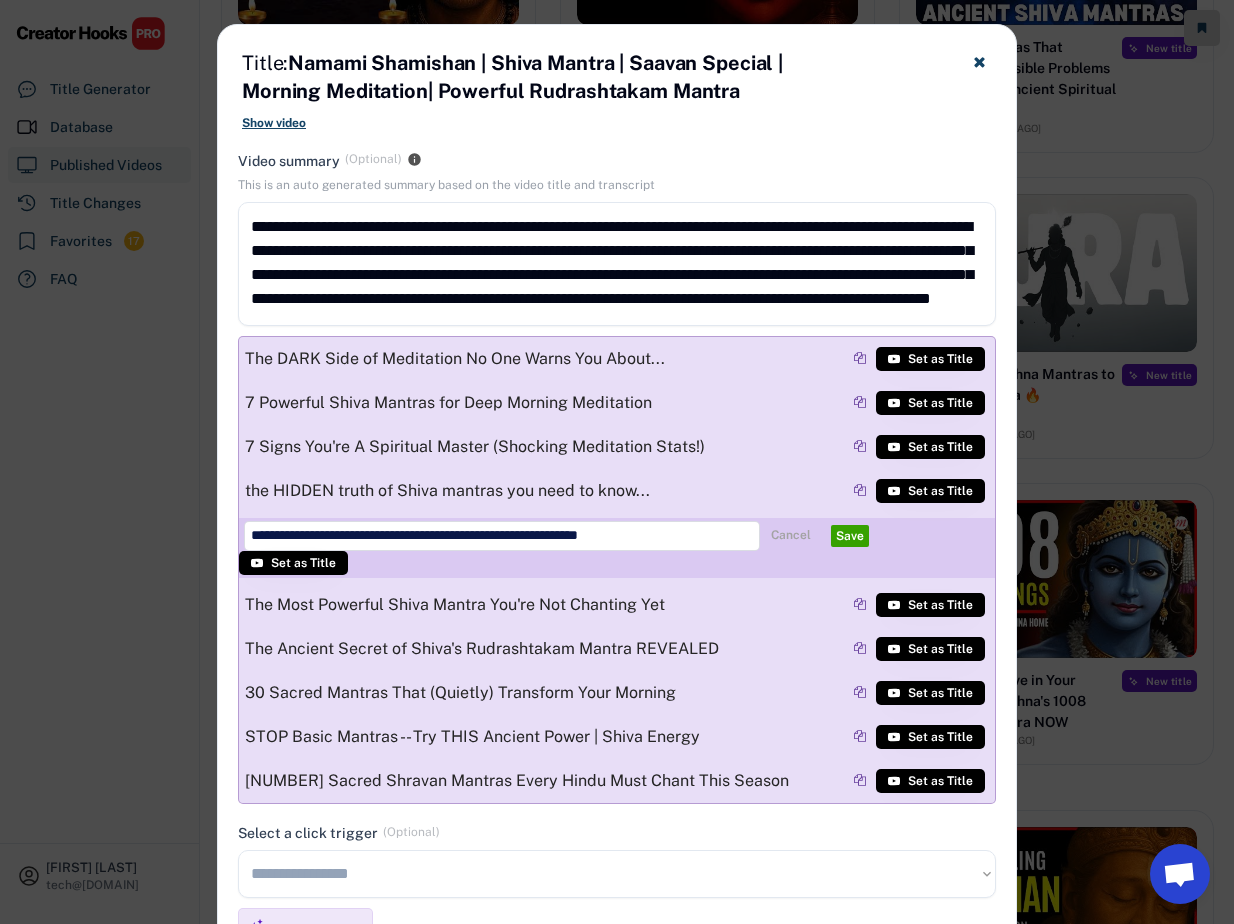 click on "Save" at bounding box center (850, 536) 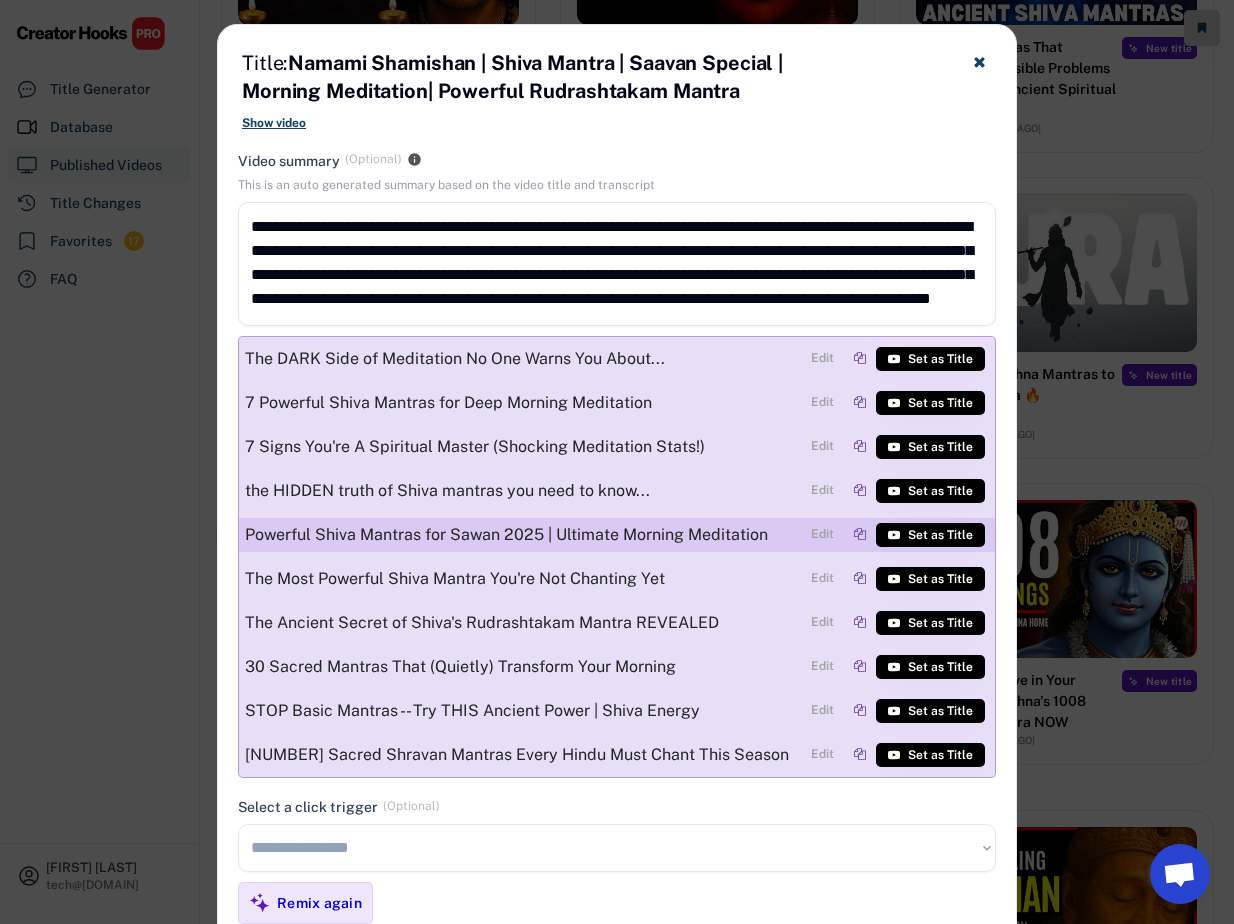 click on "Edit" at bounding box center [822, 535] 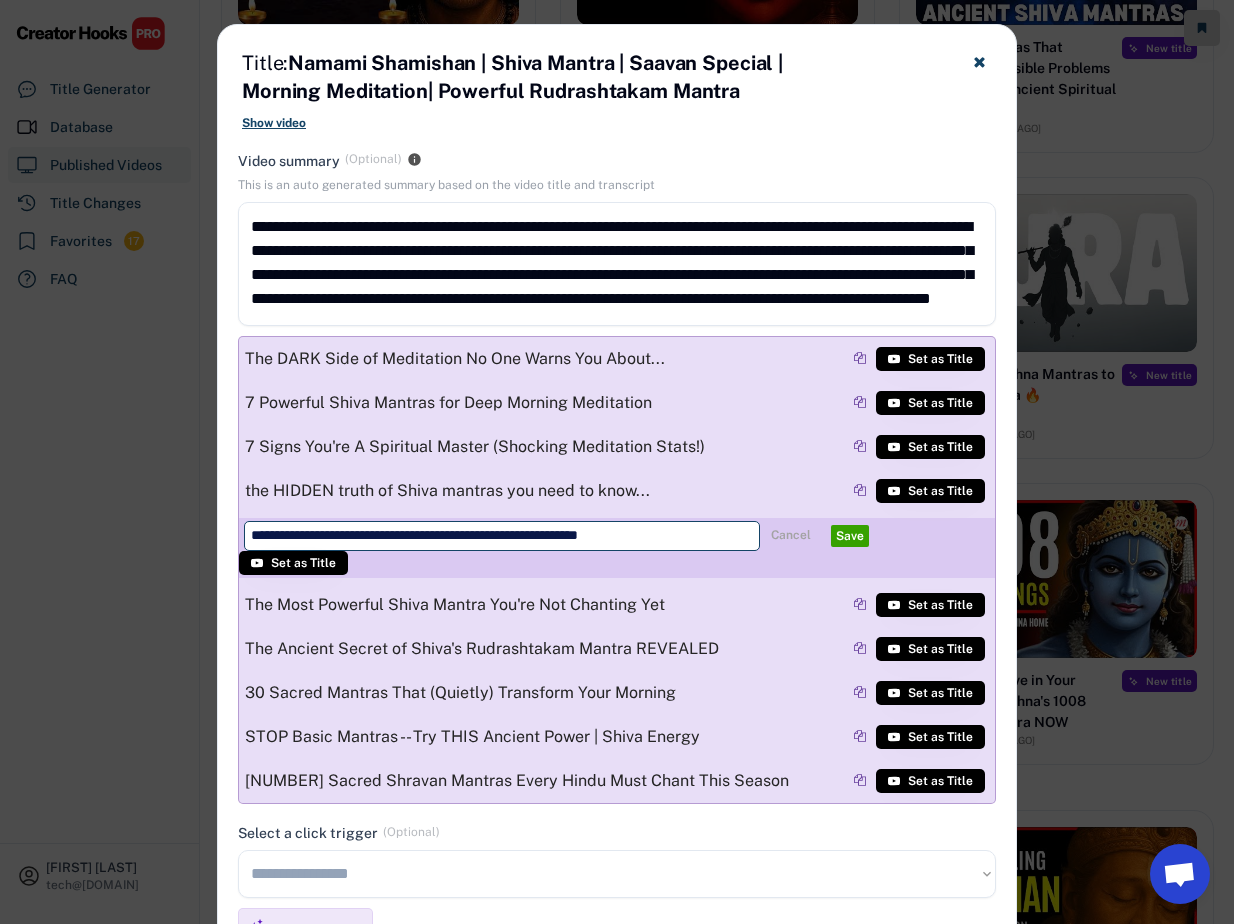 click at bounding box center (502, 536) 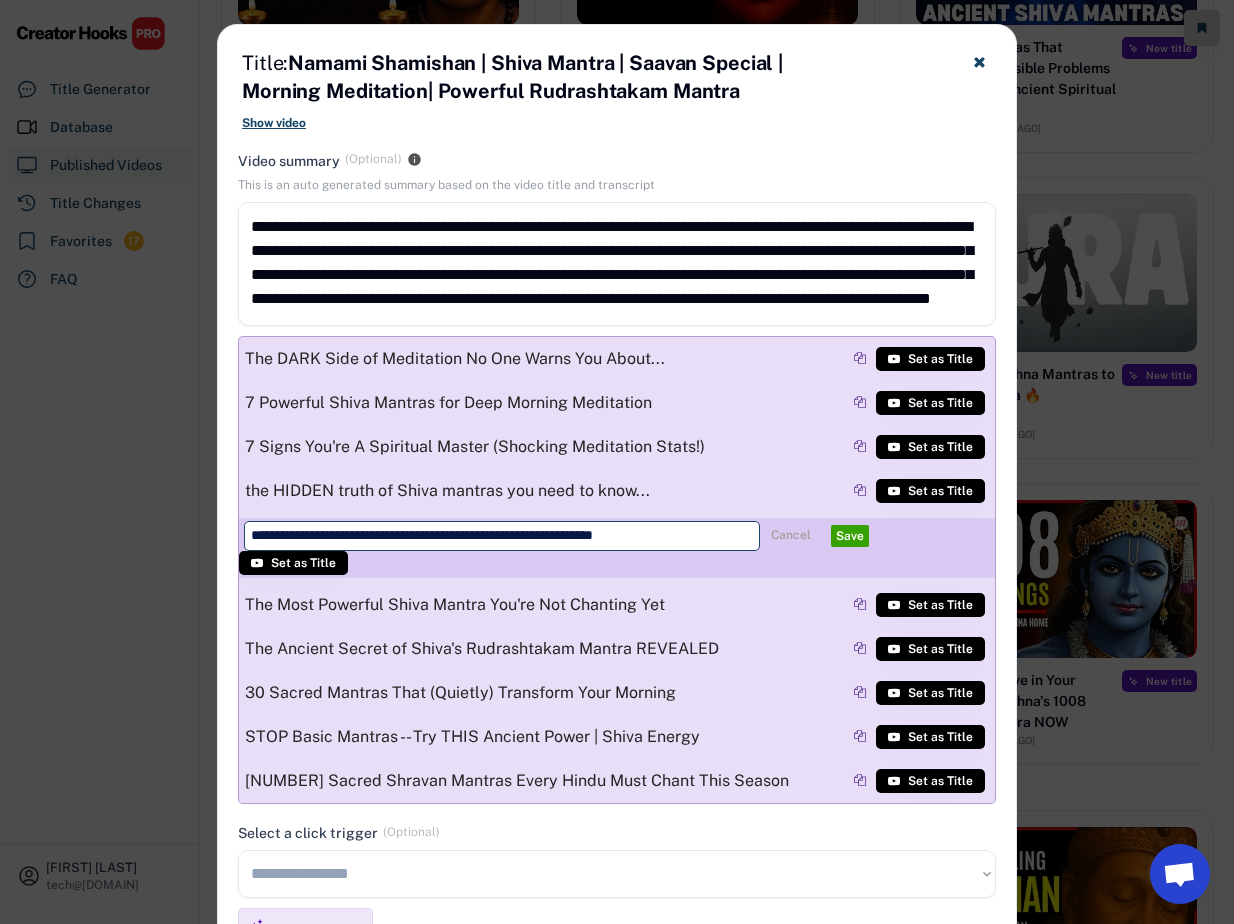 click at bounding box center [502, 536] 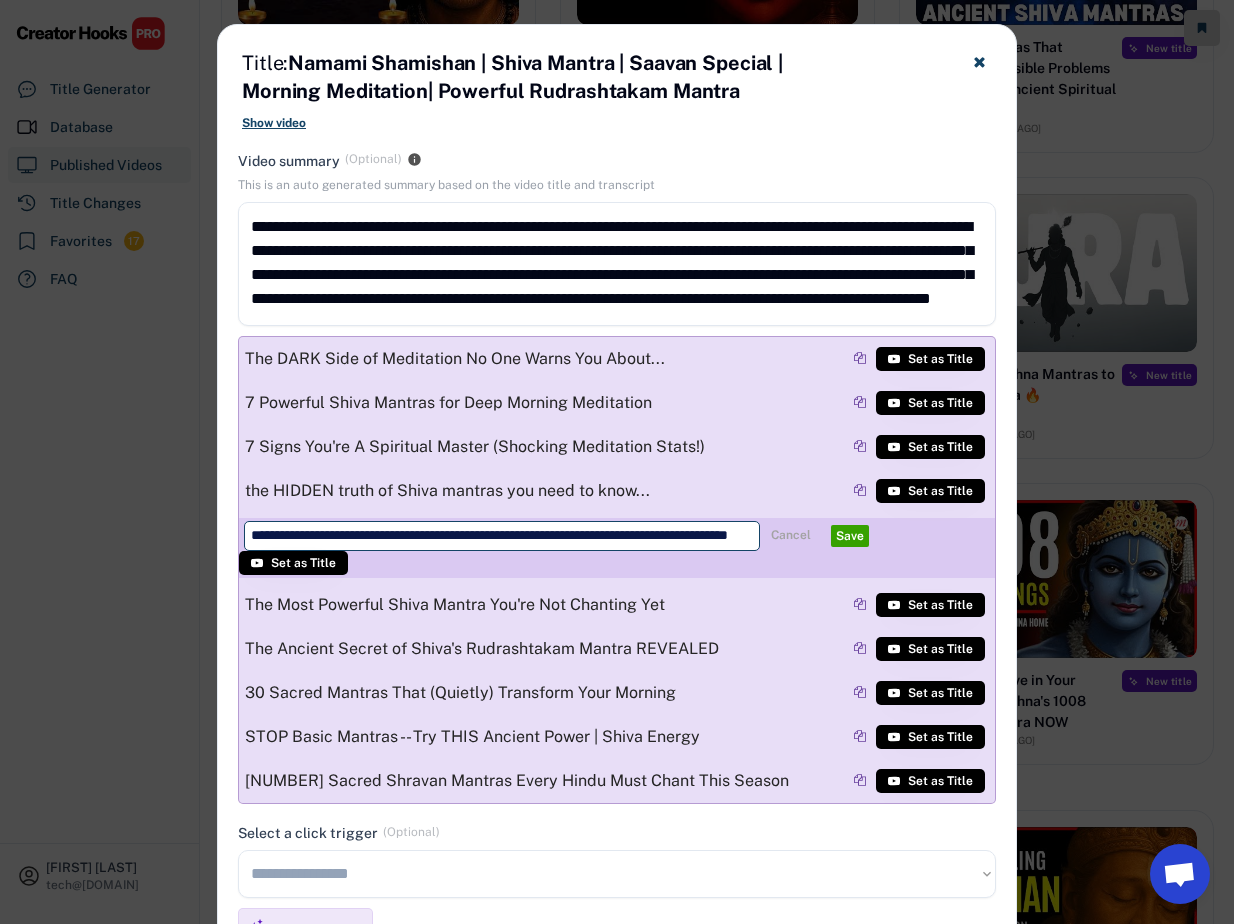scroll, scrollTop: 0, scrollLeft: 153, axis: horizontal 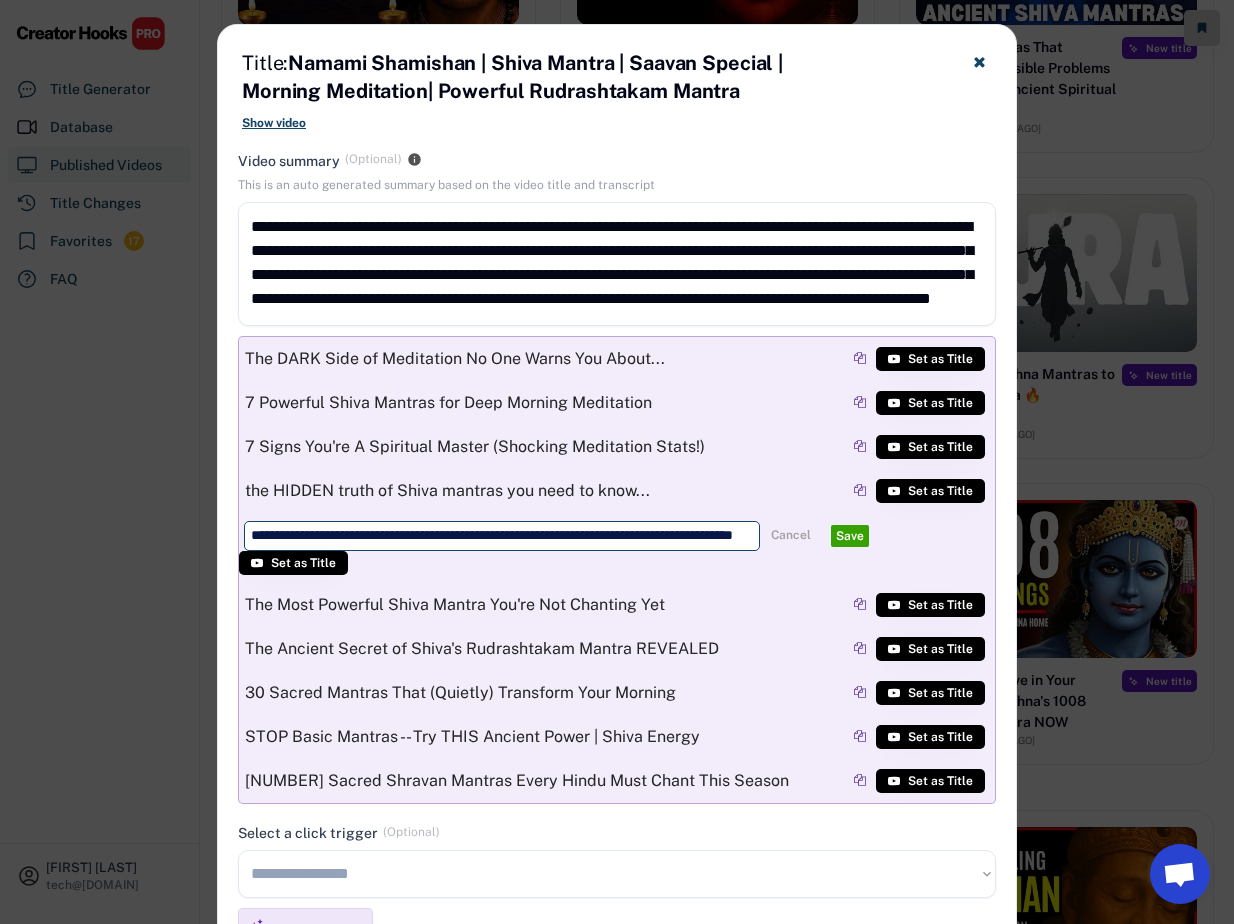 drag, startPoint x: 497, startPoint y: 535, endPoint x: 167, endPoint y: 518, distance: 330.4376 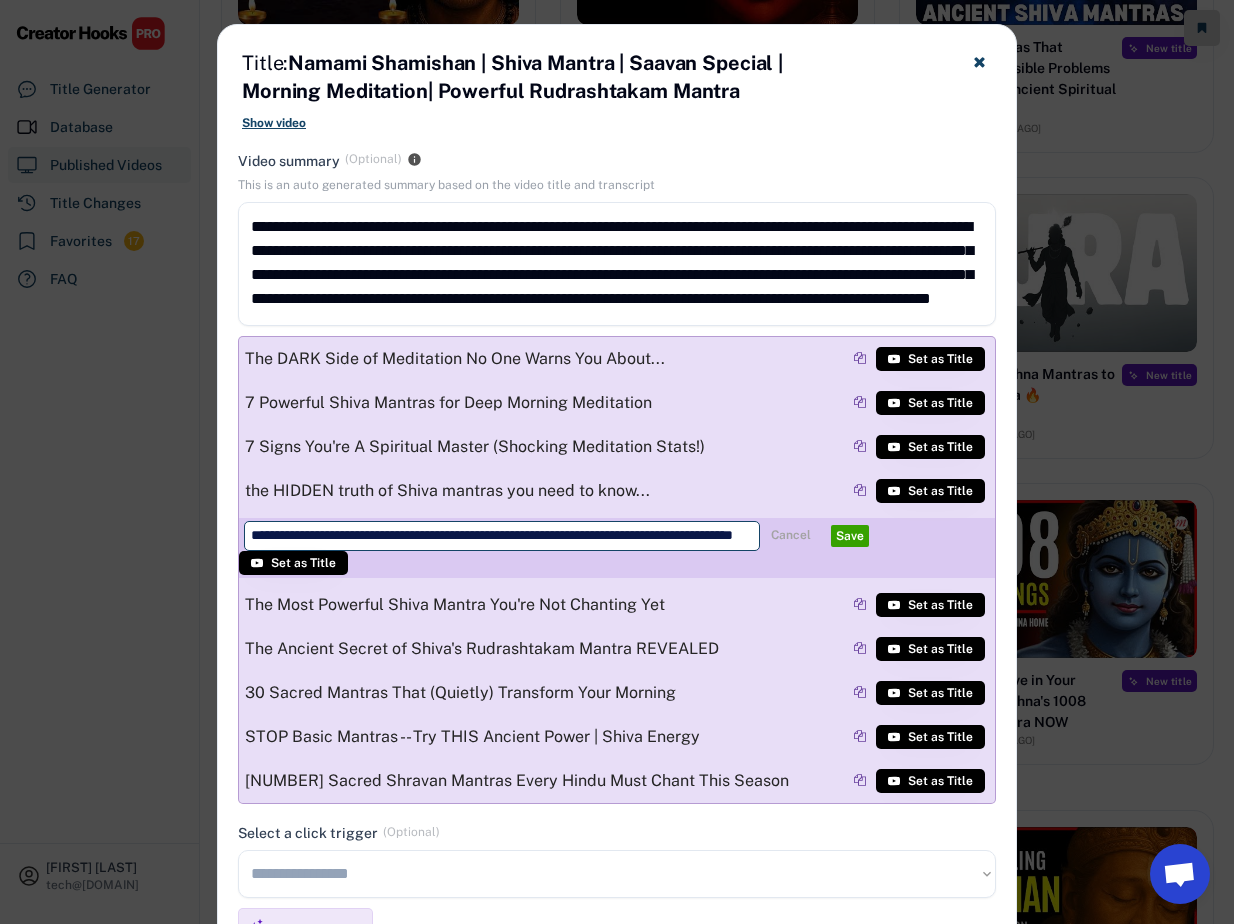 click at bounding box center (502, 536) 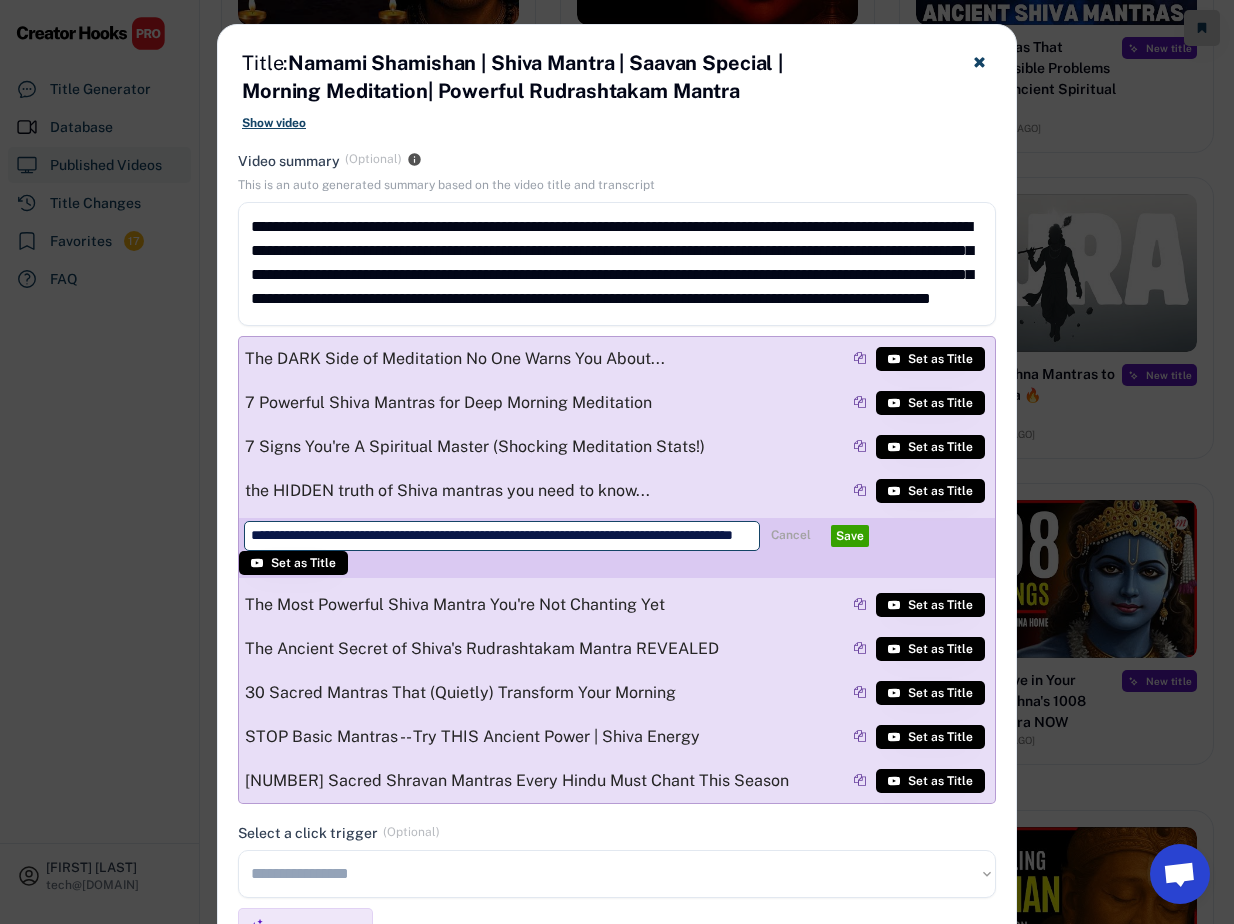 type on "**********" 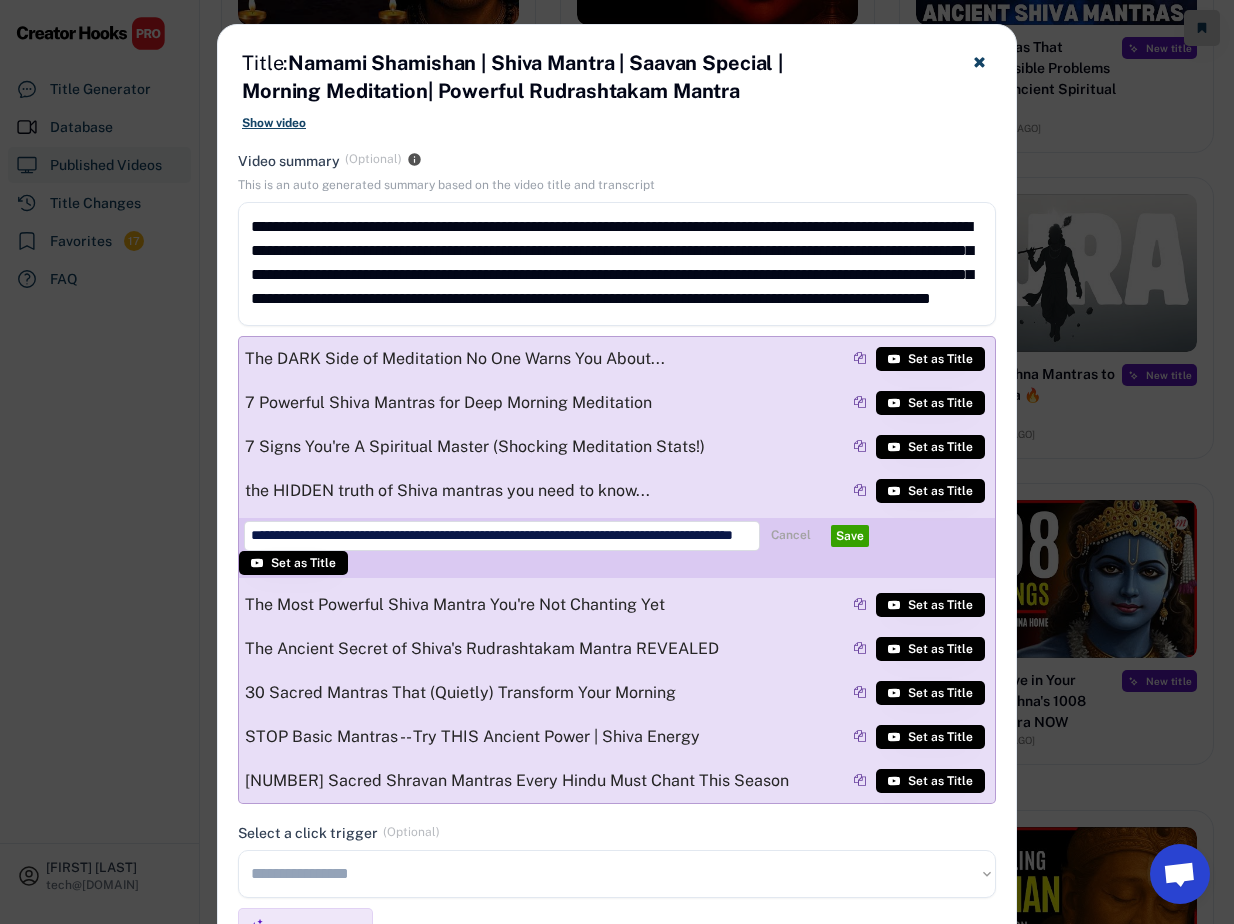 click on "Save" at bounding box center (850, 536) 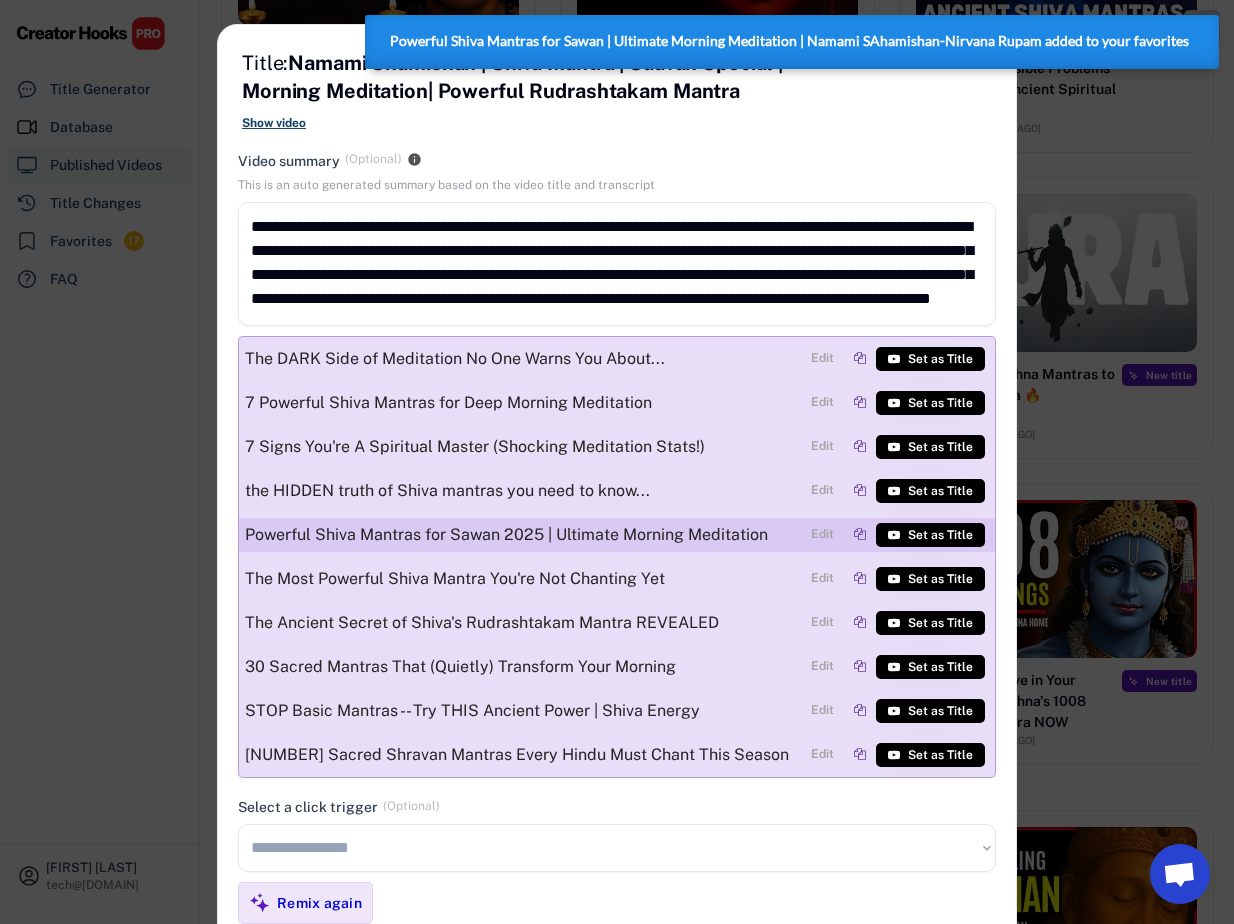 click on "Powerful Shiva Mantras for Sawan 2025 | Ultimate Morning Meditation" at bounding box center (523, 535) 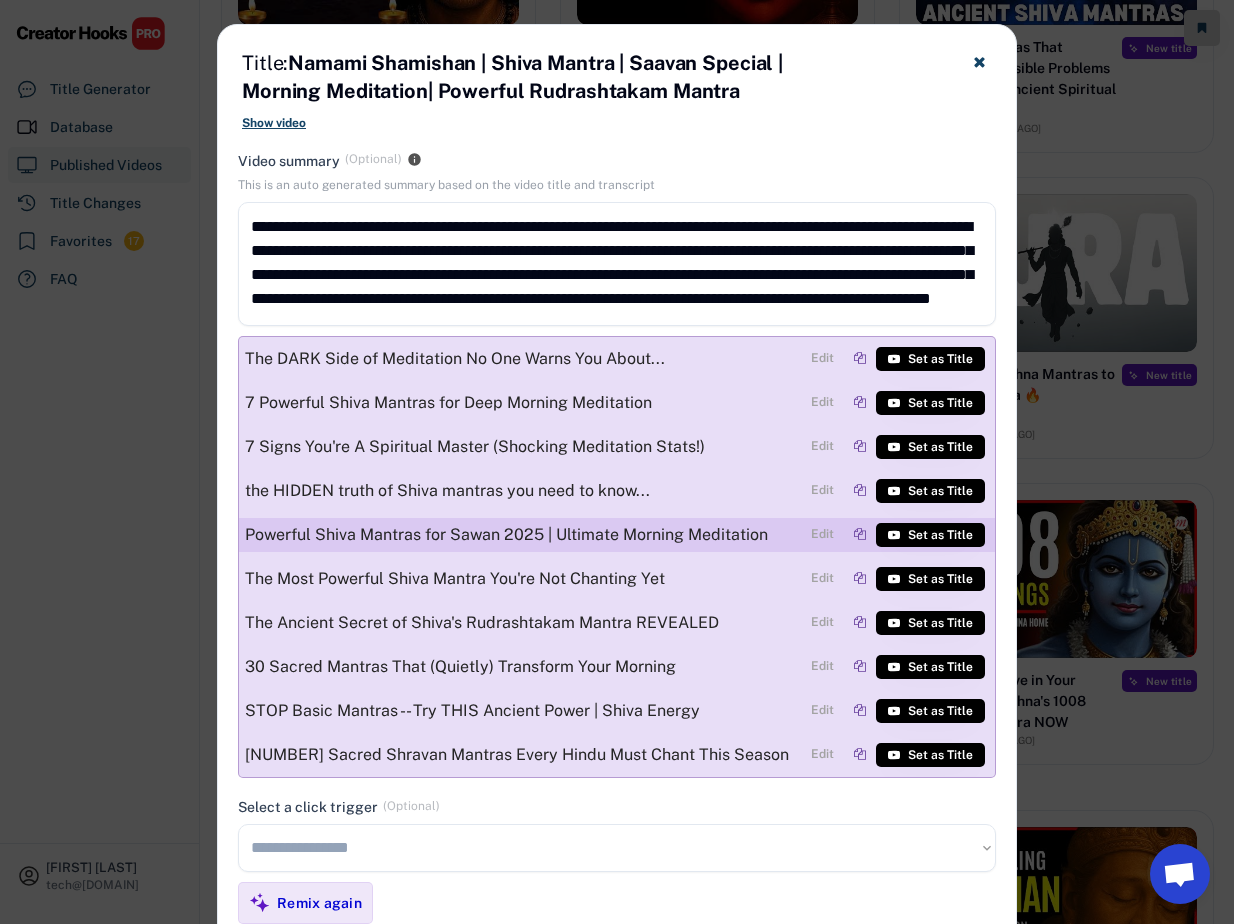 click on "Edit" at bounding box center (822, 535) 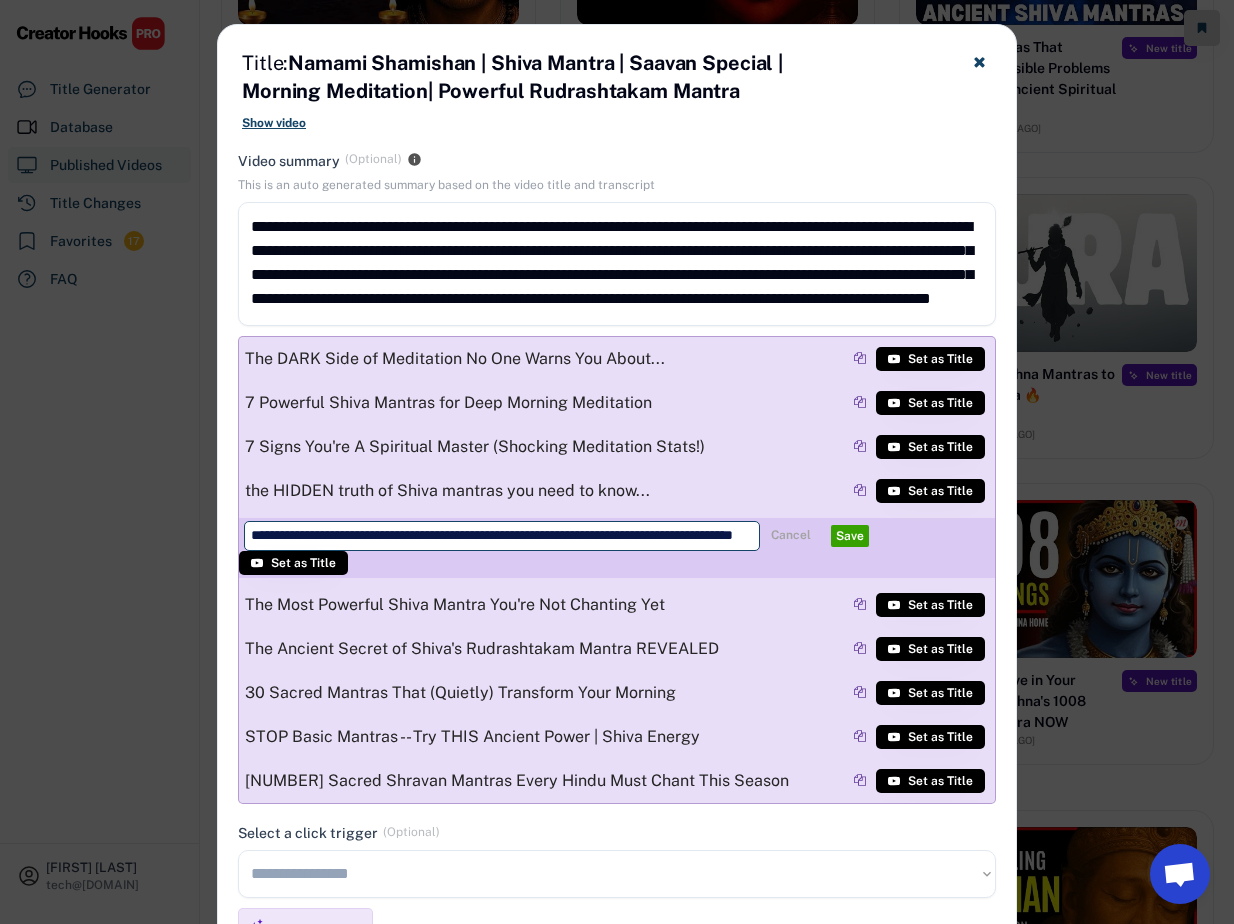 click at bounding box center (502, 536) 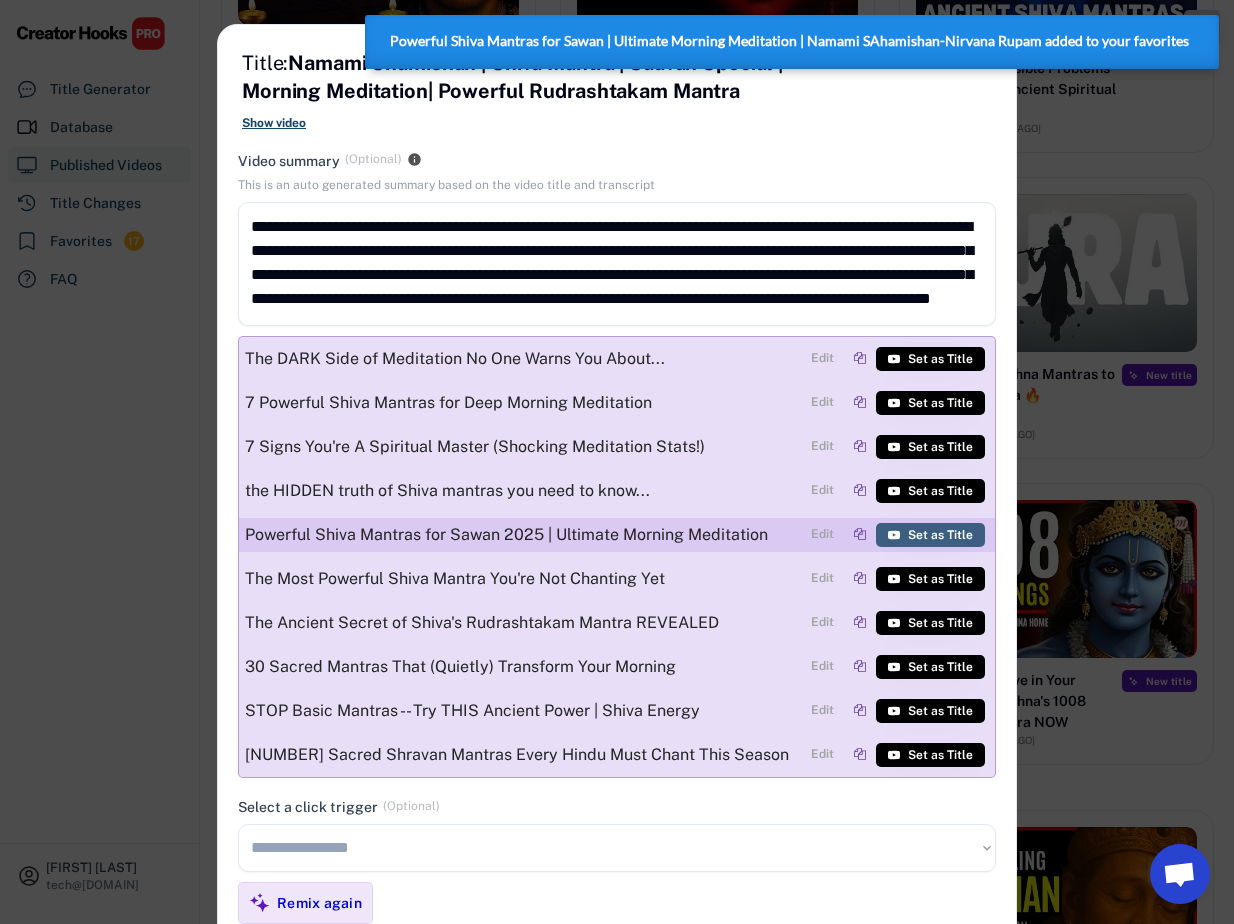 click on "Set as Title" at bounding box center (930, 535) 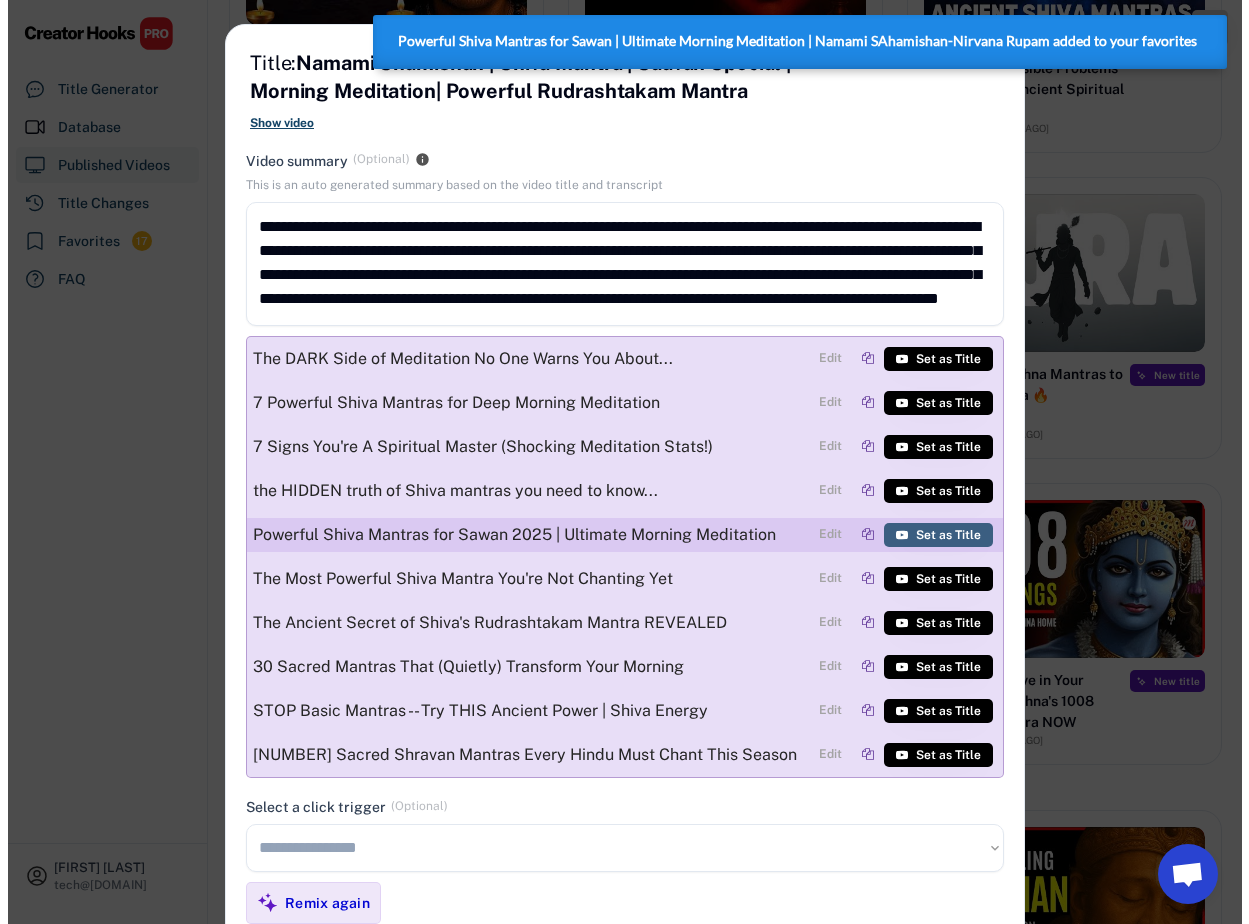 scroll, scrollTop: 5236, scrollLeft: 0, axis: vertical 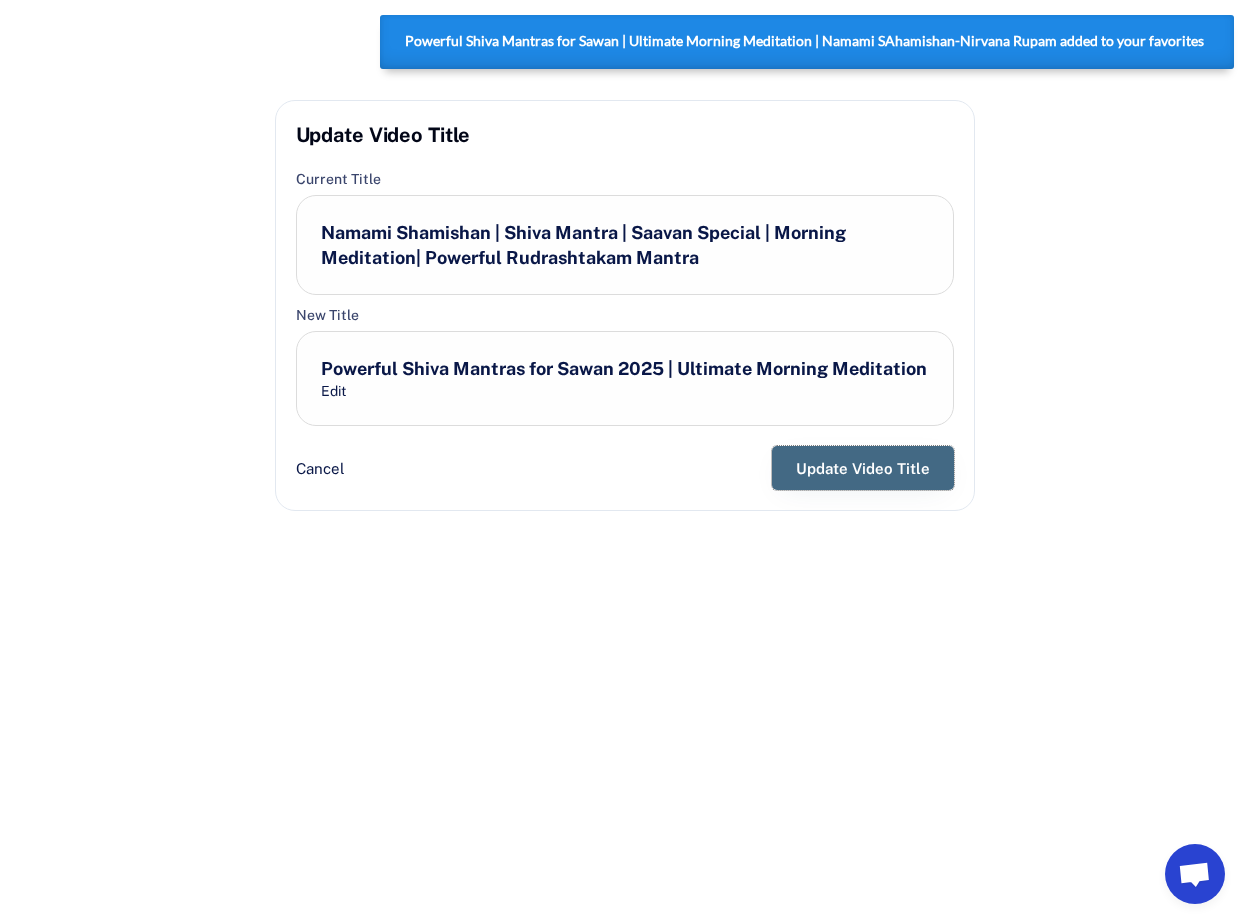 click on "Update Video Title" at bounding box center [863, 468] 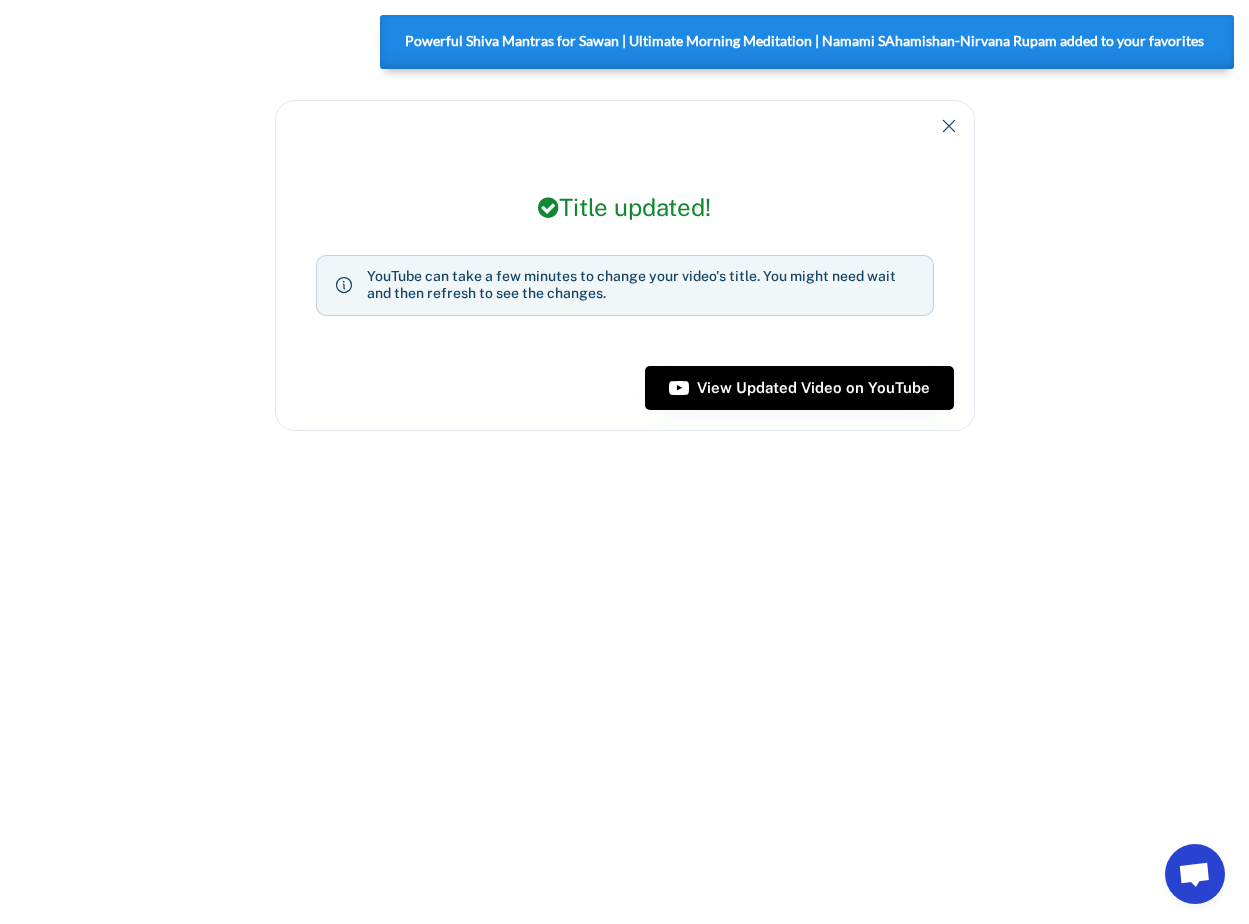 click at bounding box center (624, 462) 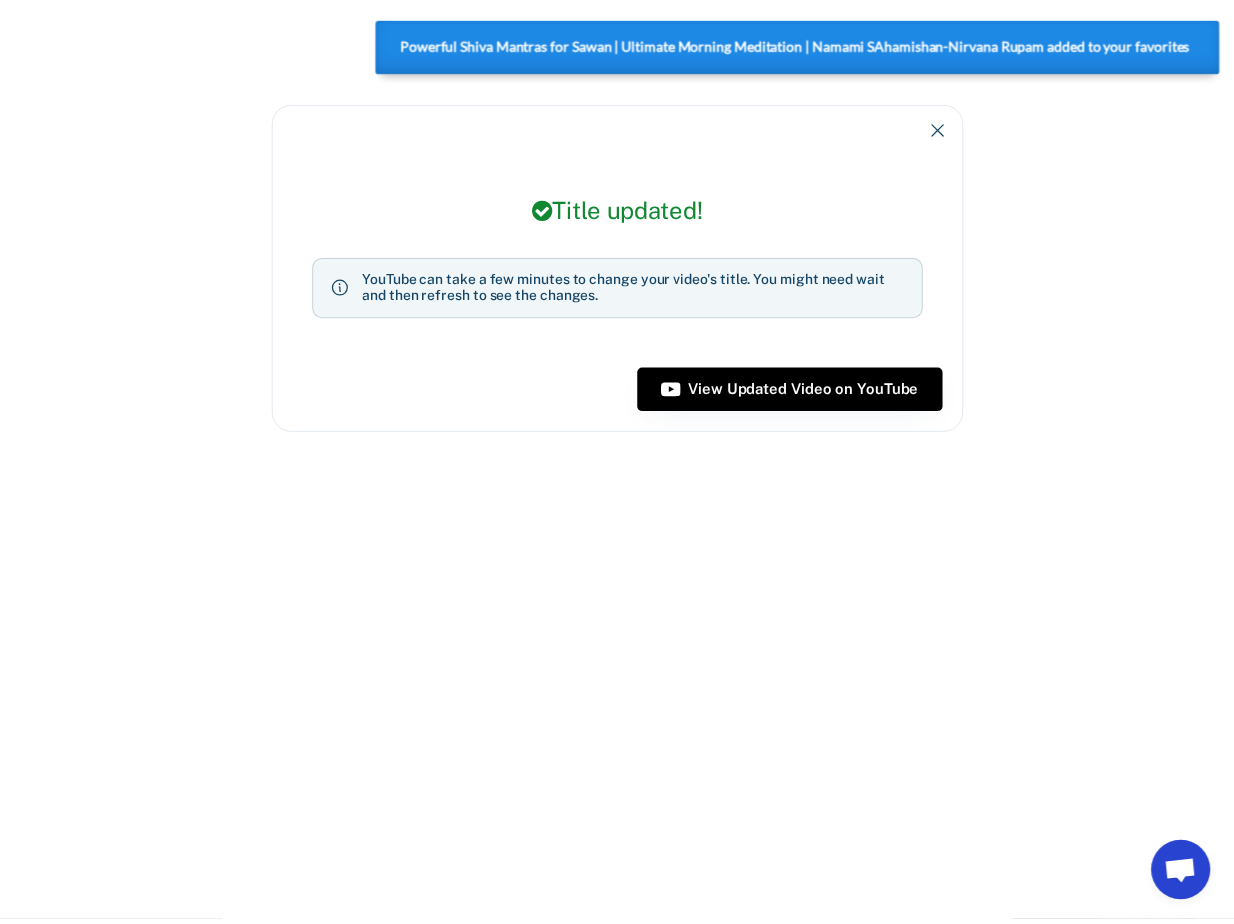 scroll, scrollTop: 5194, scrollLeft: 0, axis: vertical 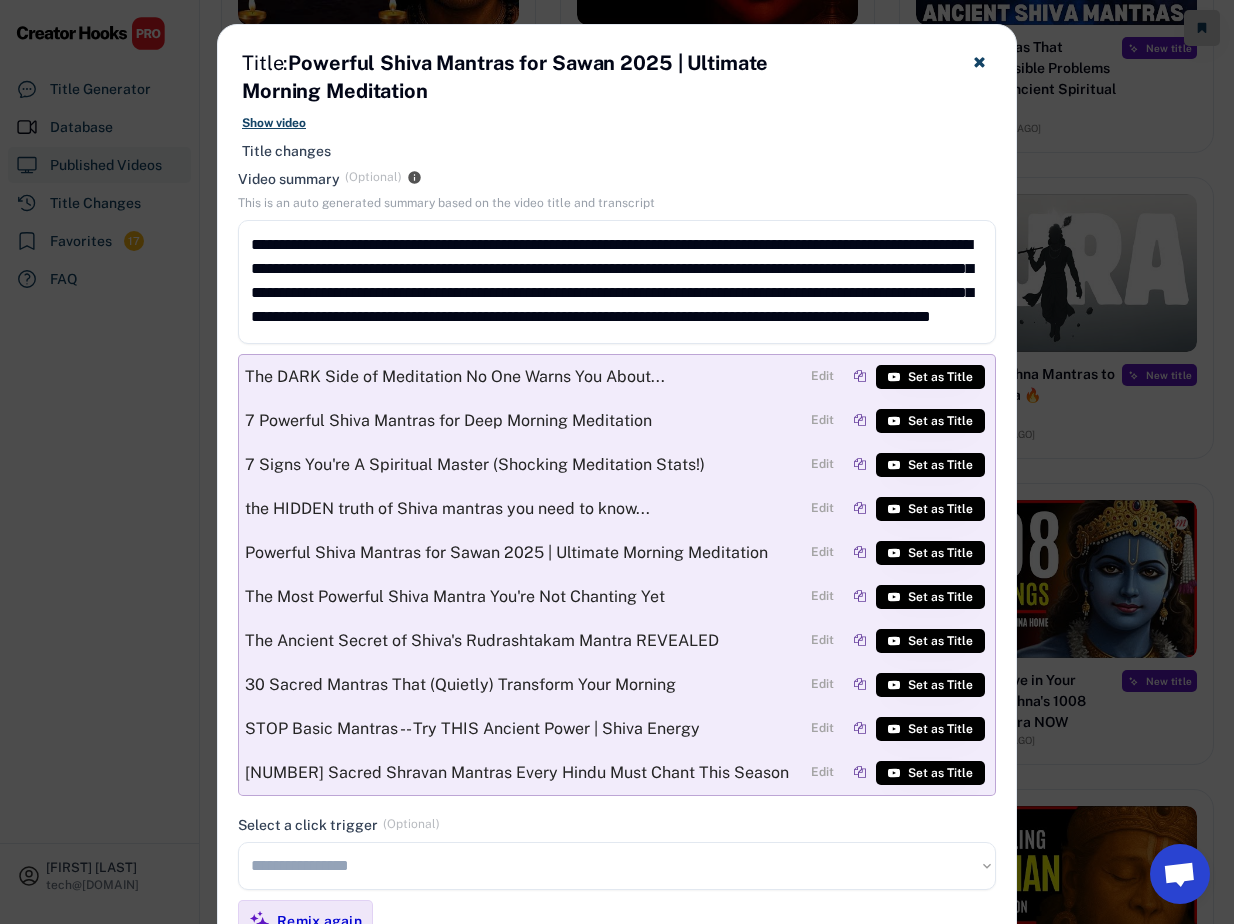 click at bounding box center (617, 462) 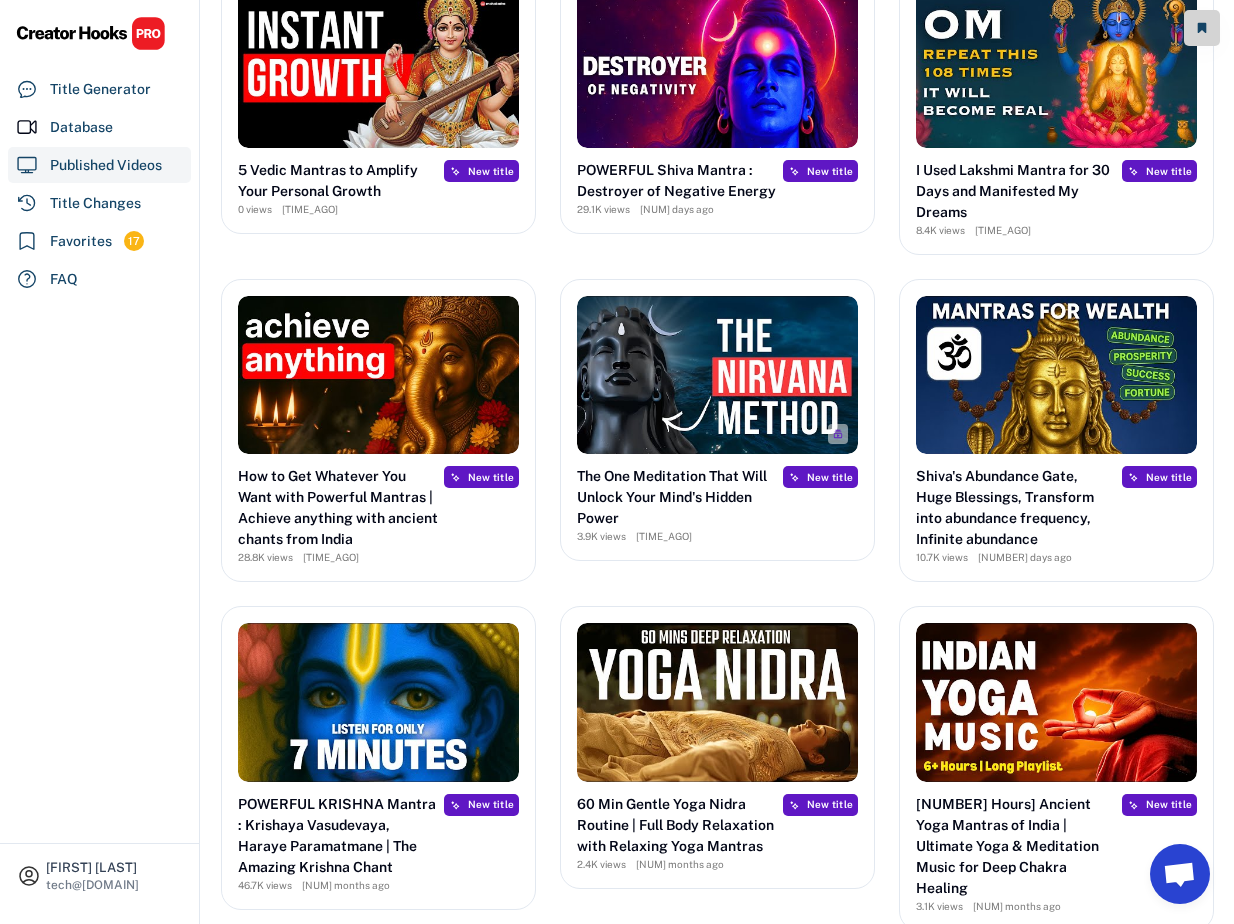 scroll, scrollTop: 0, scrollLeft: 0, axis: both 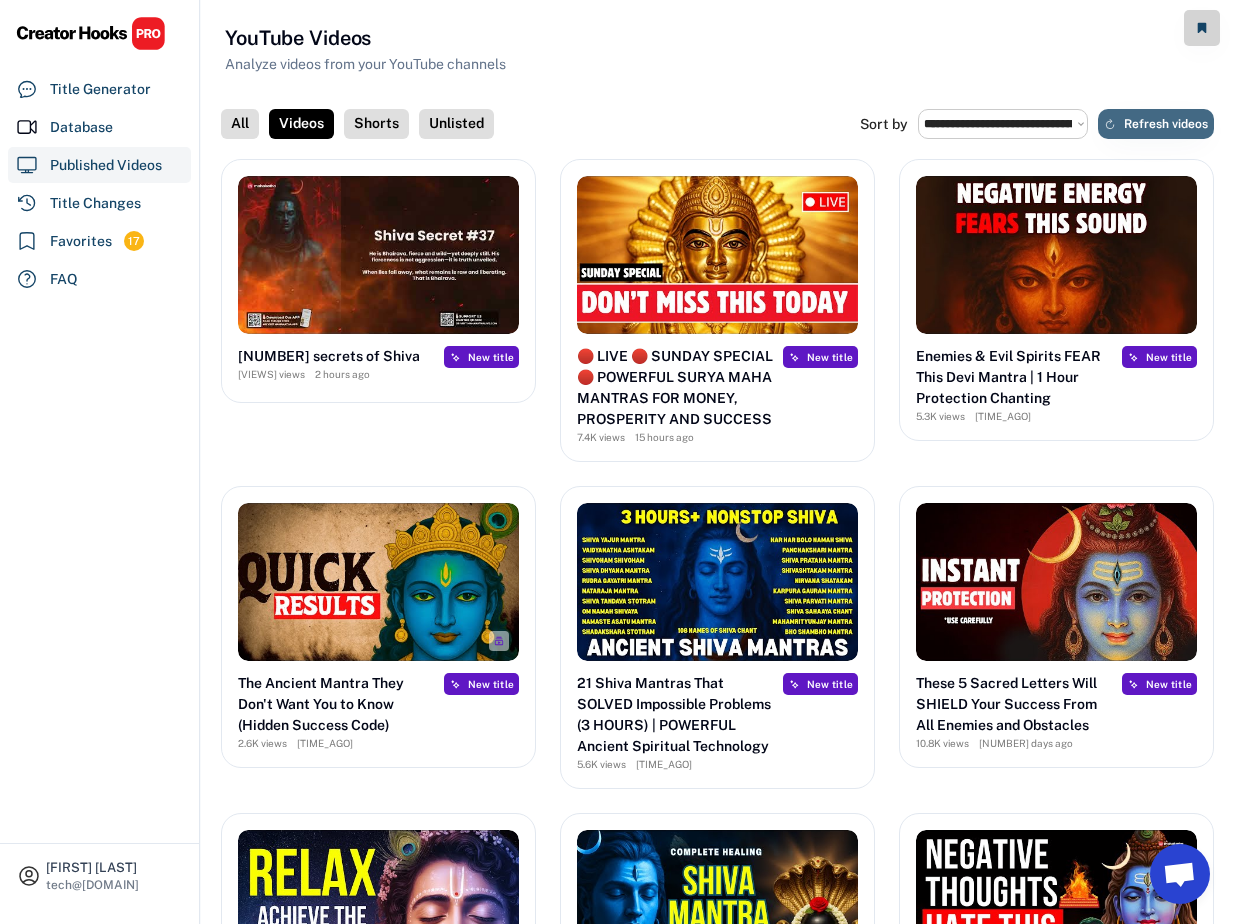 click on "Refresh videos" at bounding box center (1166, 124) 